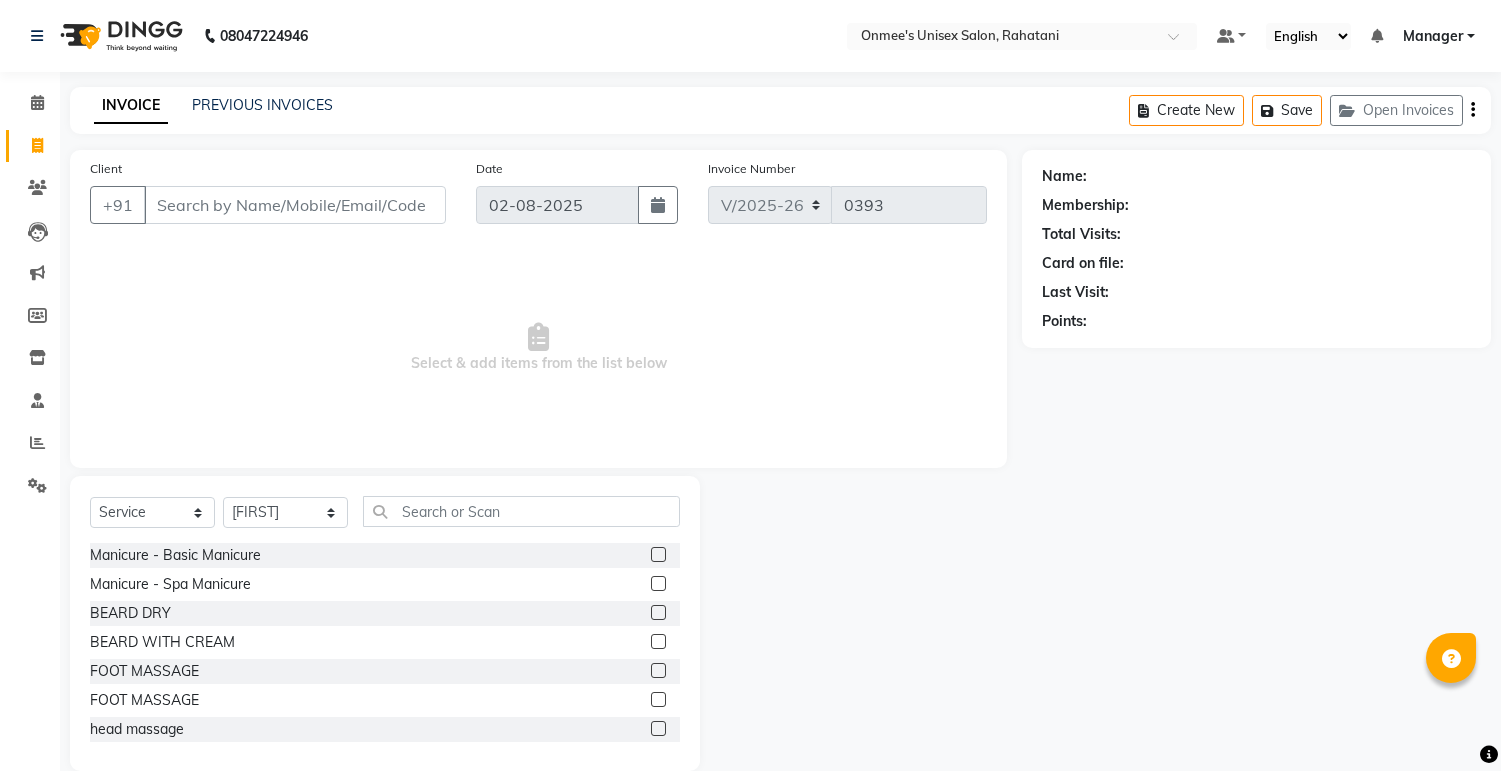 select on "8273" 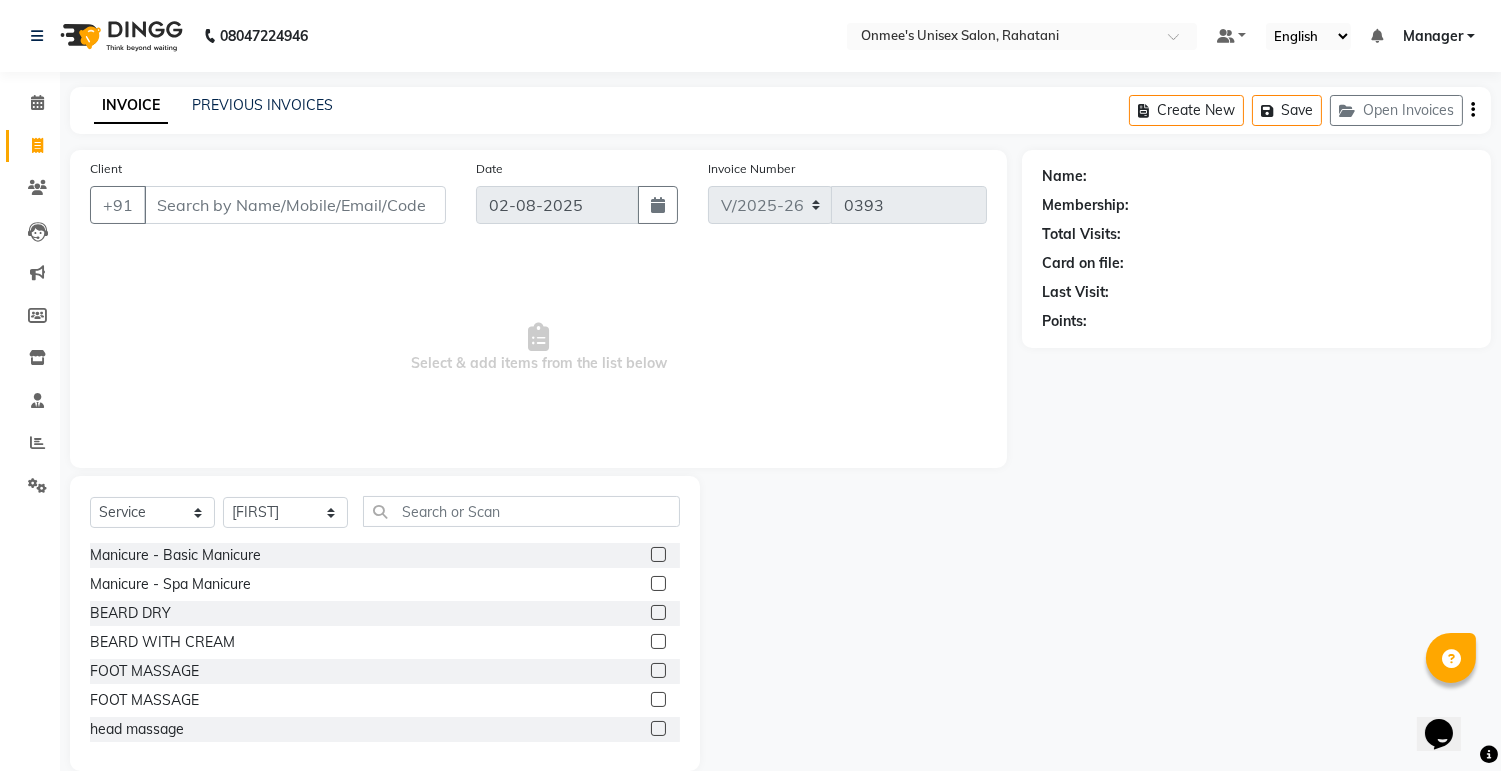 scroll, scrollTop: 0, scrollLeft: 0, axis: both 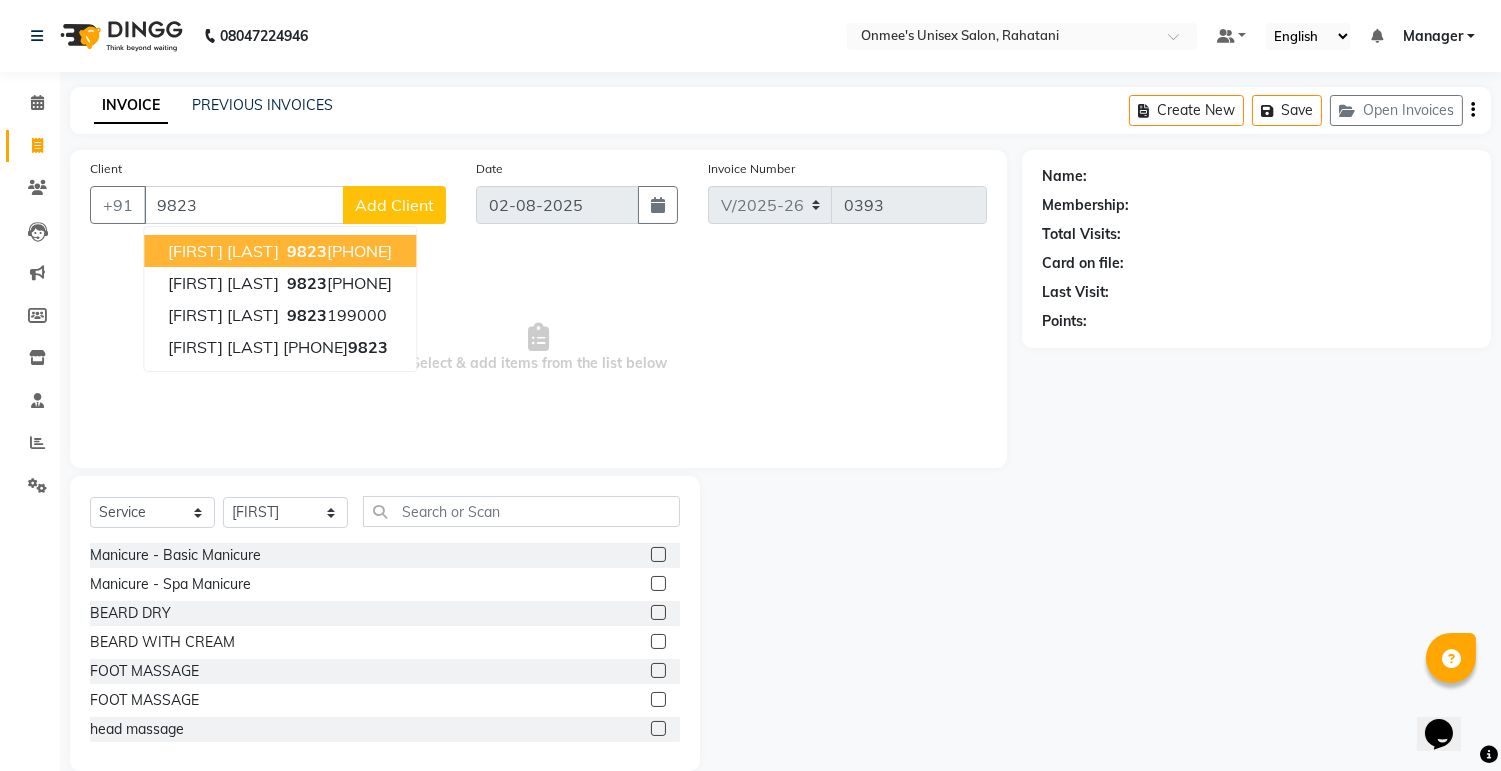 click on "[FIRST] [LAST]" at bounding box center [223, 251] 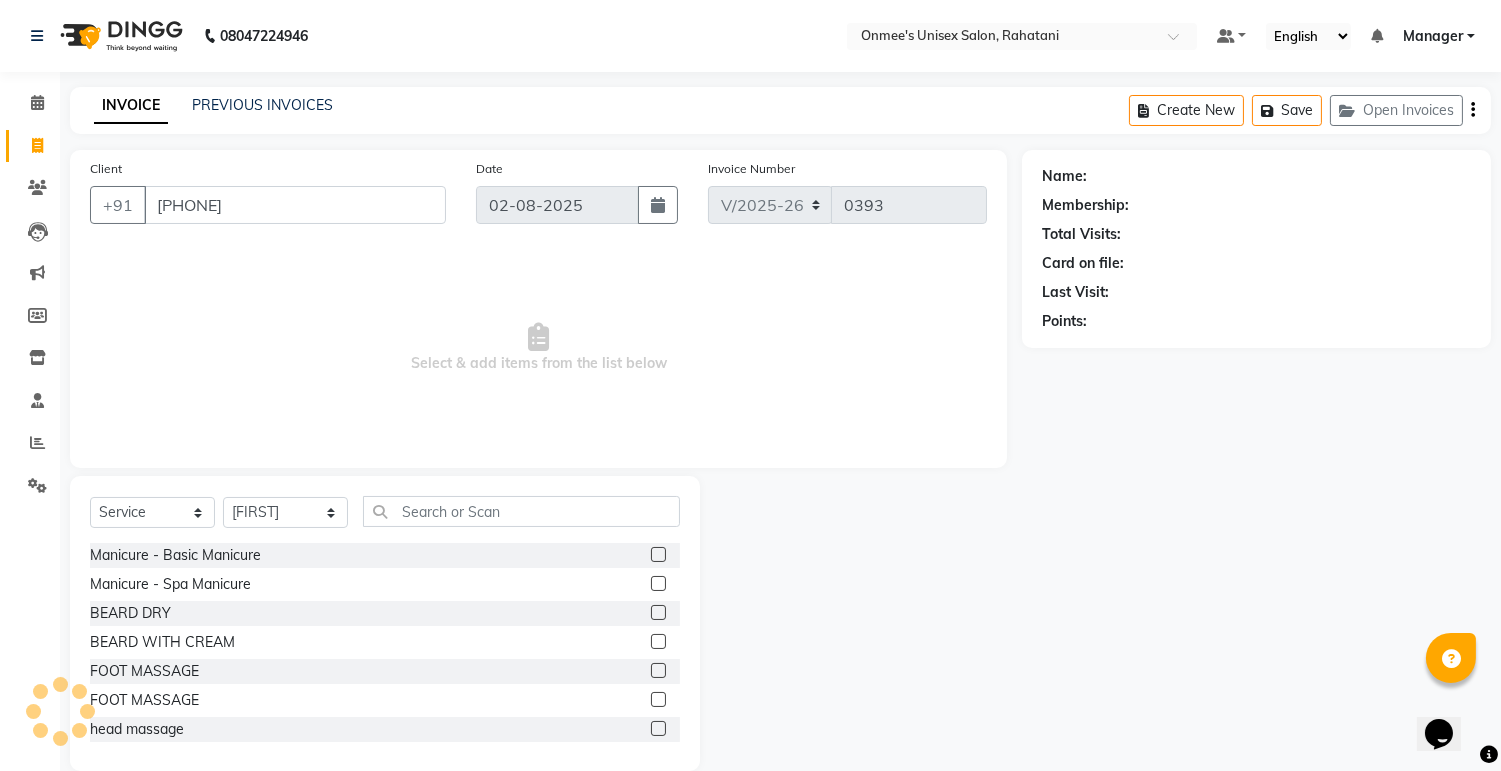 type on "[PHONE]" 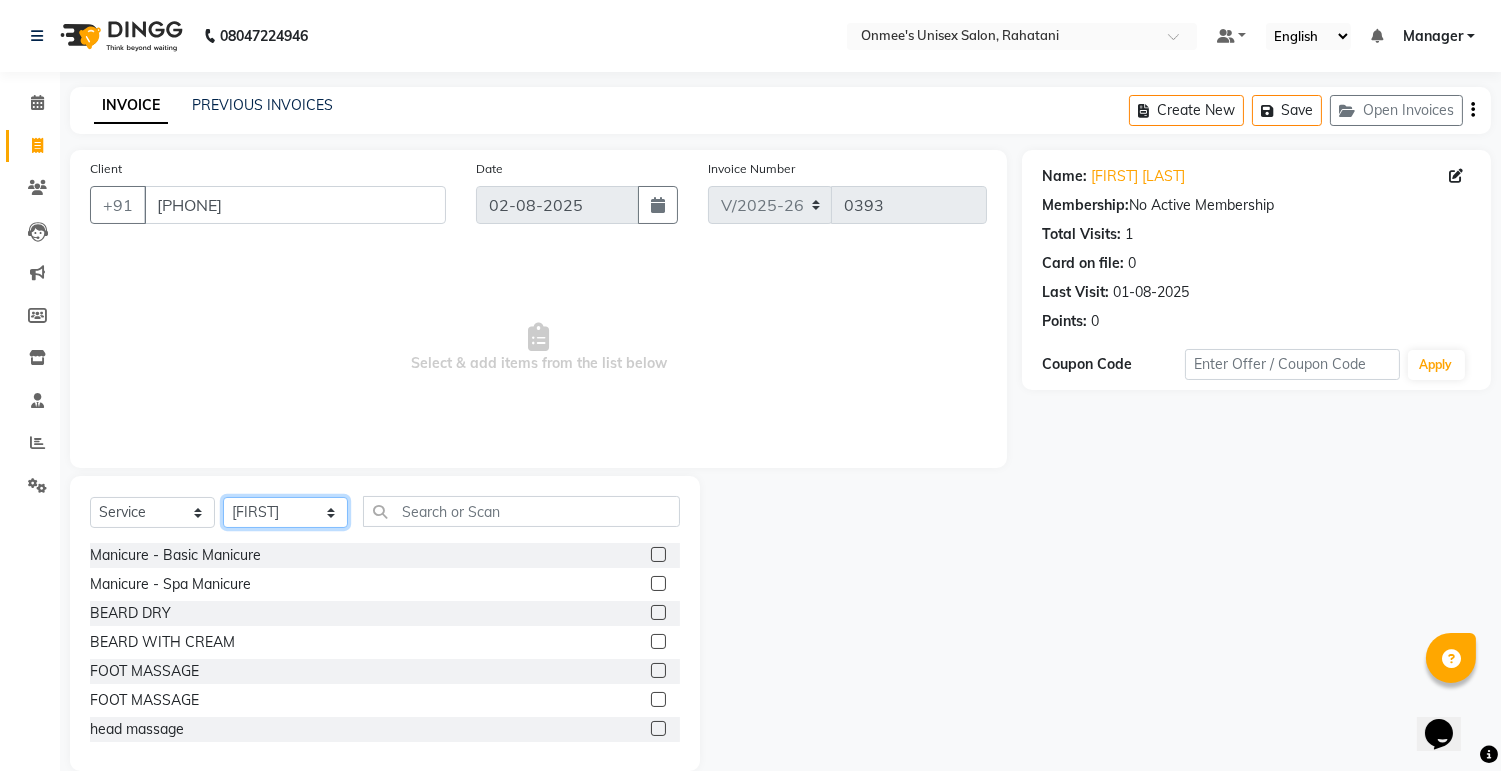 click on "Select Stylist ashim DEEPALI Ekrorla kapingshang Manager onmi pampam POKMI priya RANI ruhi SHINMUNGLA THANSHOK YUIMI" 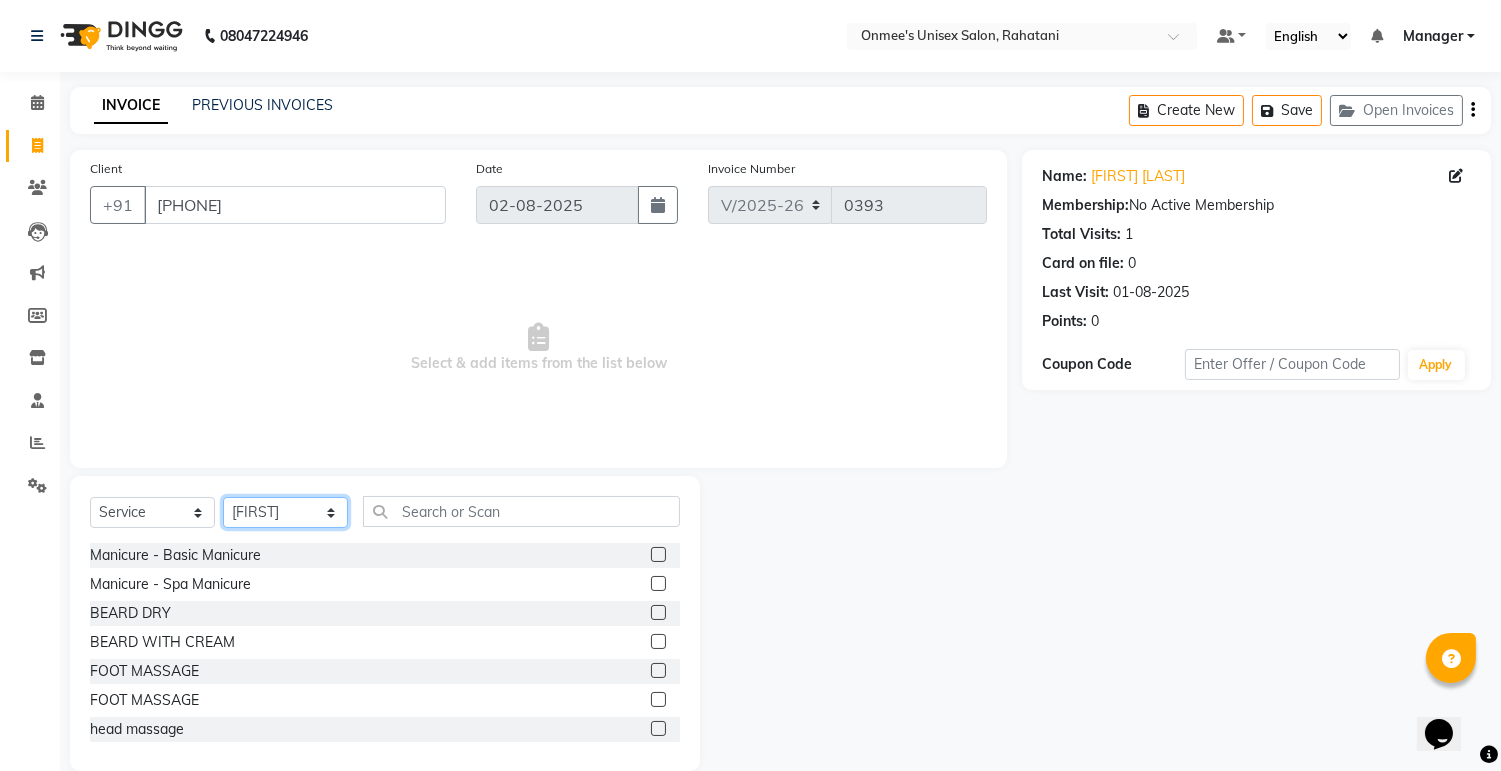 select on "79778" 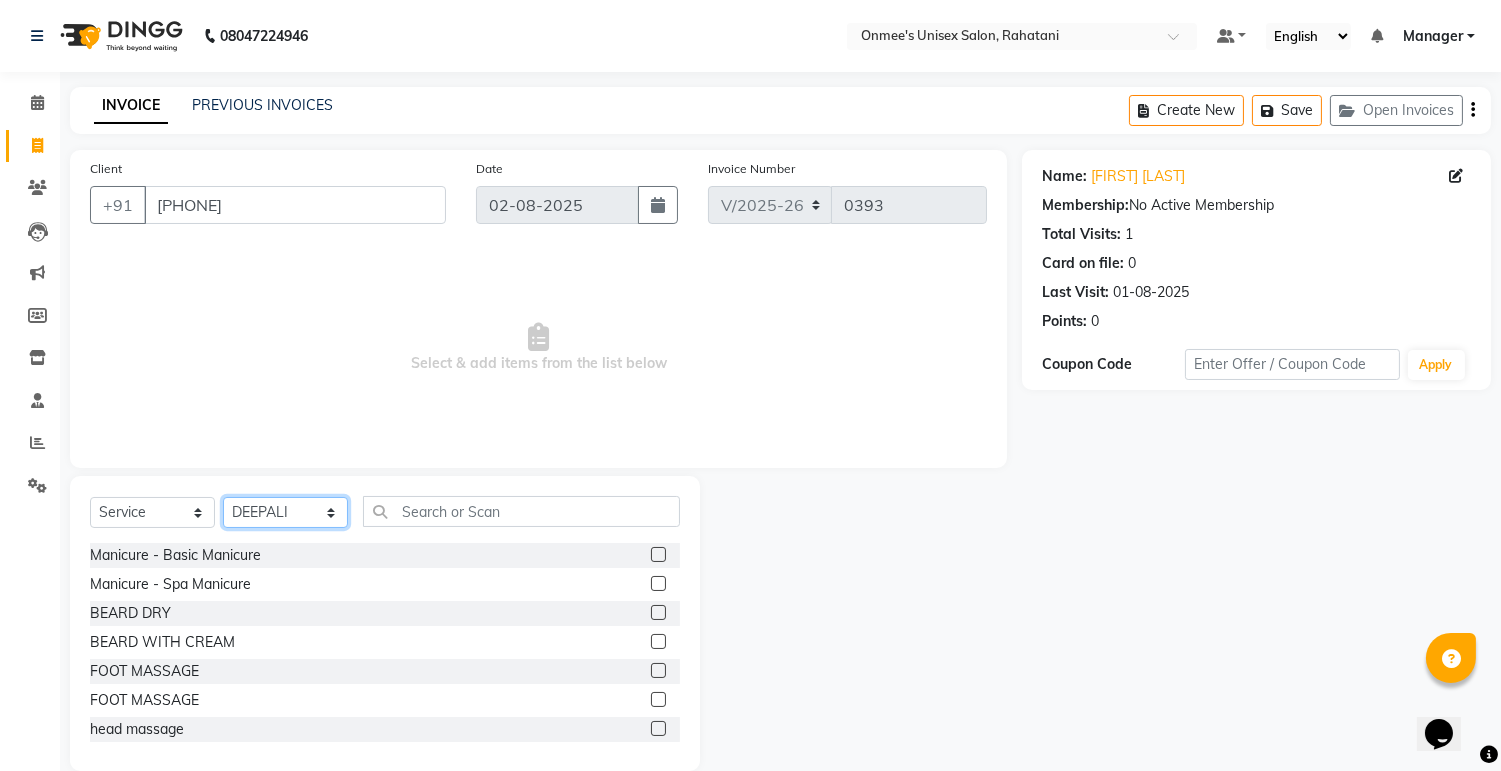 click on "Select Stylist ashim DEEPALI Ekrorla kapingshang Manager onmi pampam POKMI priya RANI ruhi SHINMUNGLA THANSHOK YUIMI" 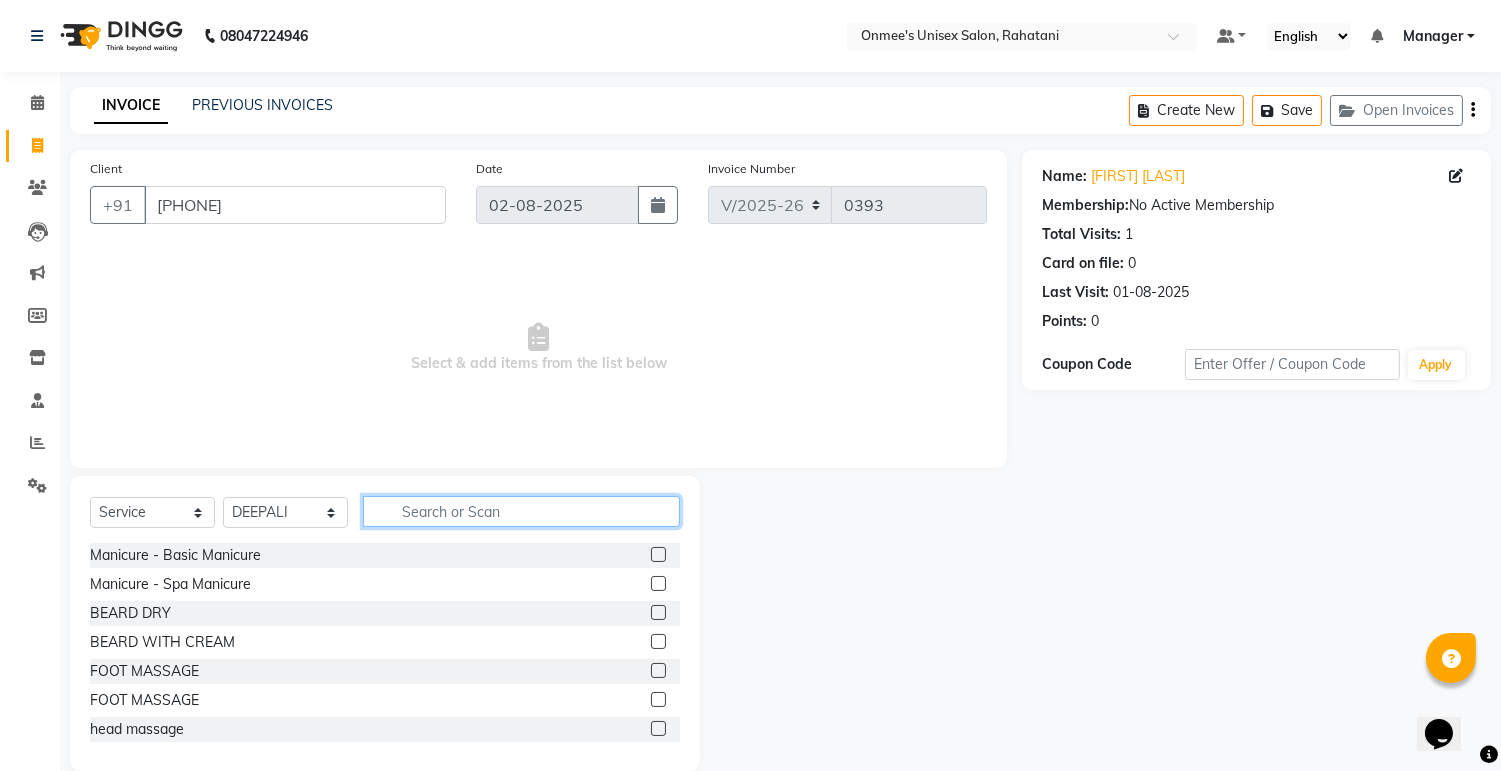 click 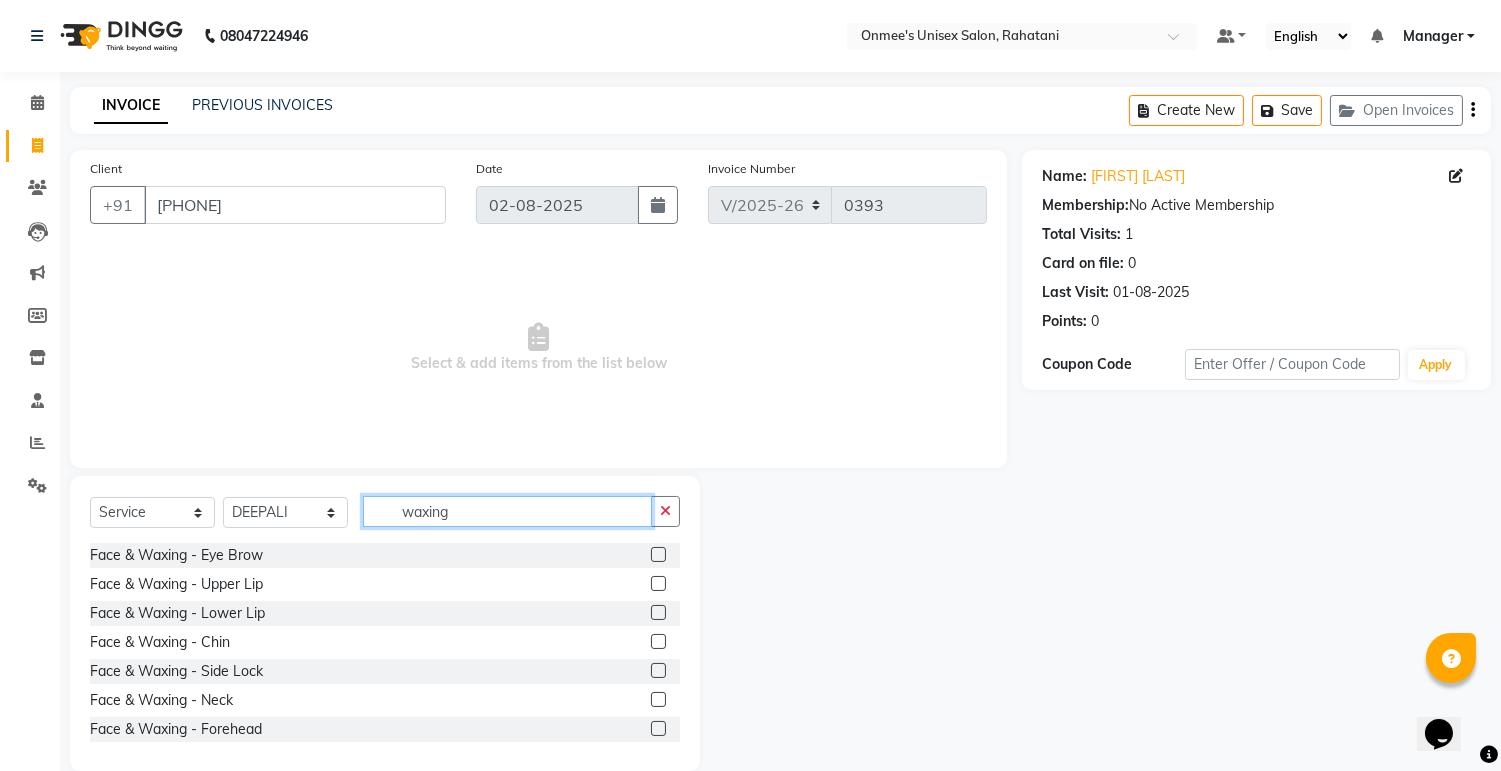scroll, scrollTop: 111, scrollLeft: 0, axis: vertical 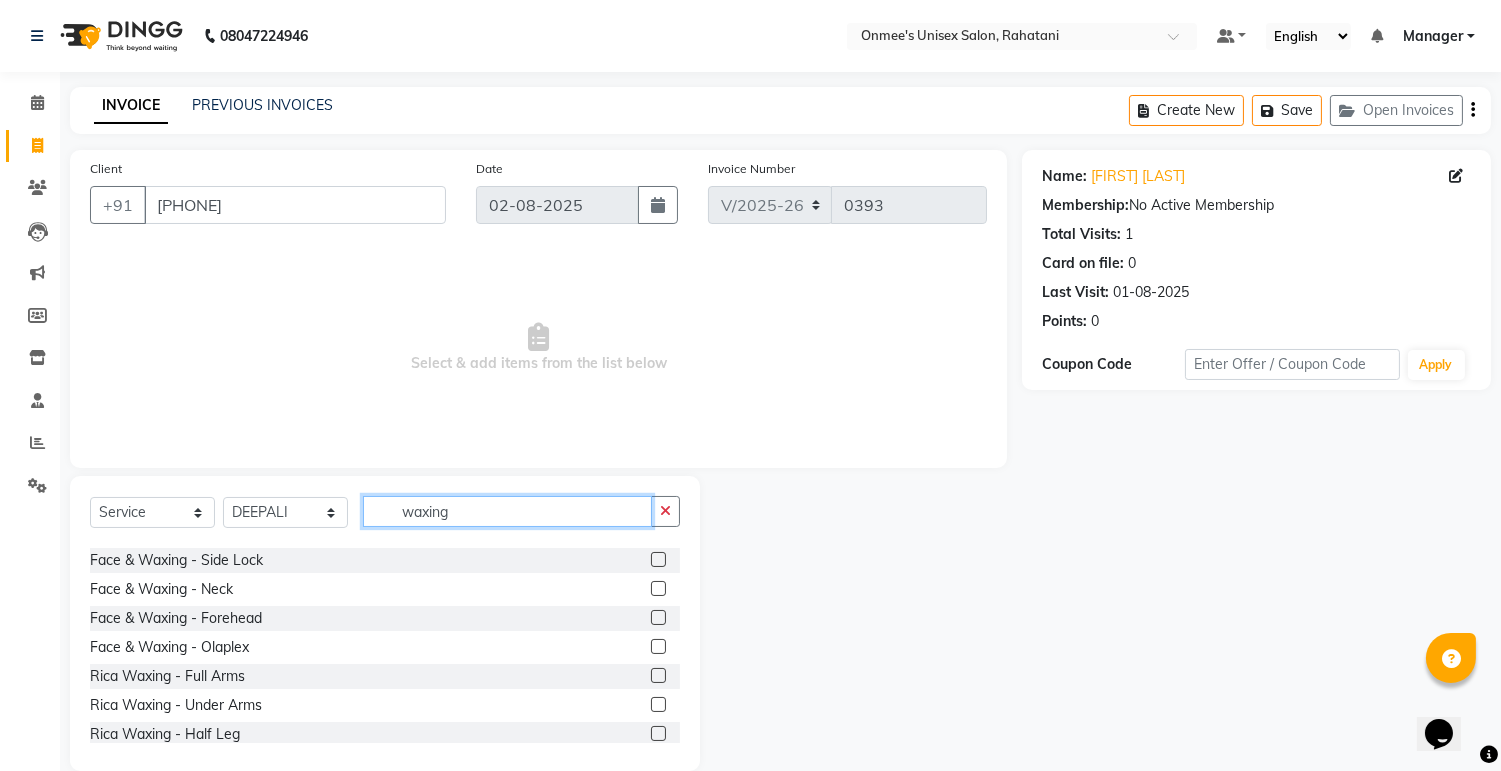 type on "waxing" 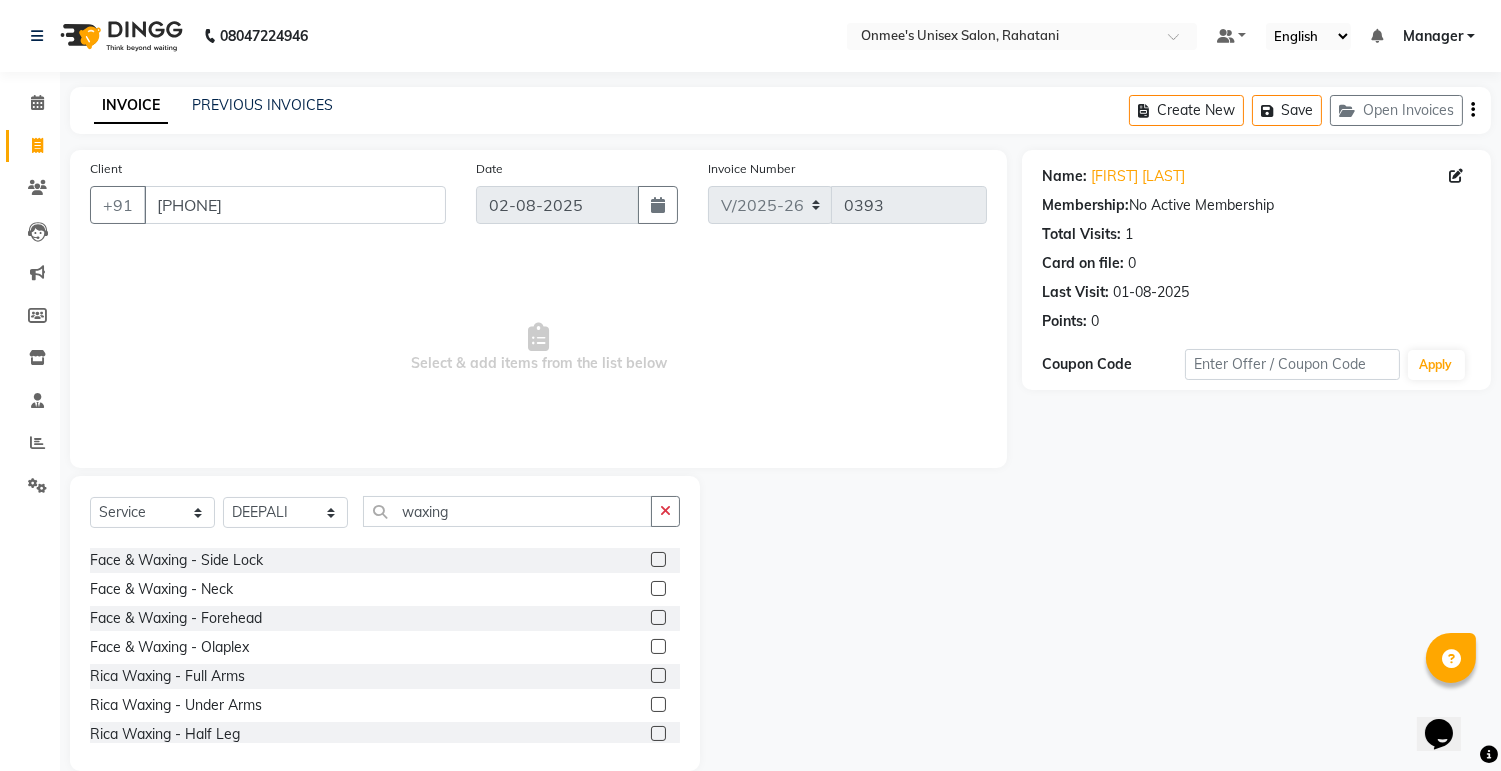 click 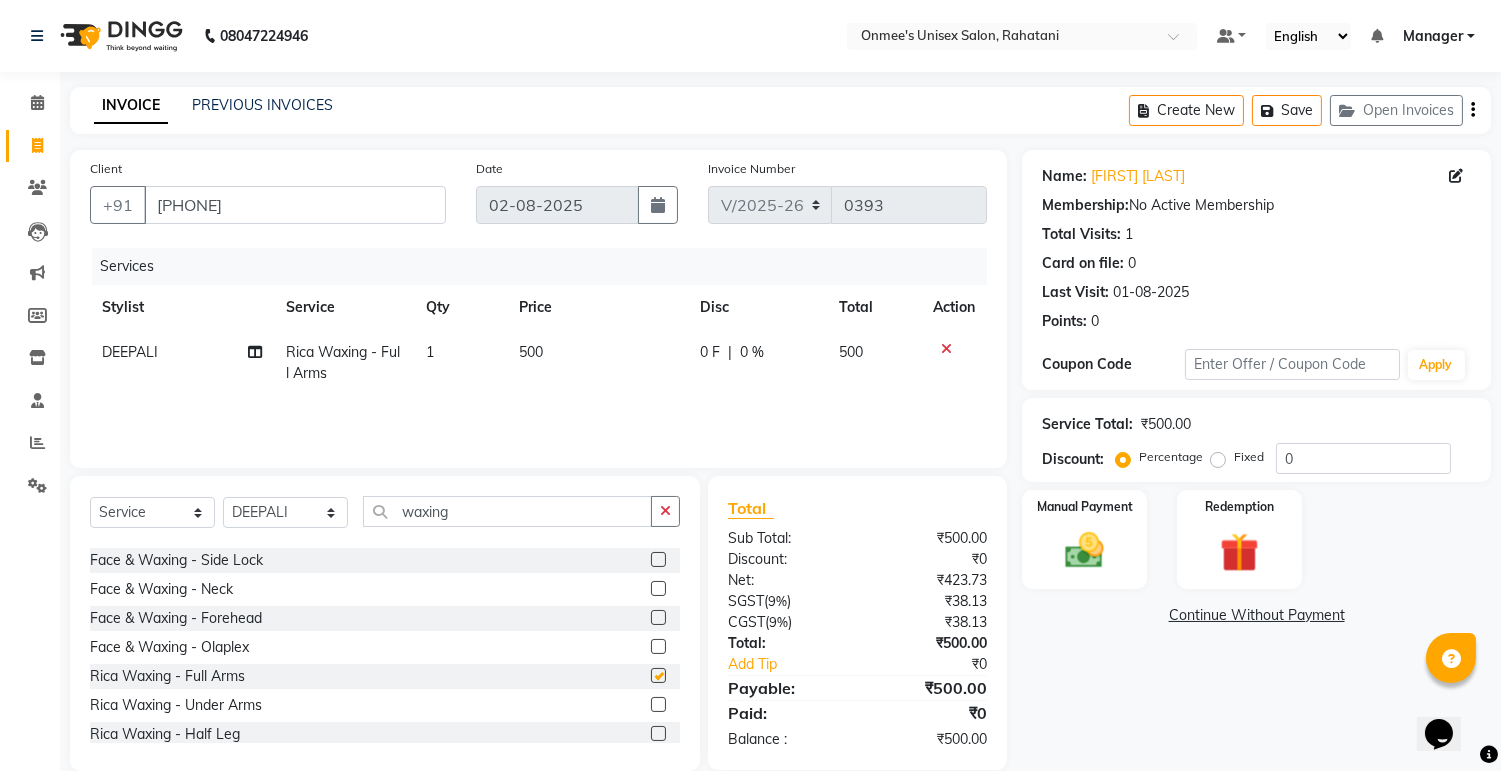 checkbox on "false" 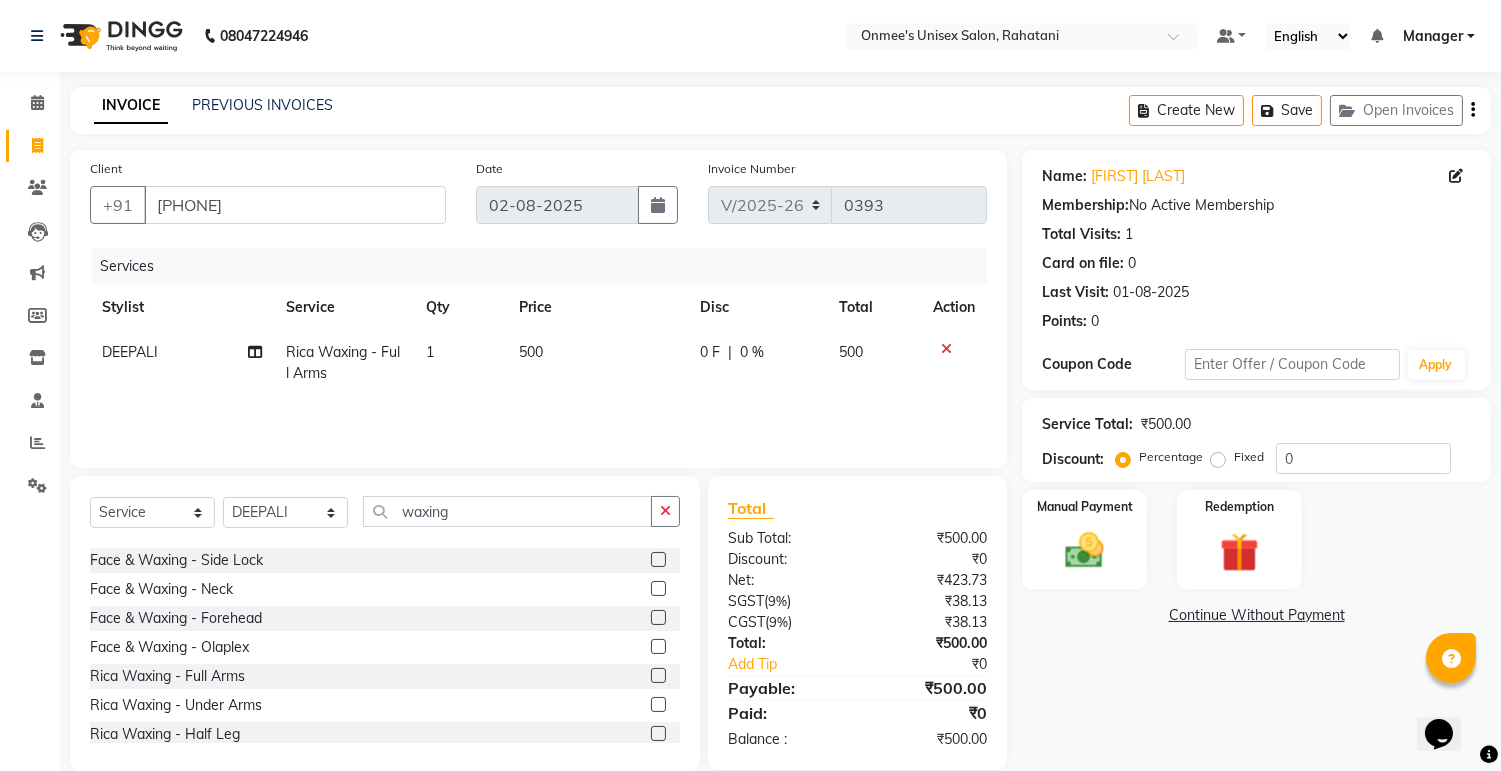 scroll, scrollTop: 222, scrollLeft: 0, axis: vertical 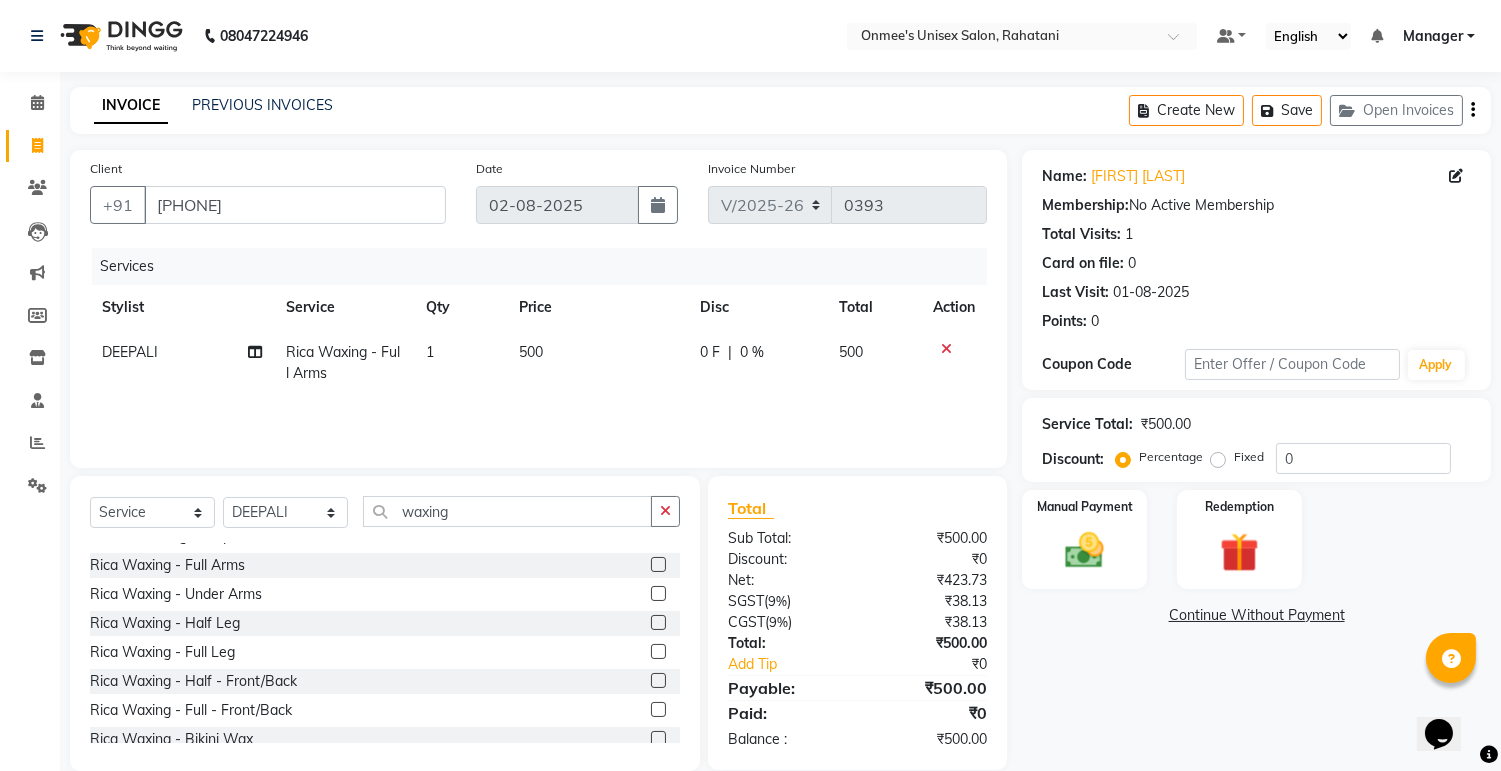 click 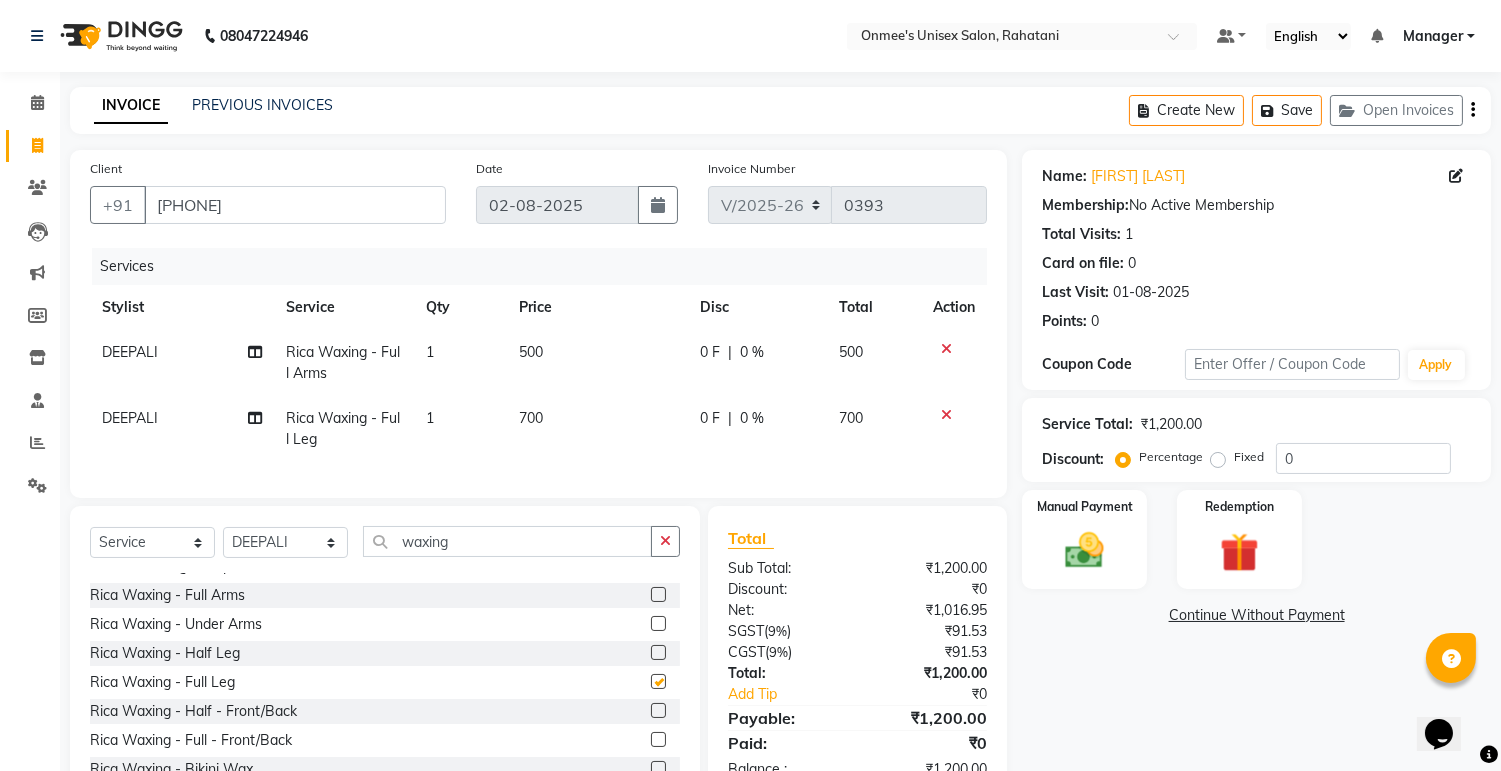 checkbox on "false" 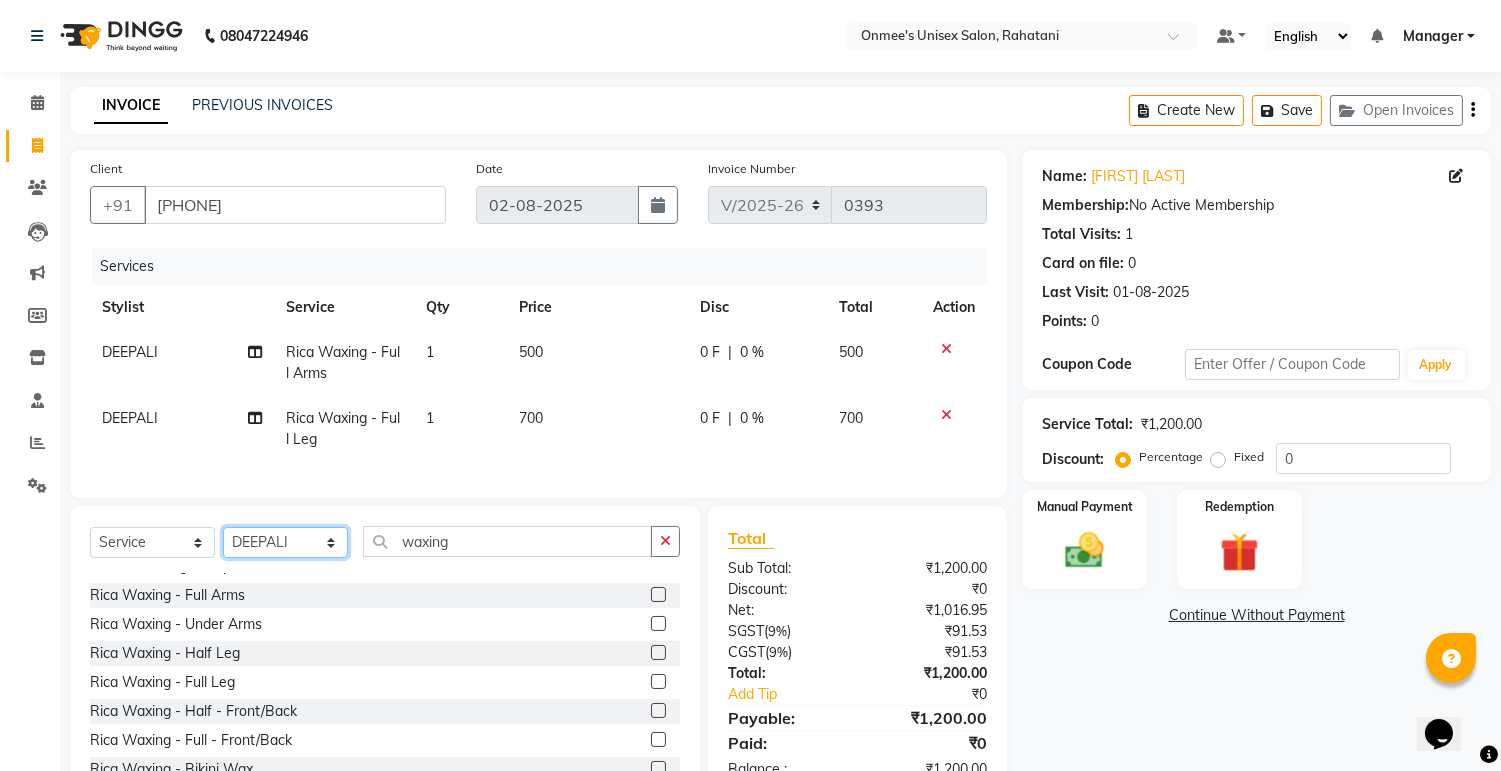 click on "Select Stylist ashim DEEPALI Ekrorla kapingshang Manager onmi pampam POKMI priya RANI ruhi SHINMUNGLA THANSHOK YUIMI" 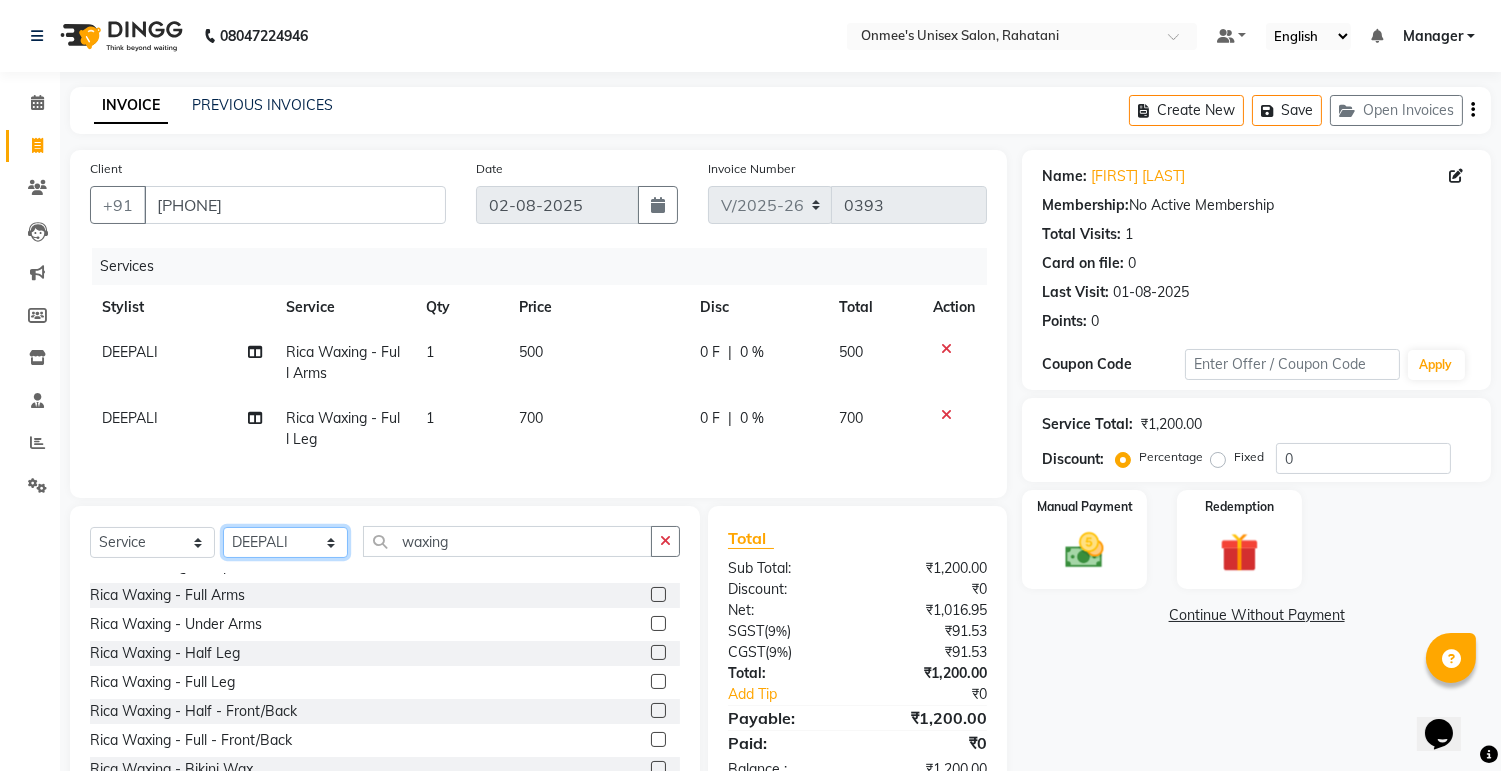 select on "[PHONE]" 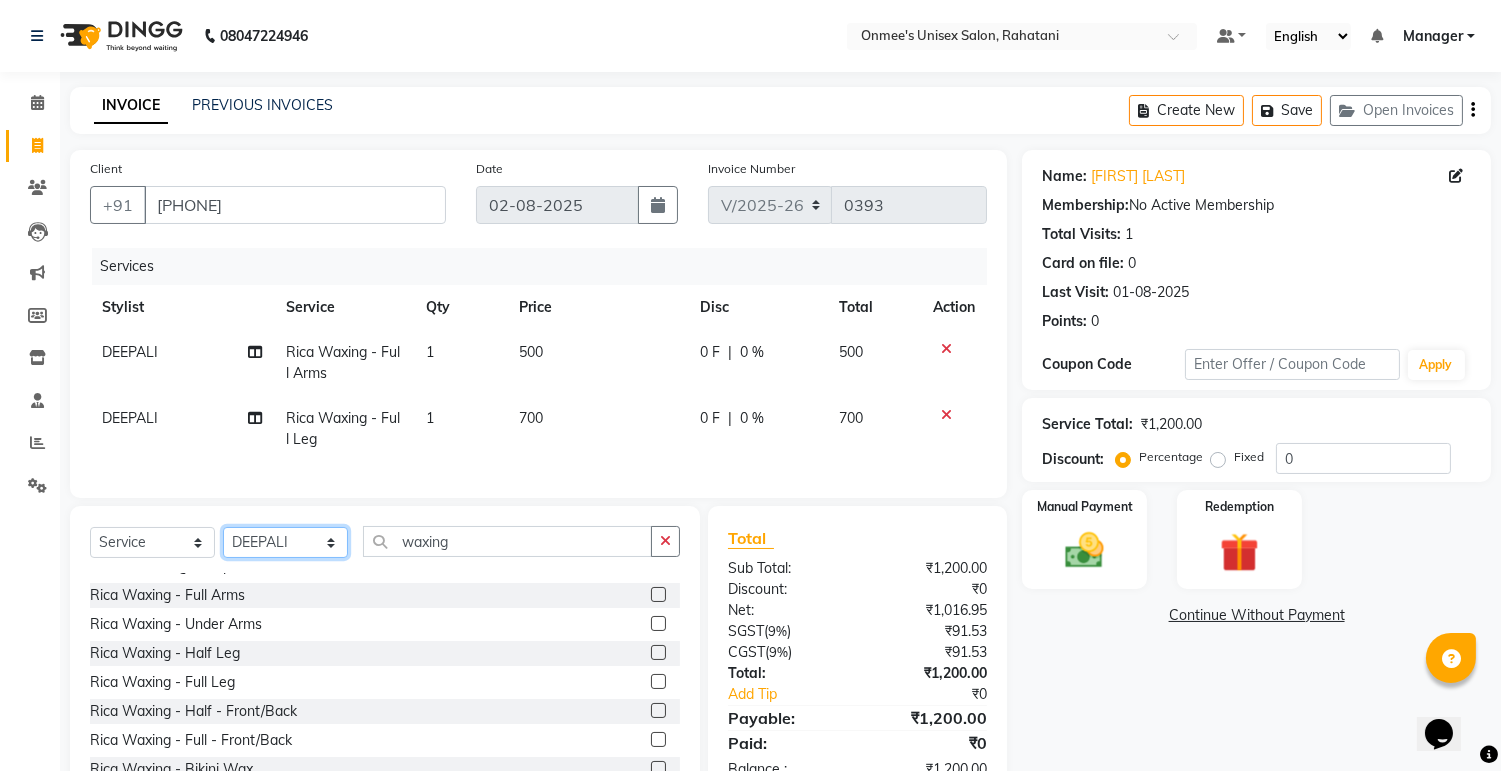 click on "Select Stylist ashim DEEPALI Ekrorla kapingshang Manager onmi pampam POKMI priya RANI ruhi SHINMUNGLA THANSHOK YUIMI" 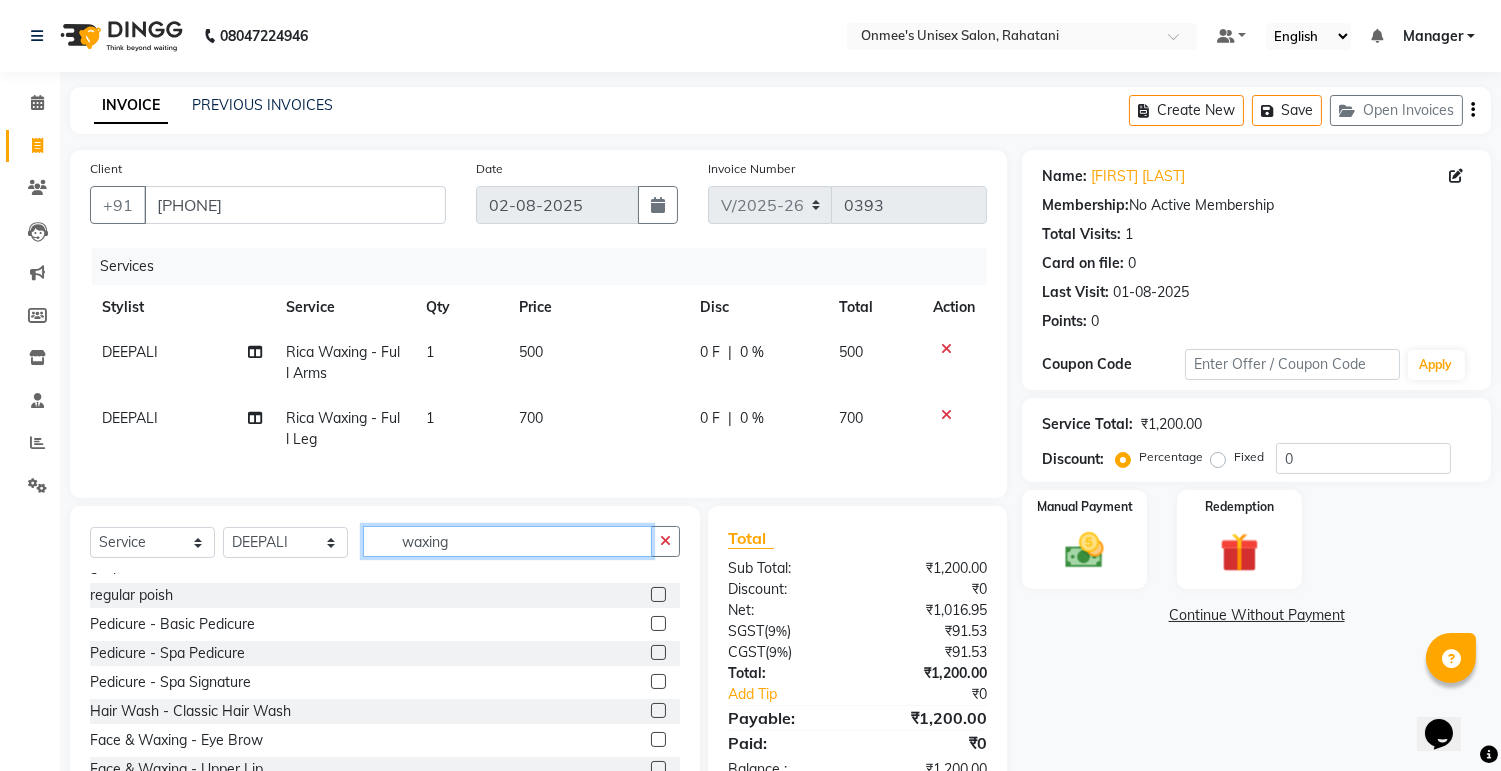 click on "waxing" 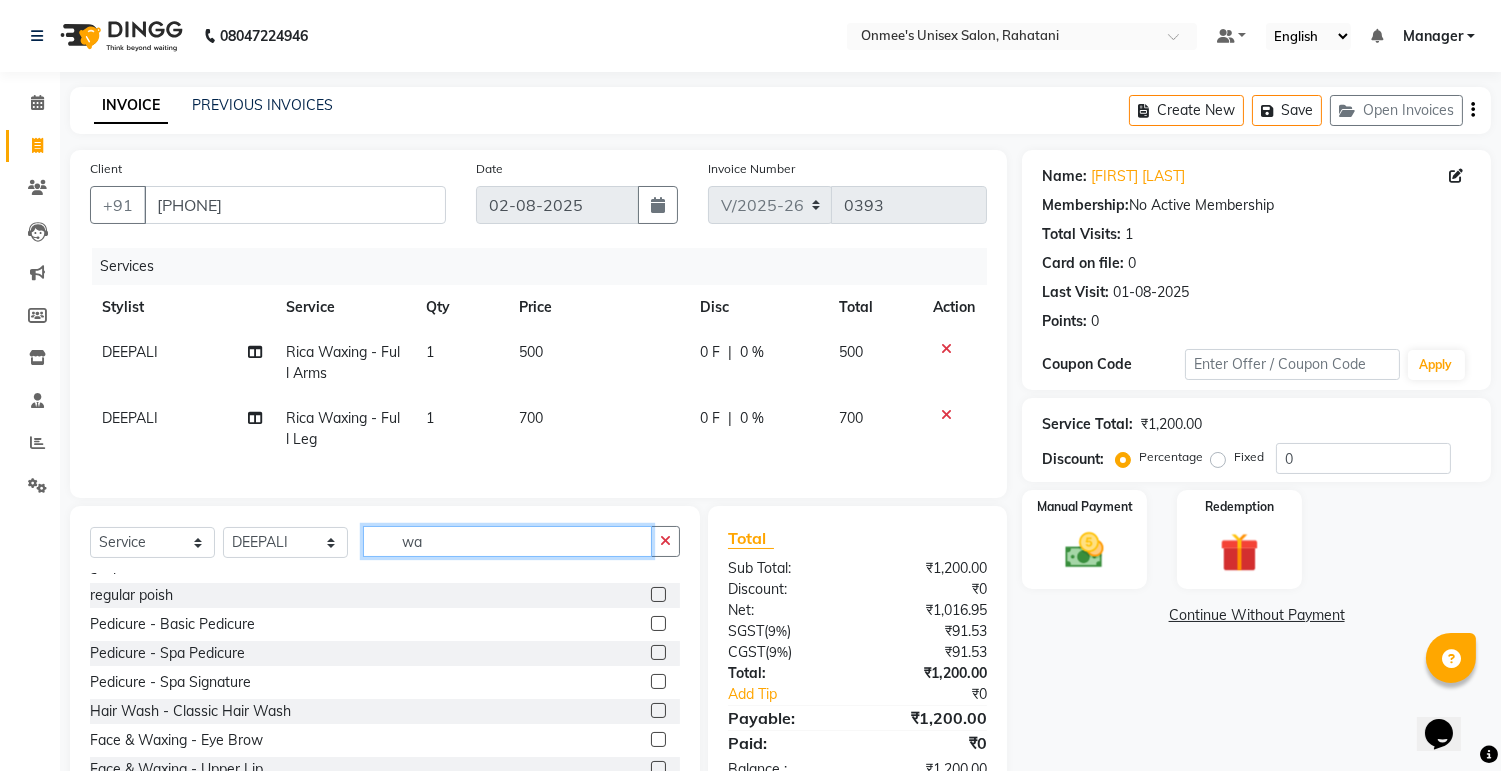 type on "w" 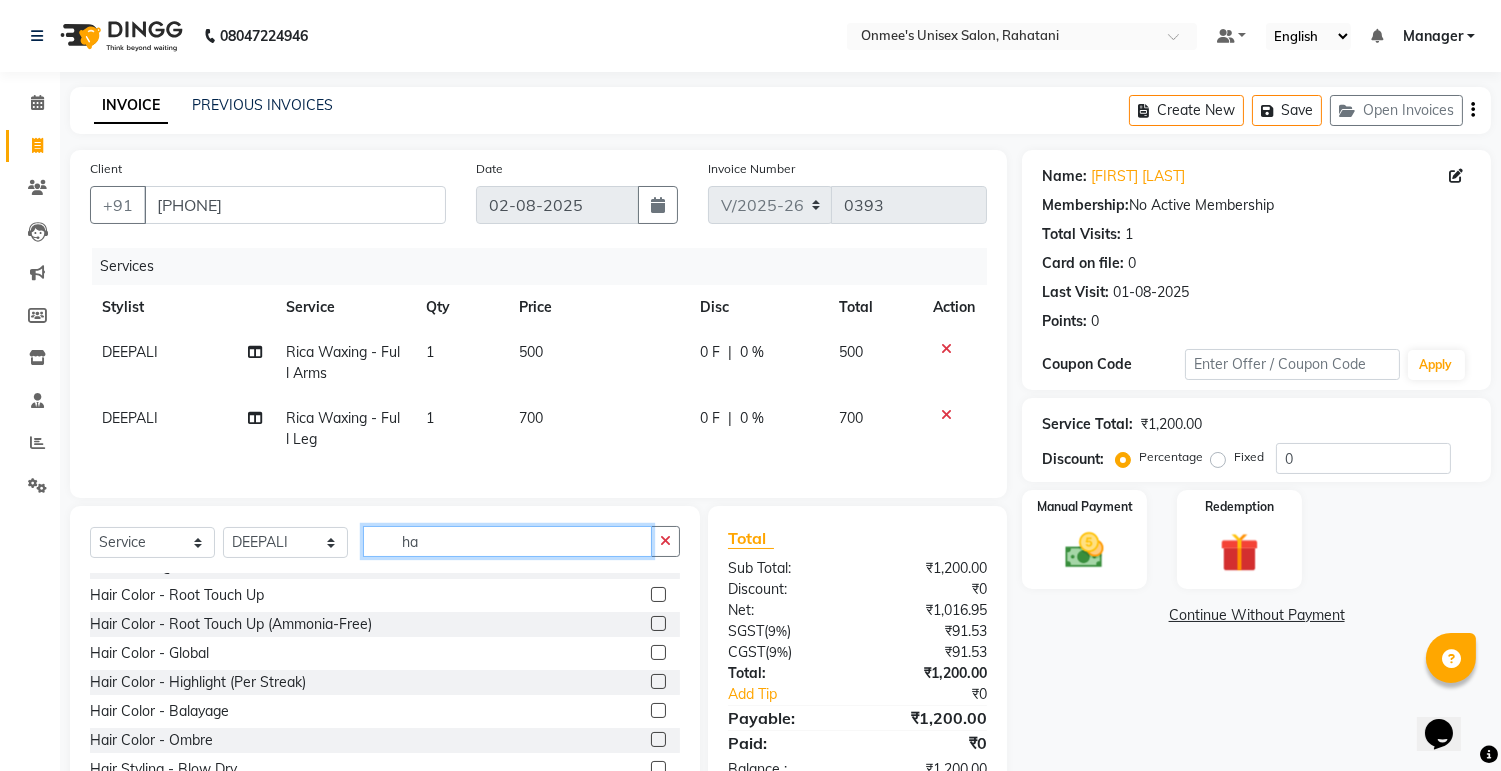 scroll, scrollTop: 0, scrollLeft: 0, axis: both 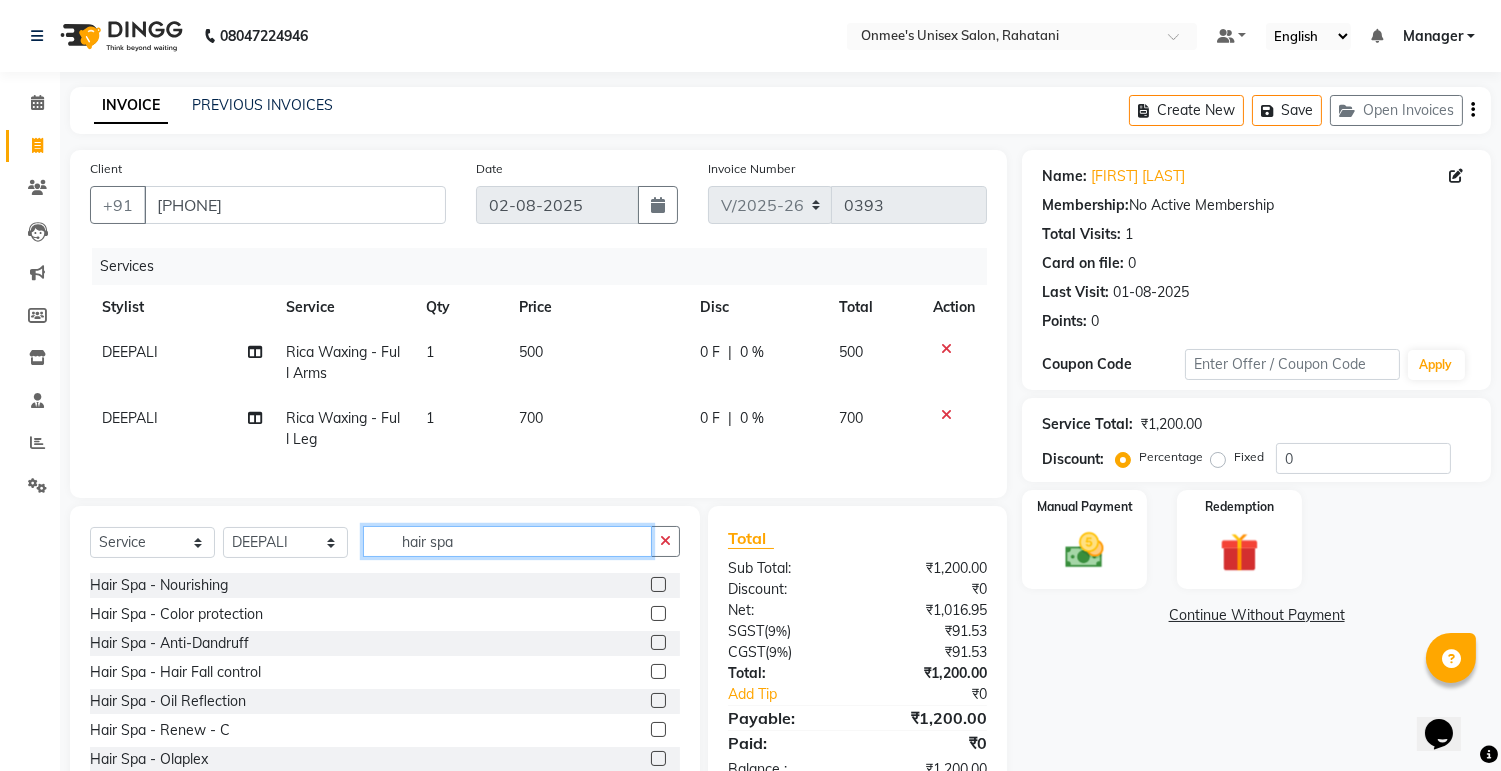 type on "hair spa" 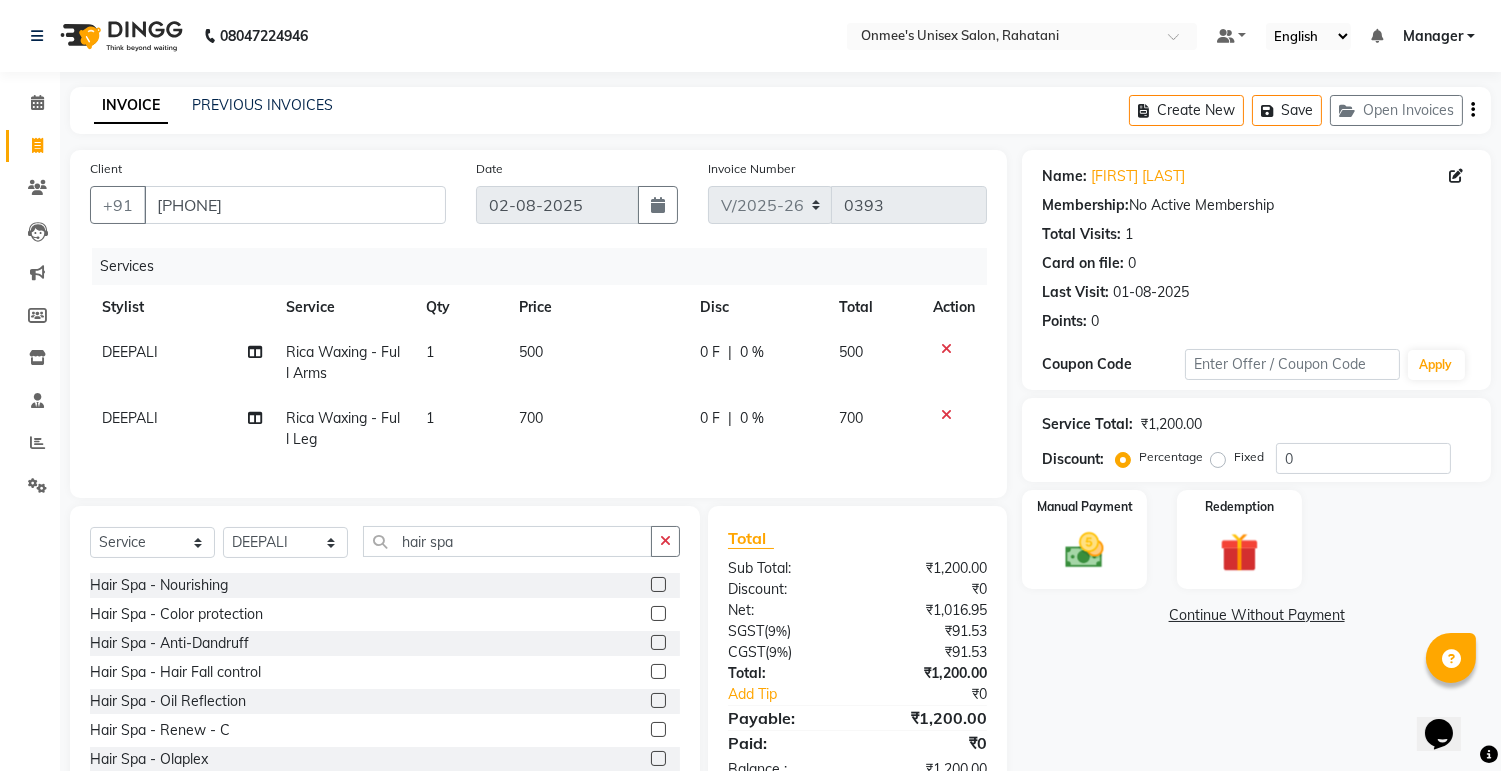 click 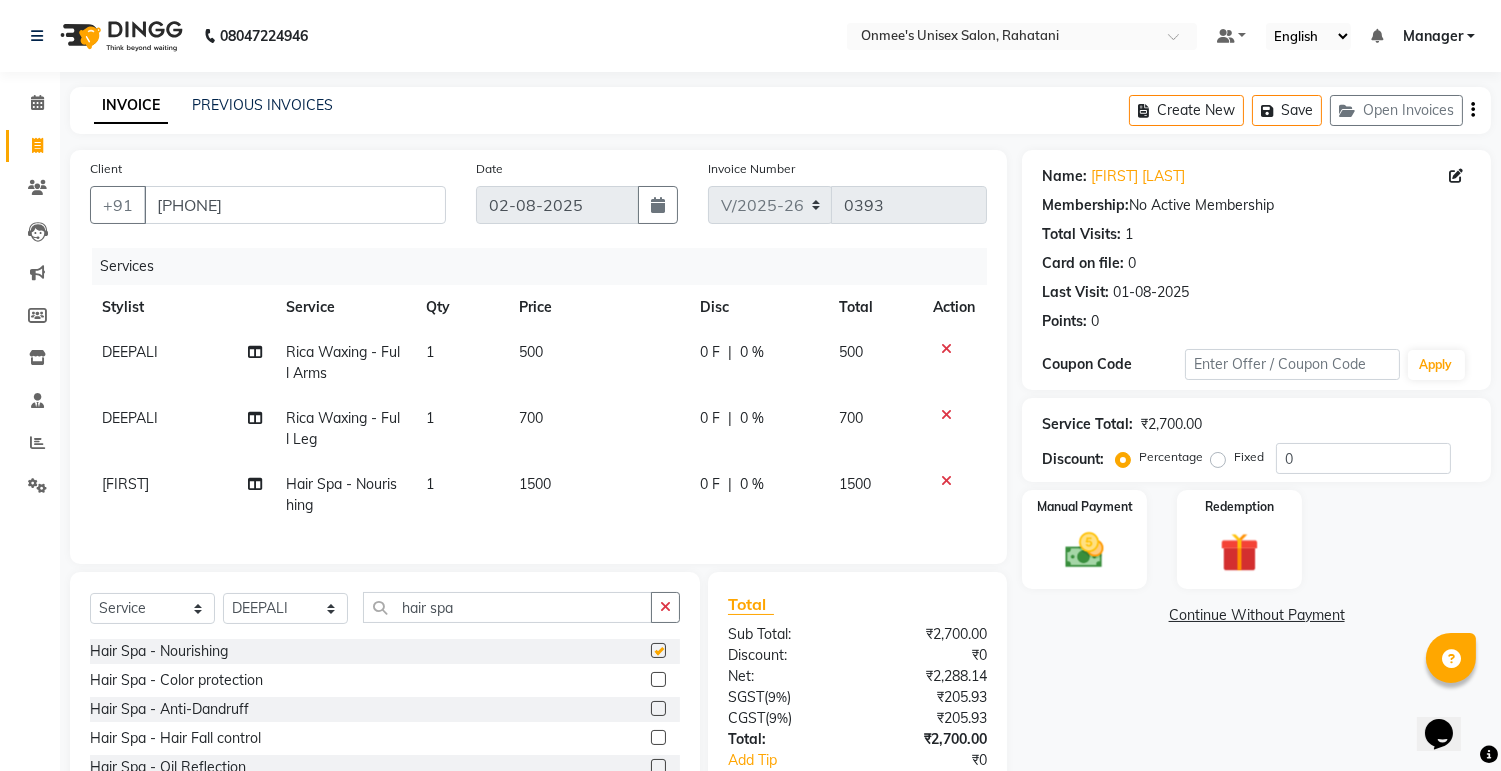checkbox on "false" 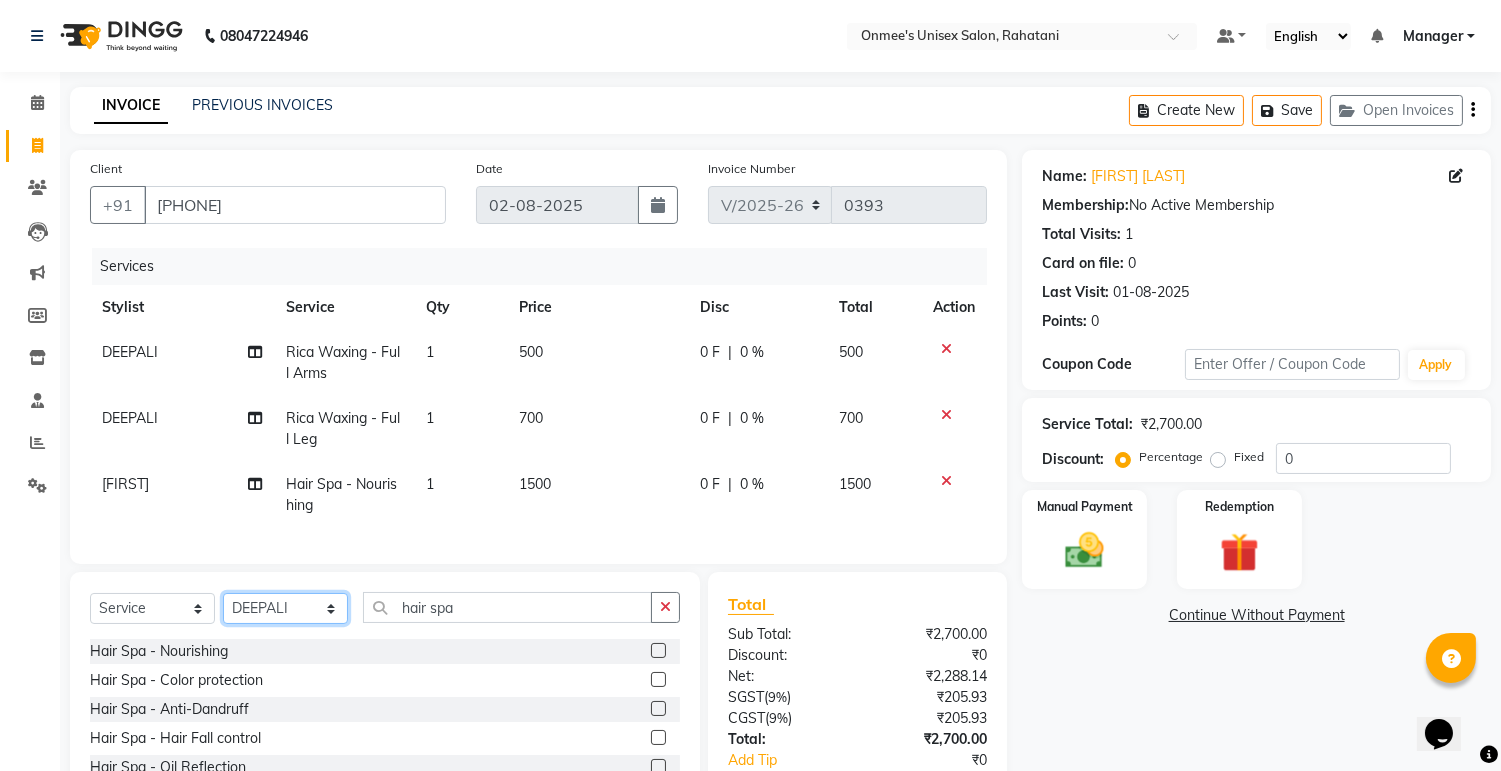 click on "Select Stylist ashim DEEPALI Ekrorla kapingshang Manager onmi pampam POKMI priya RANI ruhi SHINMUNGLA THANSHOK YUIMI" 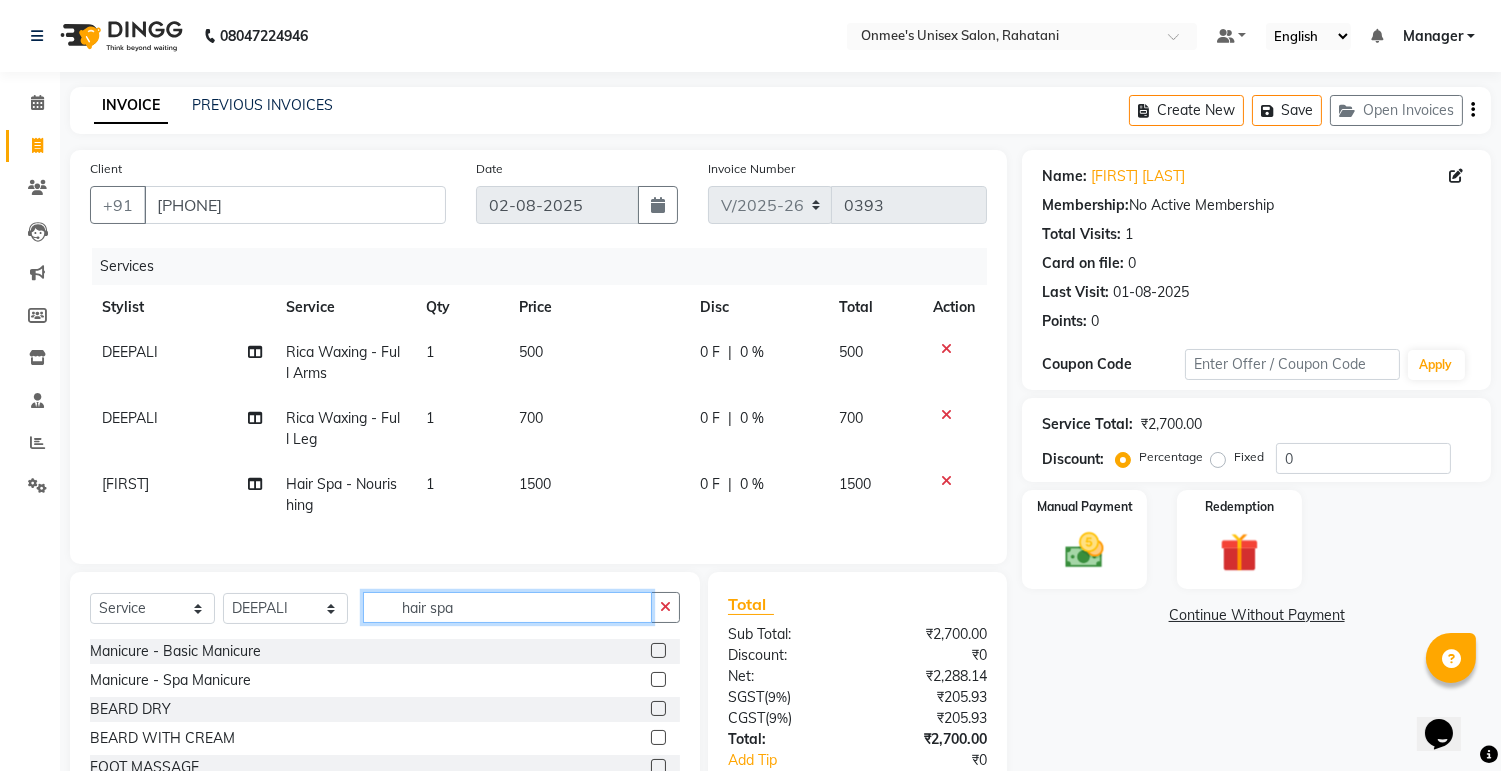 click on "hair spa" 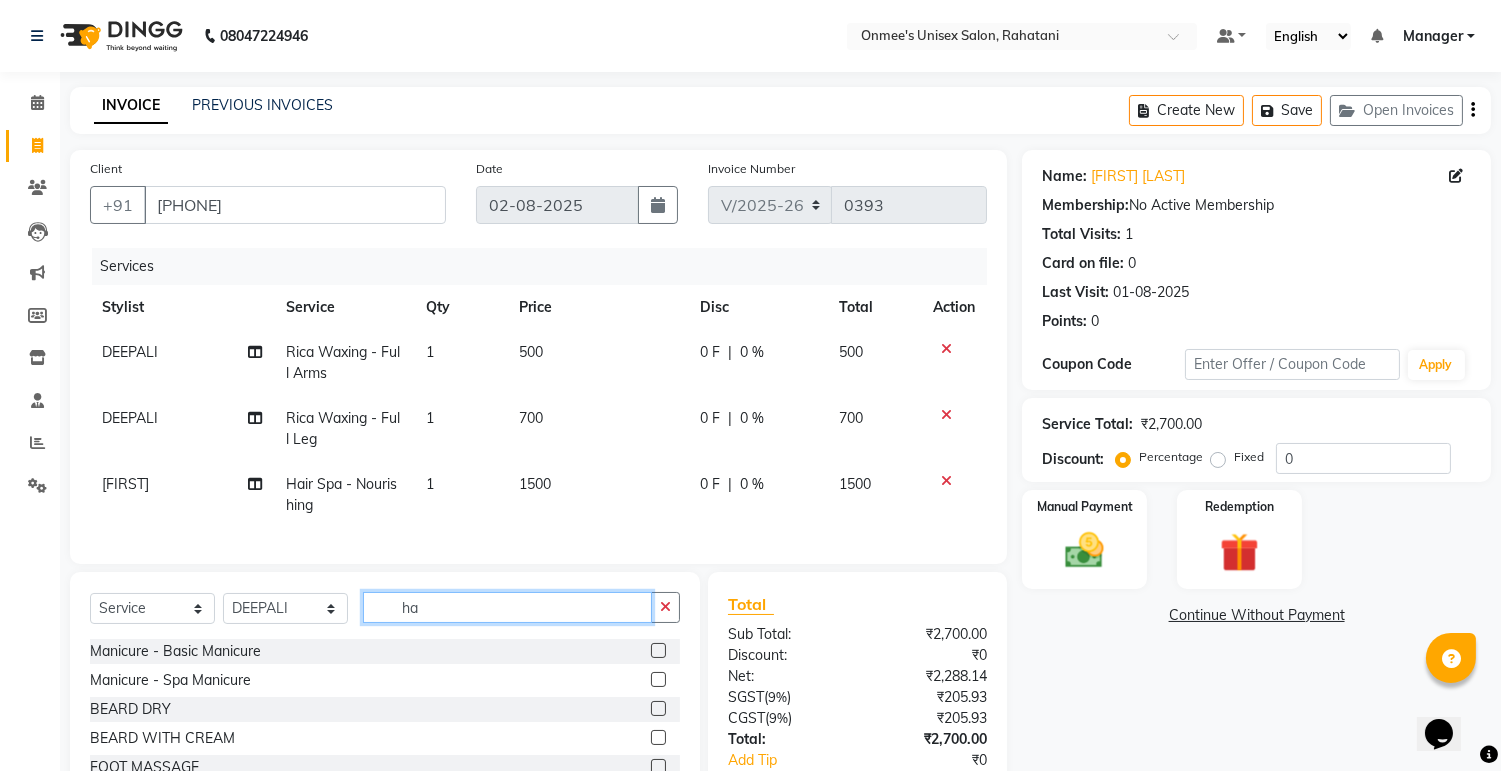 type on "h" 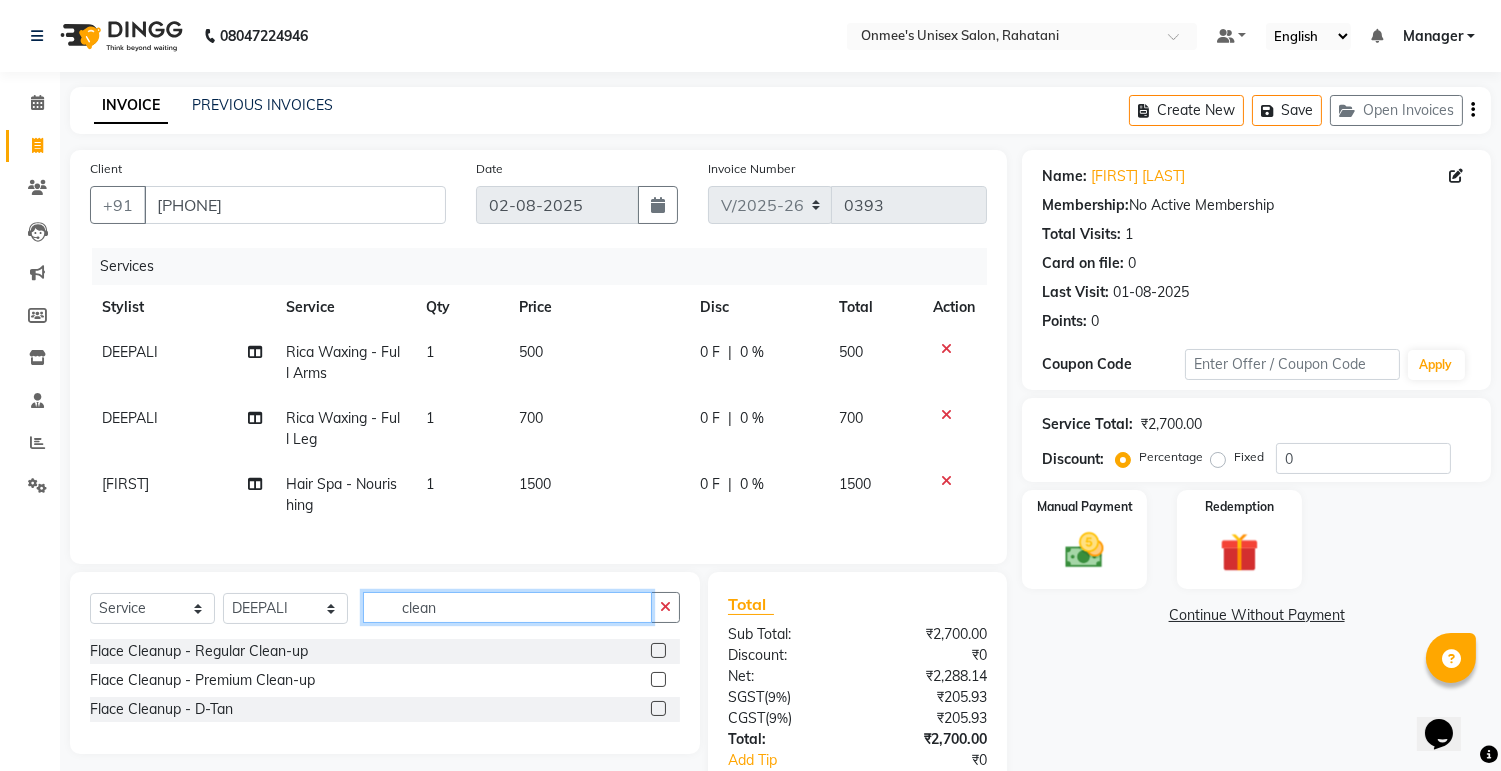 type on "clean" 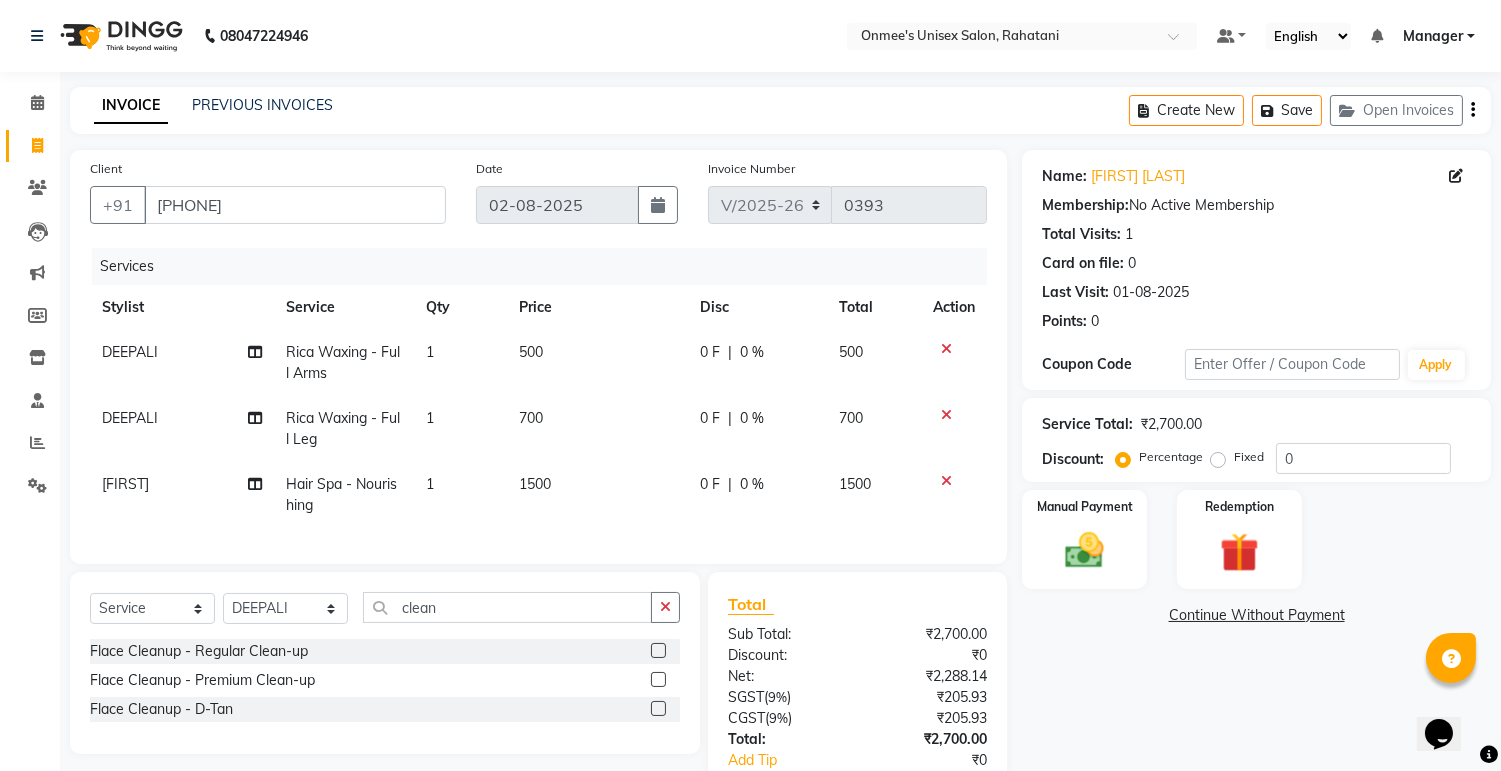 click 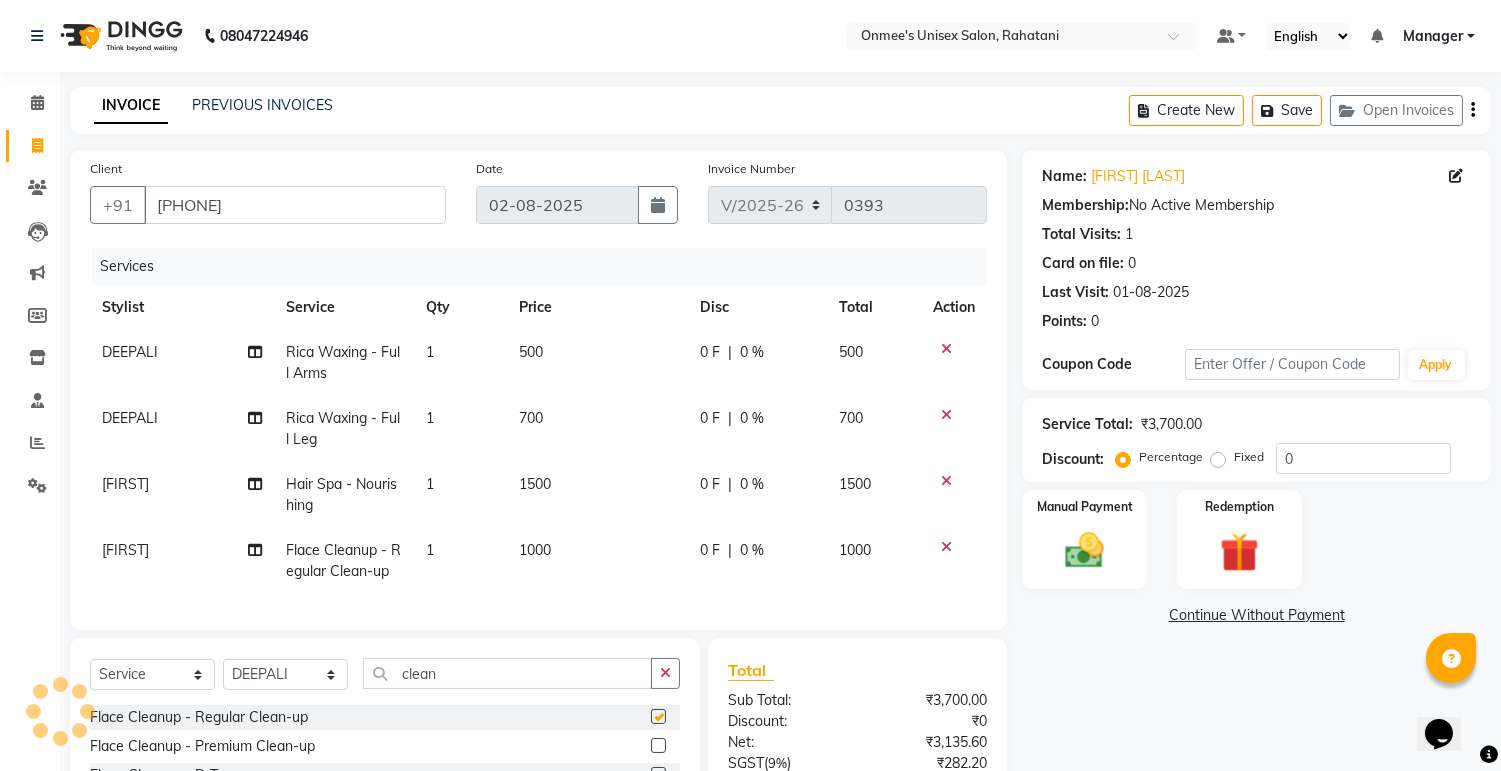 checkbox on "false" 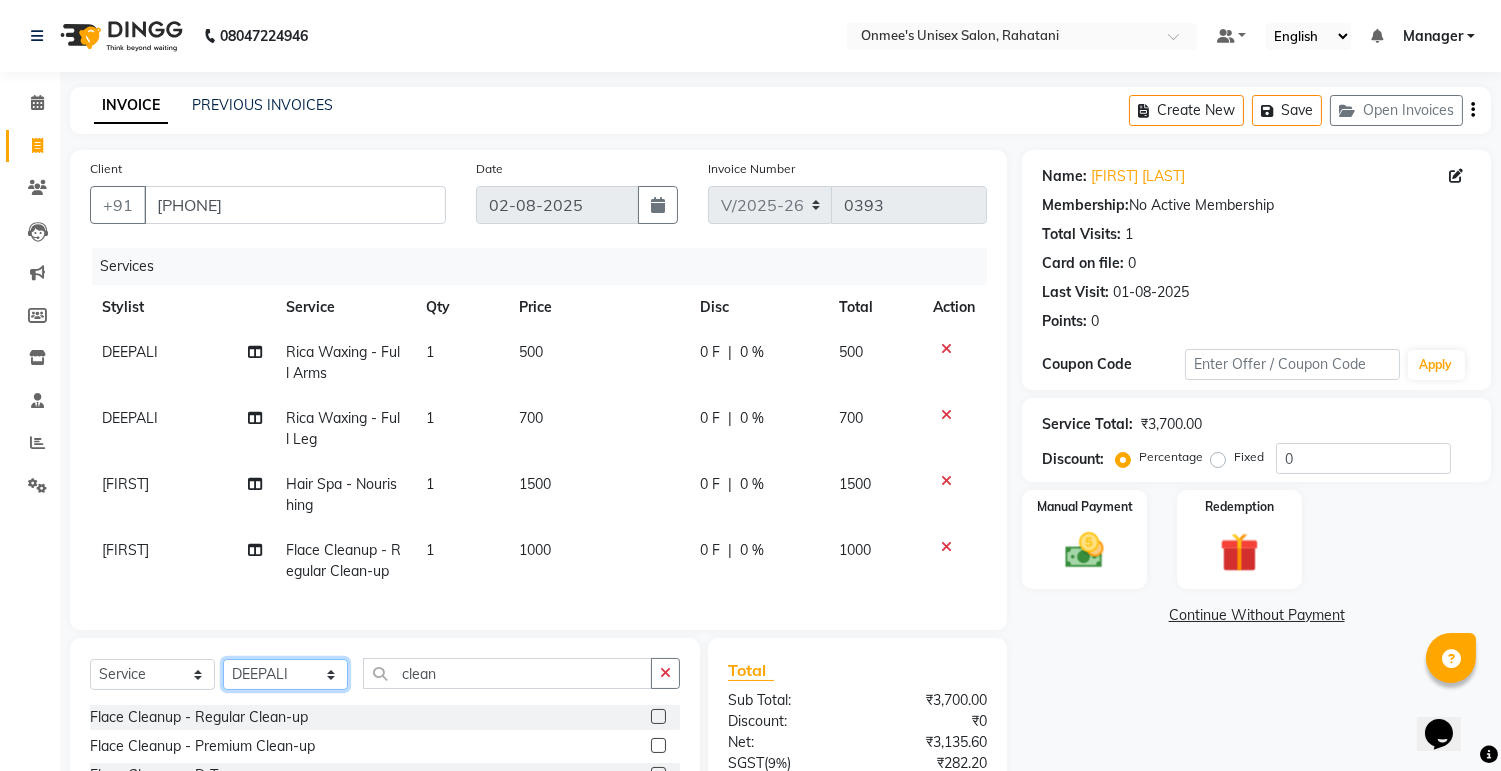 click on "Select Stylist ashim DEEPALI Ekrorla kapingshang Manager onmi pampam POKMI priya RANI ruhi SHINMUNGLA THANSHOK YUIMI" 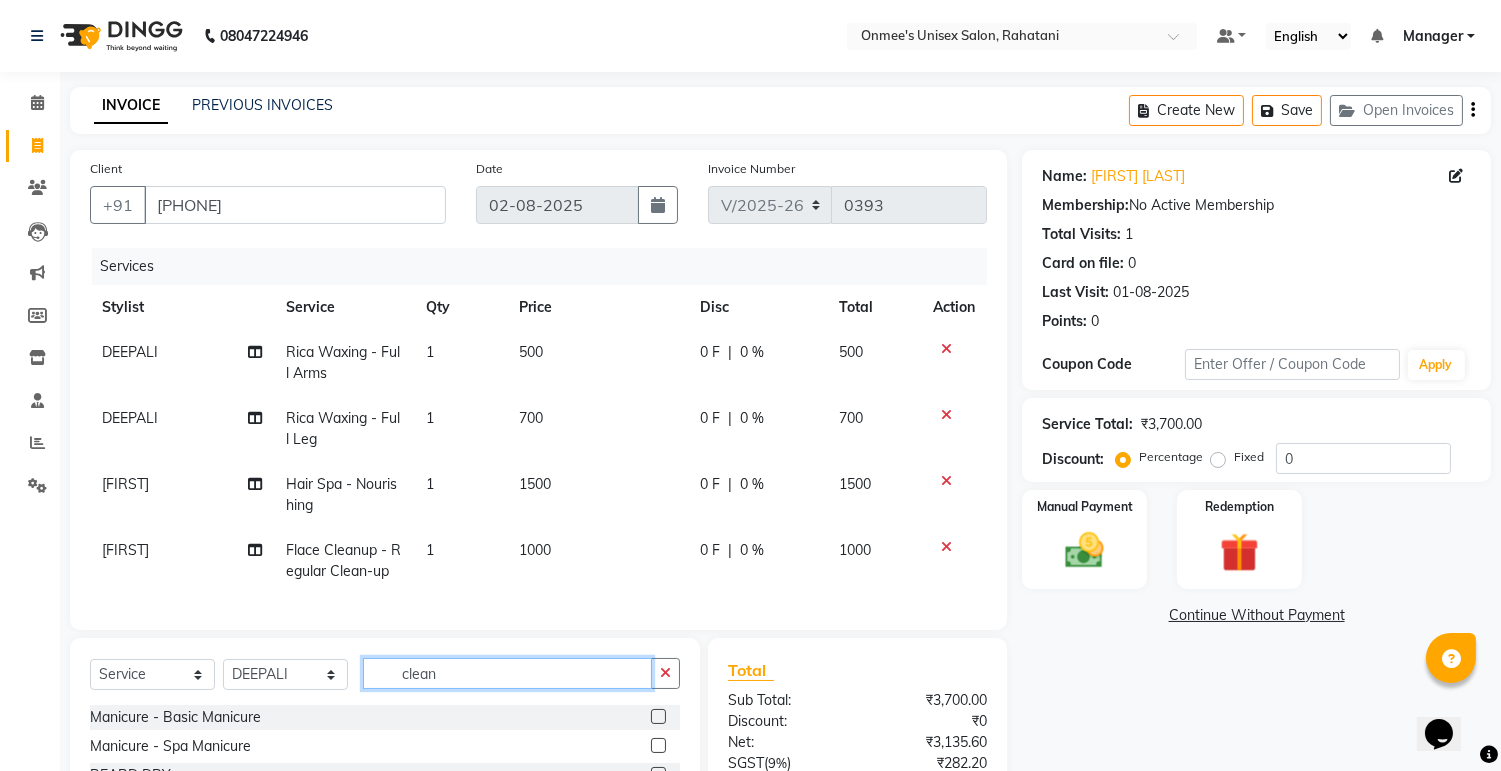 click on "clean" 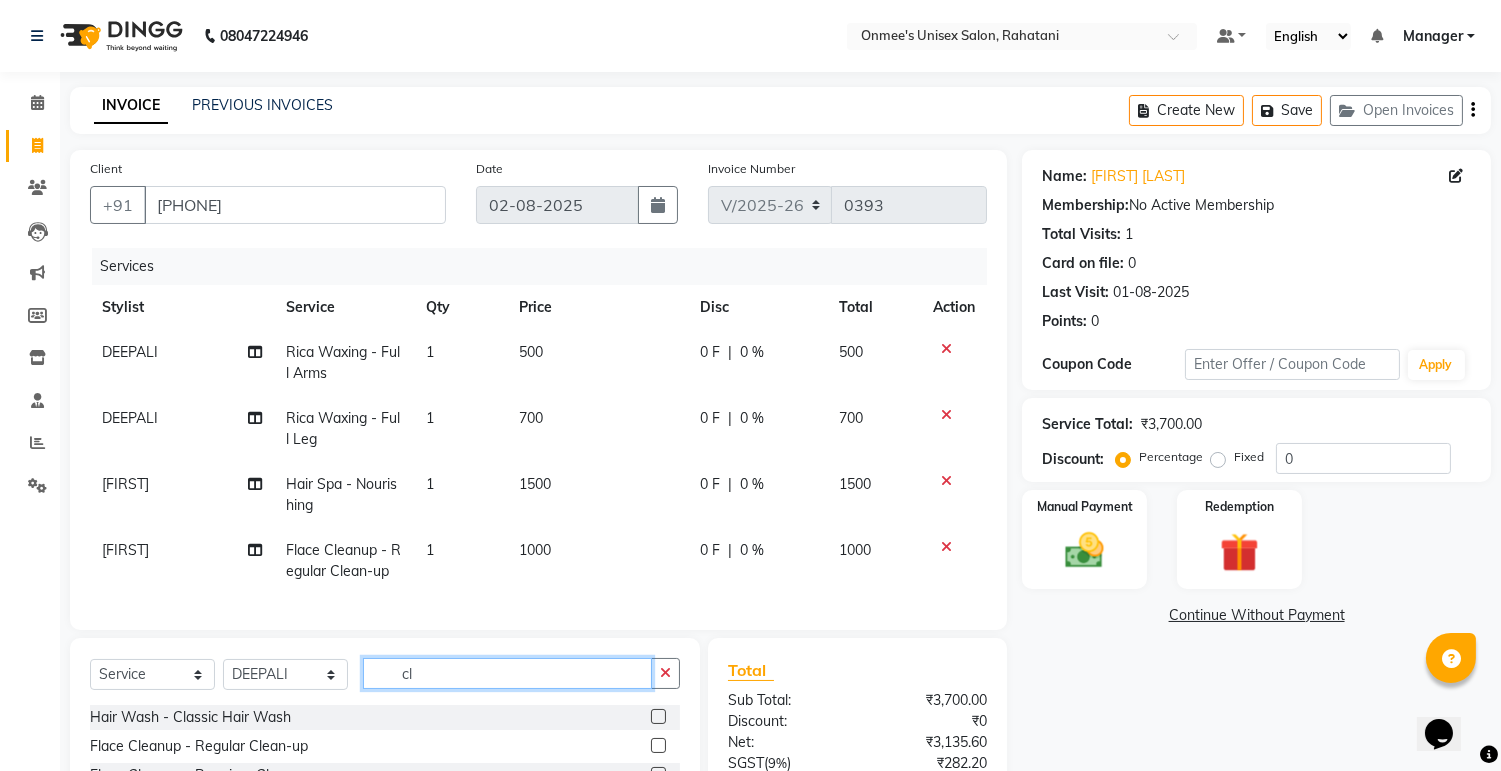 type on "c" 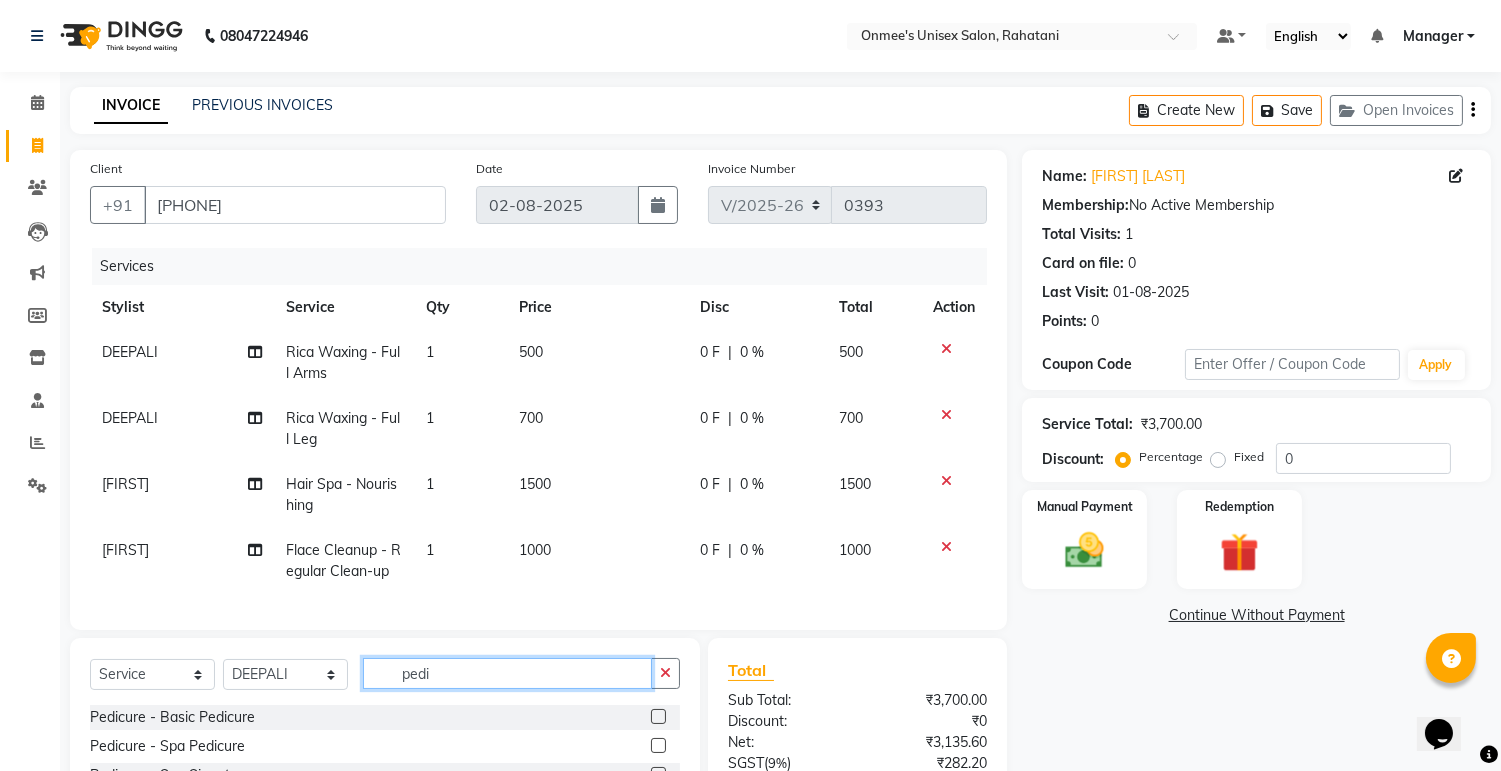 type on "pedi" 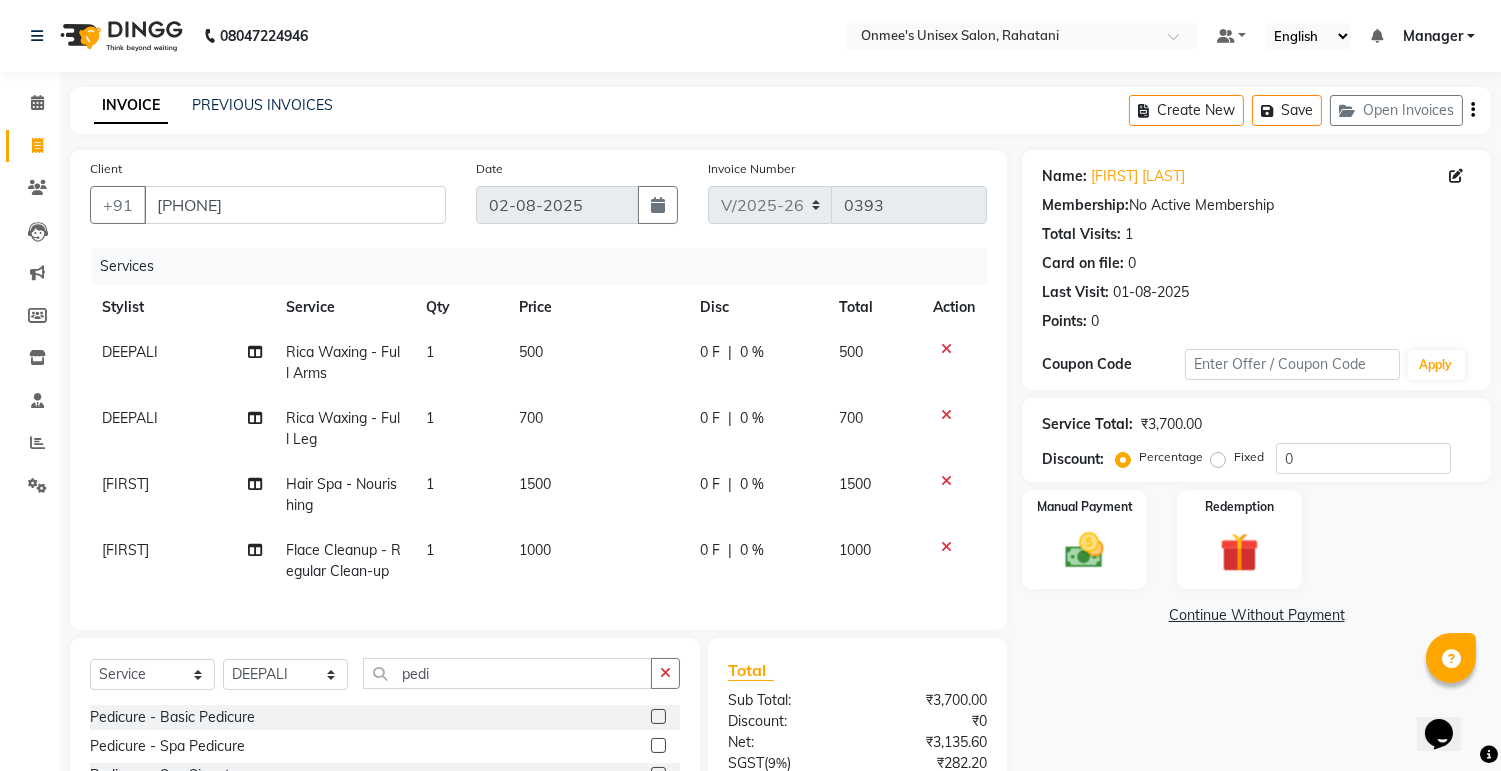 click 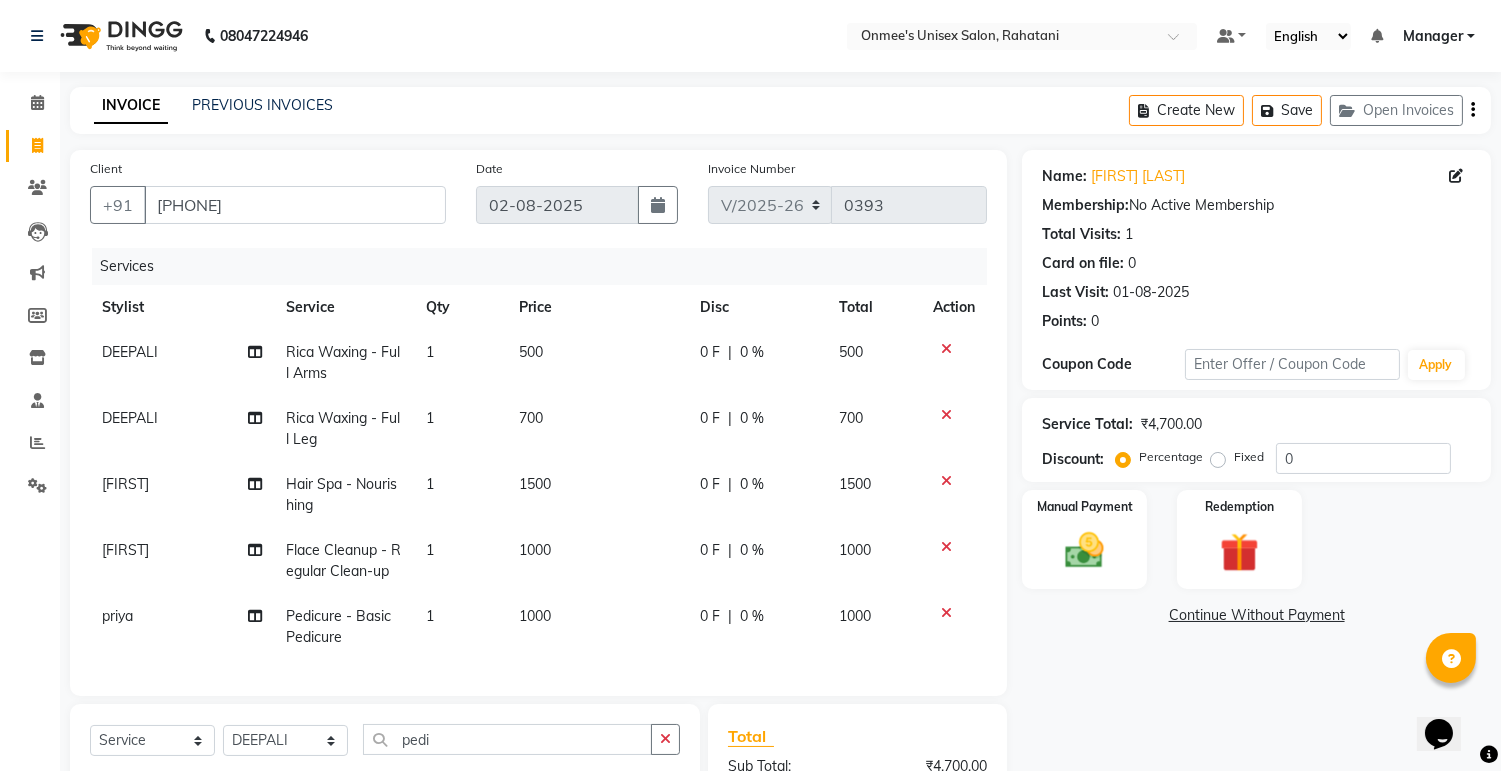 checkbox on "false" 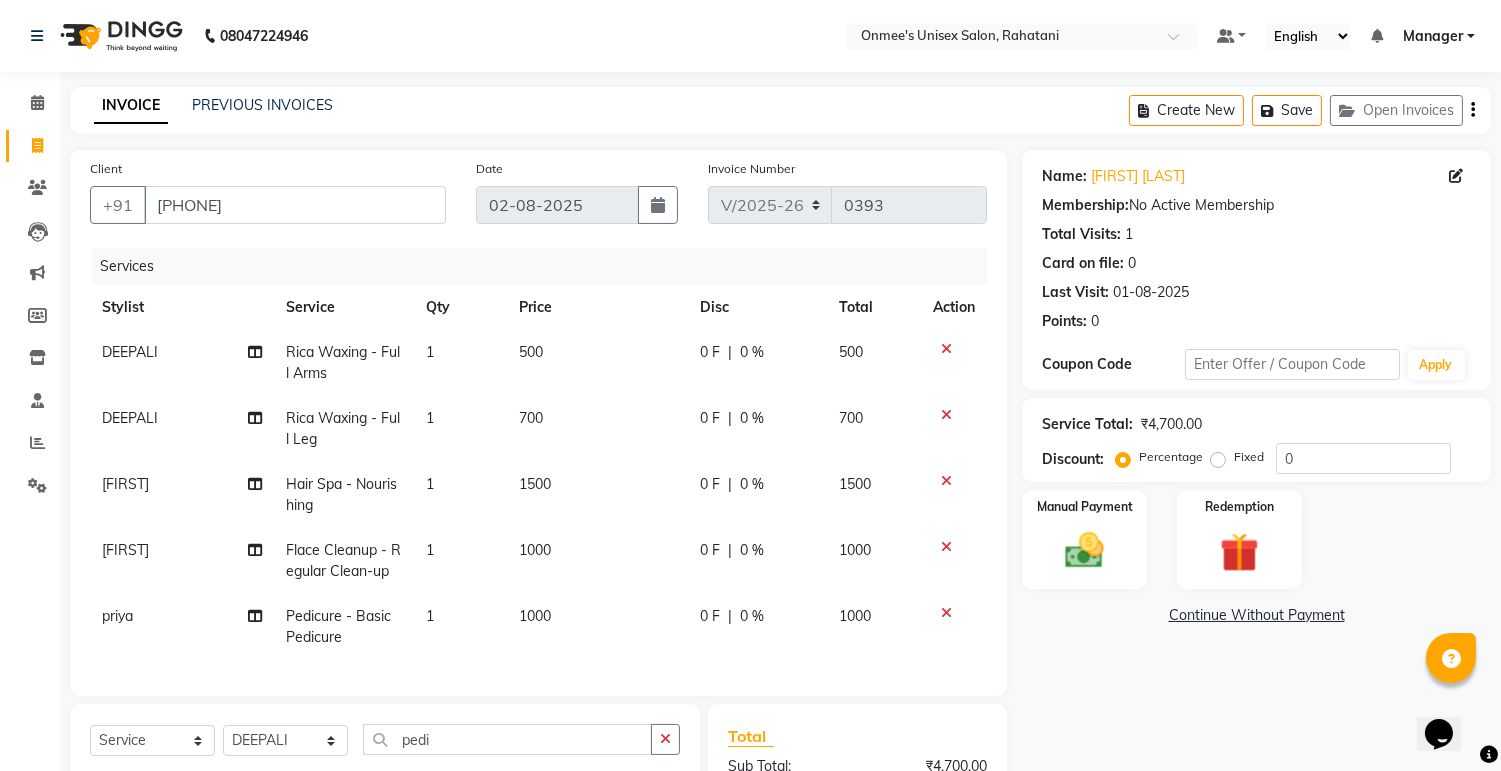 click on "1500" 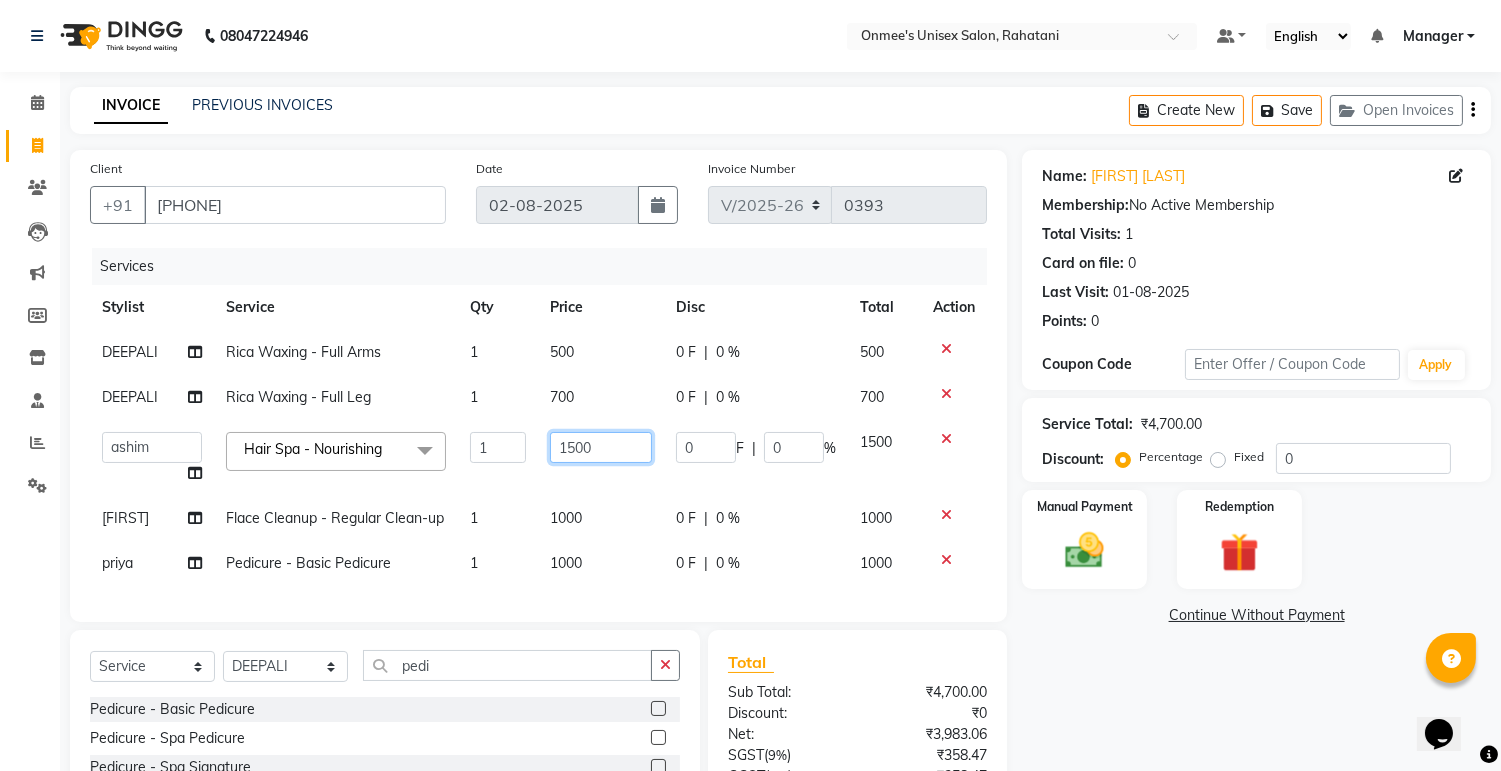 click on "1500" 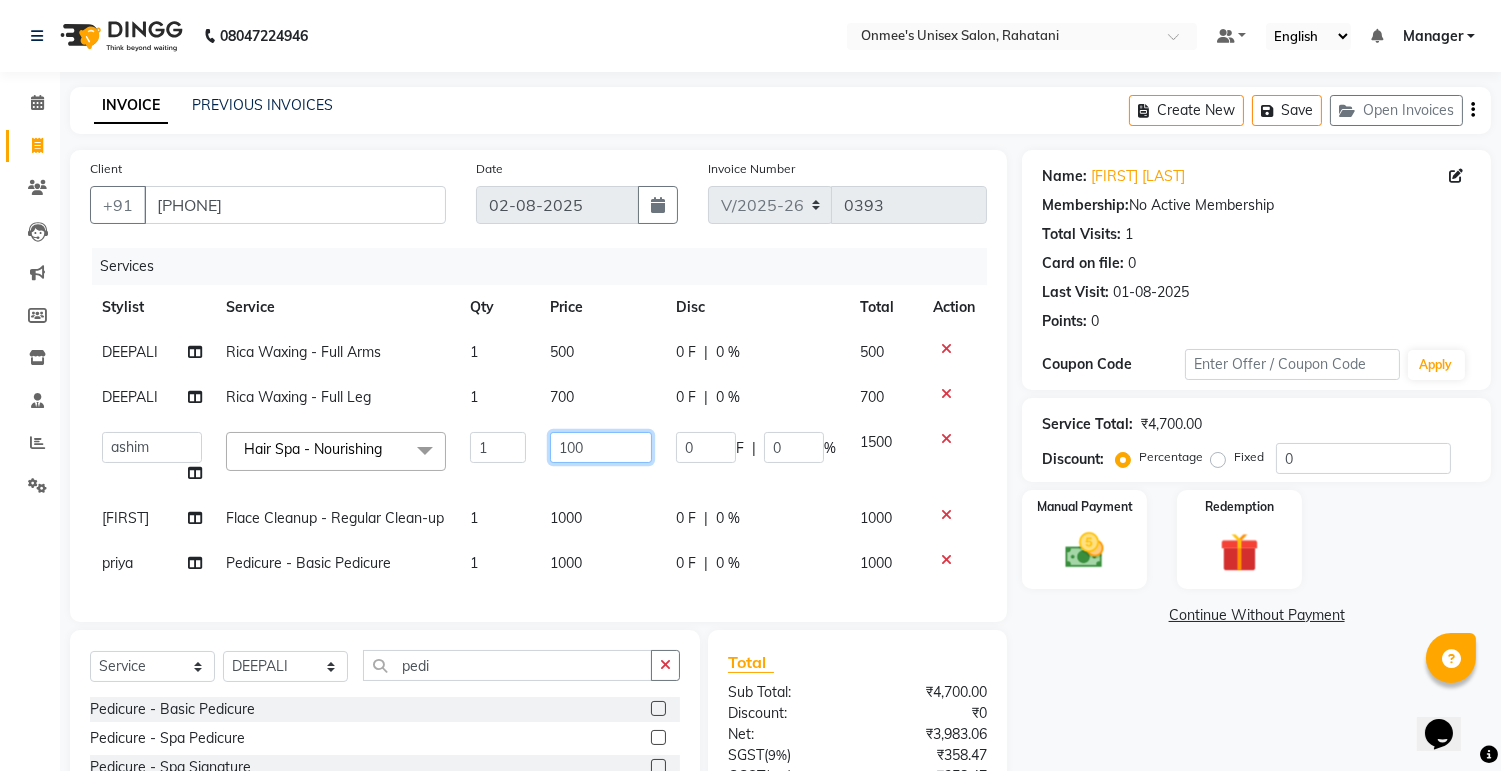 type on "1200" 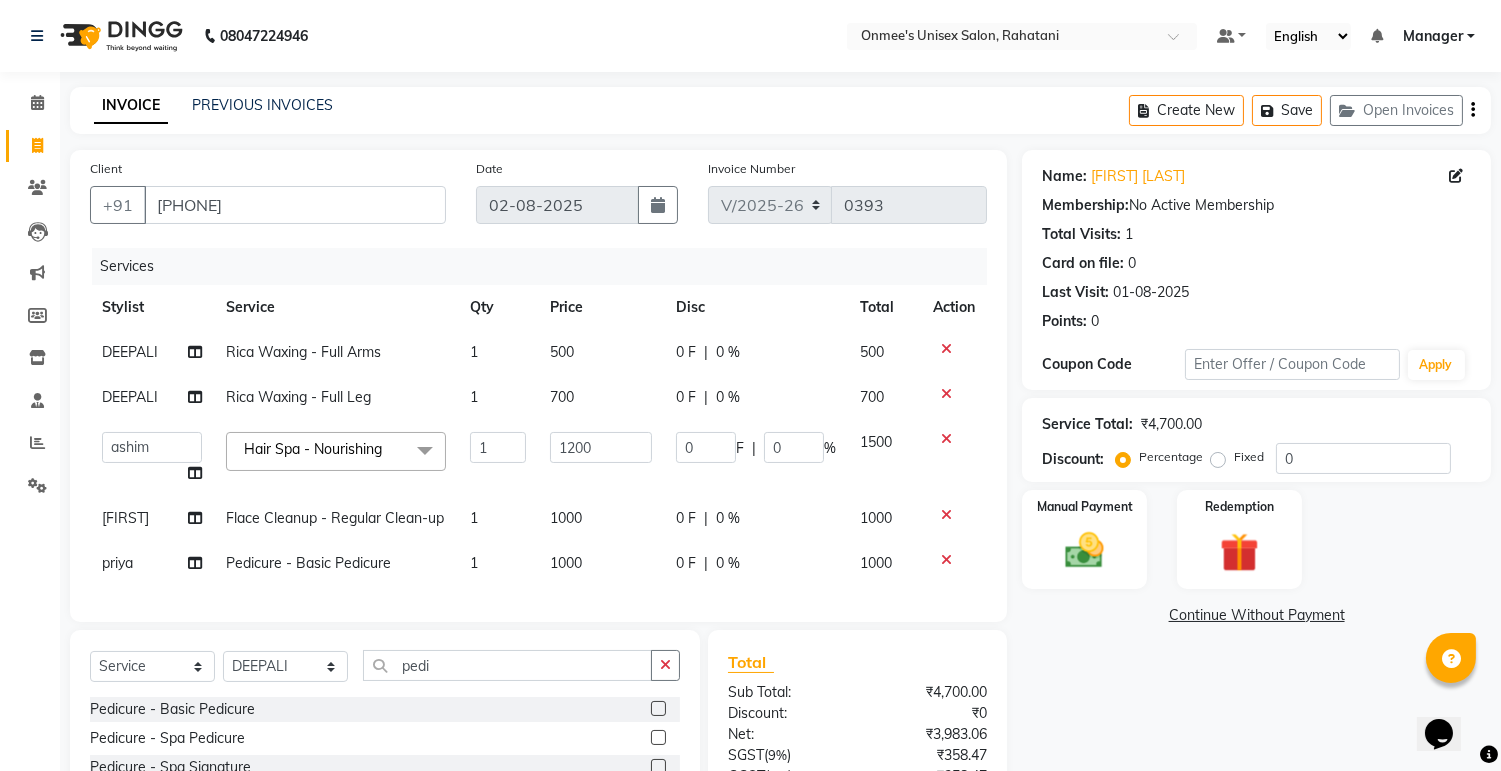 click on "Name: [FIRST] [LAST] Membership:  No Active Membership  Total Visits:  1 Card on file:  0 Last Visit:   01-08-2025 Points:   0  Coupon Code Apply Service Total:  ₹4,700.00  Discount:  Percentage   Fixed  0 Manual Payment Redemption  Continue Without Payment" 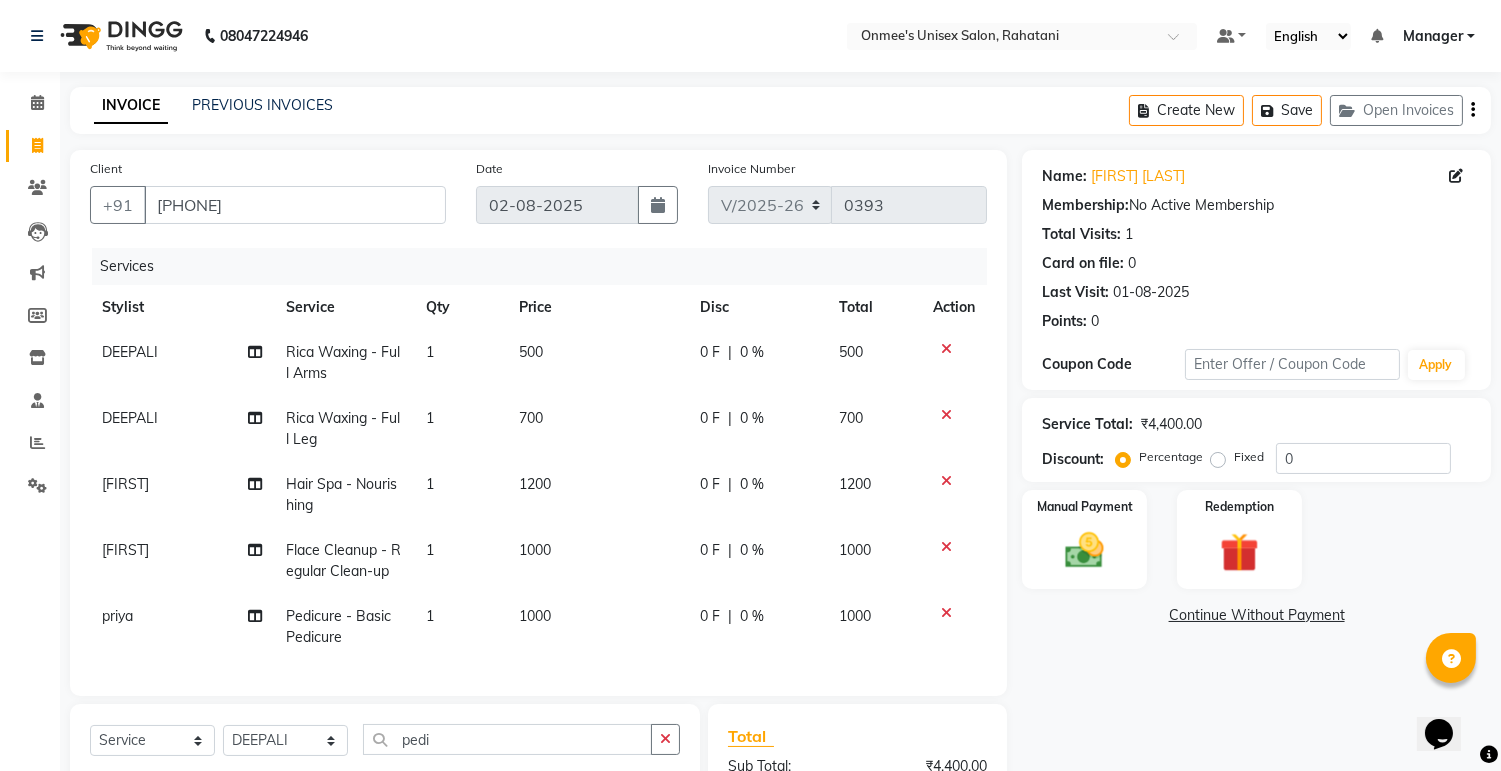 click on "1200" 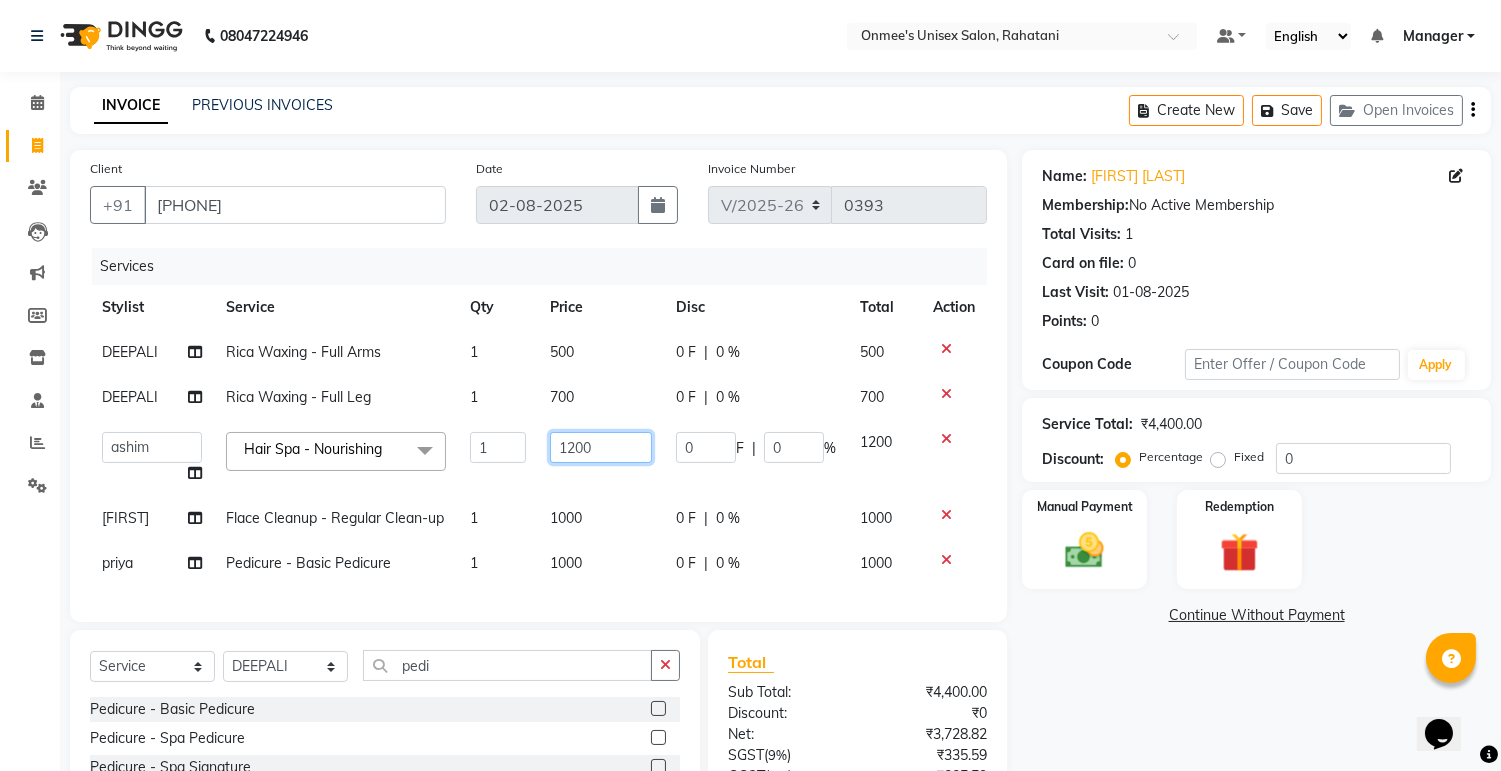 click on "1200" 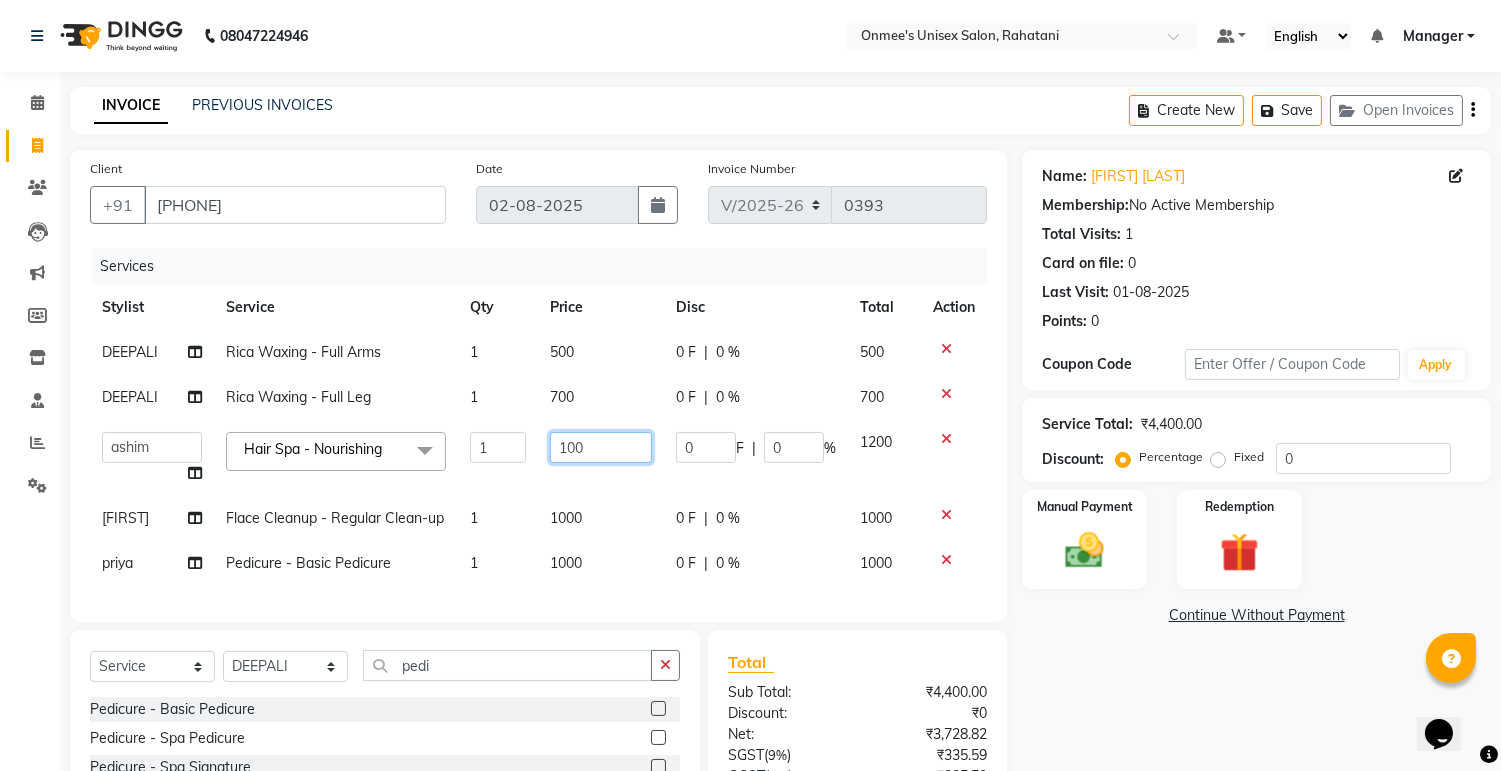type on "1300" 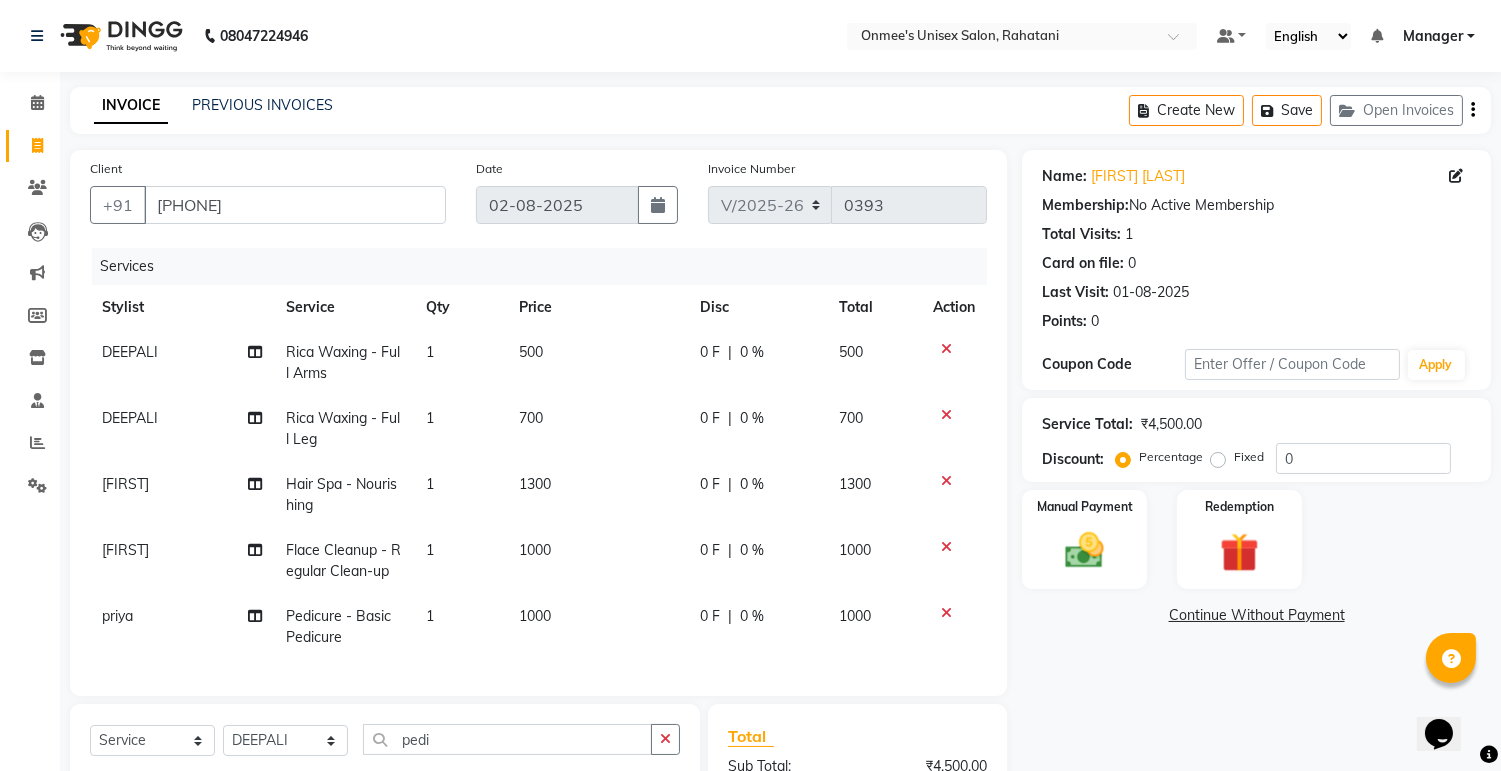 click on "Name: [FIRST] [LAST] Membership:  No Active Membership  Total Visits:  1 Card on file:  0 Last Visit:   01-08-2025 Points:   0  Coupon Code Apply Service Total:  ₹4,500.00  Discount:  Percentage   Fixed  0 Manual Payment Redemption  Continue Without Payment" 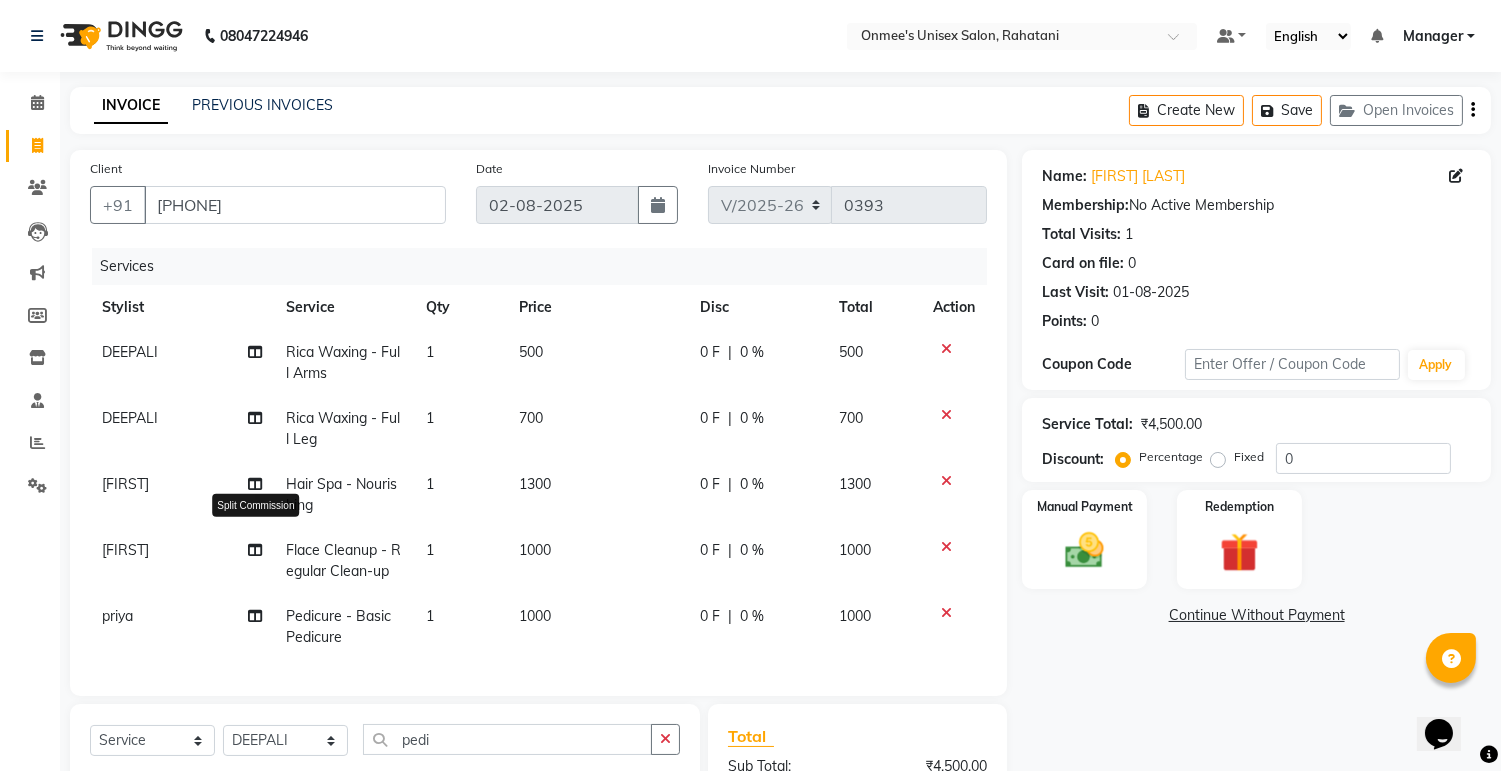 click 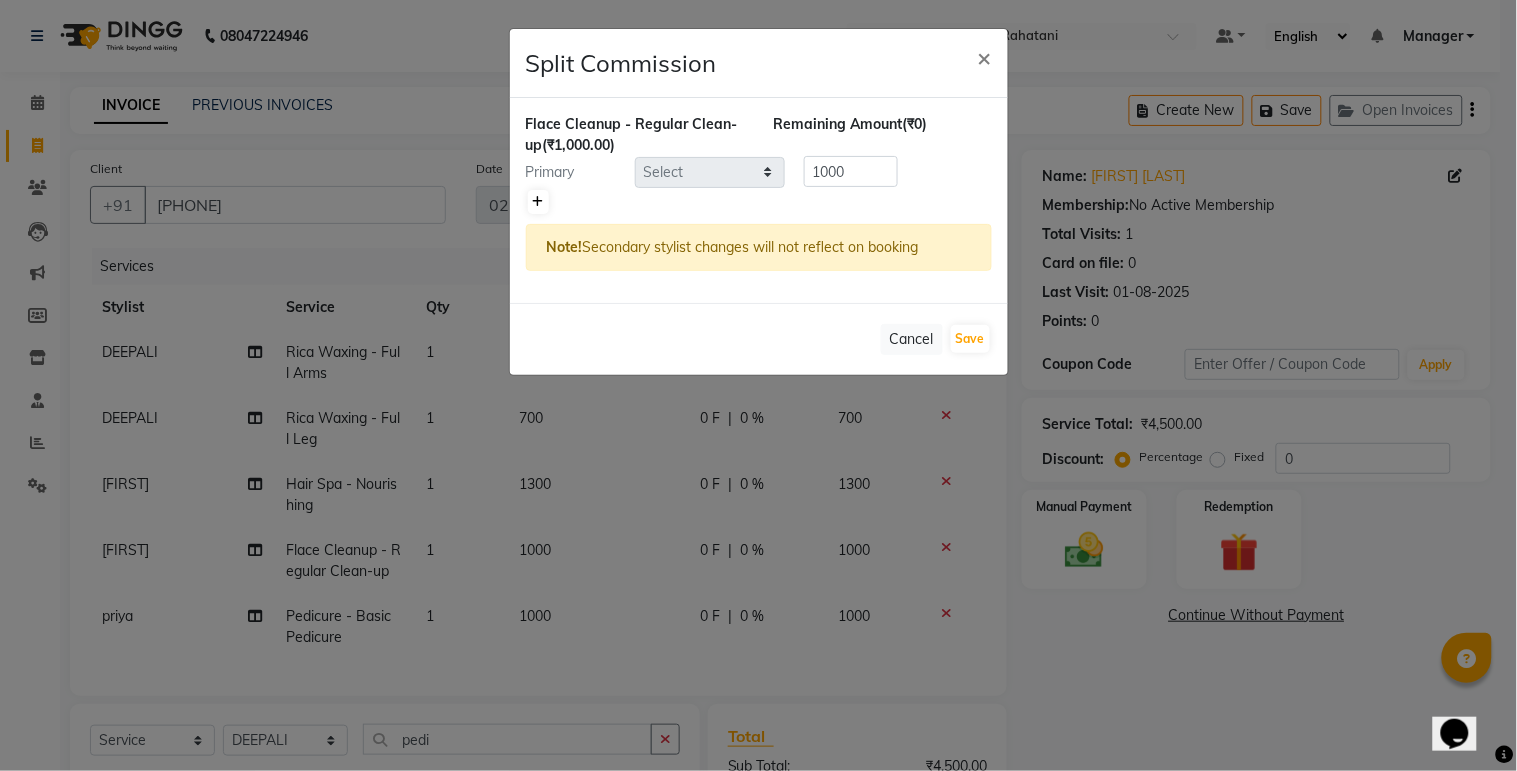 click 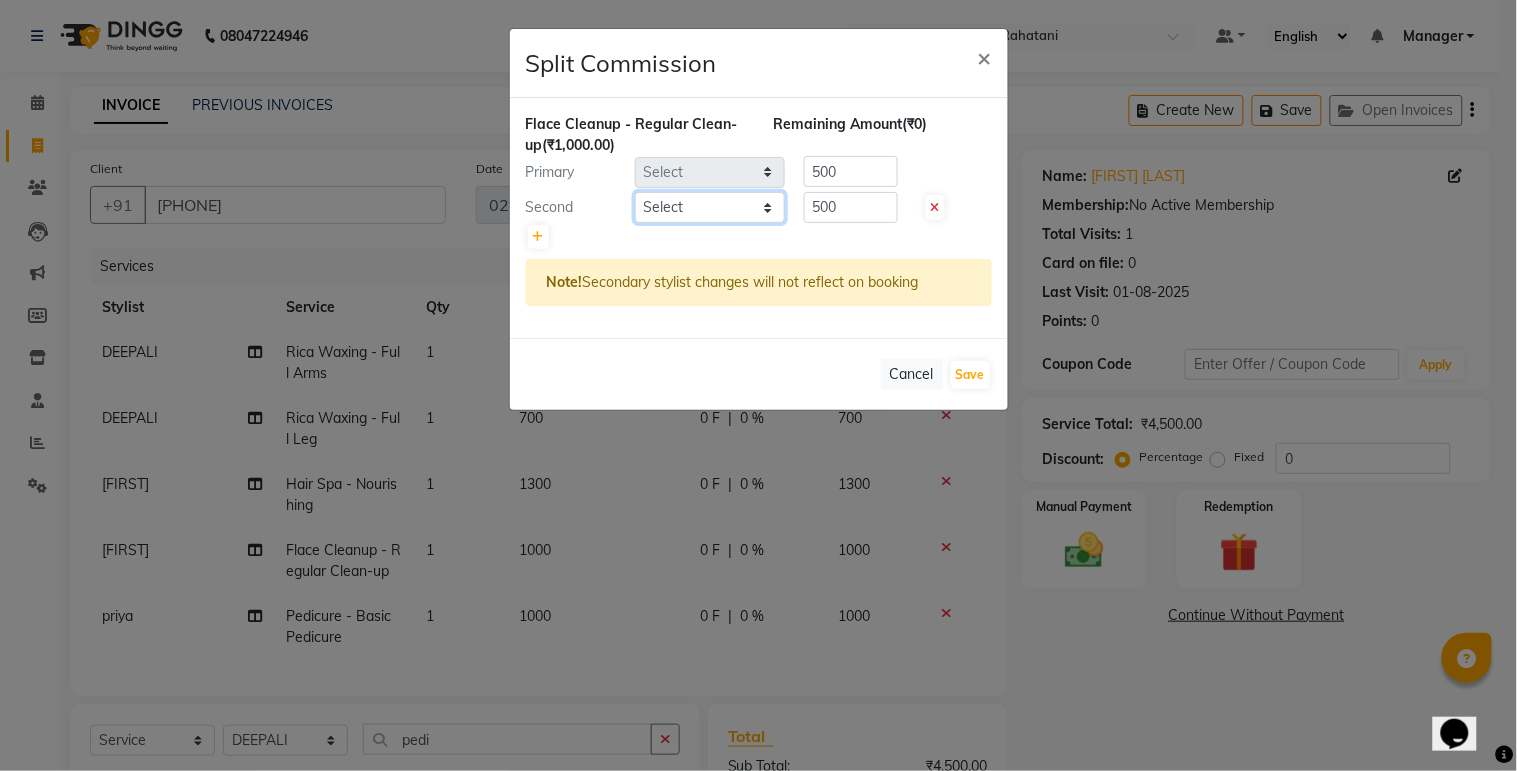 click on "Select  ashim   DEEPALI   Ekrorla   kapingshang   Manager   onmi   pampam   POKMI   priya   RANI   ruhi   SHINMUNGLA   THANSHOK   YUIMI" 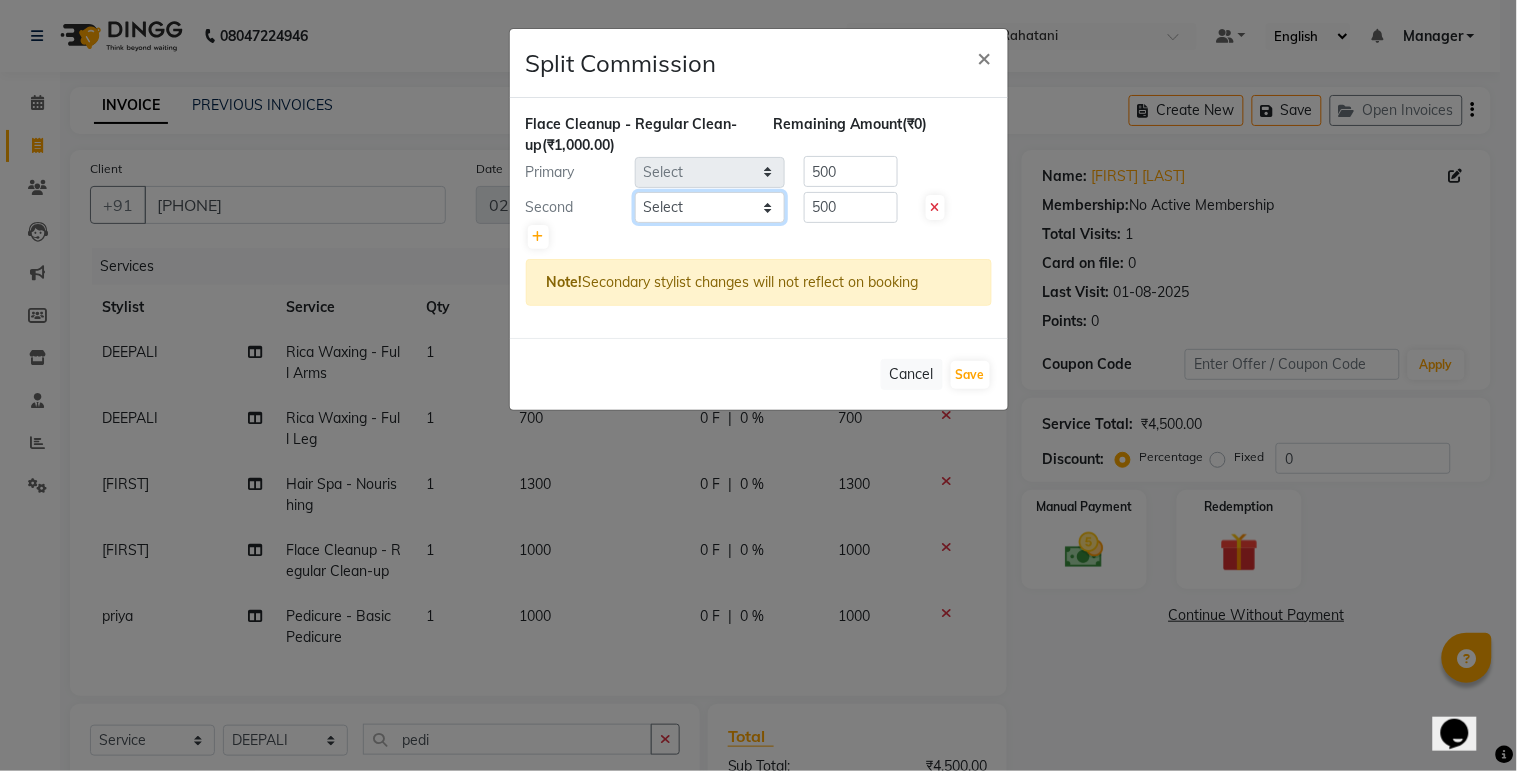 select on "[PHONE]" 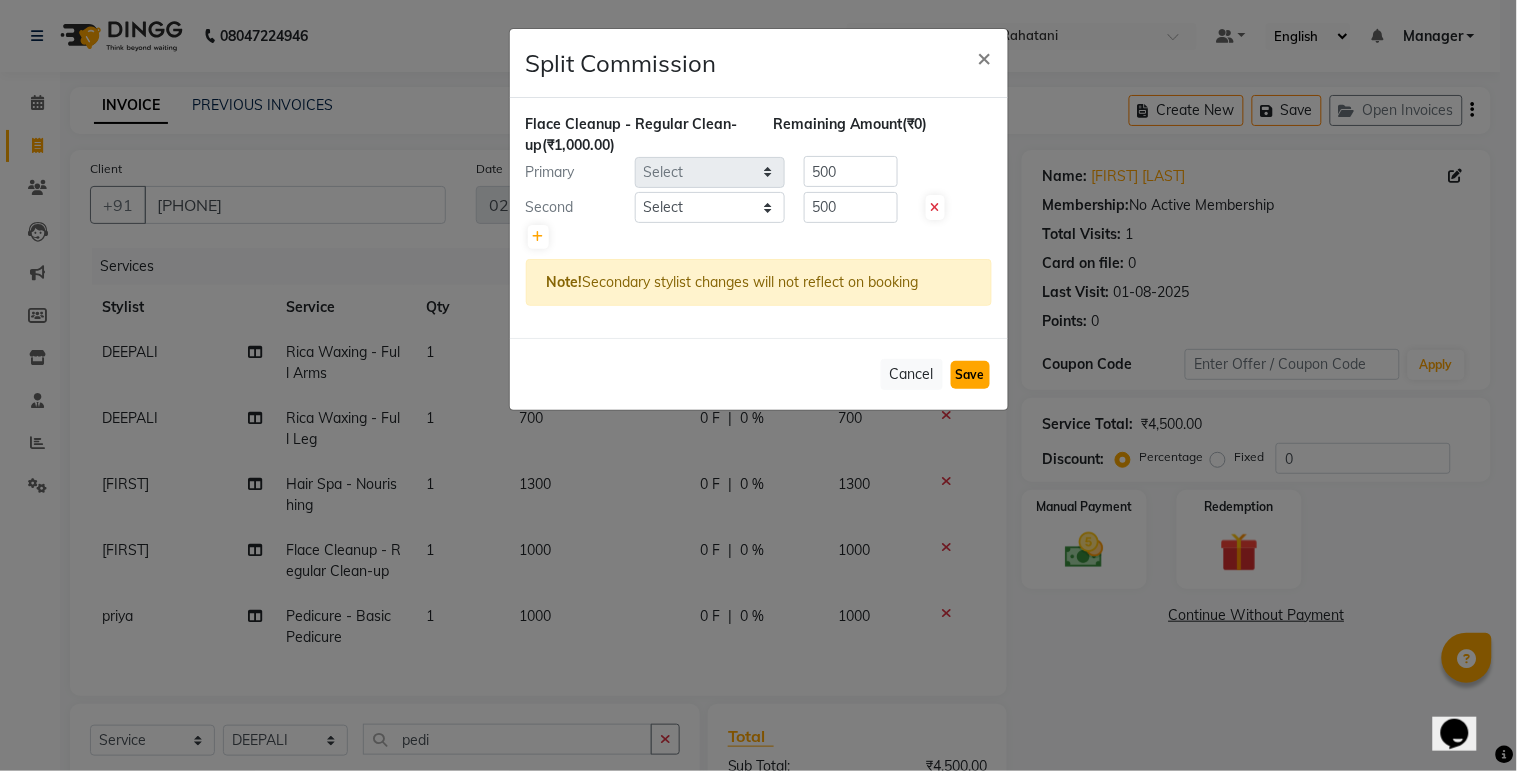 click on "Save" 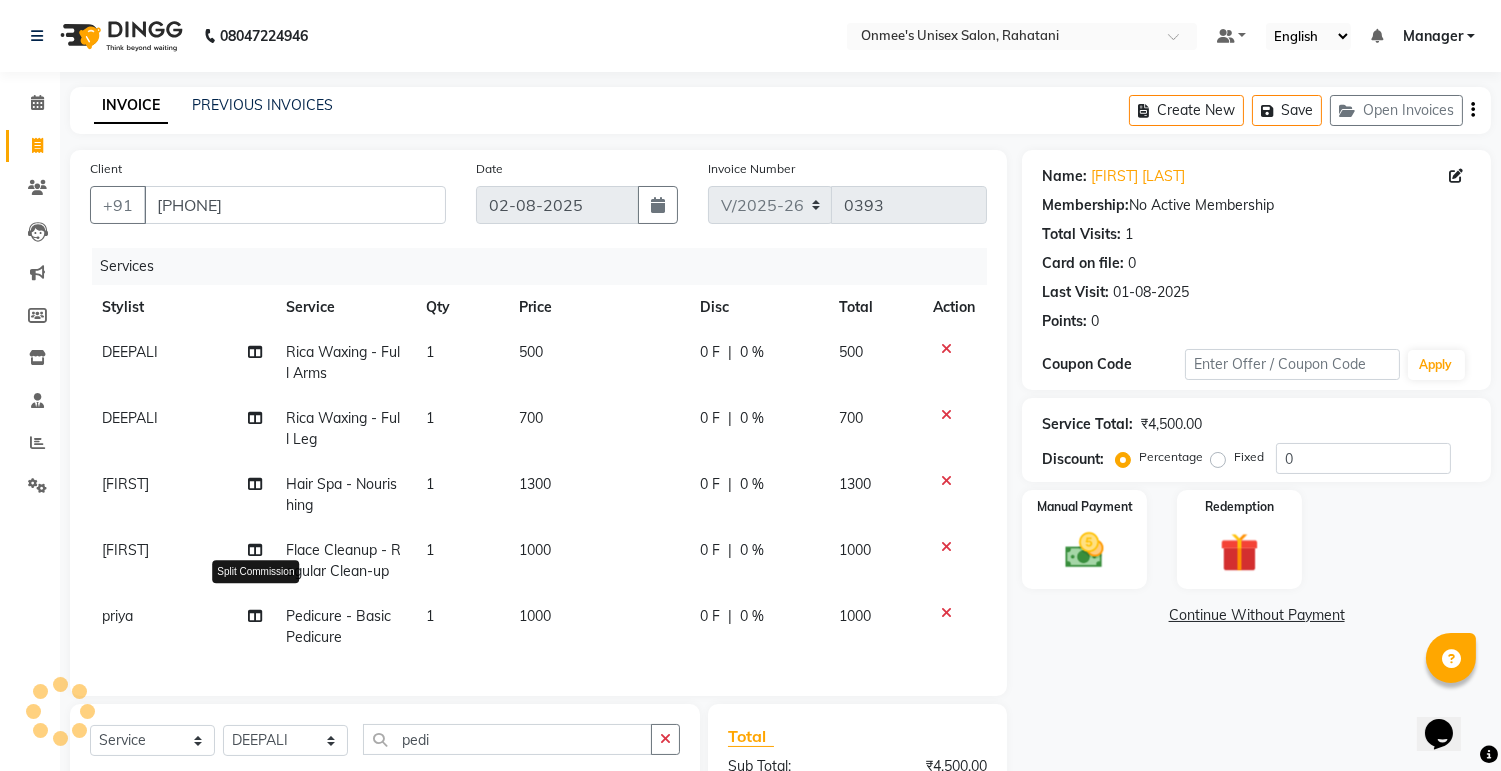 click 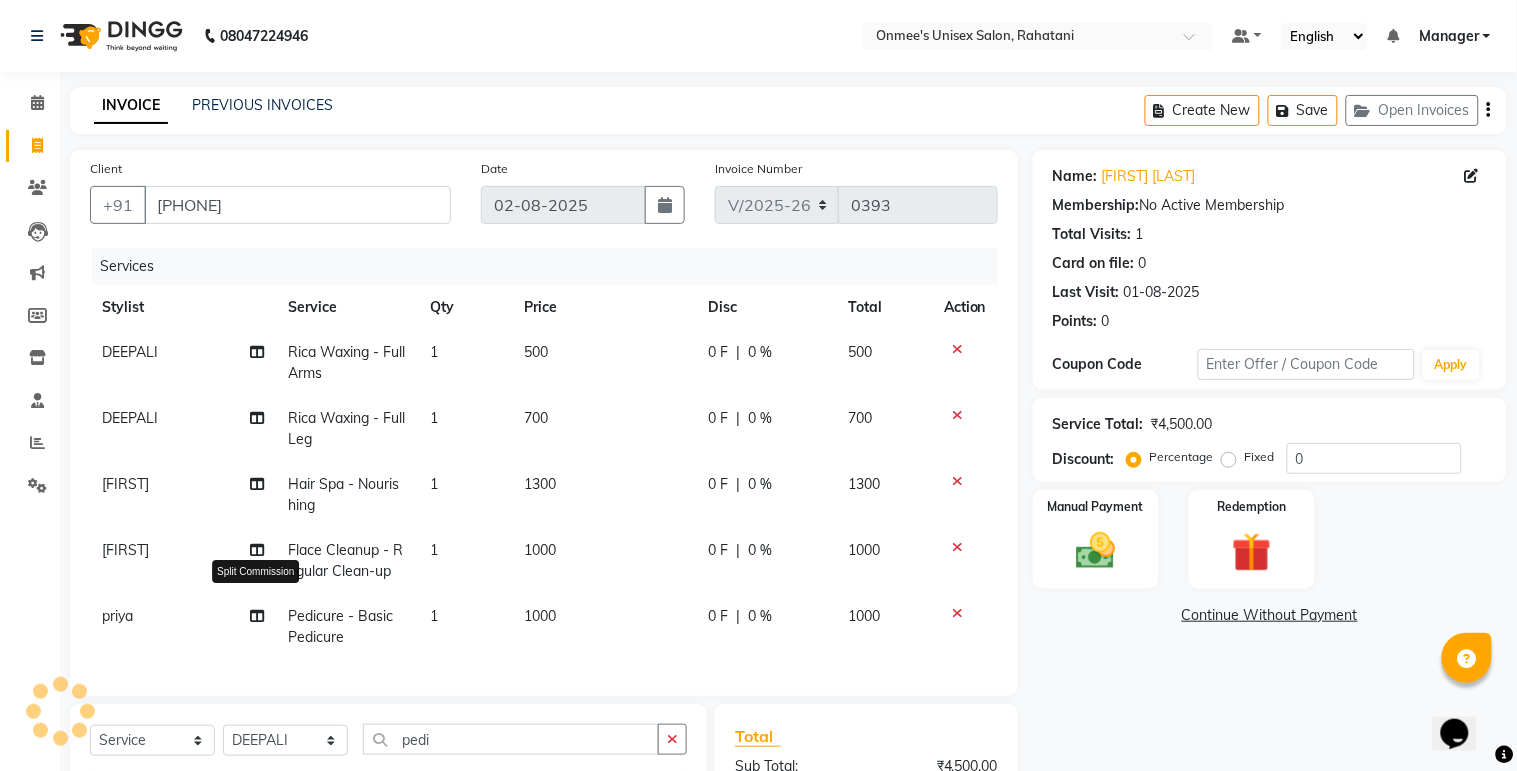 select on "[PHONE]" 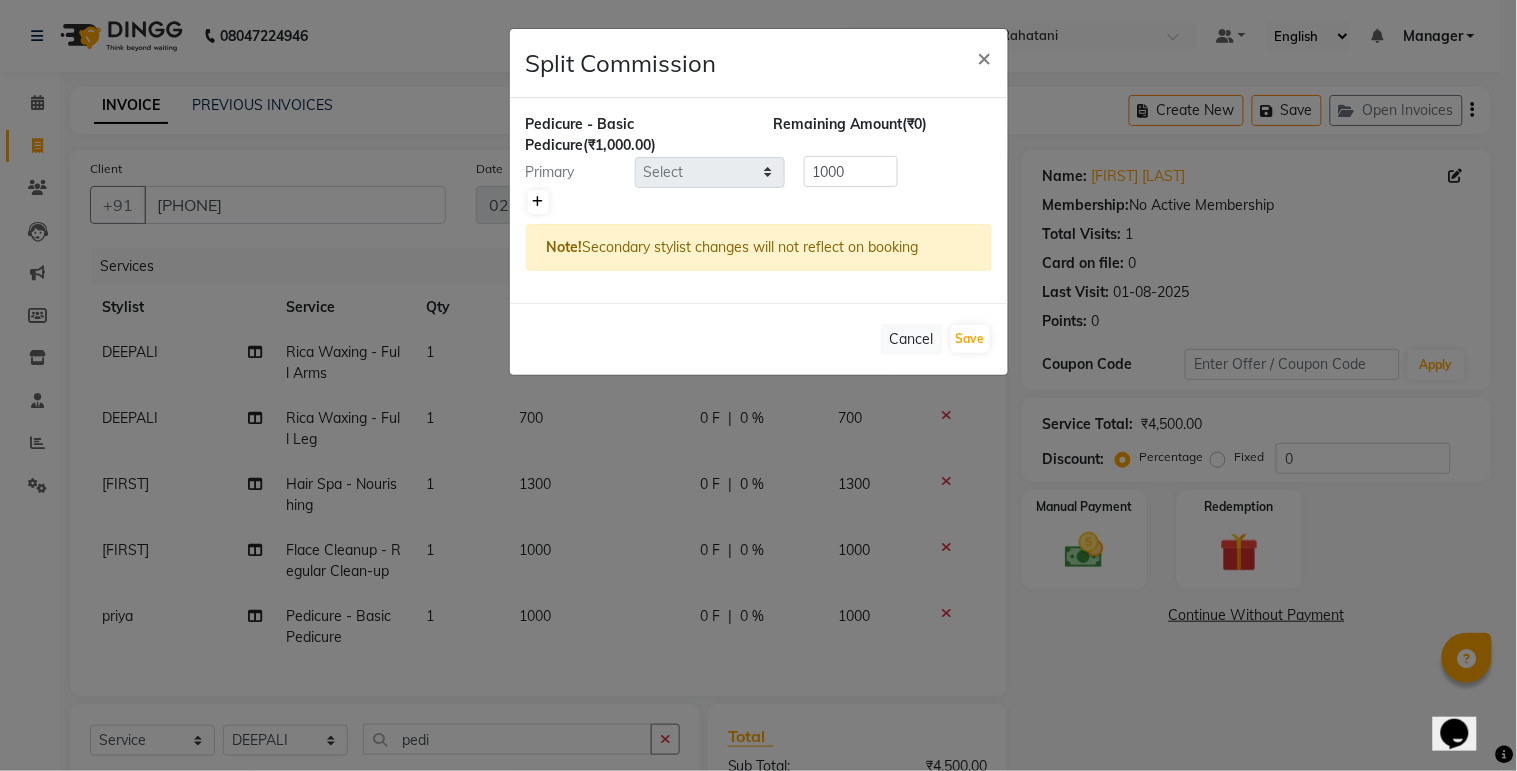 click 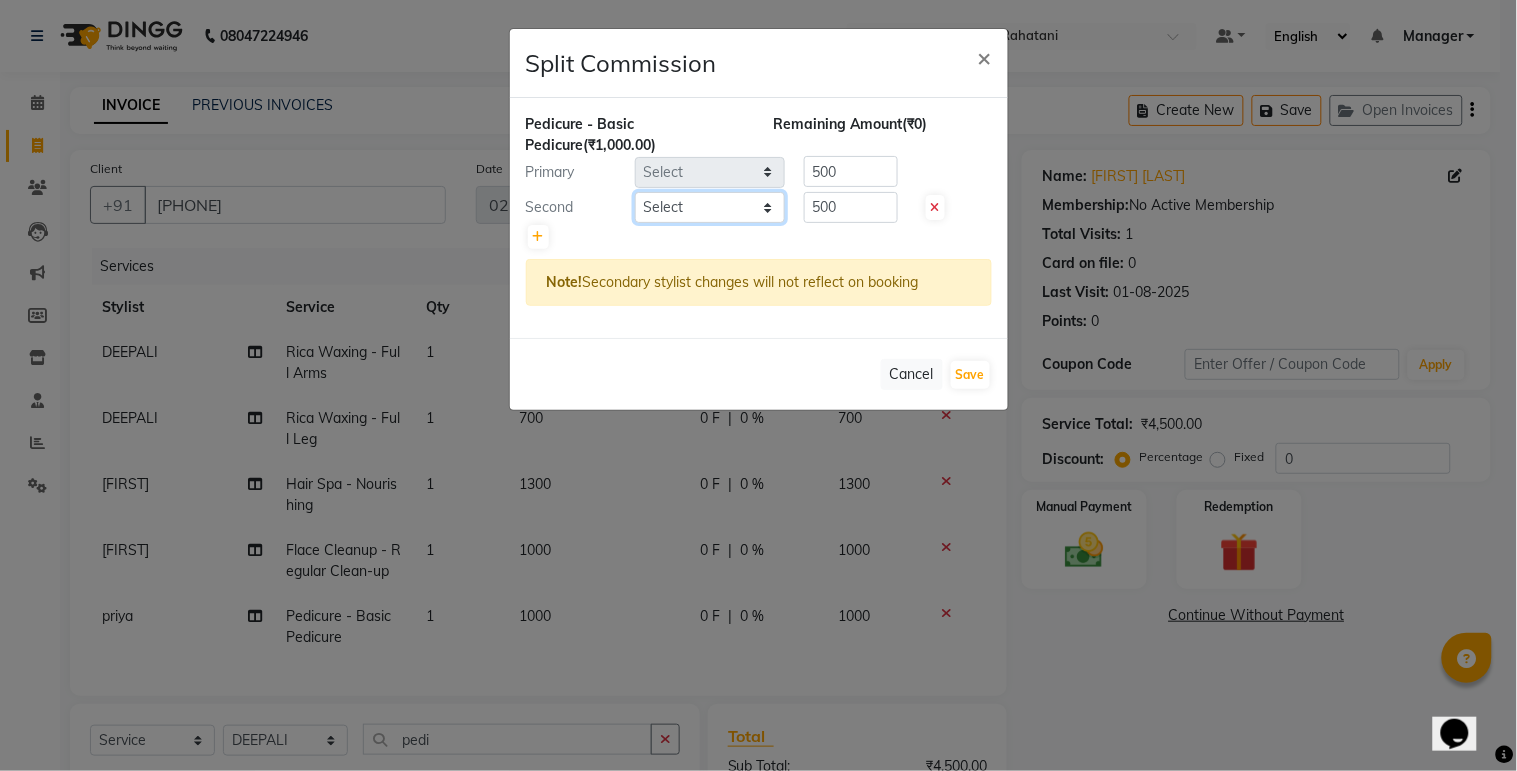 click on "Select  ashim   DEEPALI   Ekrorla   kapingshang   Manager   onmi   pampam   POKMI   priya   RANI   ruhi   SHINMUNGLA   THANSHOK   YUIMI" 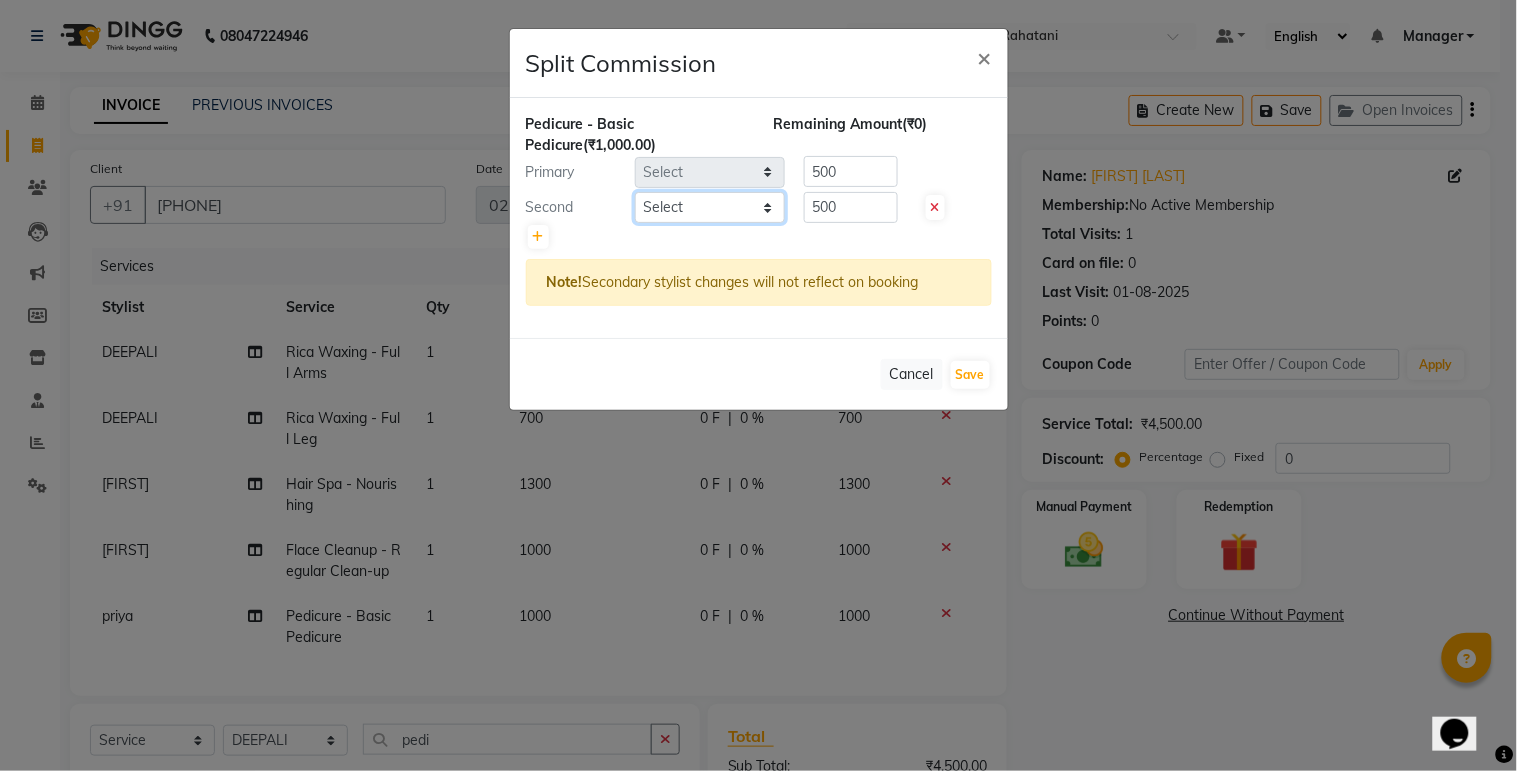 select on "[PHONE]" 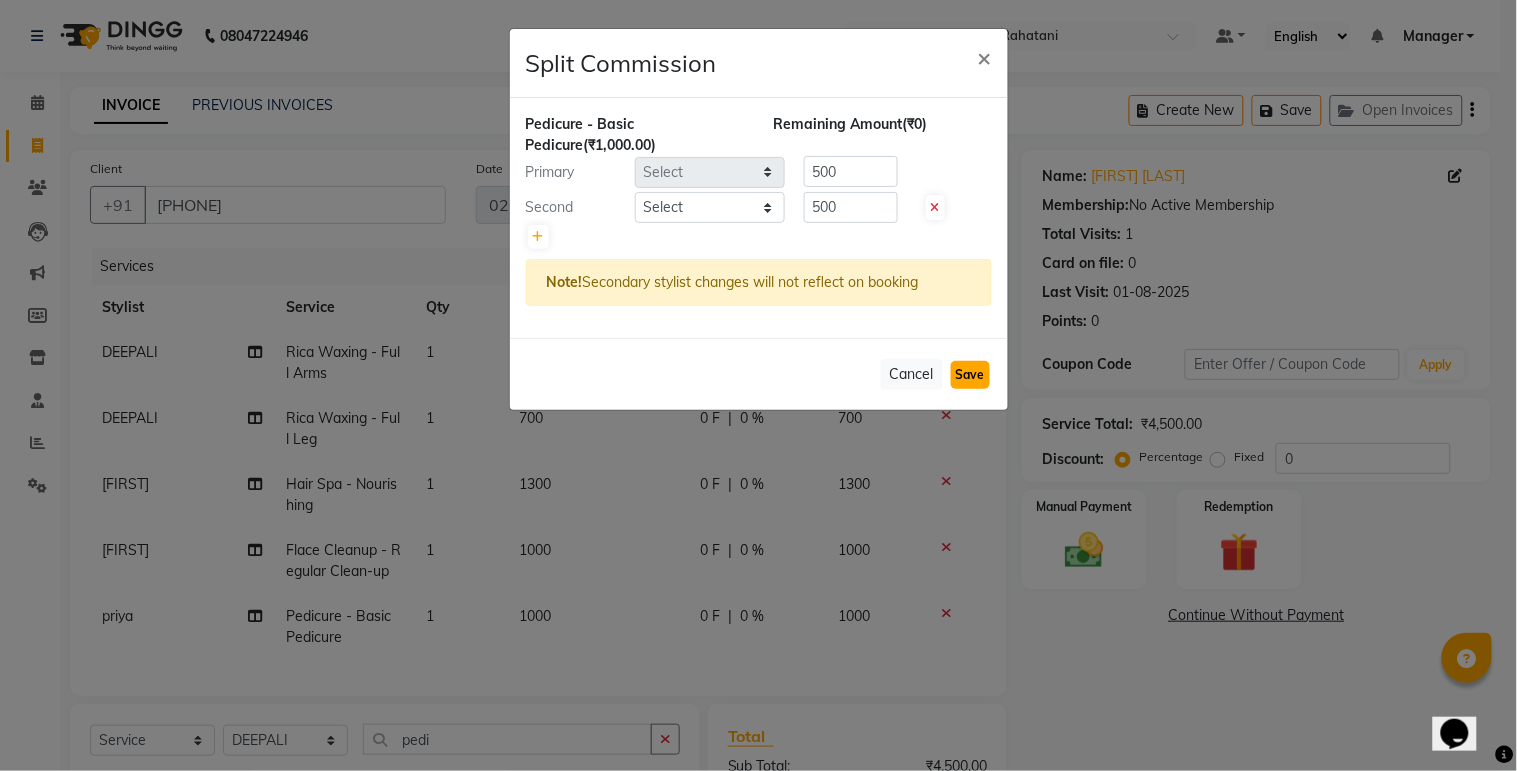 click on "Save" 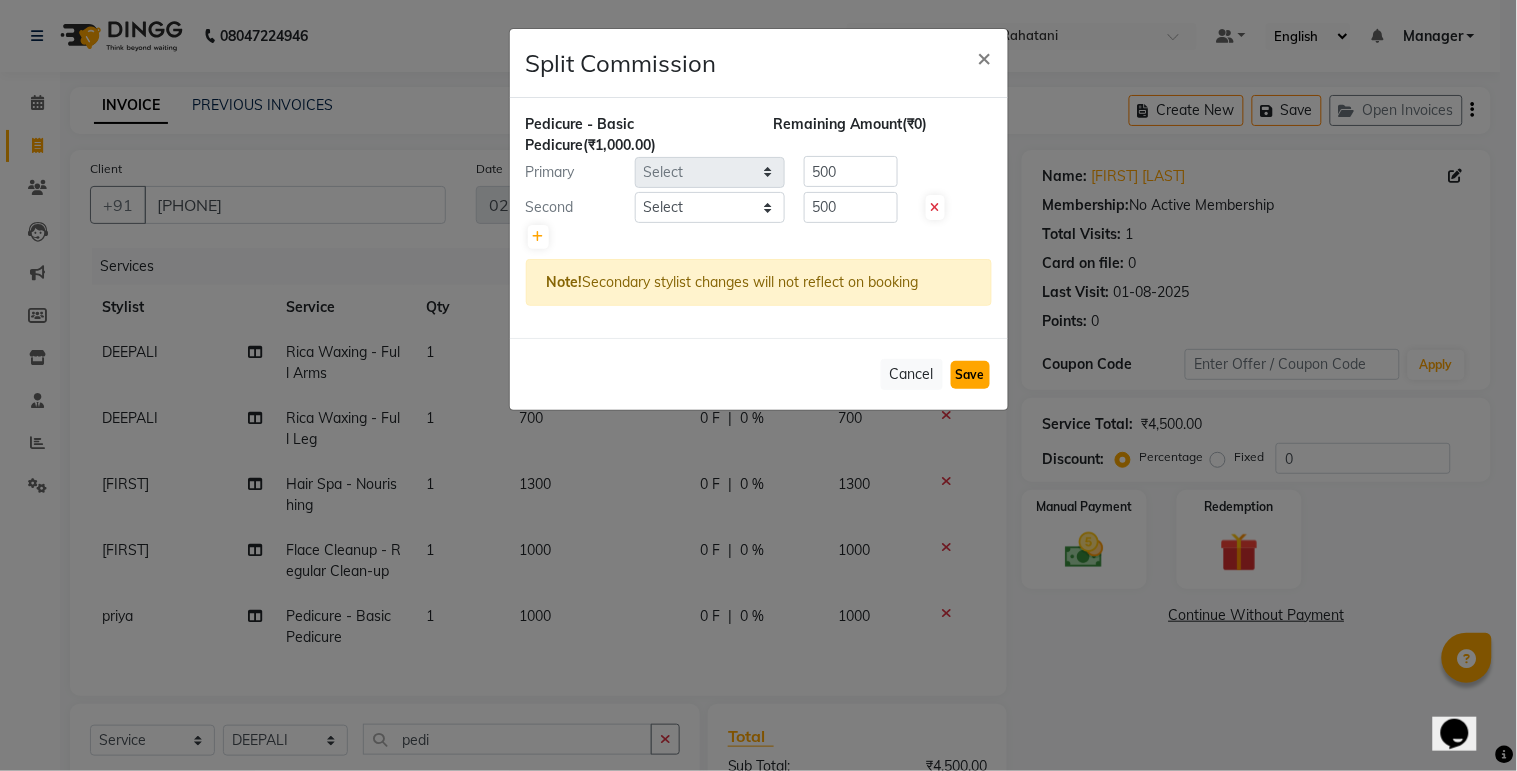 select on "Select" 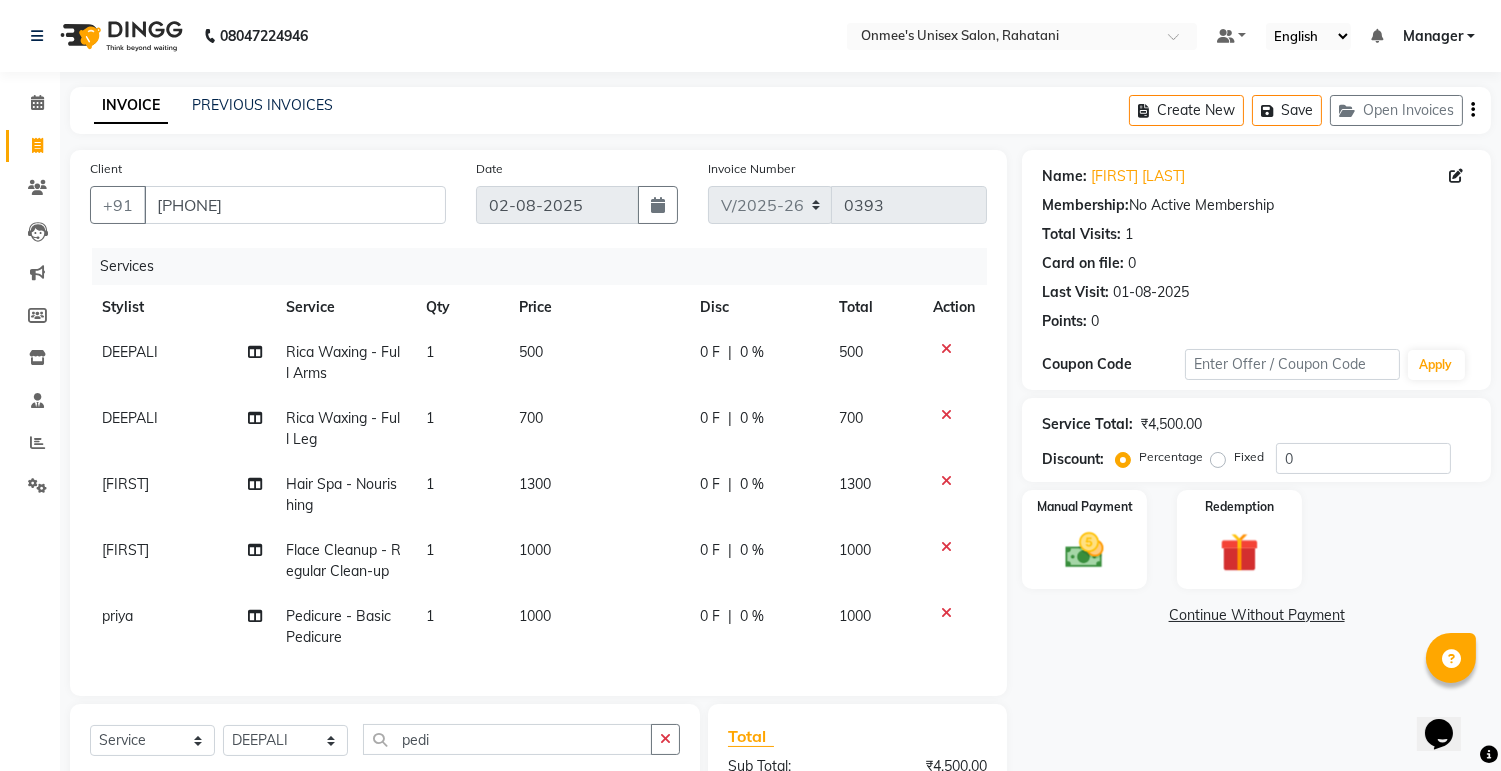 click 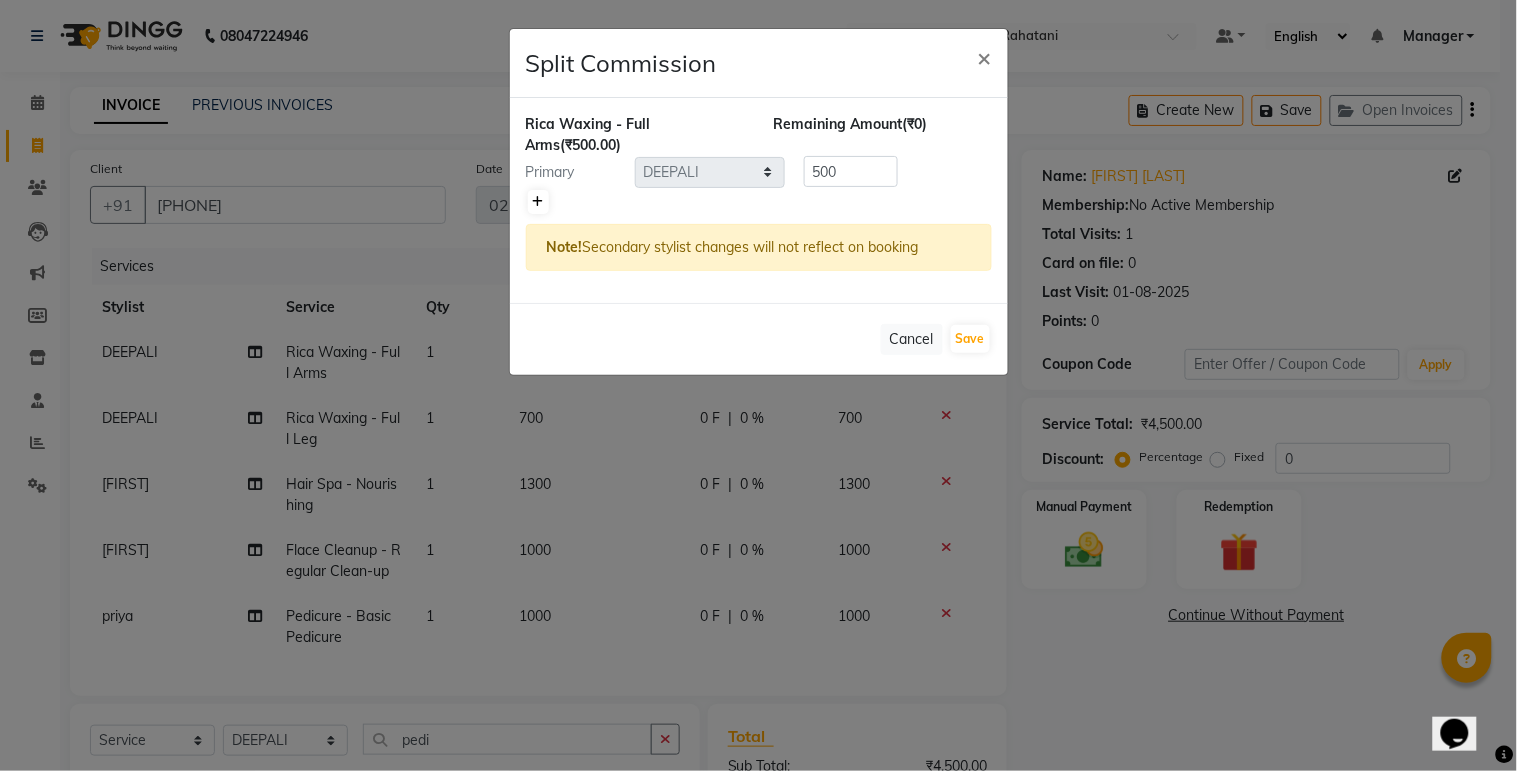 click 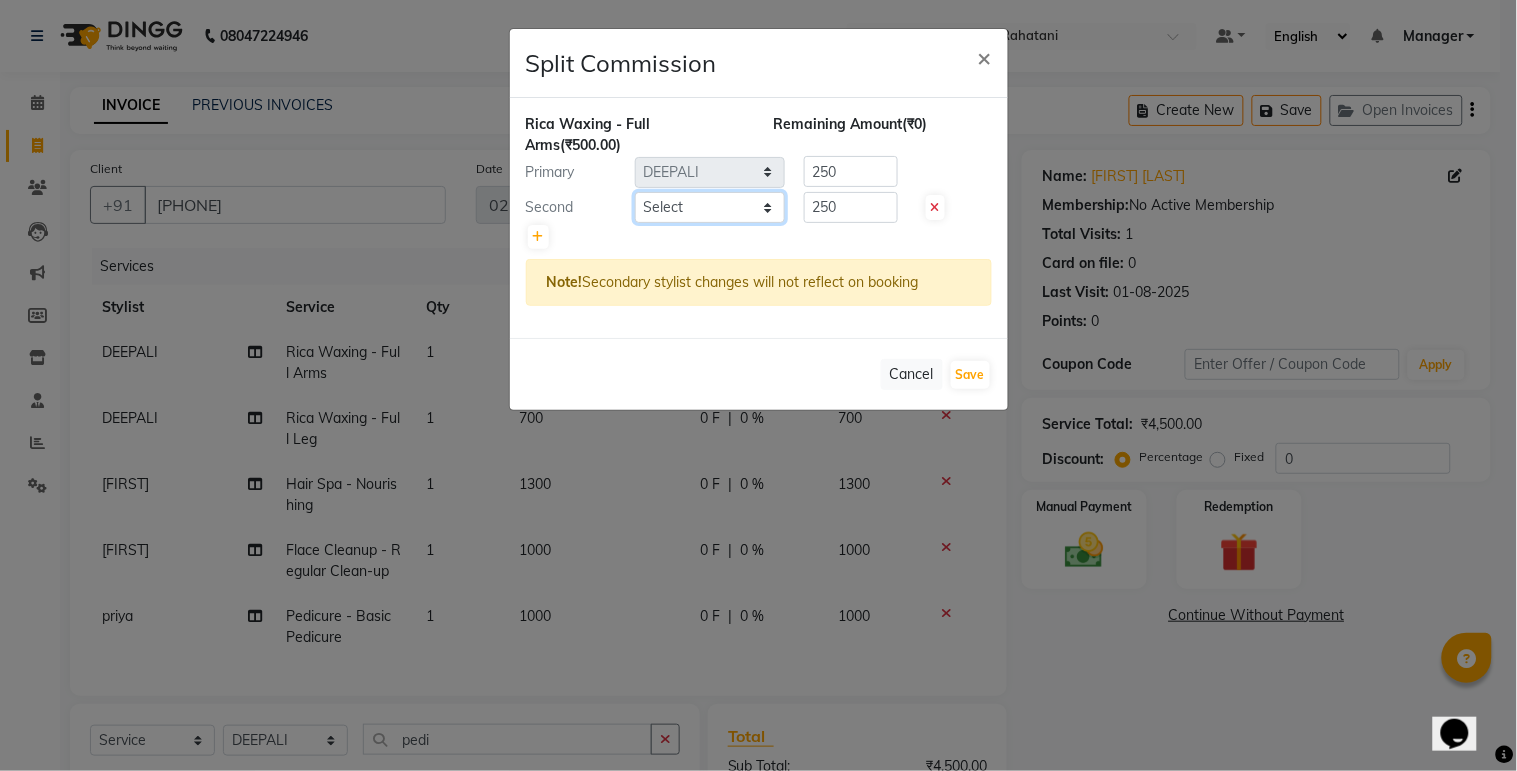 click on "Select  ashim   DEEPALI   Ekrorla   kapingshang   Manager   onmi   pampam   POKMI   priya   RANI   ruhi   SHINMUNGLA   THANSHOK   YUIMI" 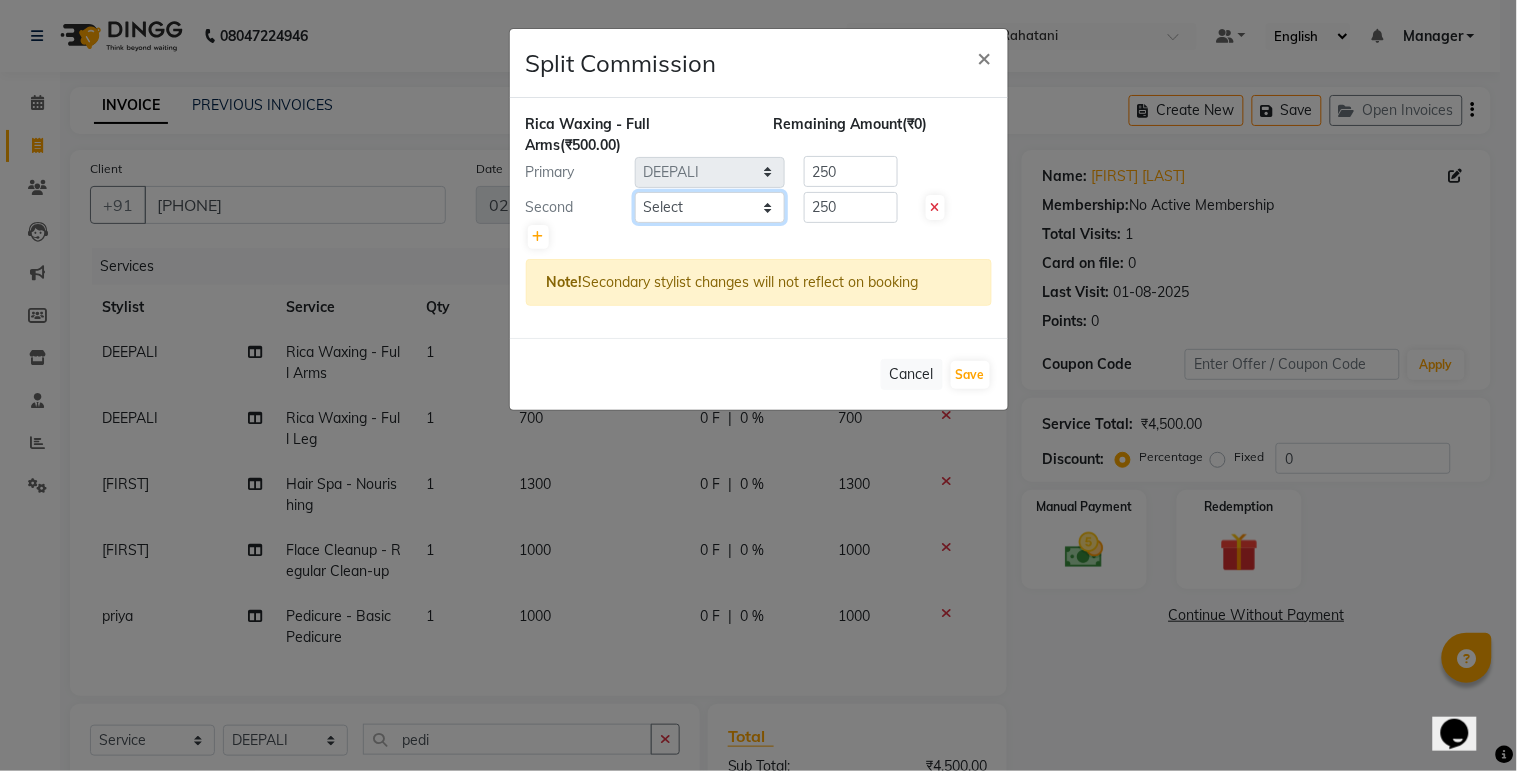 select on "79756" 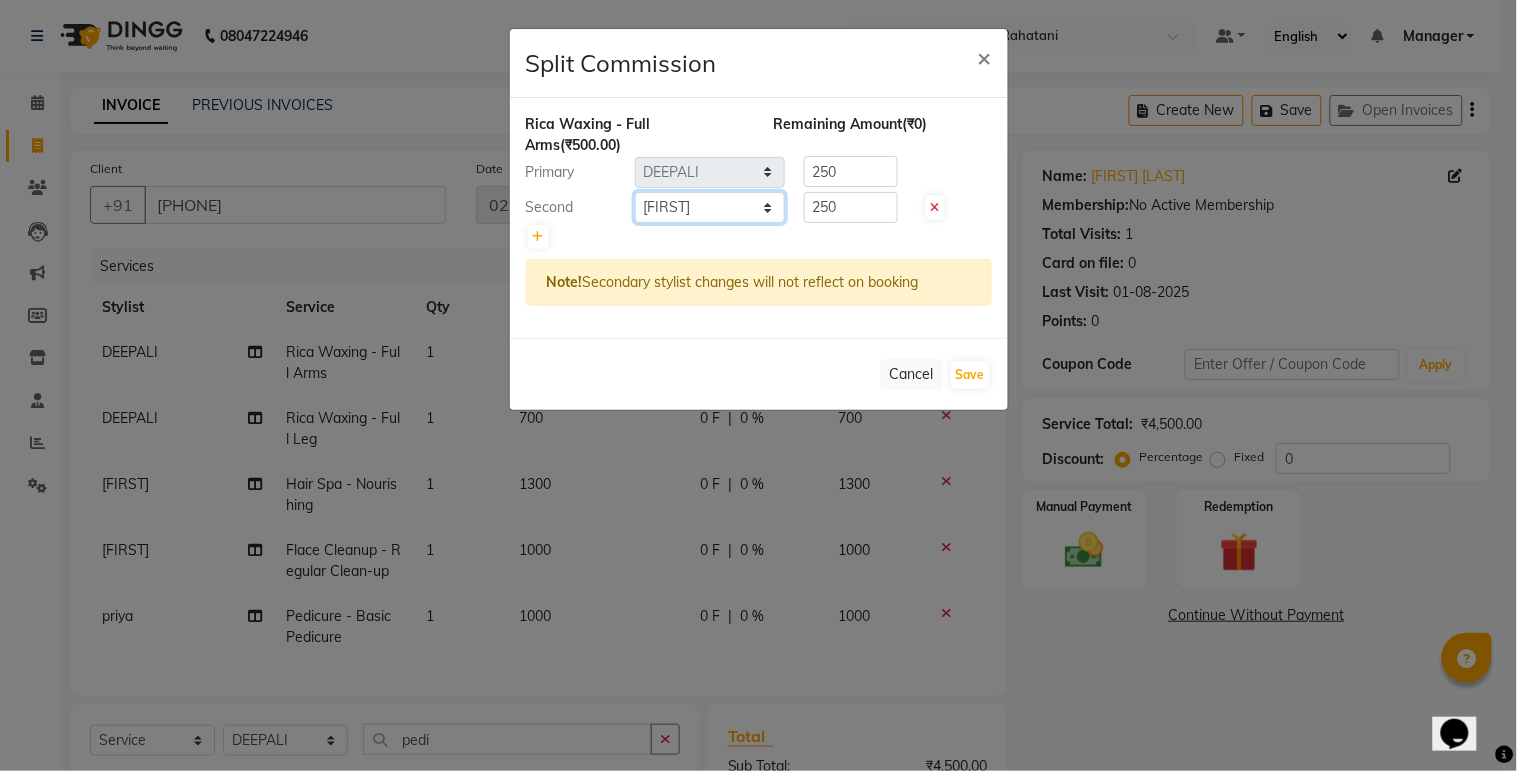 click on "Select  ashim   DEEPALI   Ekrorla   kapingshang   Manager   onmi   pampam   POKMI   priya   RANI   ruhi   SHINMUNGLA   THANSHOK   YUIMI" 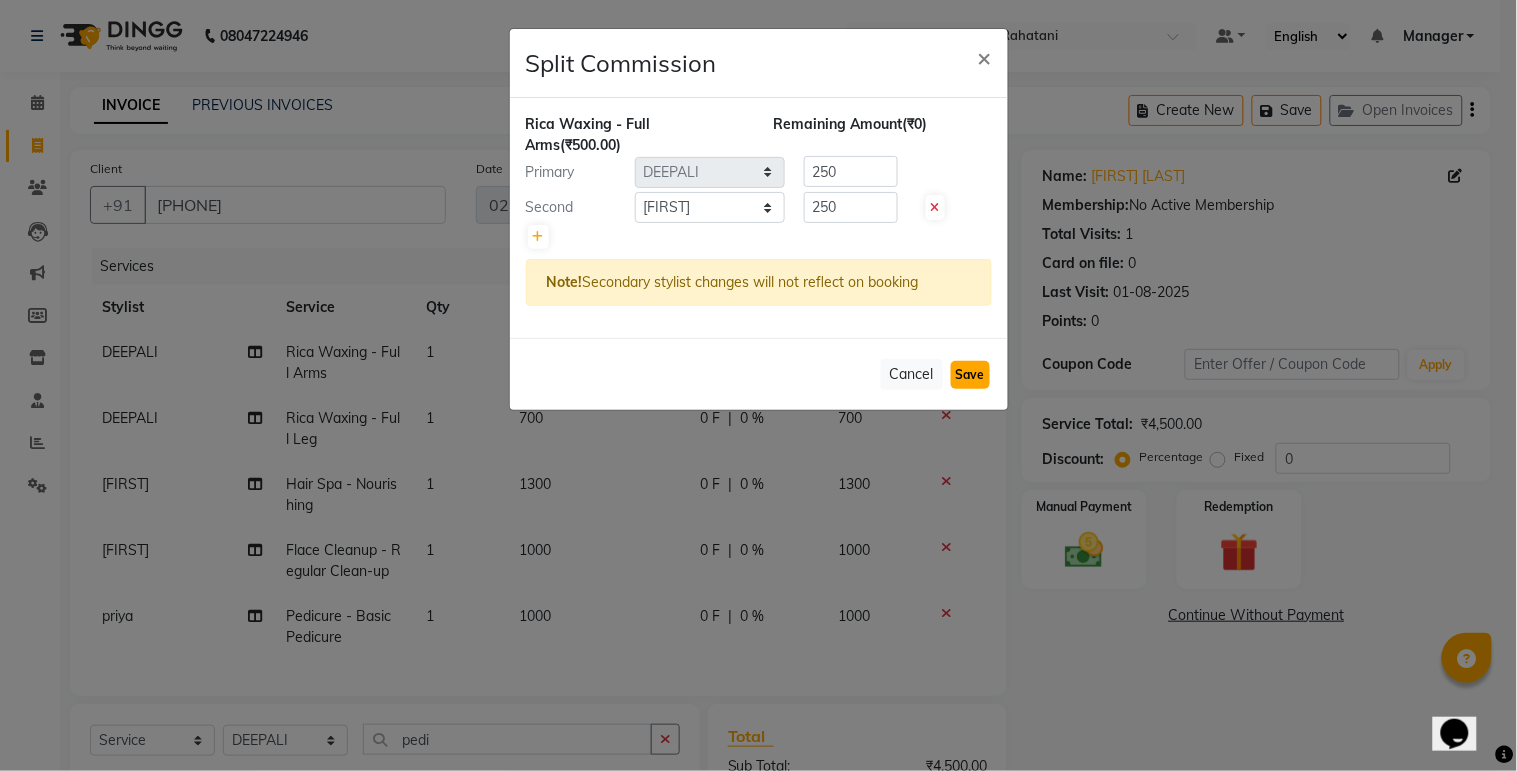 click on "Save" 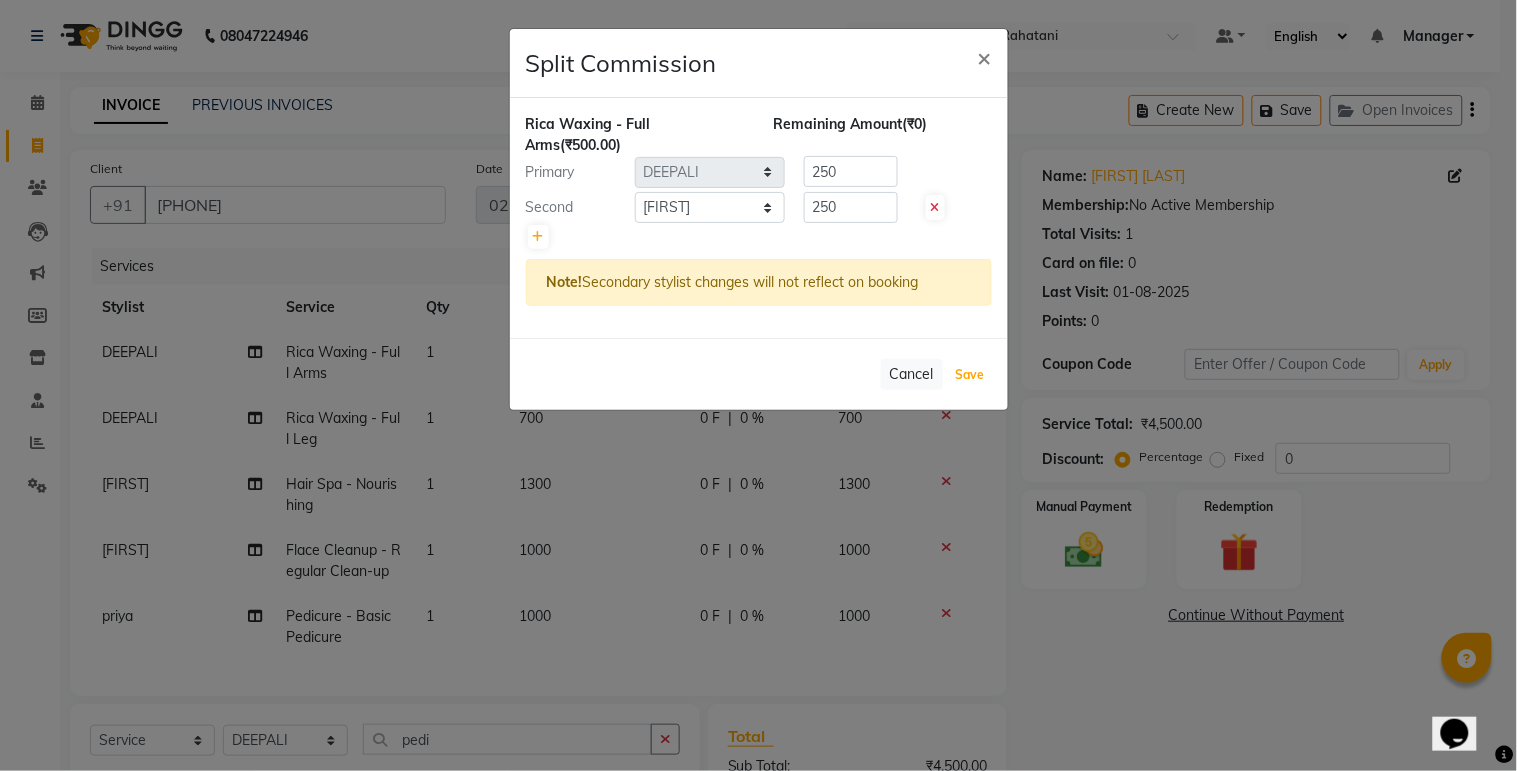 select on "Select" 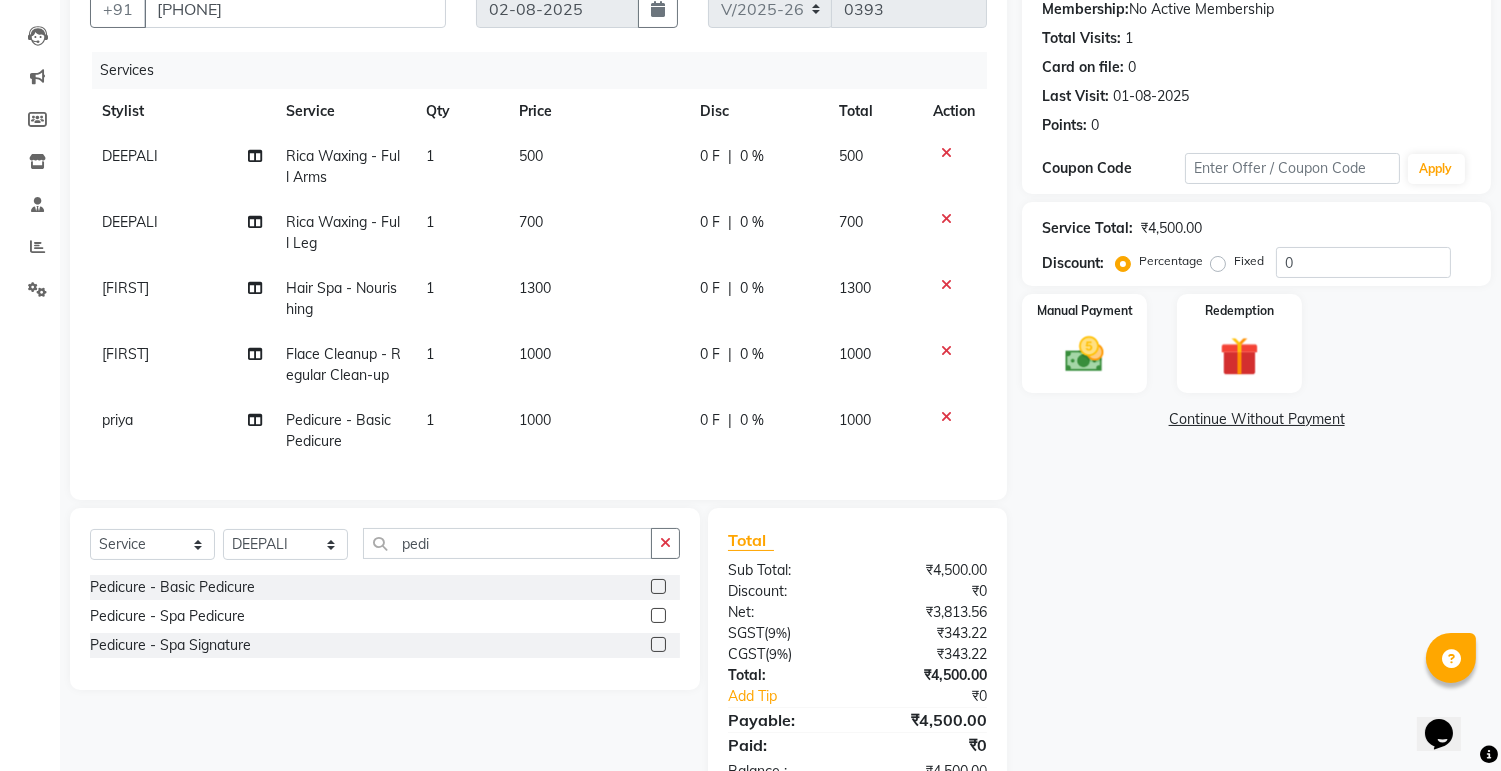 scroll, scrollTop: 222, scrollLeft: 0, axis: vertical 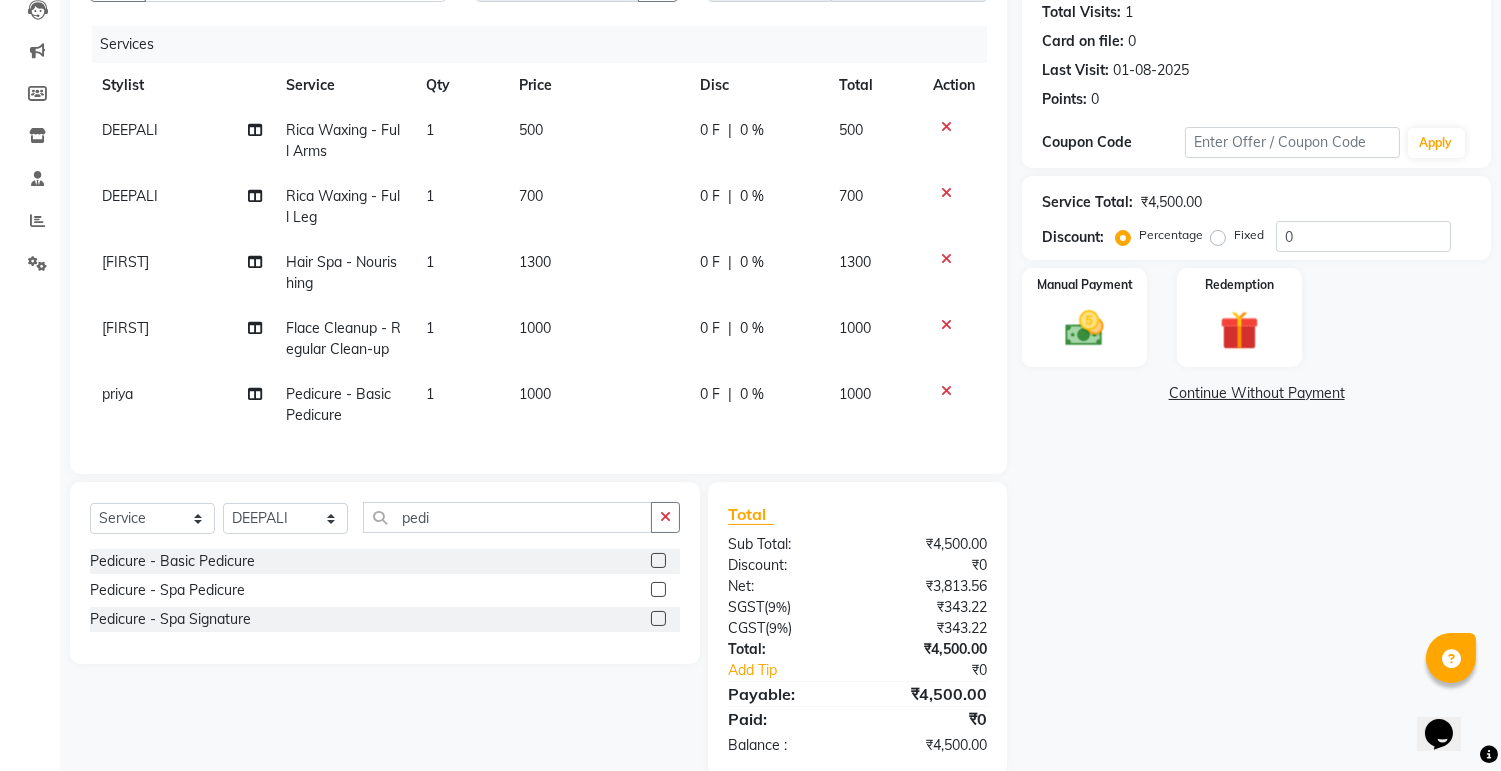 click on "Fixed" 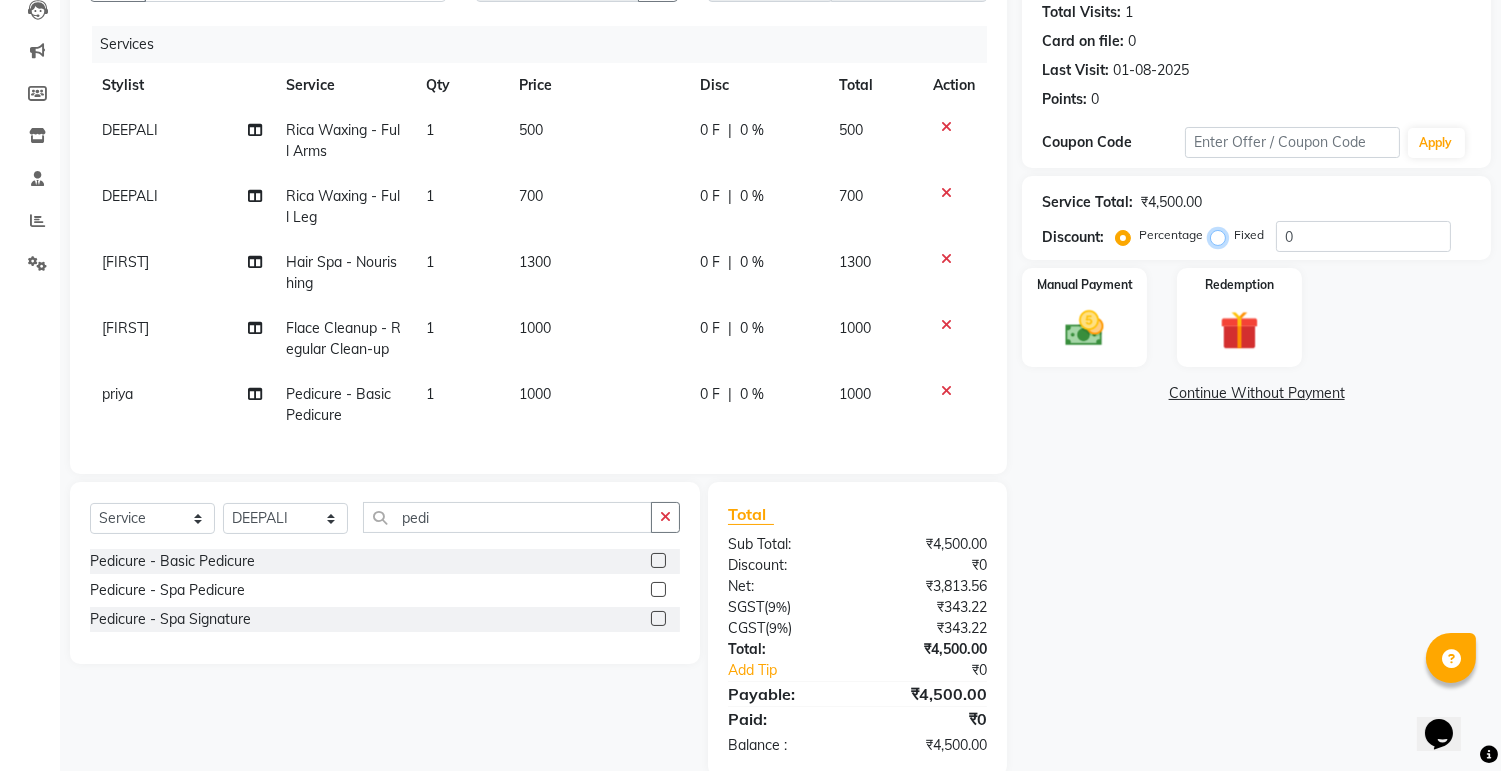 click on "Fixed" at bounding box center [1222, 235] 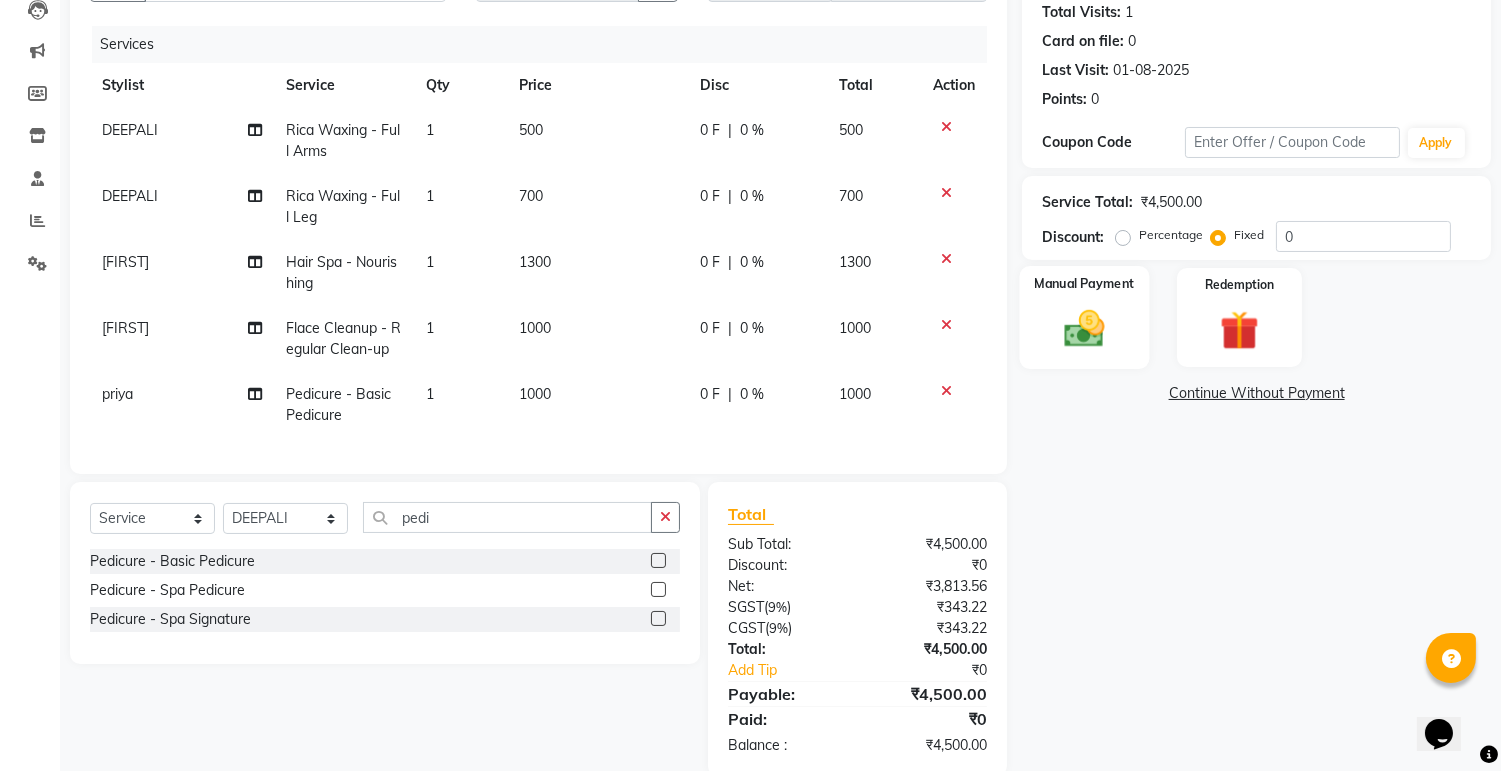 click on "Manual Payment" 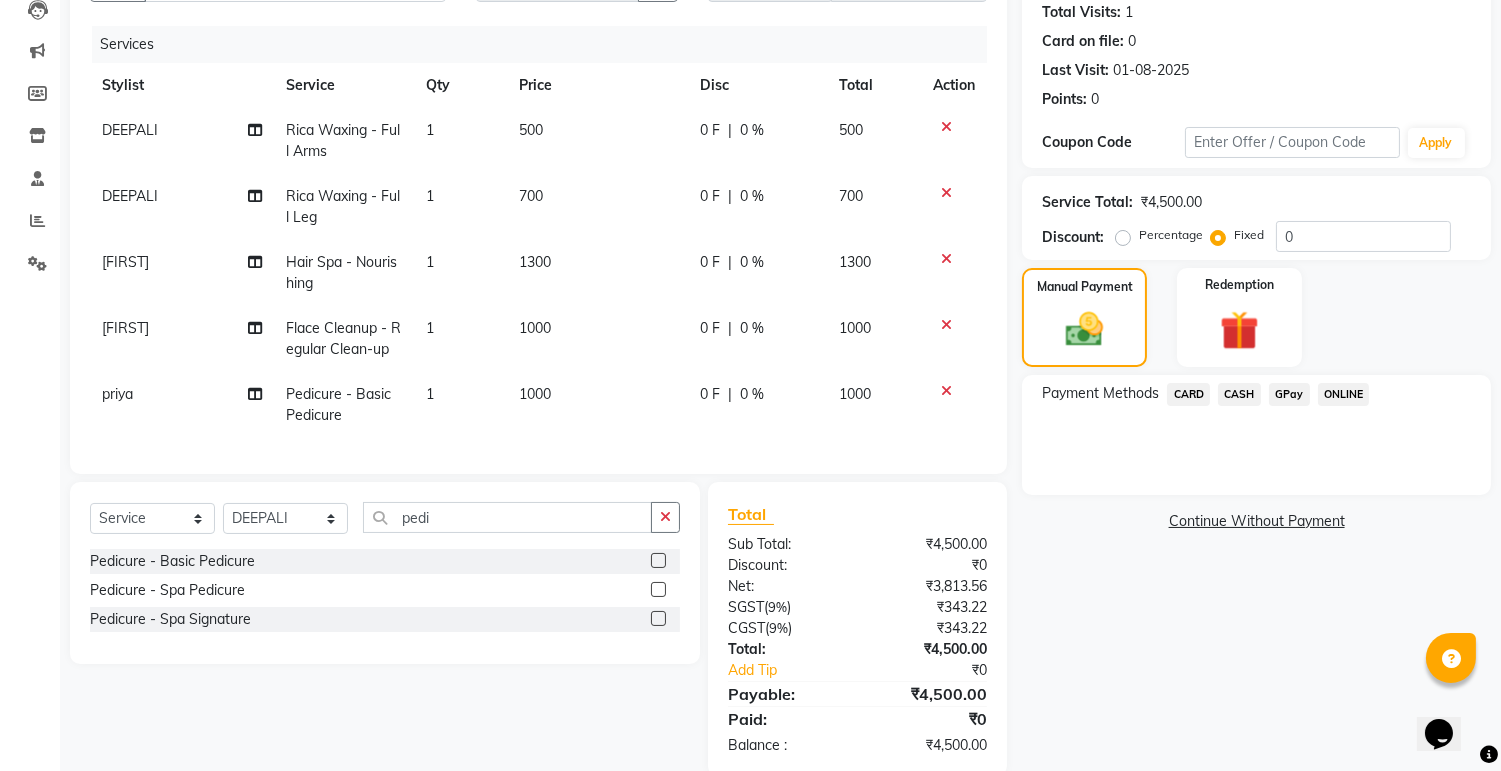 click on "ONLINE" 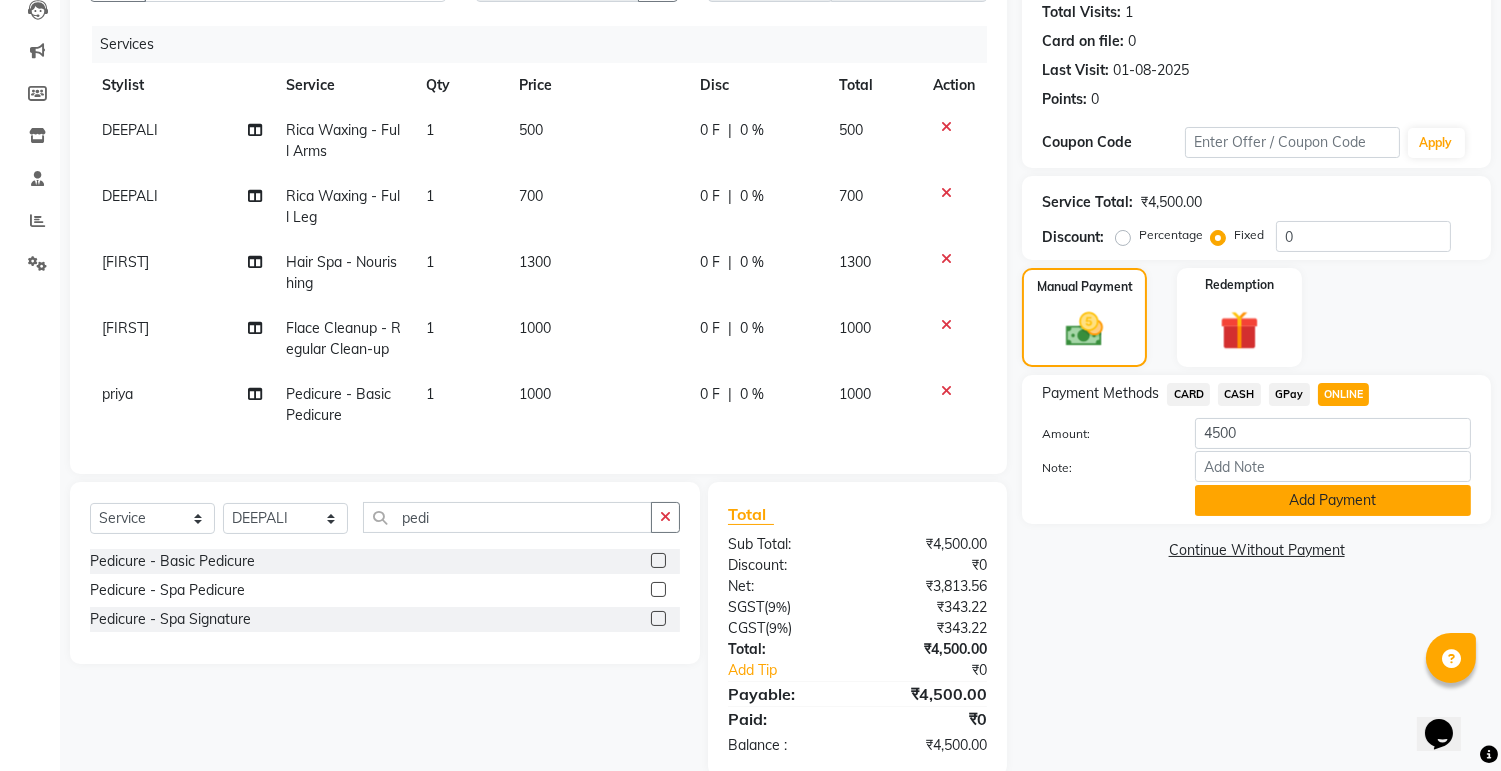 click on "Add Payment" 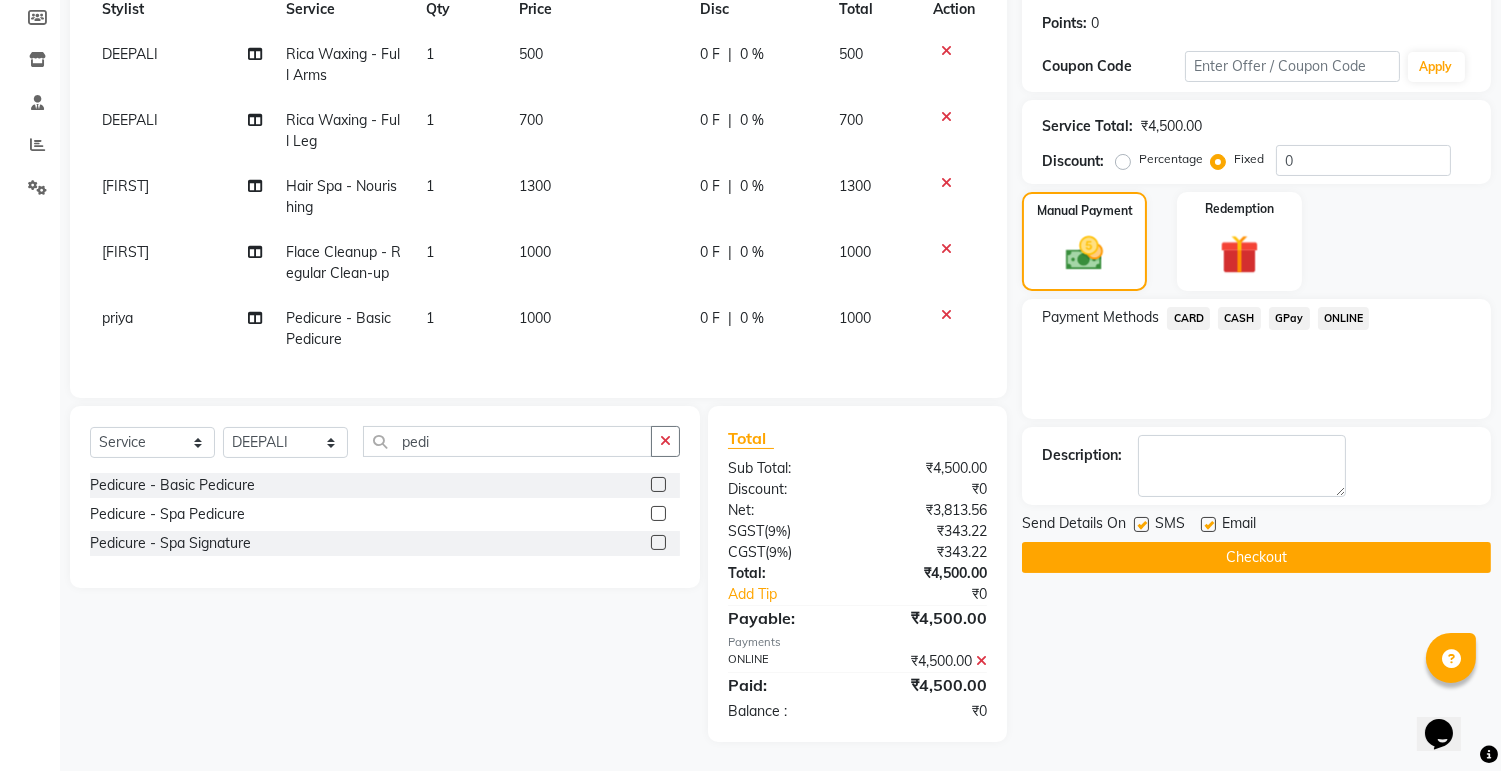 scroll, scrollTop: 315, scrollLeft: 0, axis: vertical 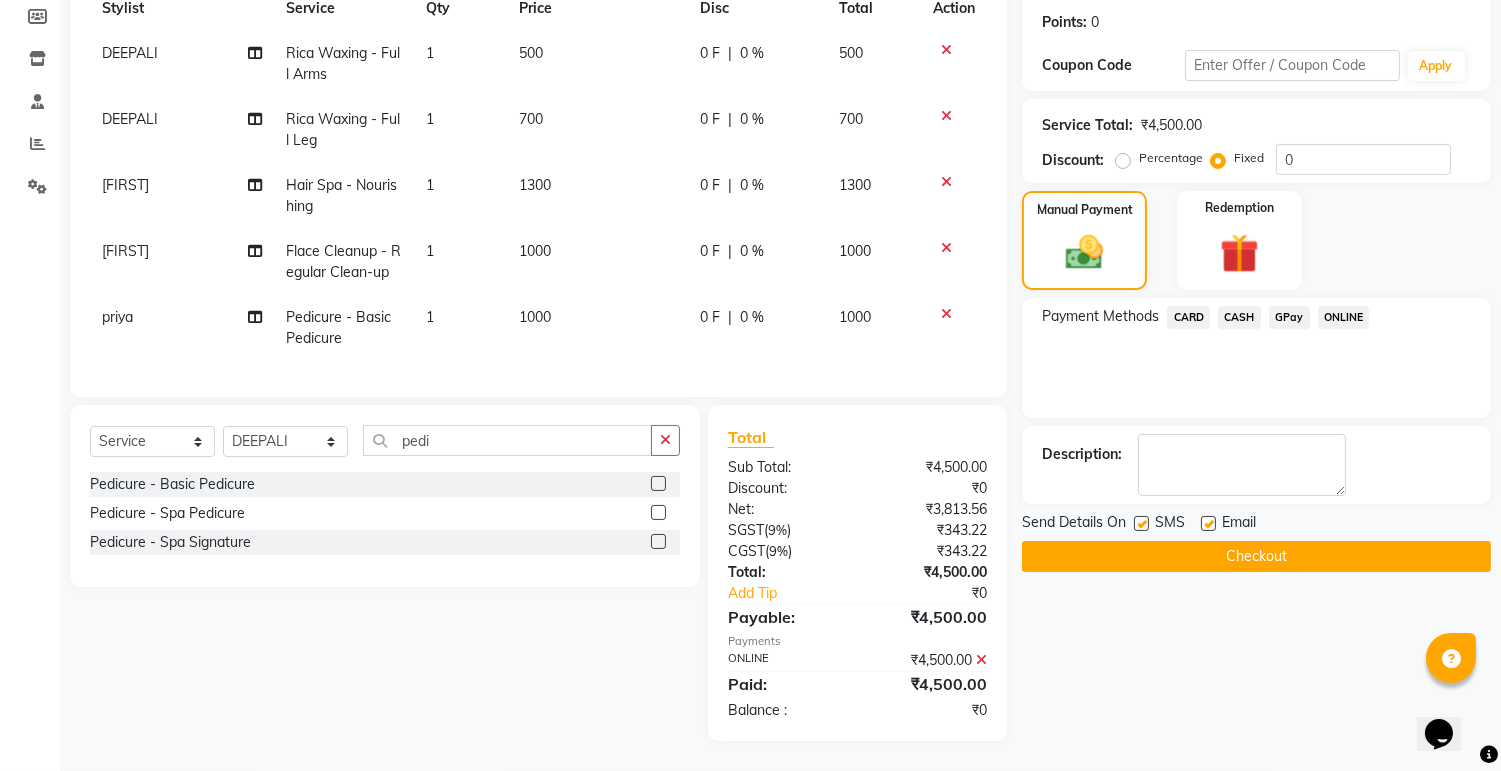 click 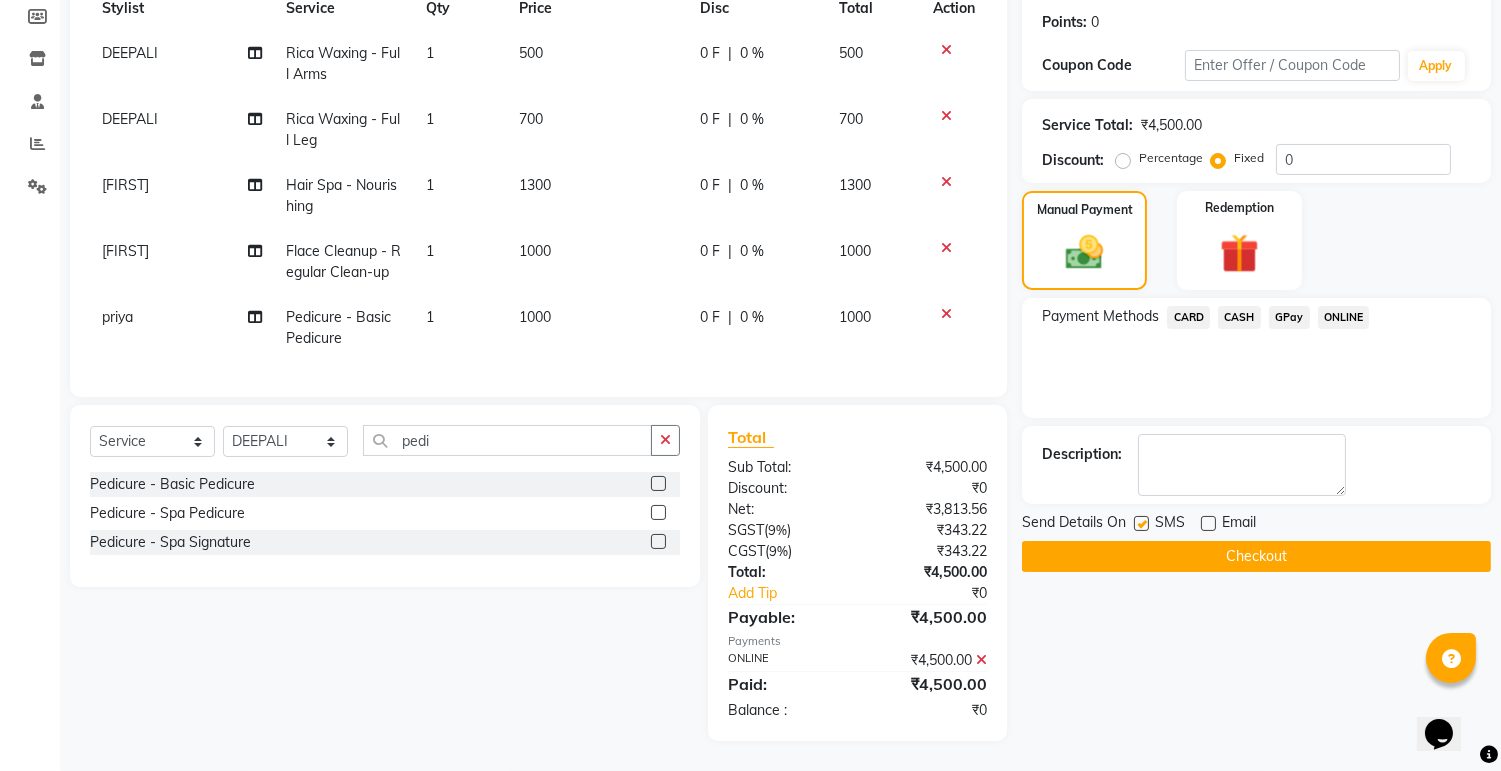 click 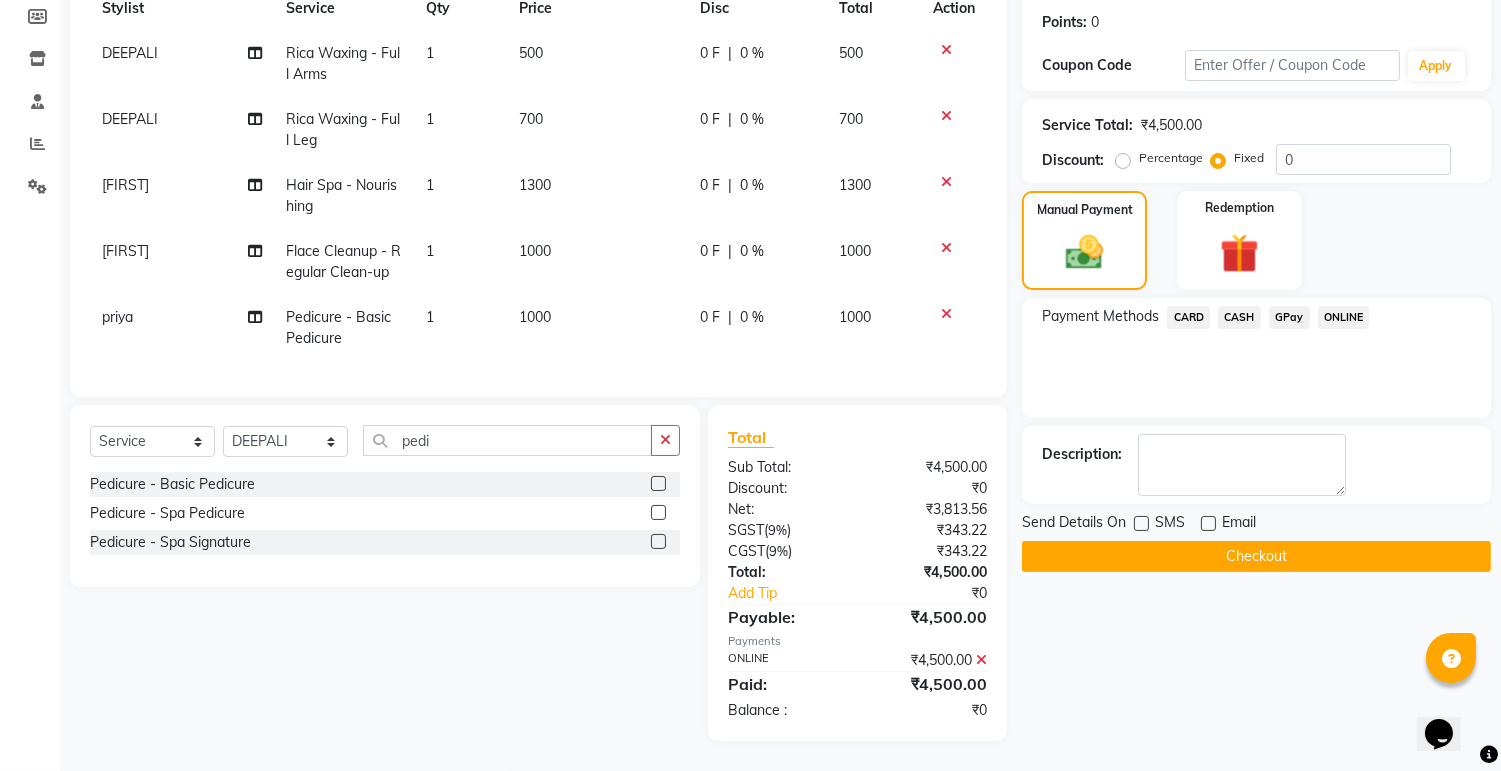 scroll, scrollTop: 204, scrollLeft: 0, axis: vertical 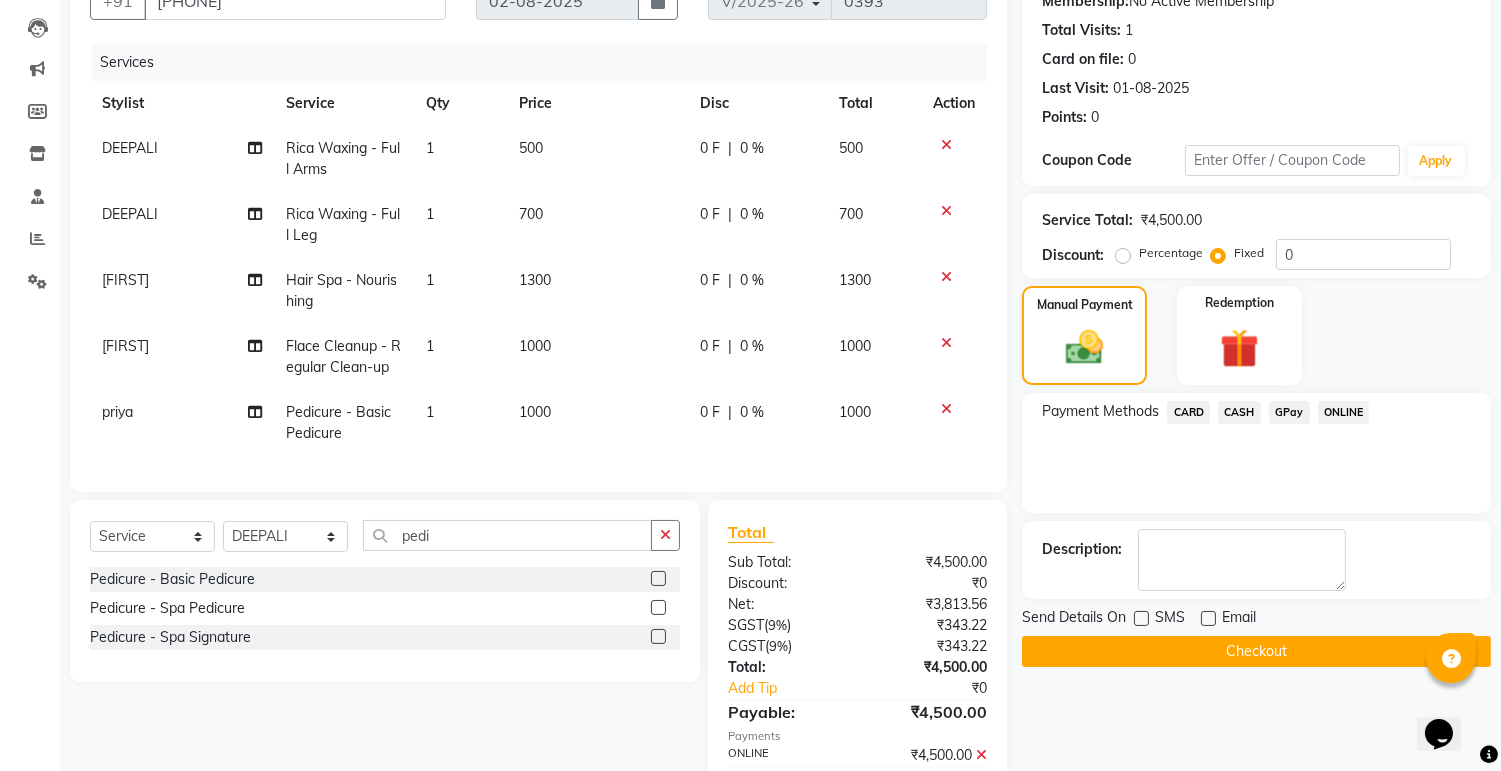 click 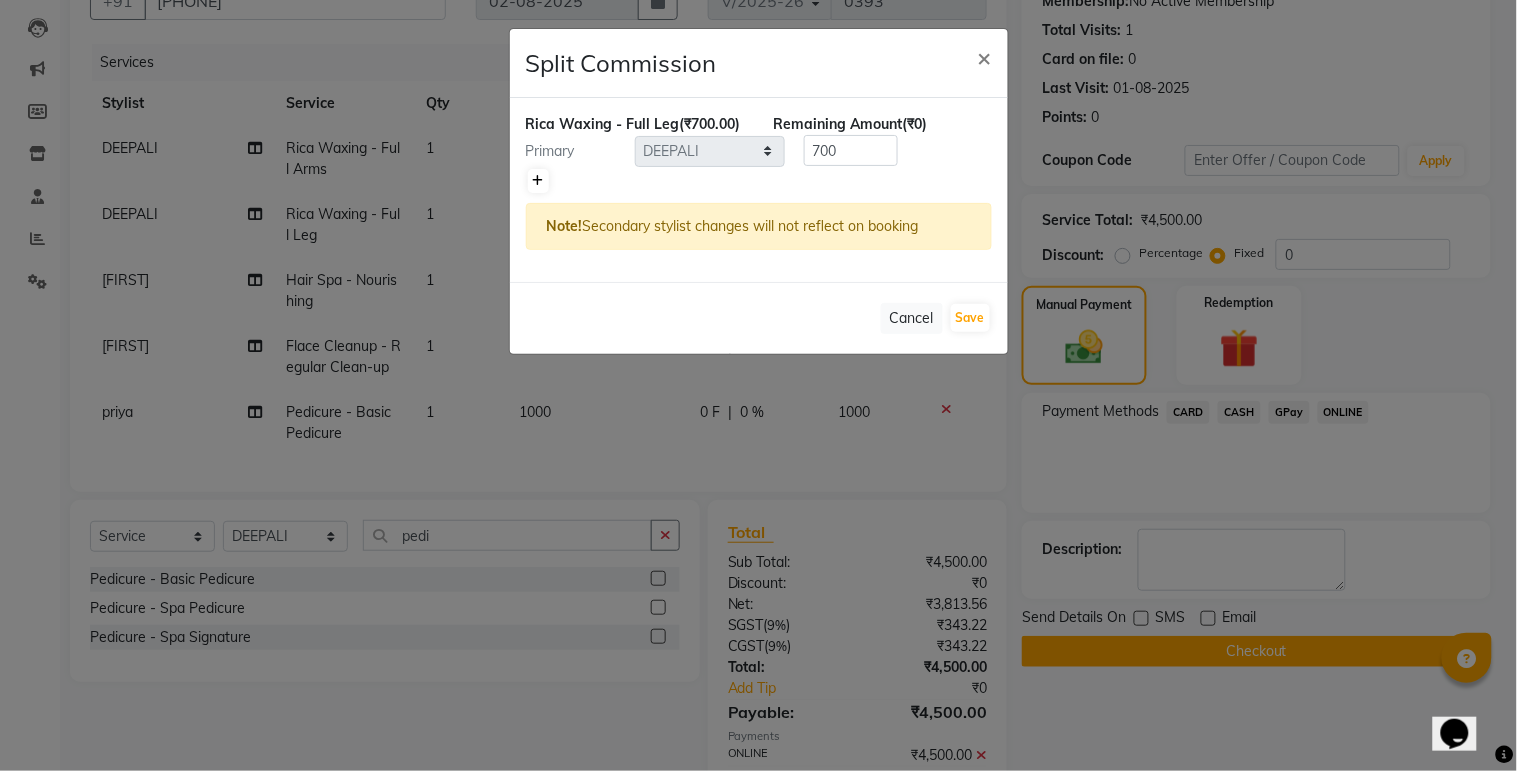 click 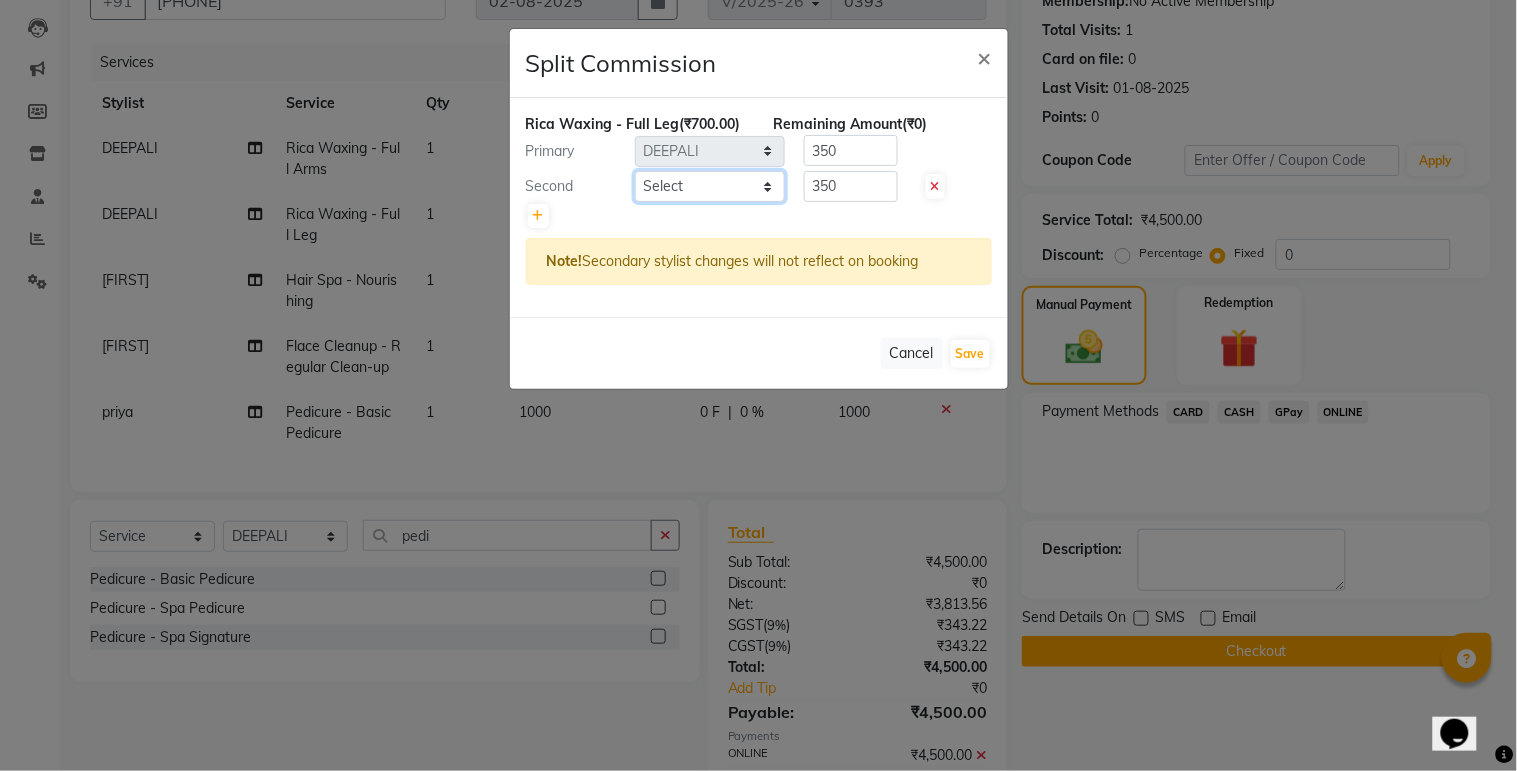 click on "Select  ashim   DEEPALI   Ekrorla   kapingshang   Manager   onmi   pampam   POKMI   priya   RANI   ruhi   SHINMUNGLA   THANSHOK   YUIMI" 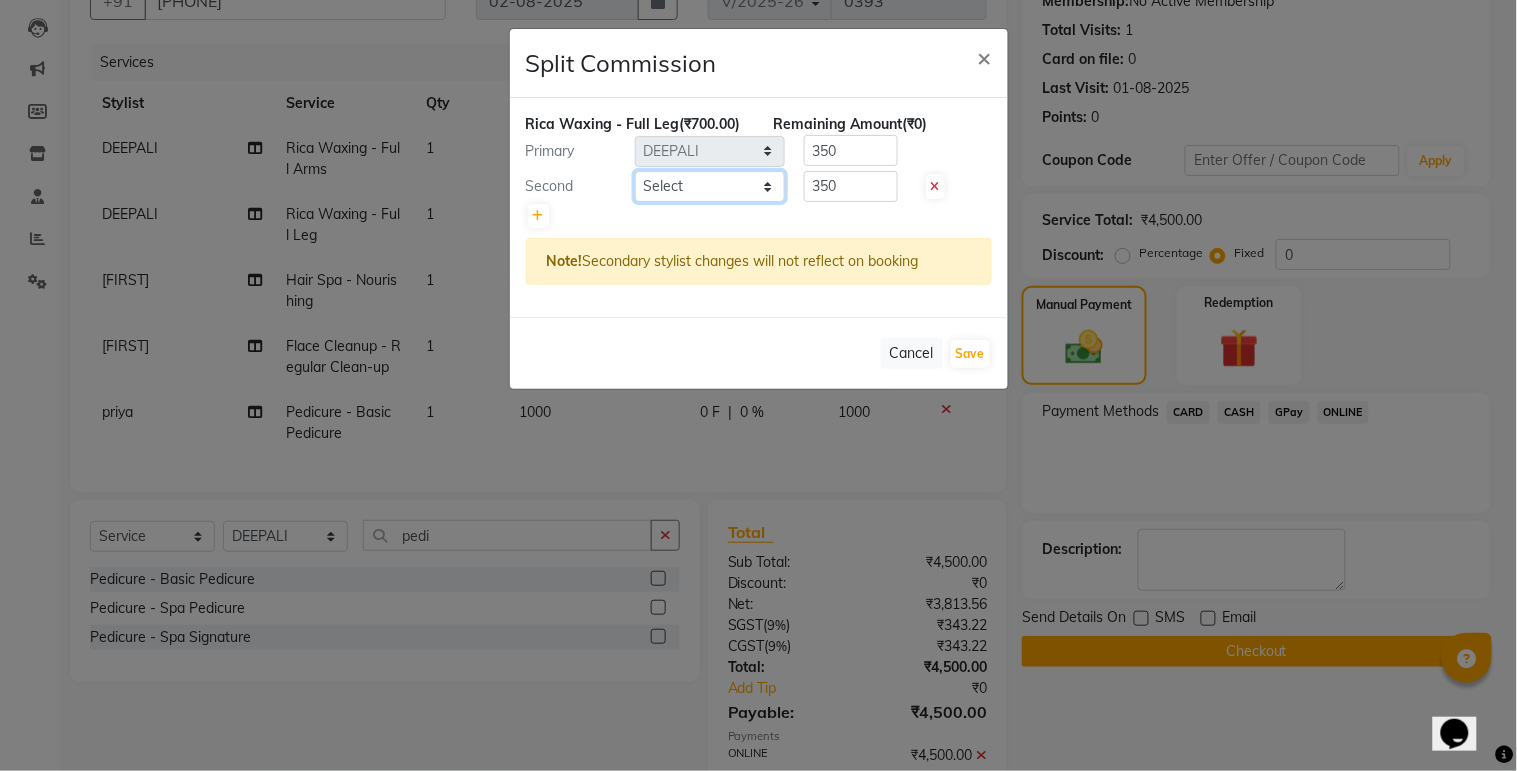 select on "79756" 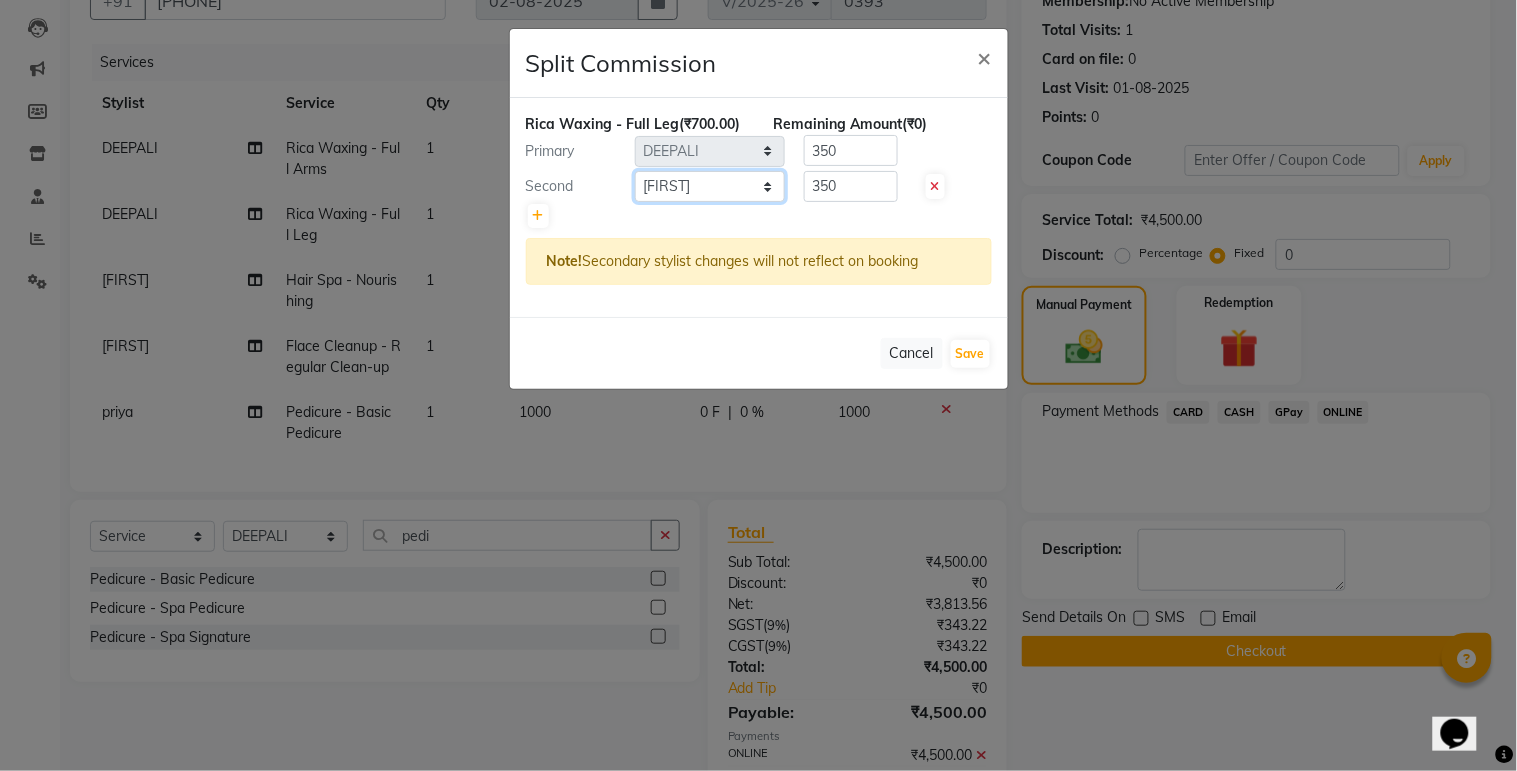 click on "Select  ashim   DEEPALI   Ekrorla   kapingshang   Manager   onmi   pampam   POKMI   priya   RANI   ruhi   SHINMUNGLA   THANSHOK   YUIMI" 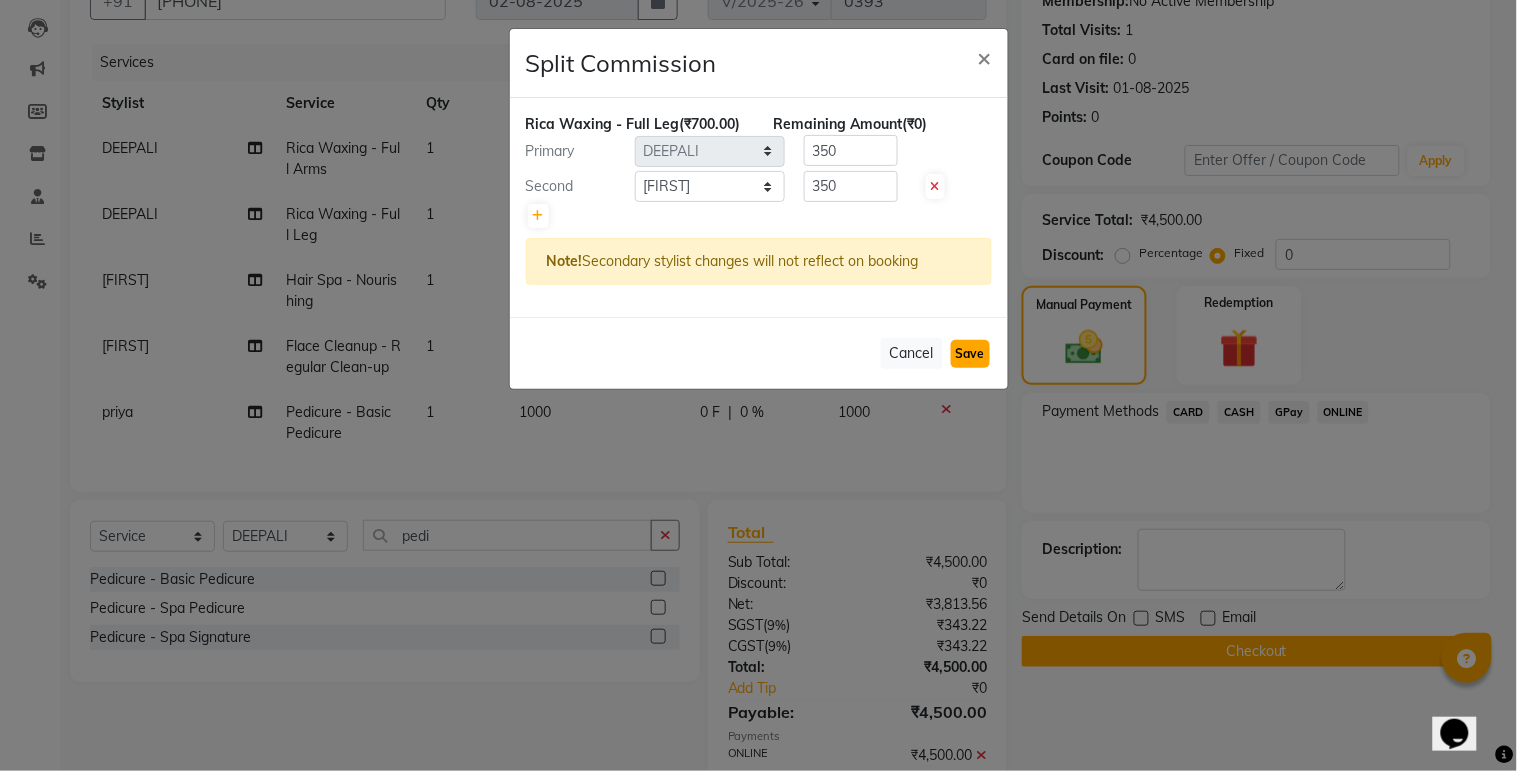 click on "Save" 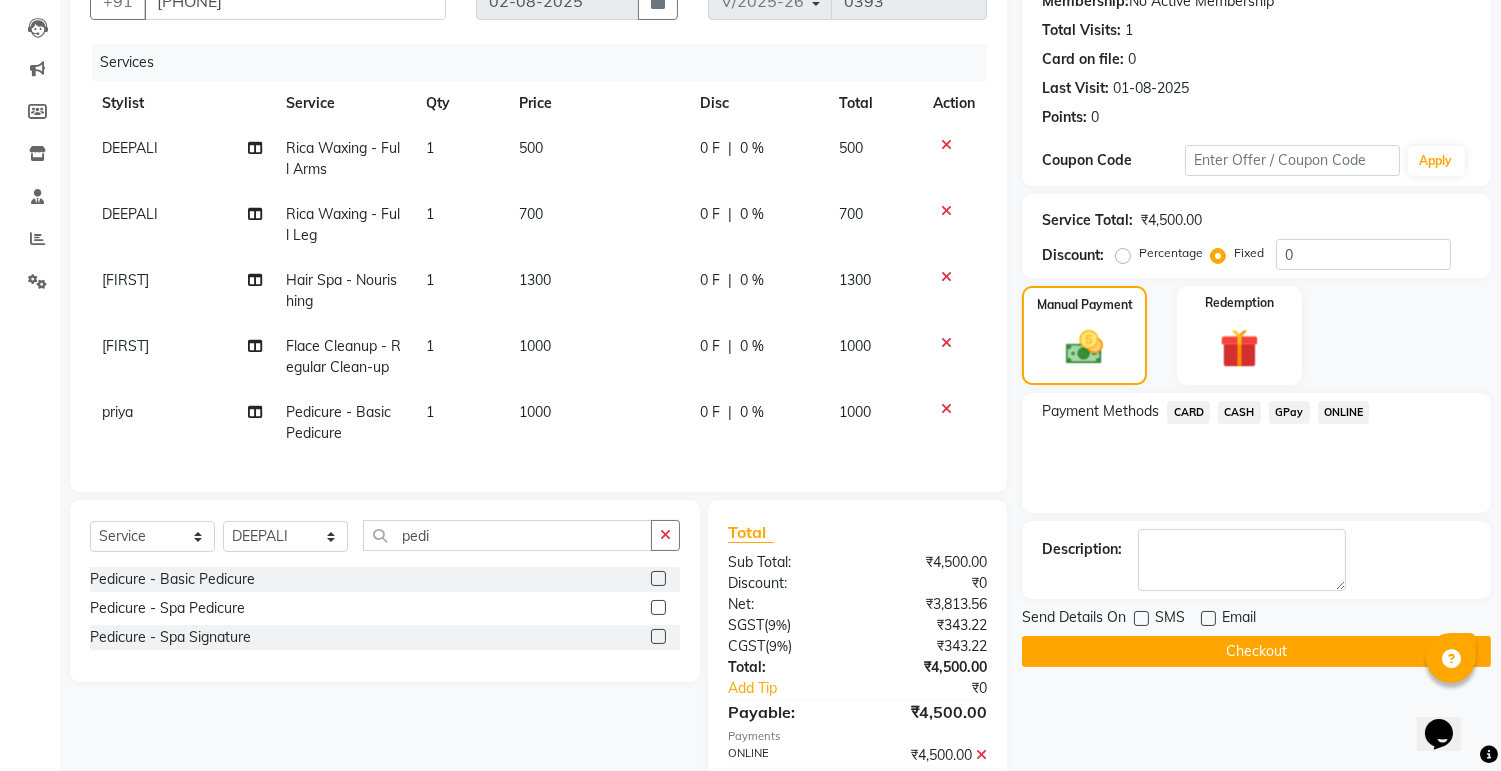 click on "Checkout" 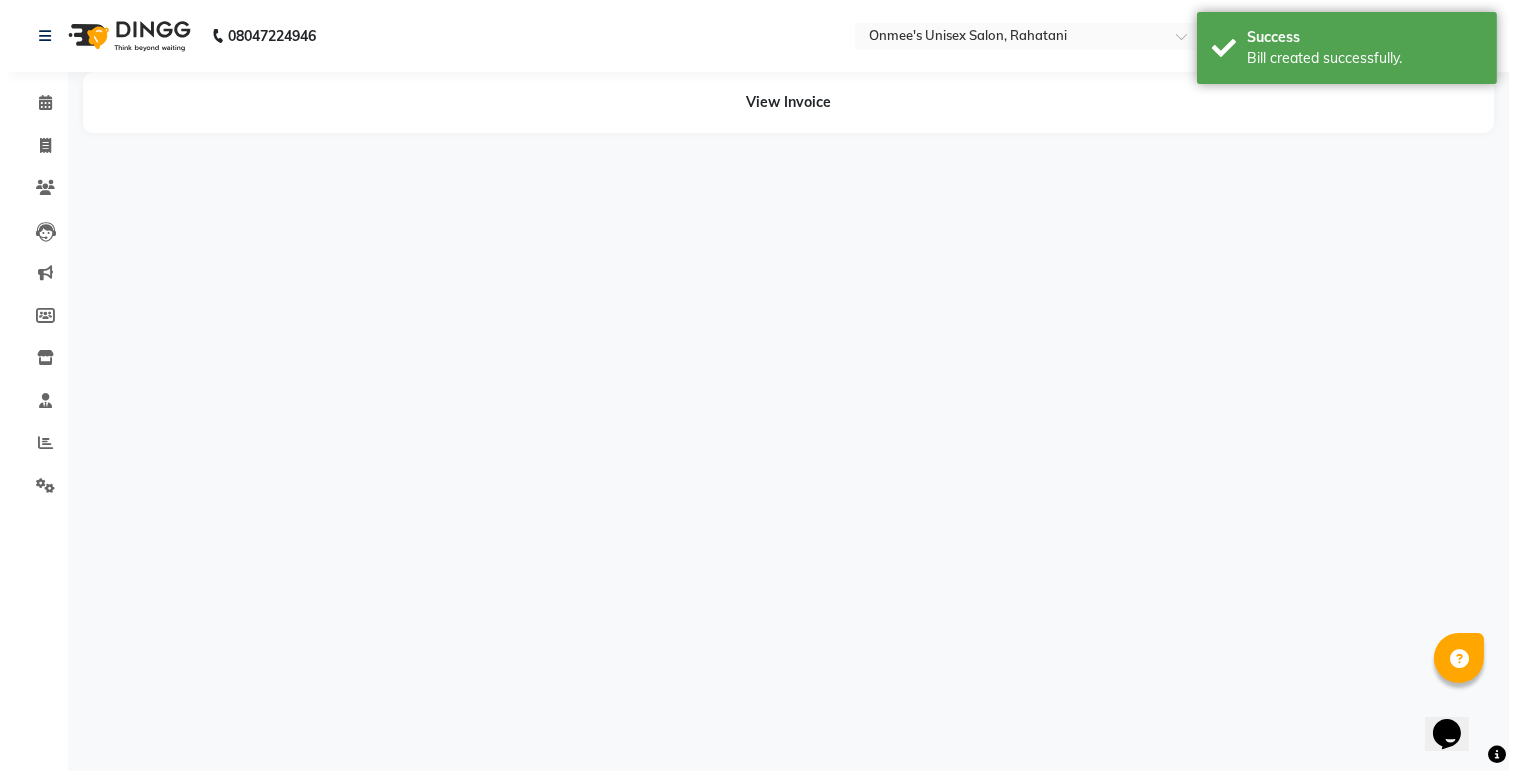 scroll, scrollTop: 0, scrollLeft: 0, axis: both 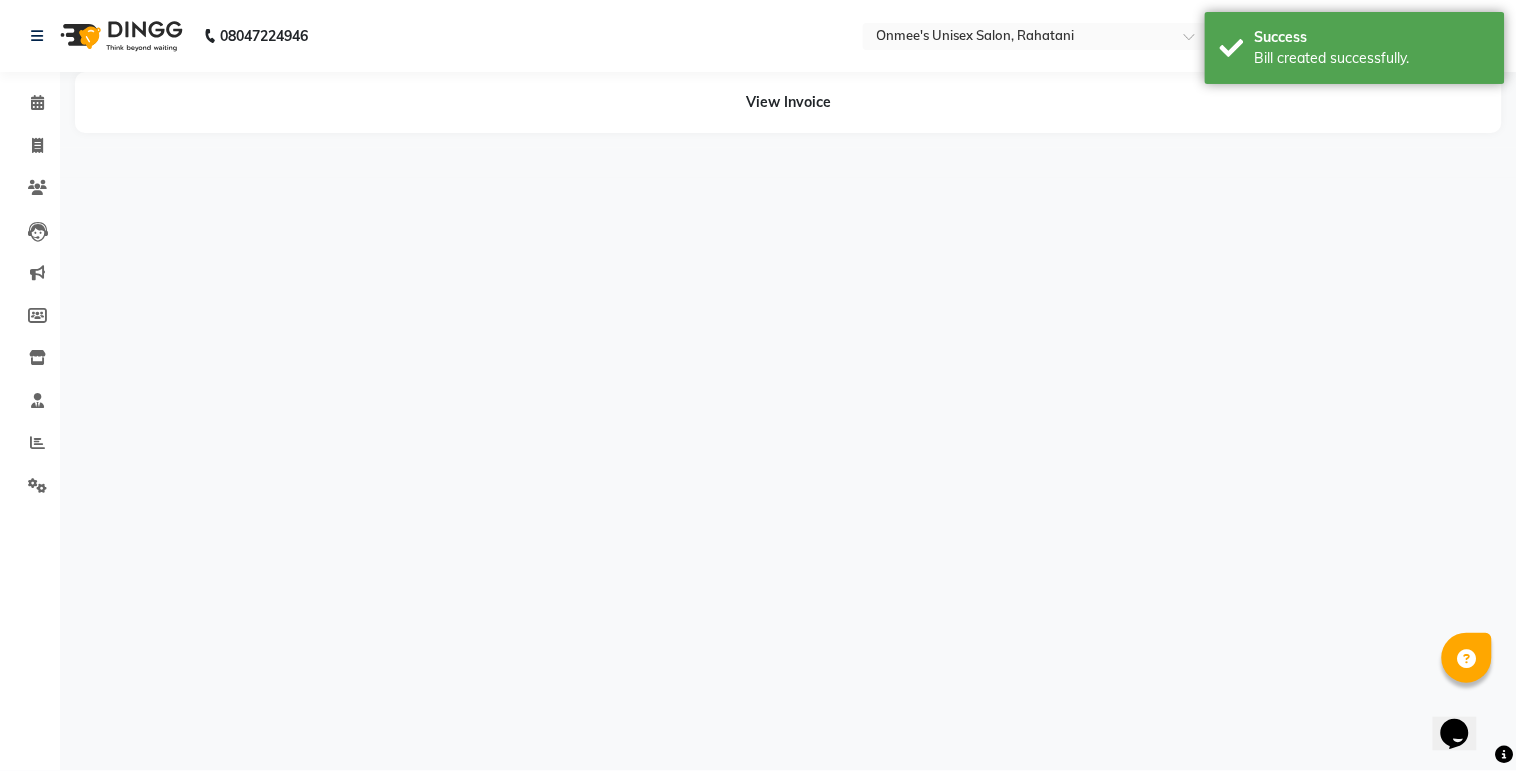 select on "79778" 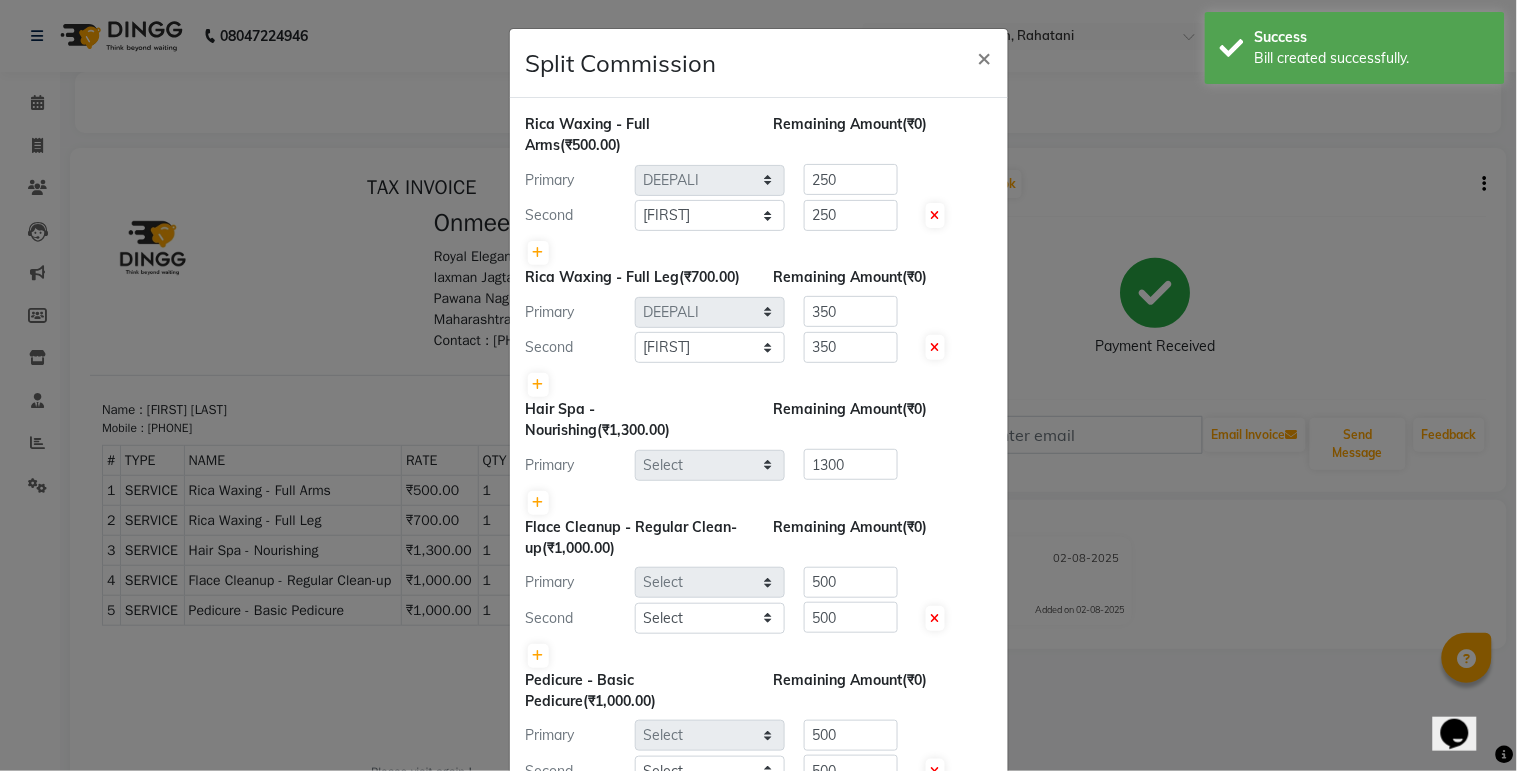 scroll, scrollTop: 0, scrollLeft: 0, axis: both 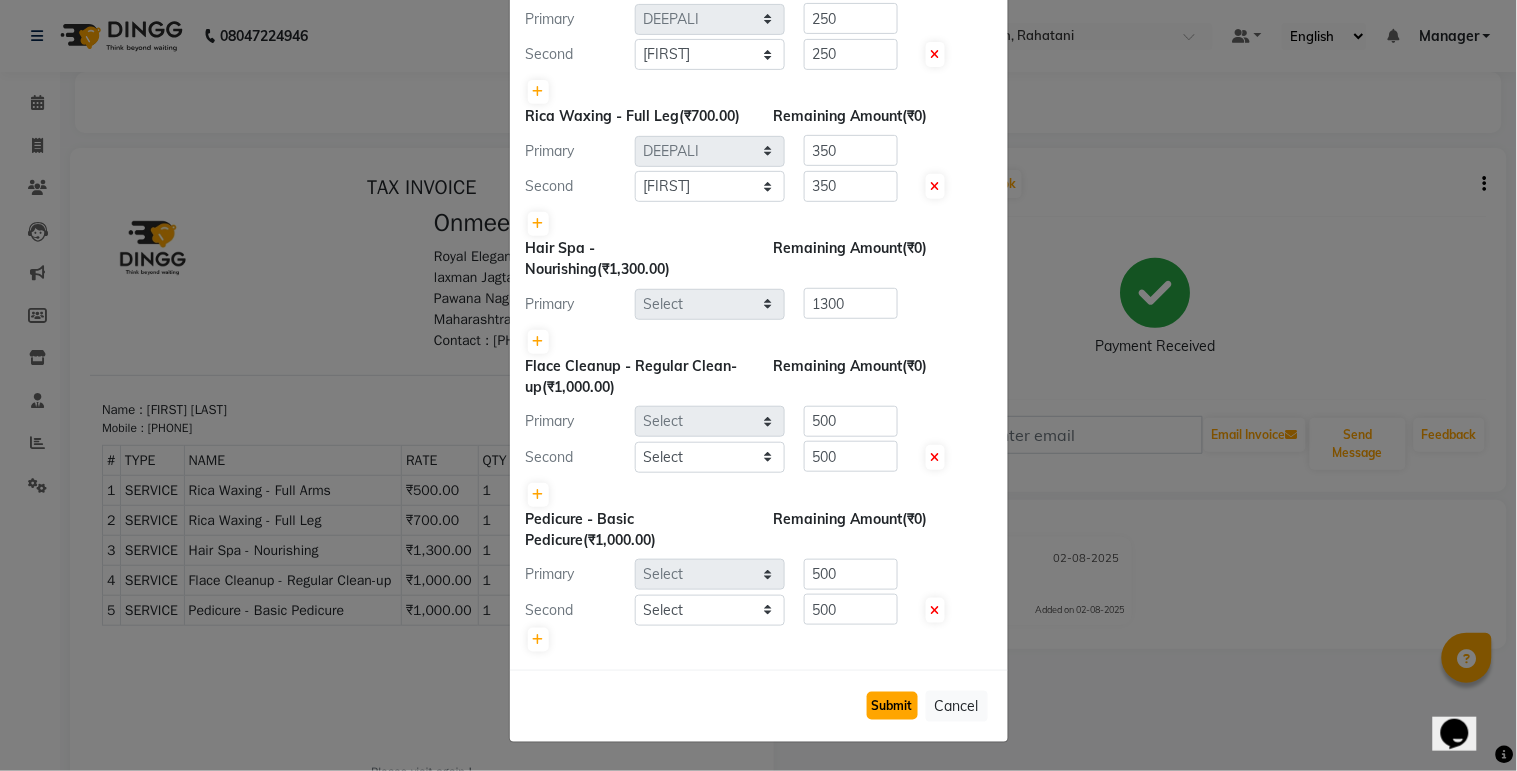 click on "Submit" 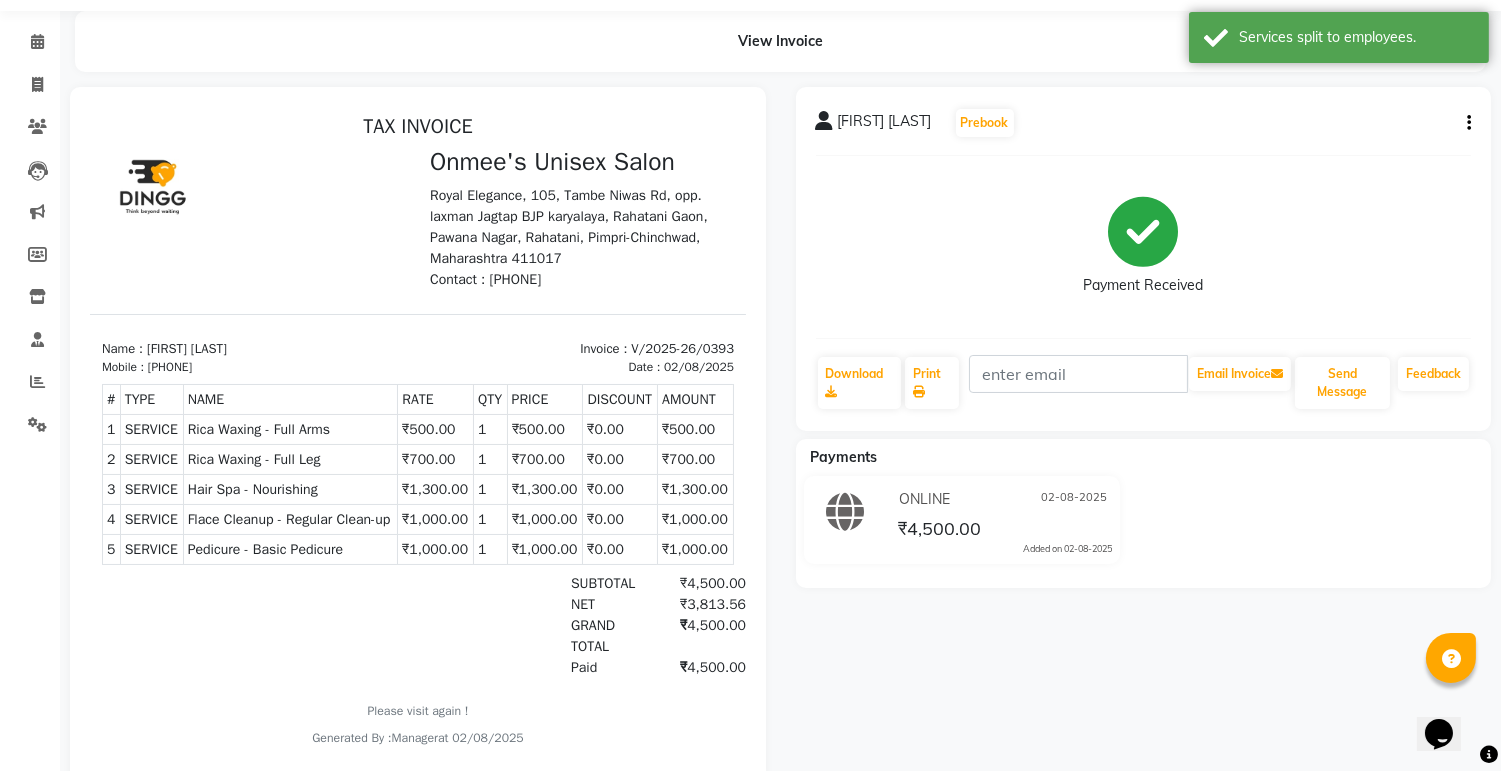 scroll, scrollTop: 122, scrollLeft: 0, axis: vertical 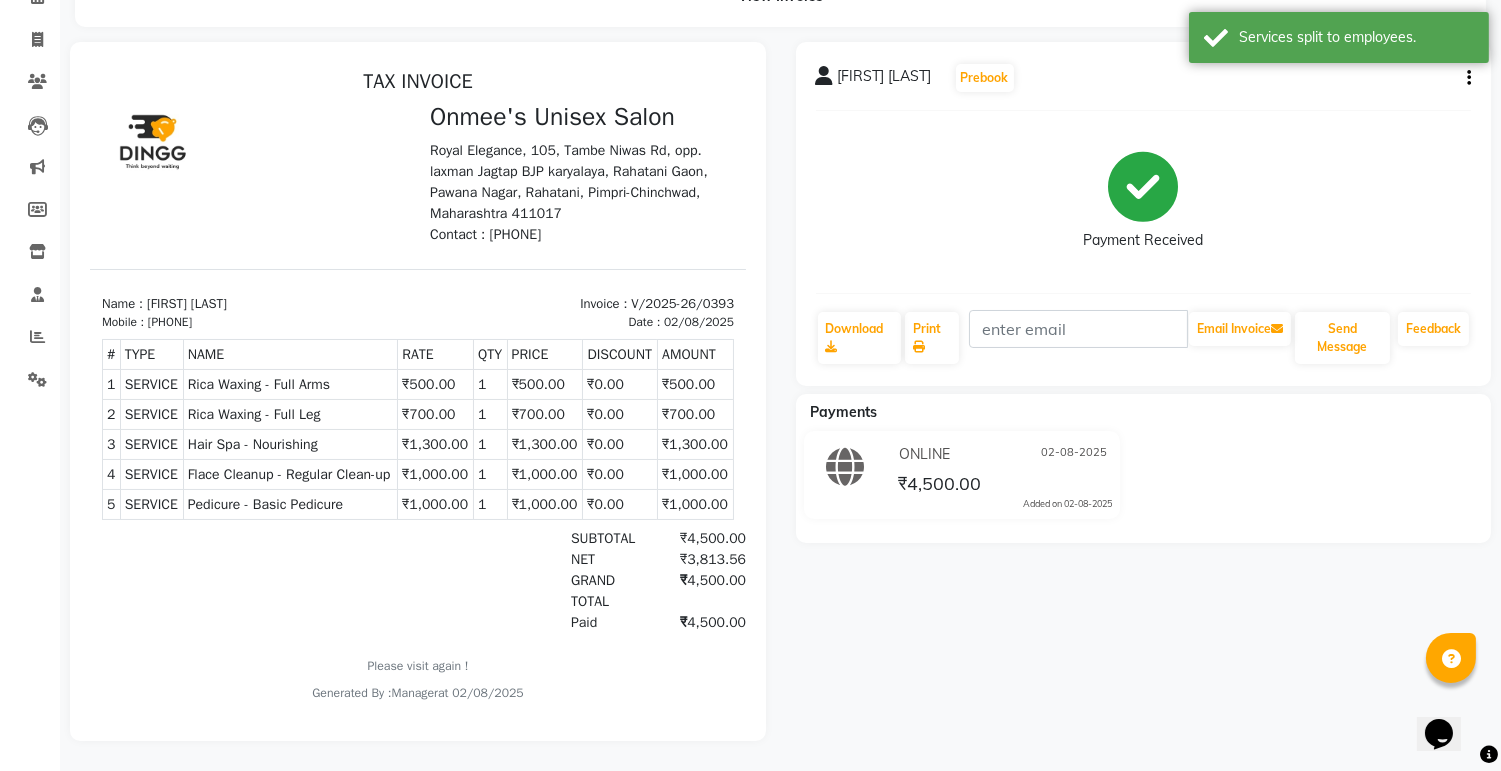 select on "service" 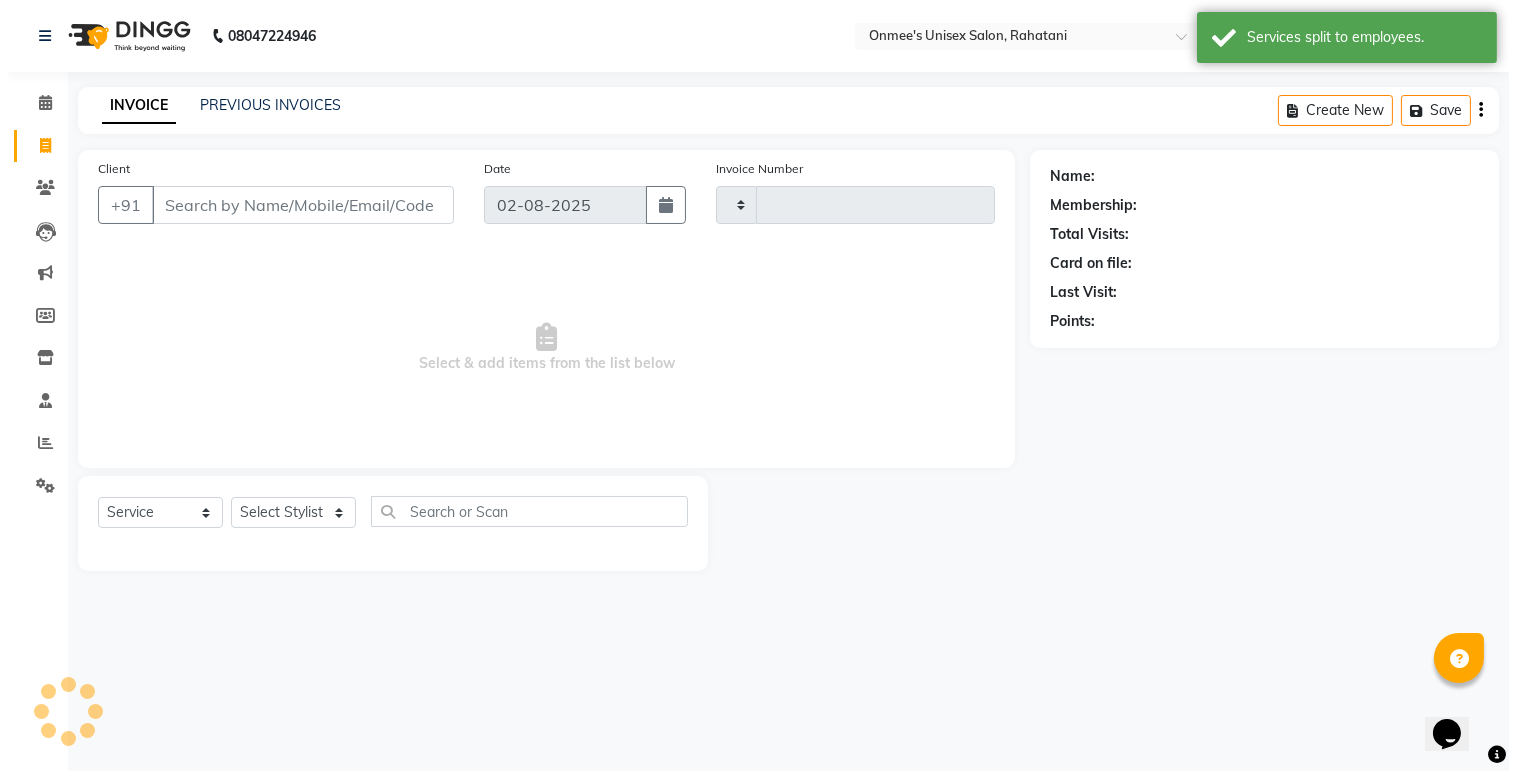 scroll, scrollTop: 0, scrollLeft: 0, axis: both 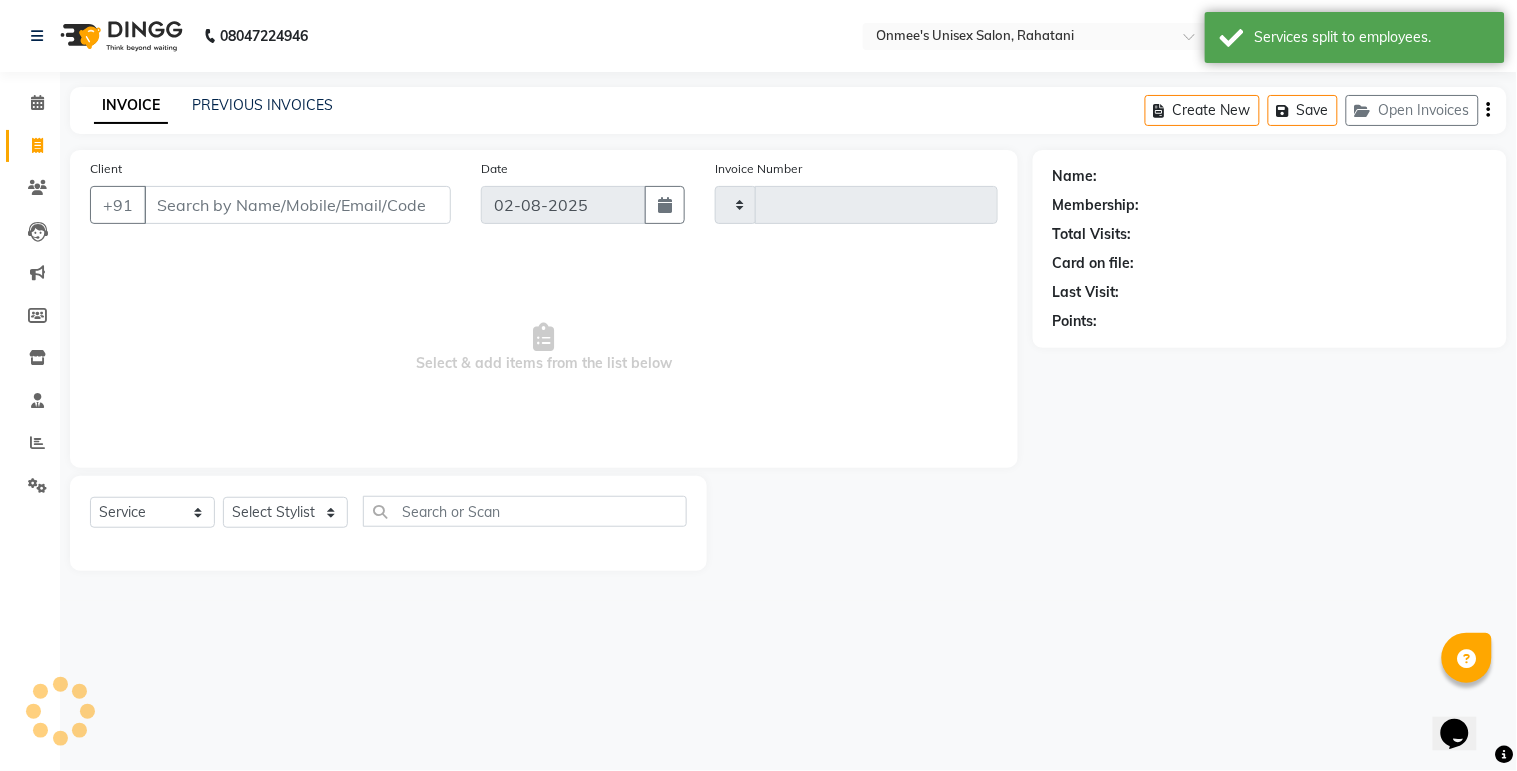 type on "0394" 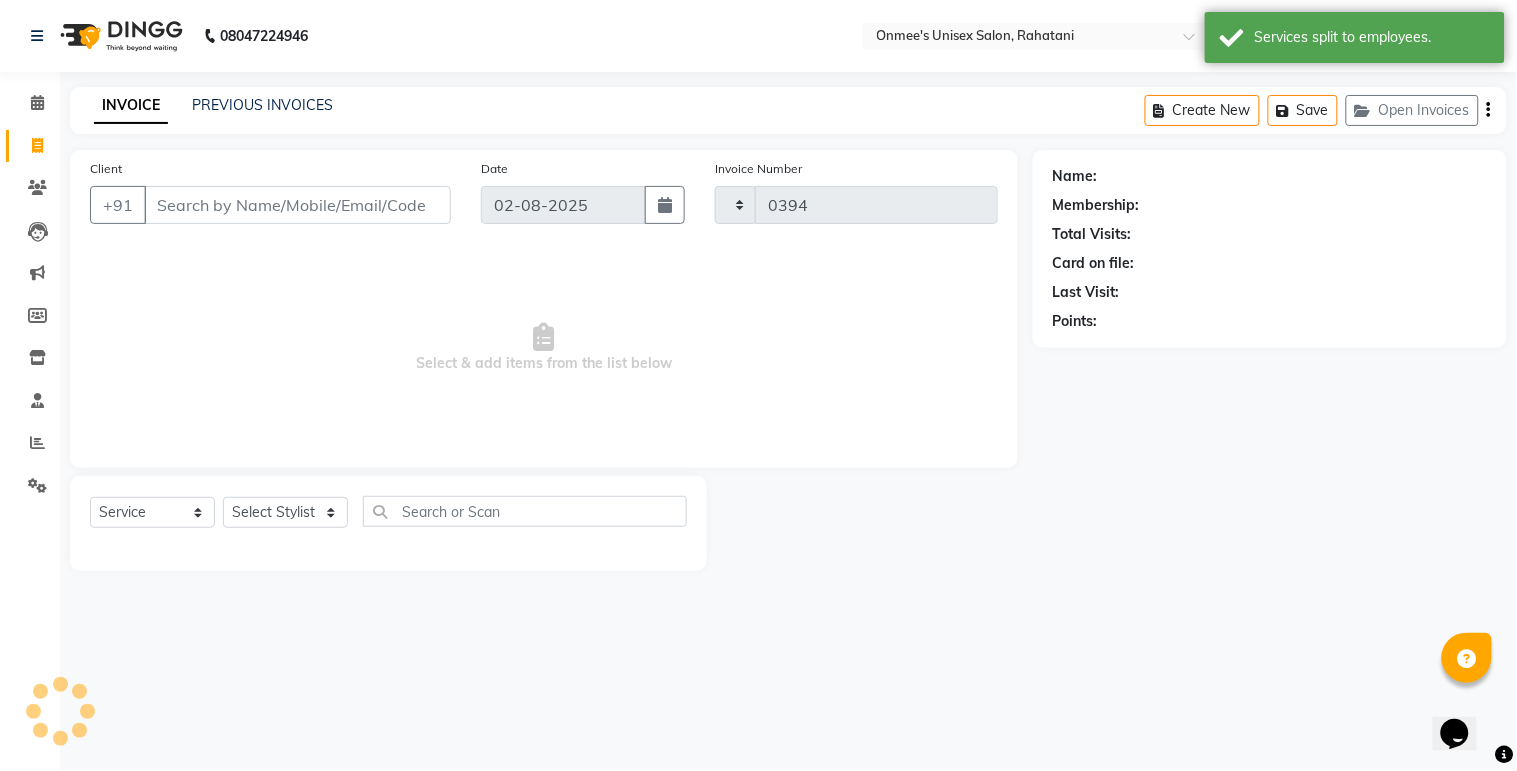 select on "8273" 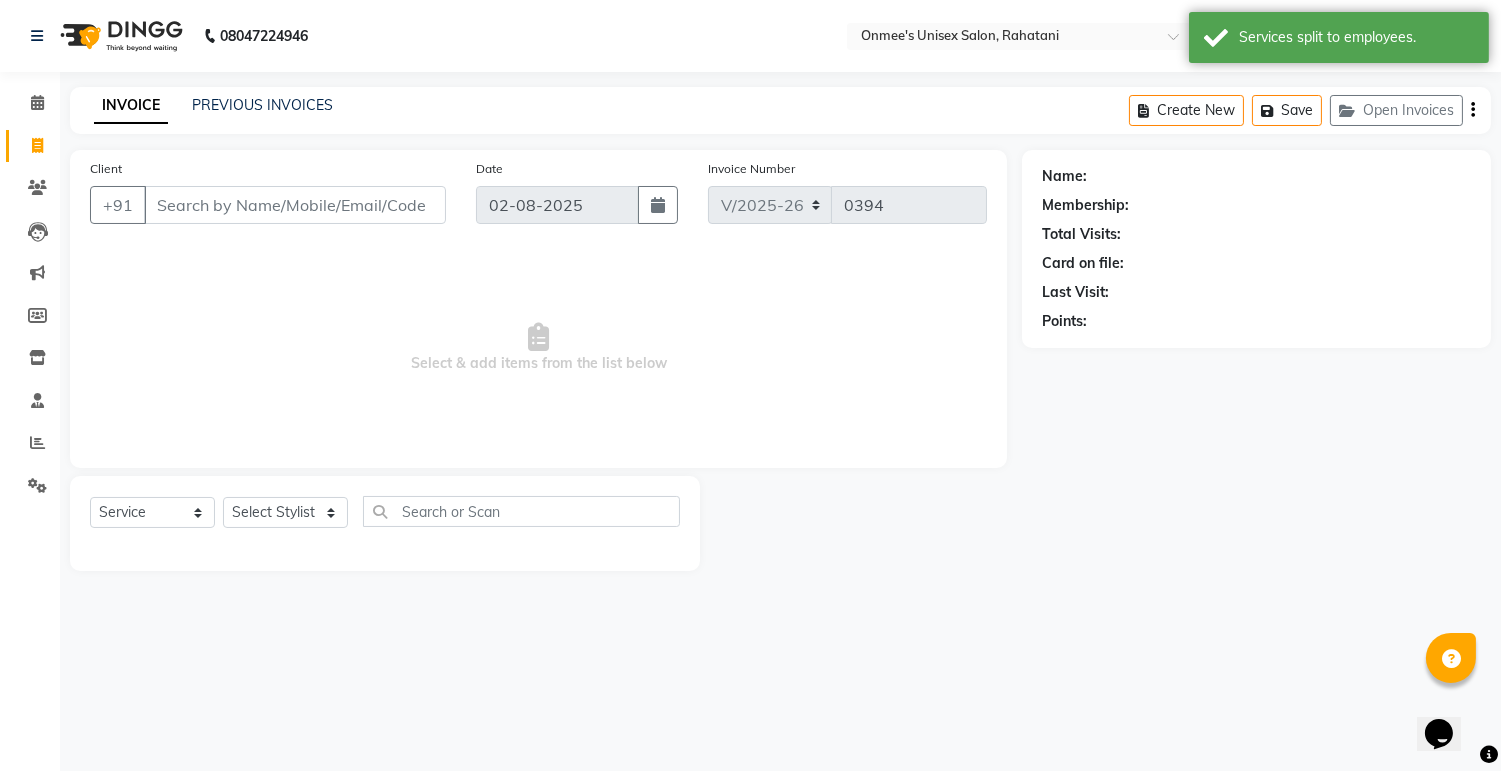 select on "79756" 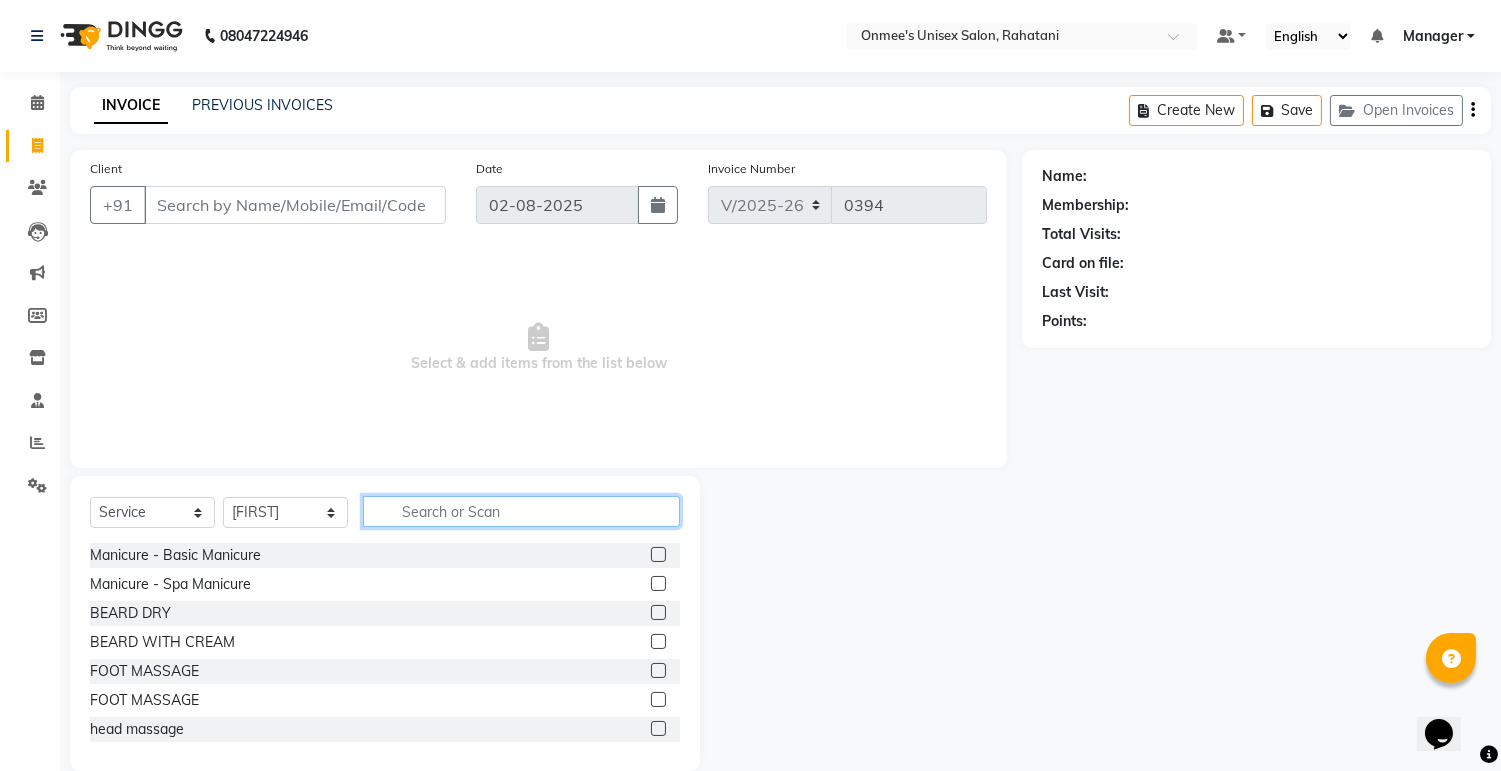 click 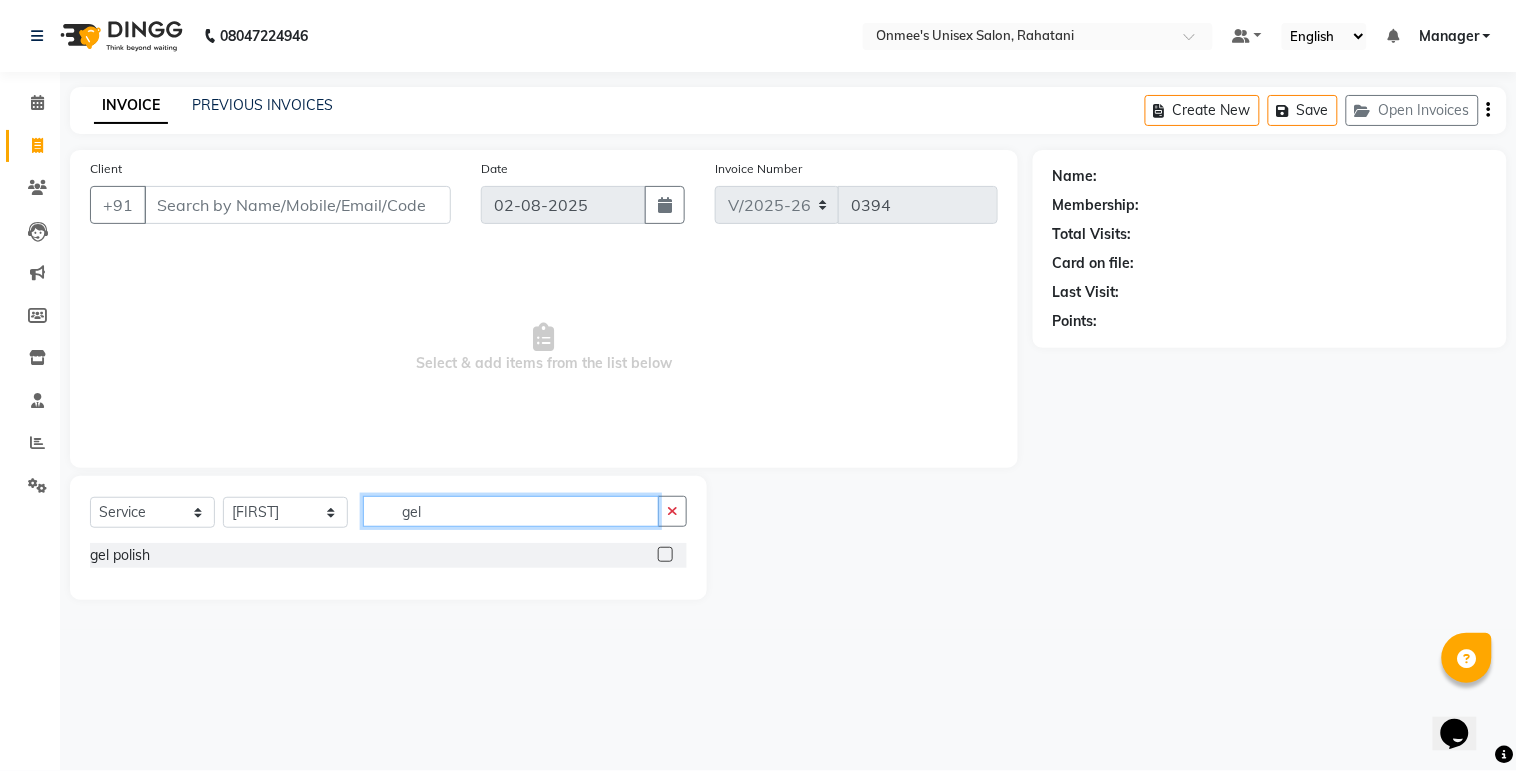 type on "gel" 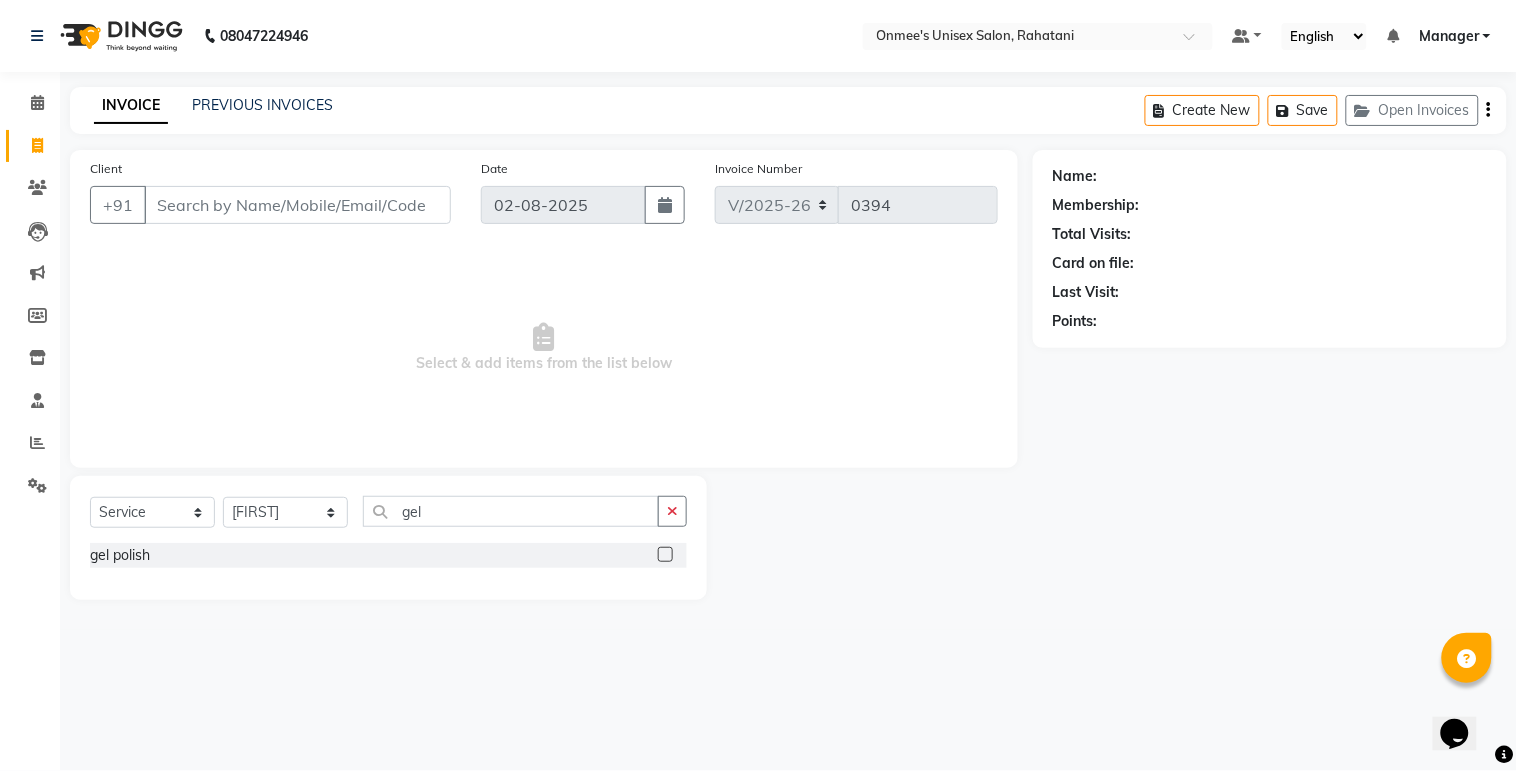 click 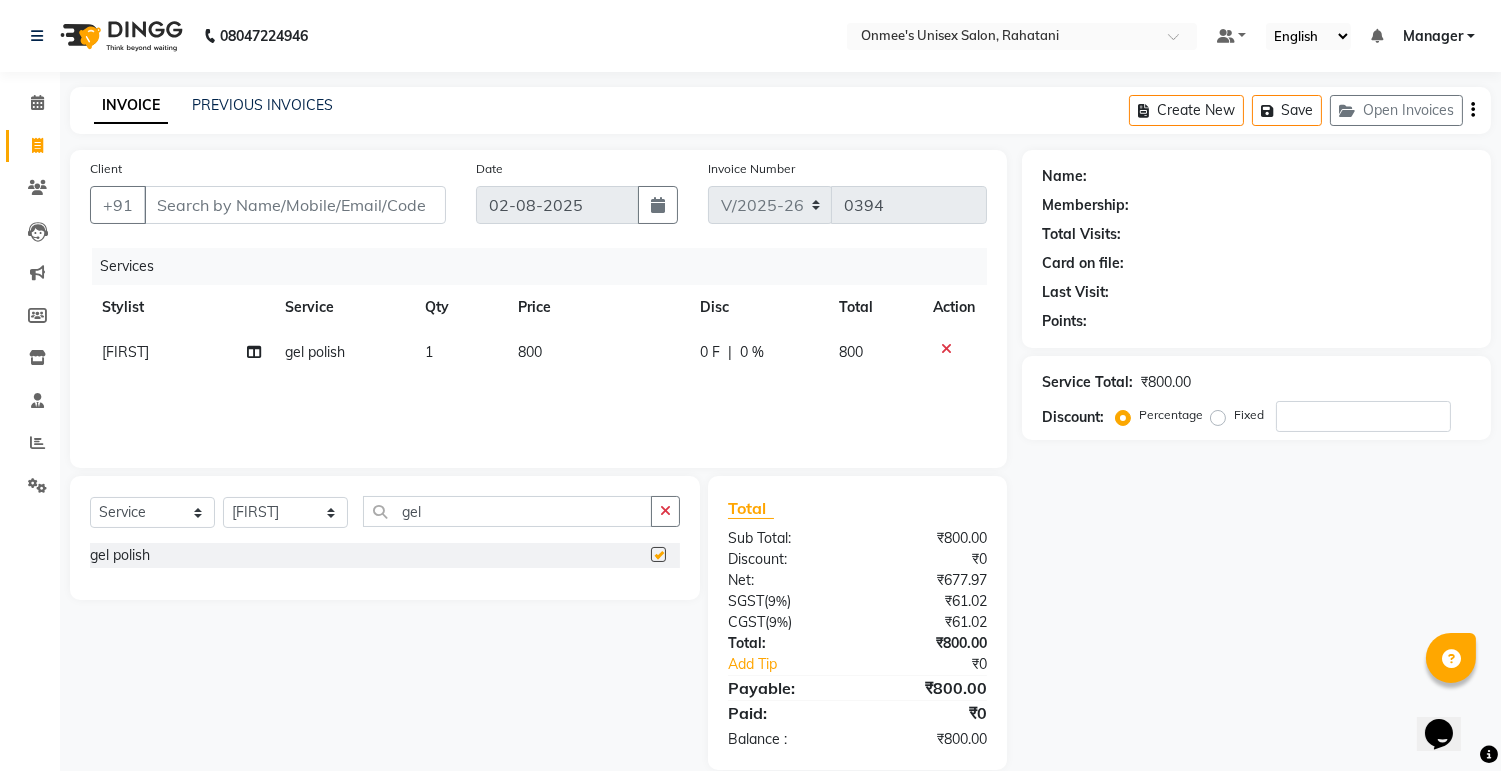 checkbox on "false" 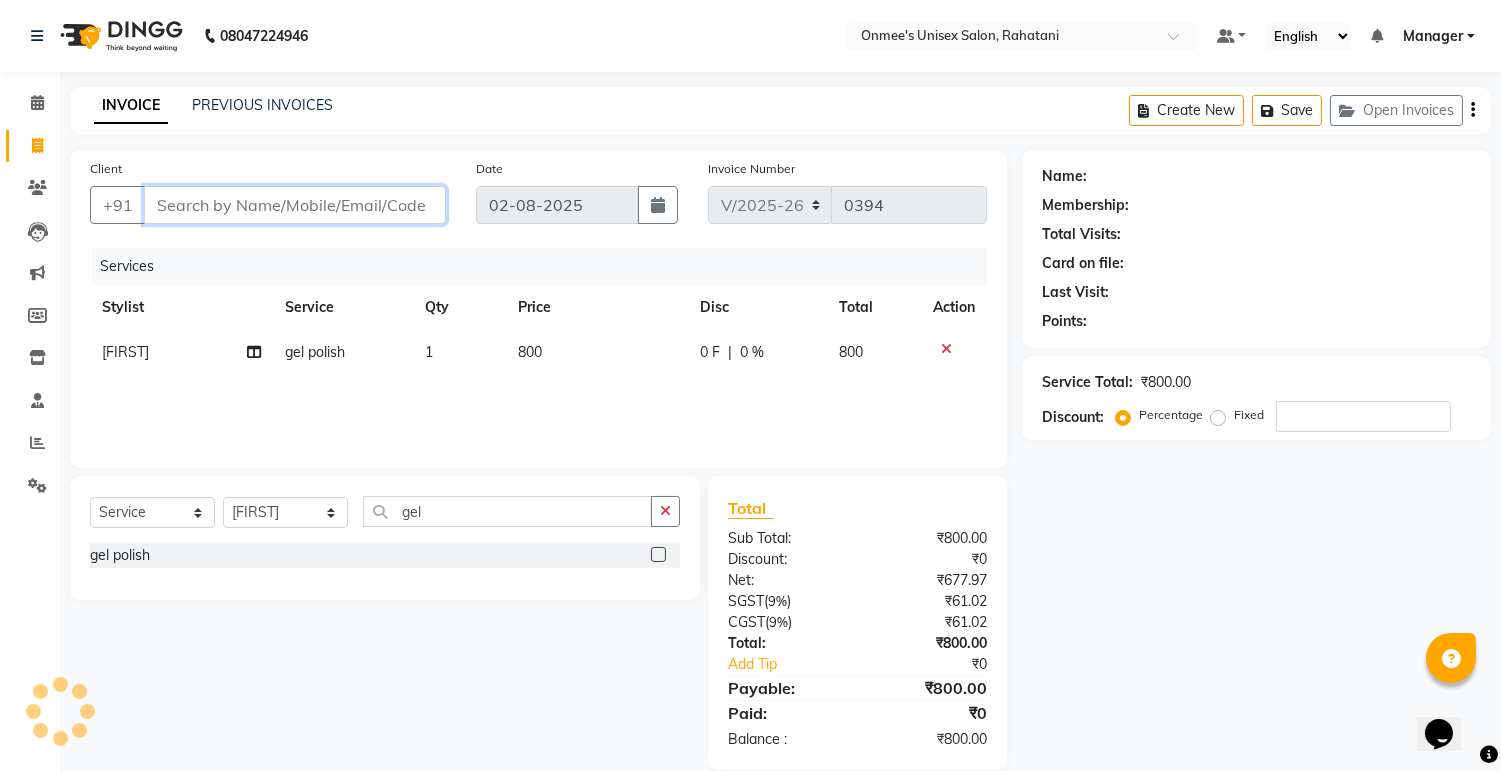 click on "Client" at bounding box center [295, 205] 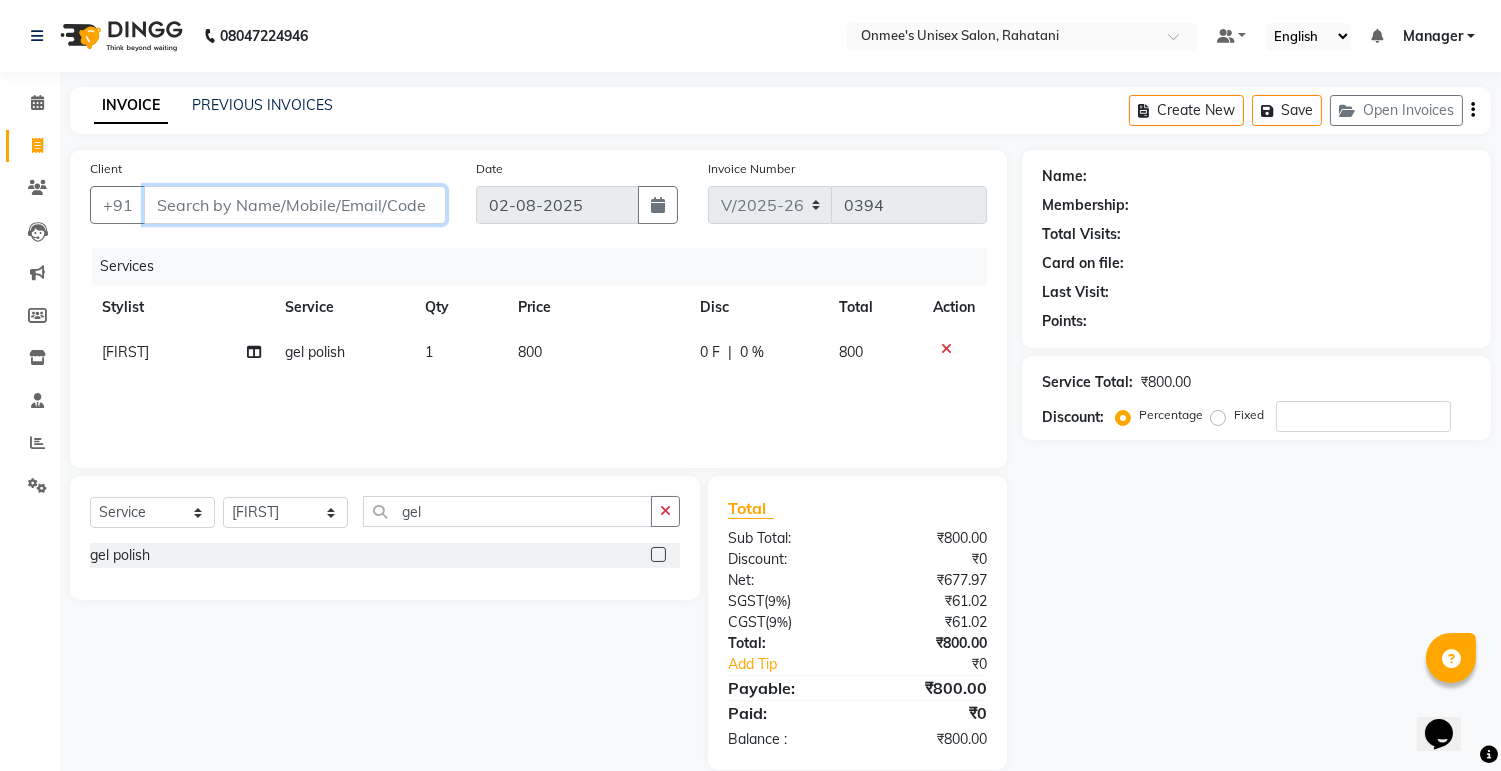 type on "7" 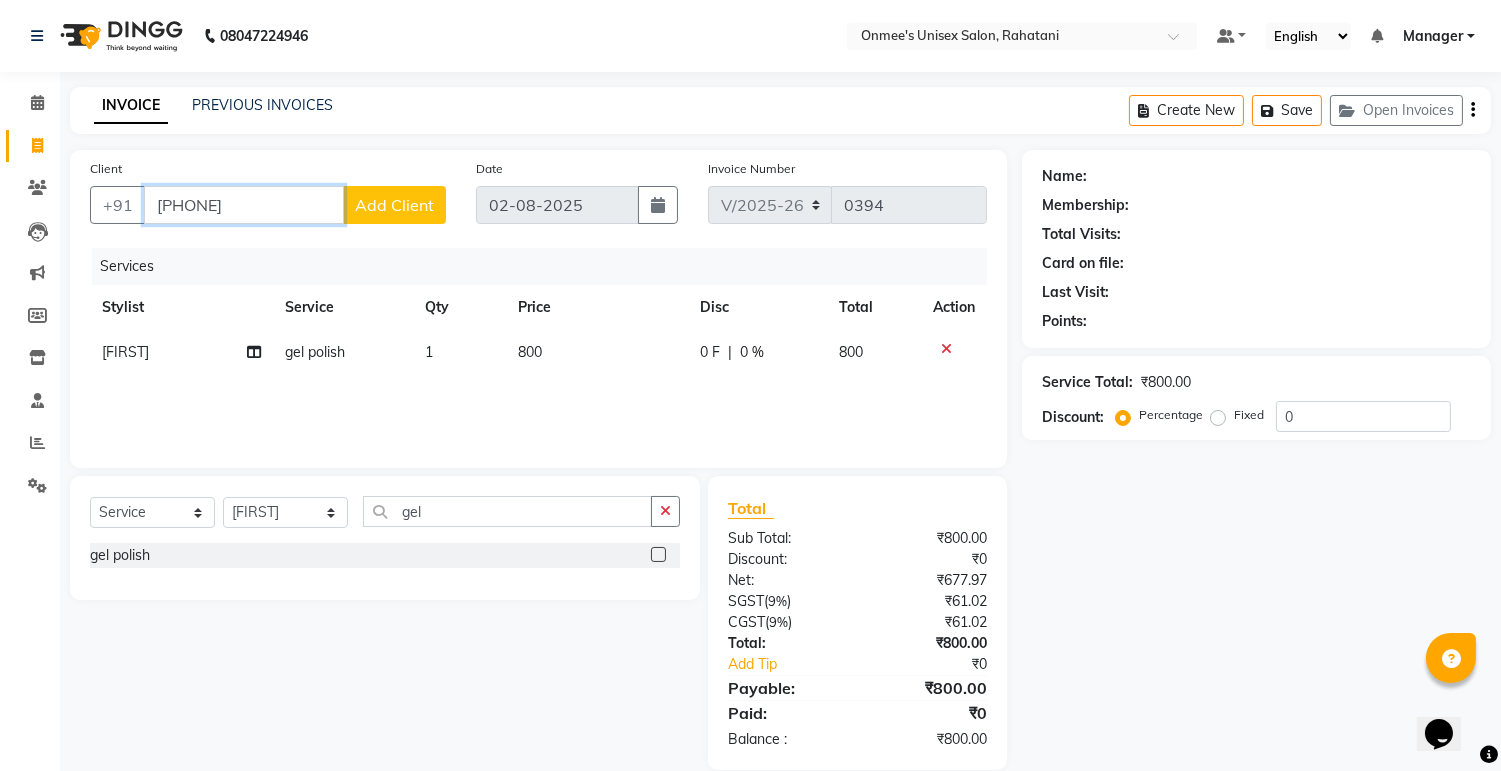 type on "[PHONE]" 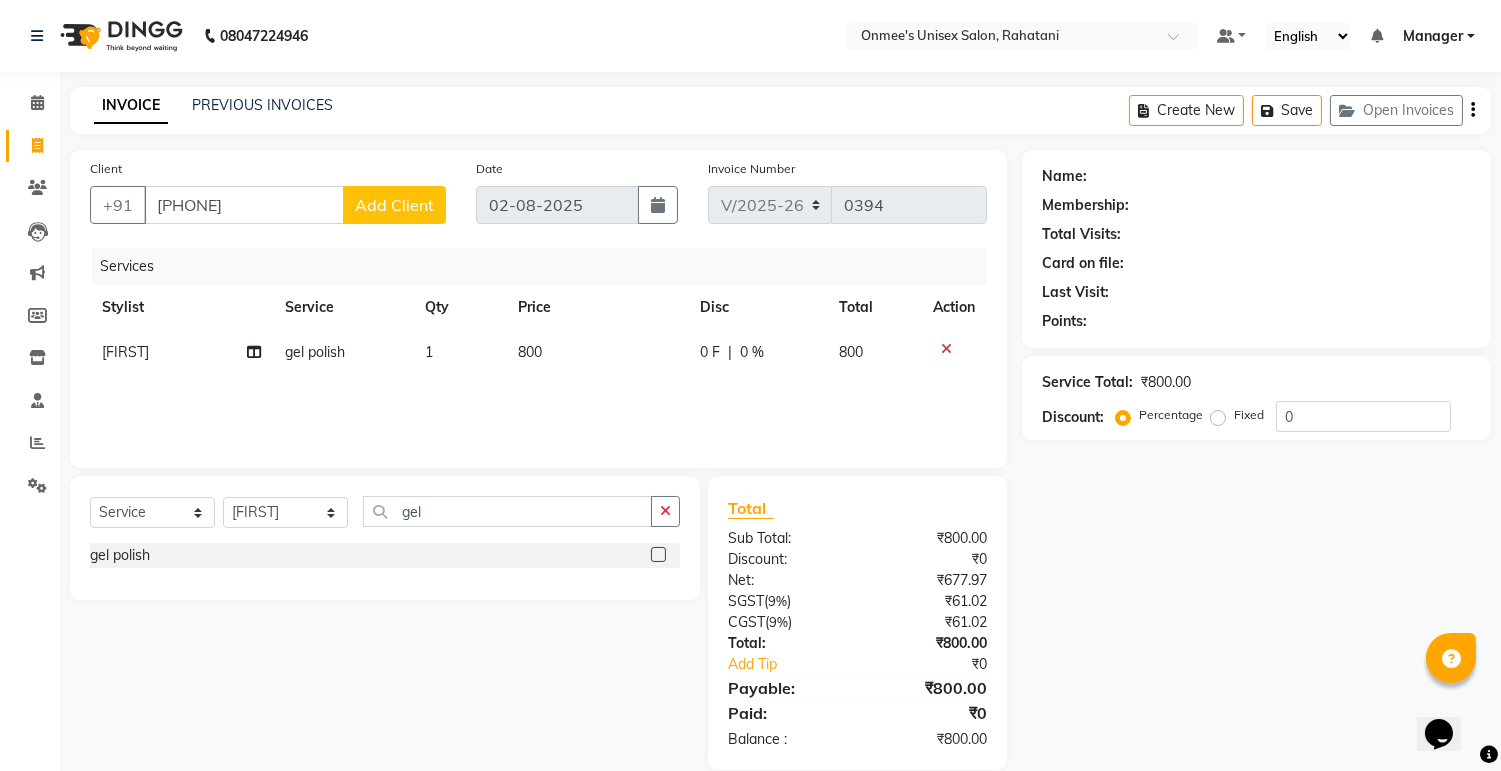 click on "Add Client" 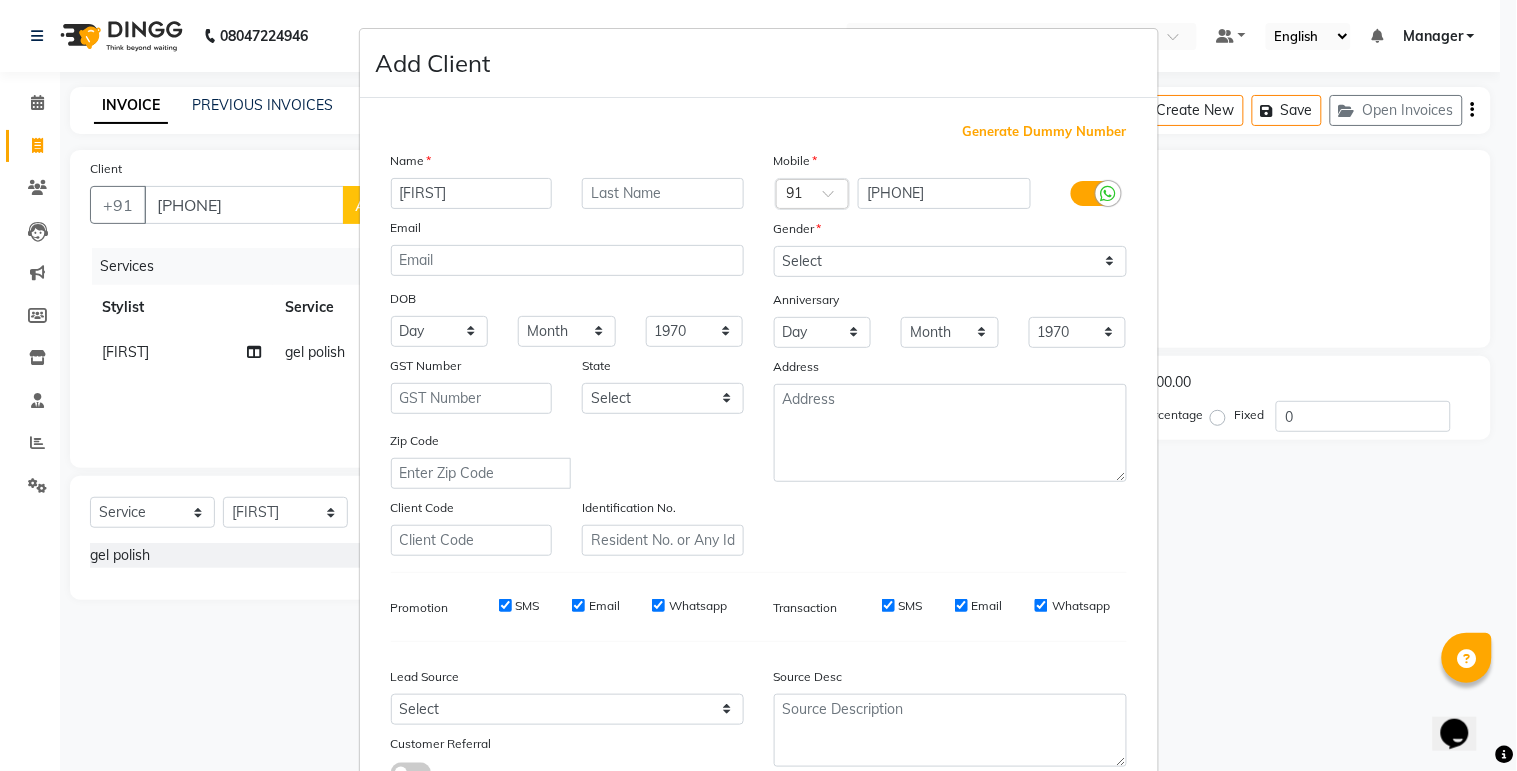 type on "[FIRST]" 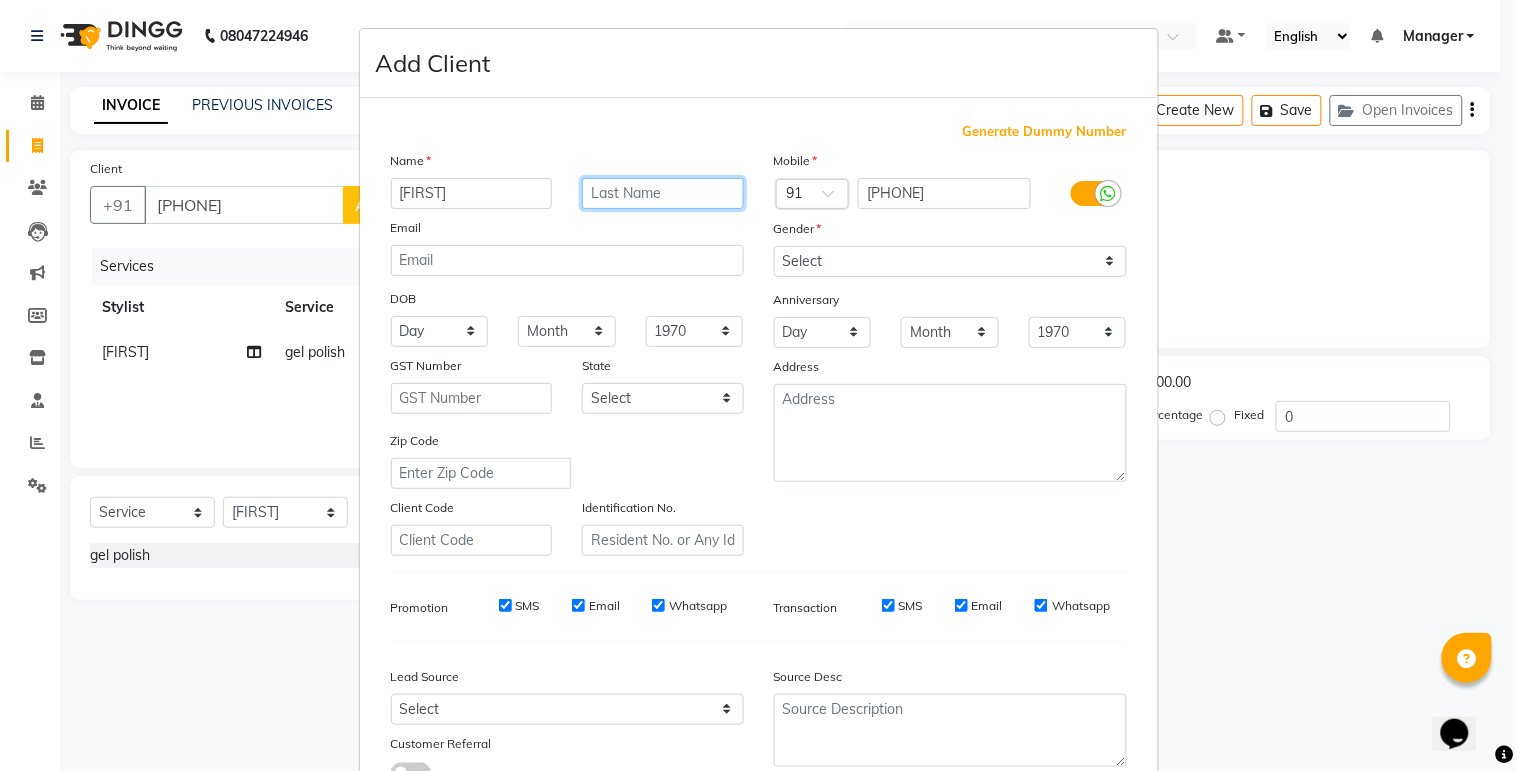 click at bounding box center [663, 193] 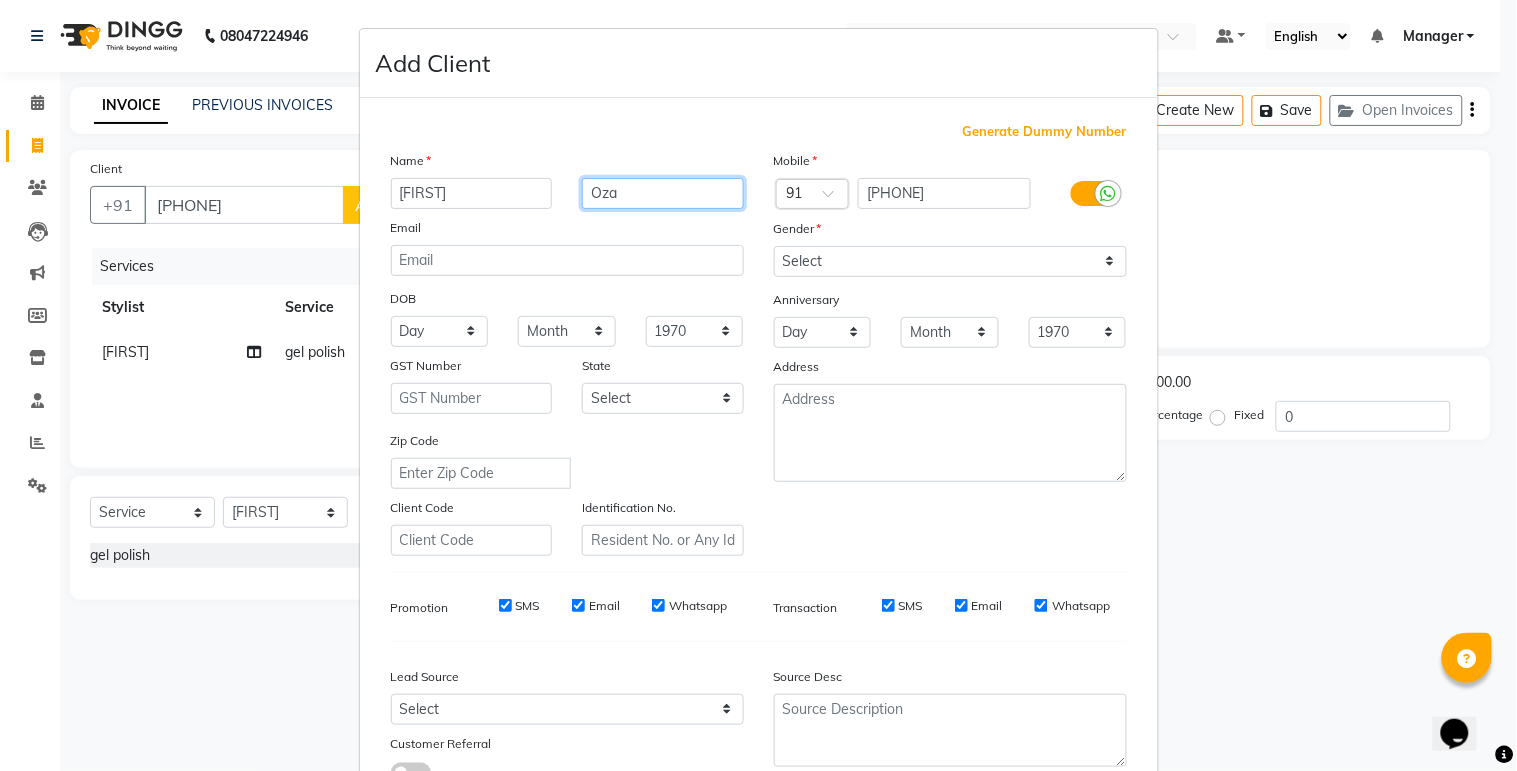 type on "Oza" 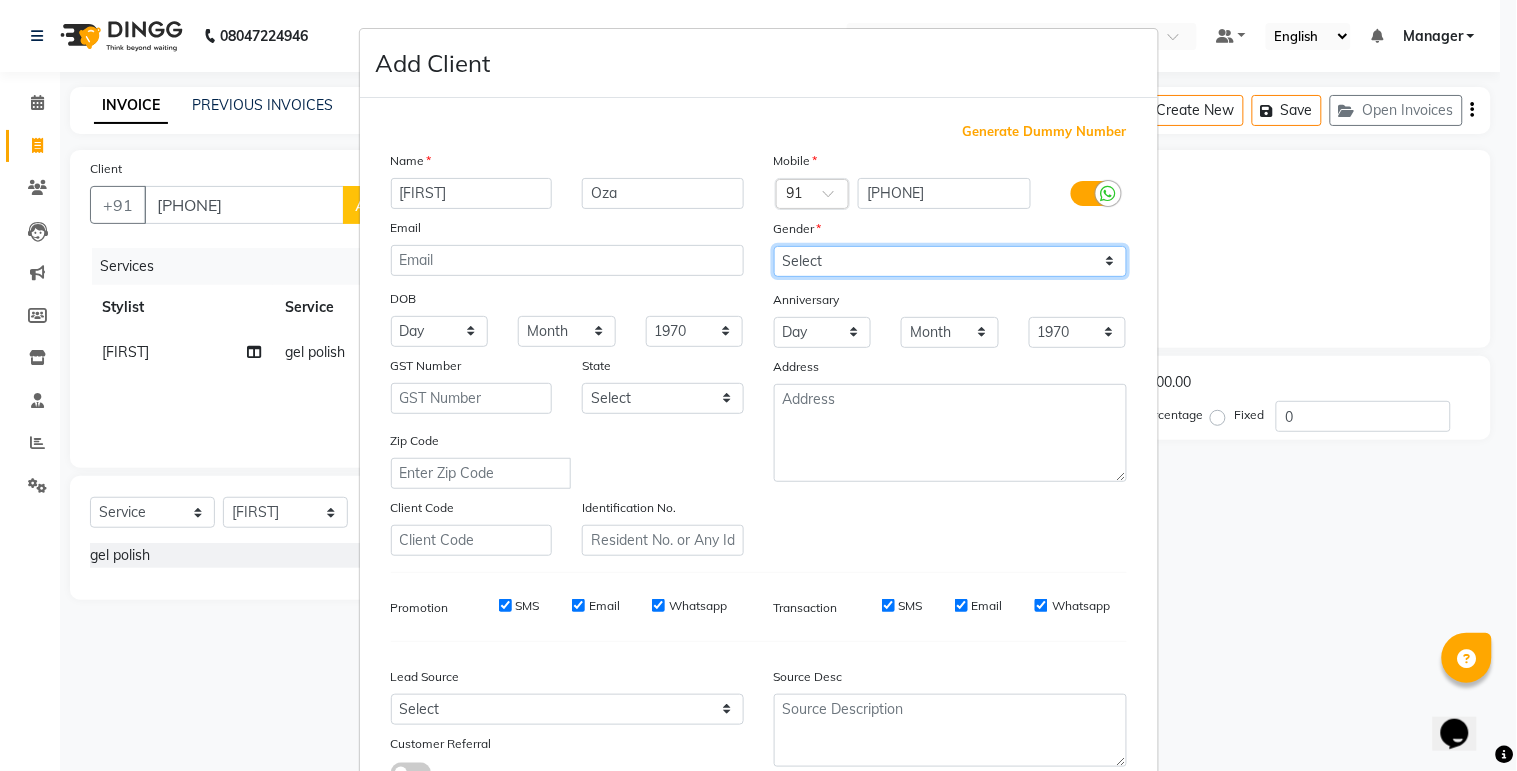 click on "Select Male Female Other Prefer Not To Say" at bounding box center [950, 261] 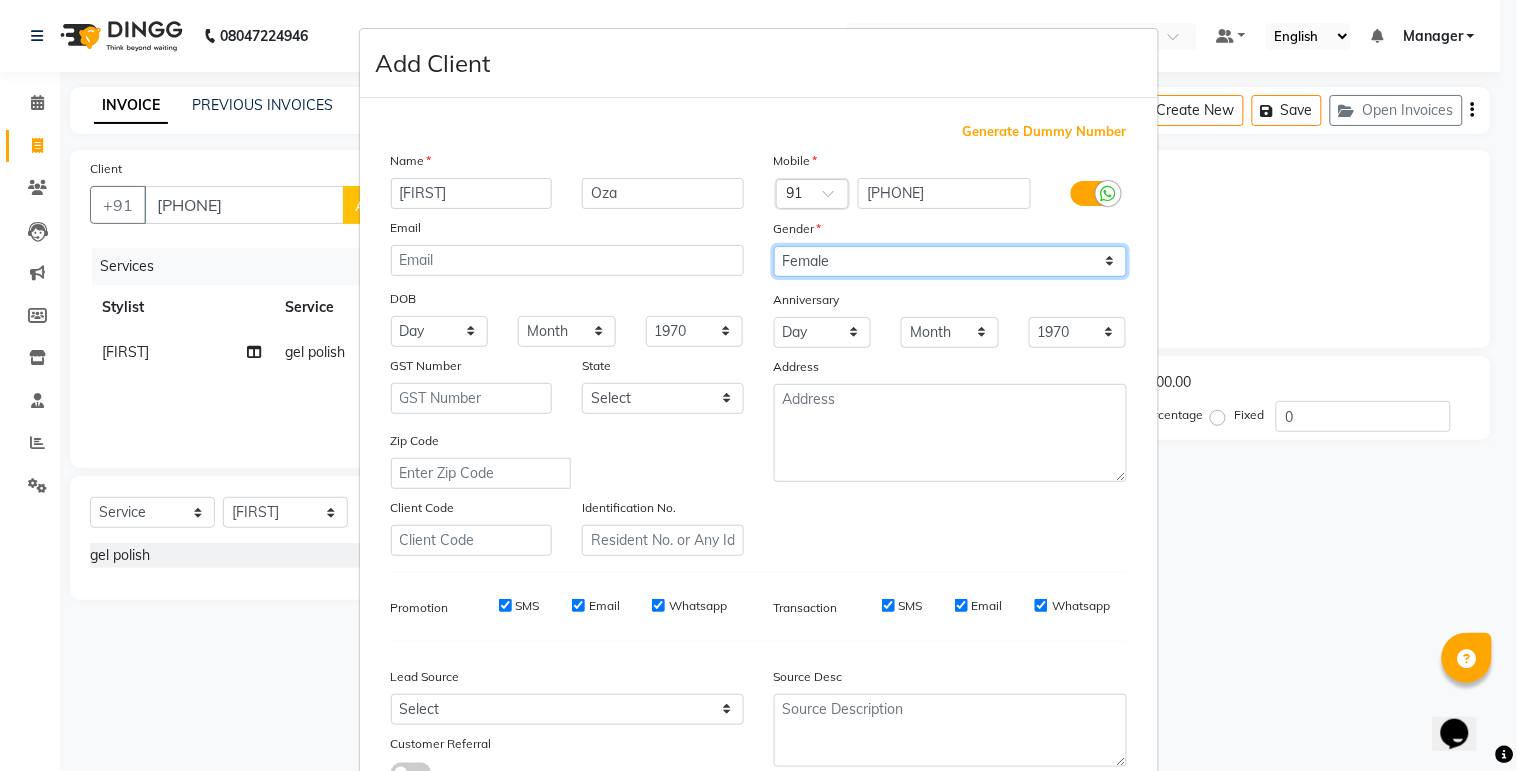 click on "Select Male Female Other Prefer Not To Say" at bounding box center [950, 261] 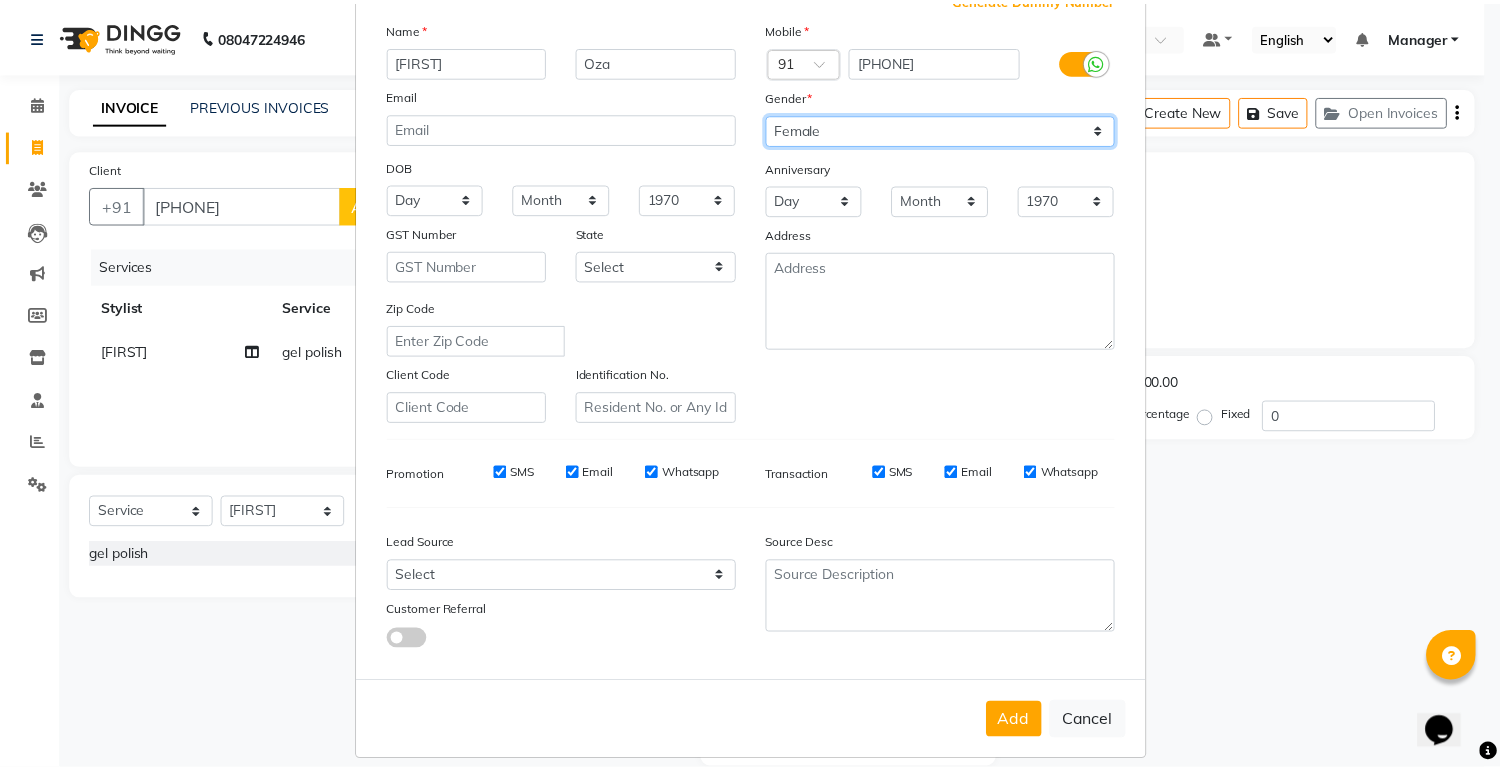 scroll, scrollTop: 153, scrollLeft: 0, axis: vertical 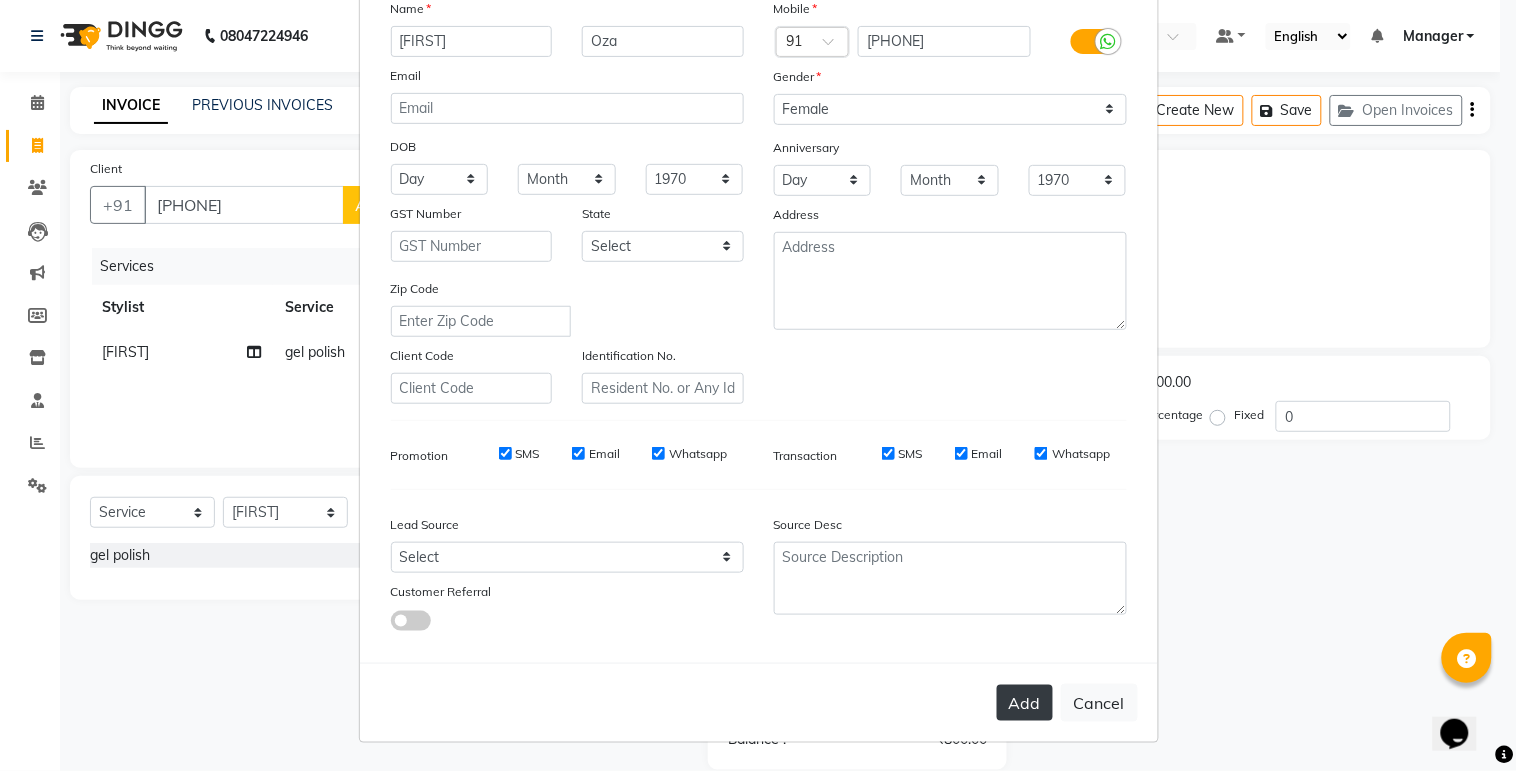 click on "Add" at bounding box center (1025, 703) 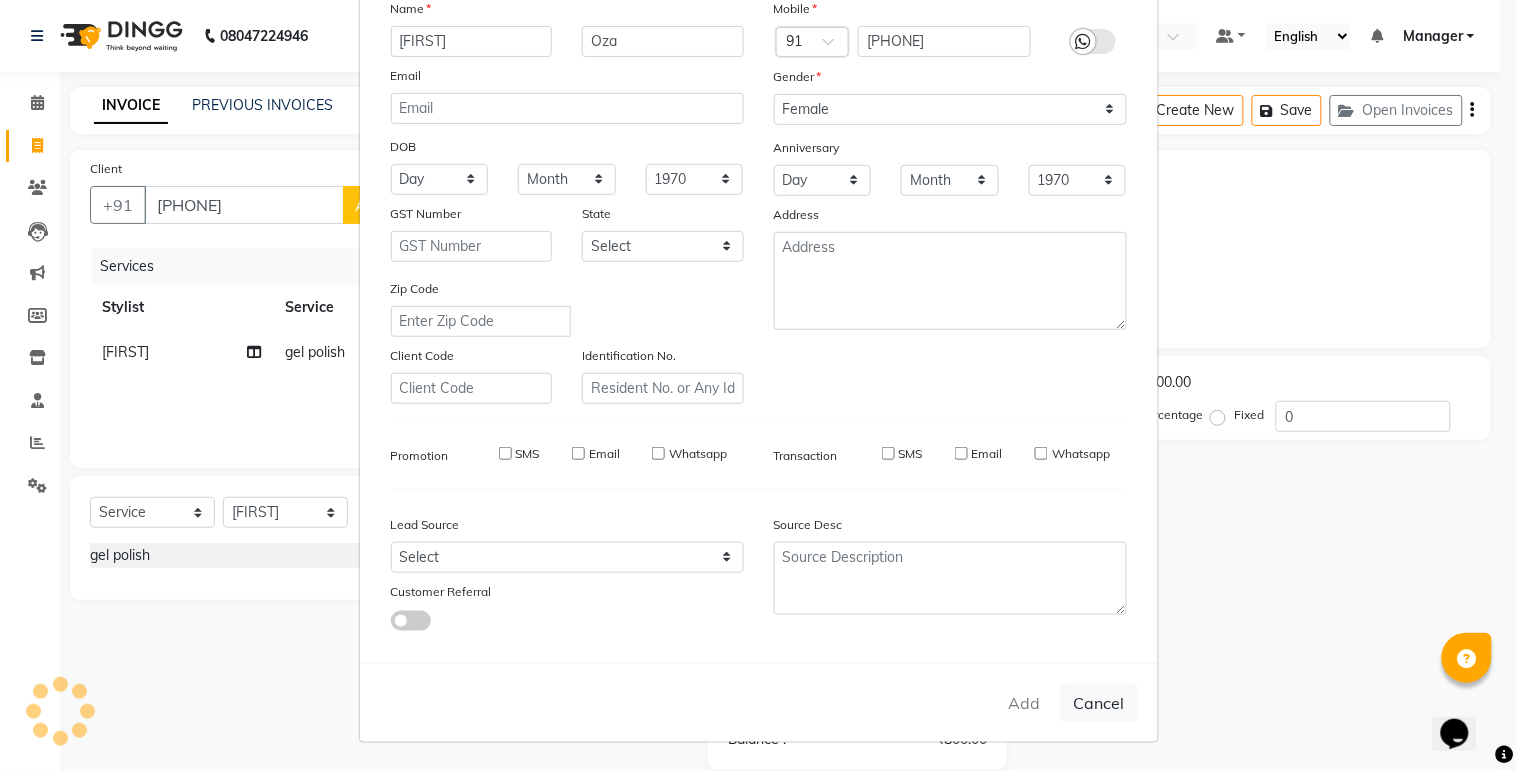 type 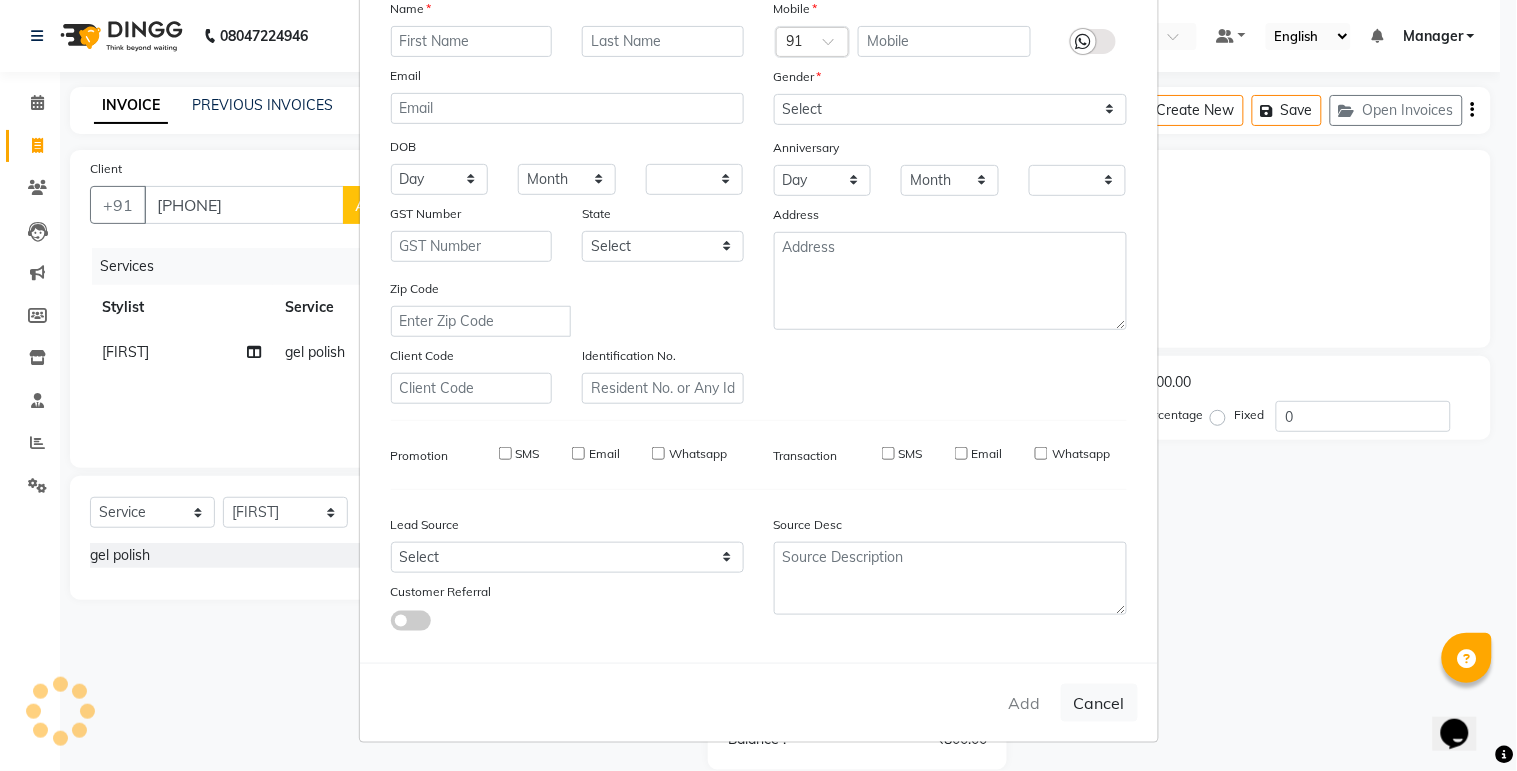 checkbox on "false" 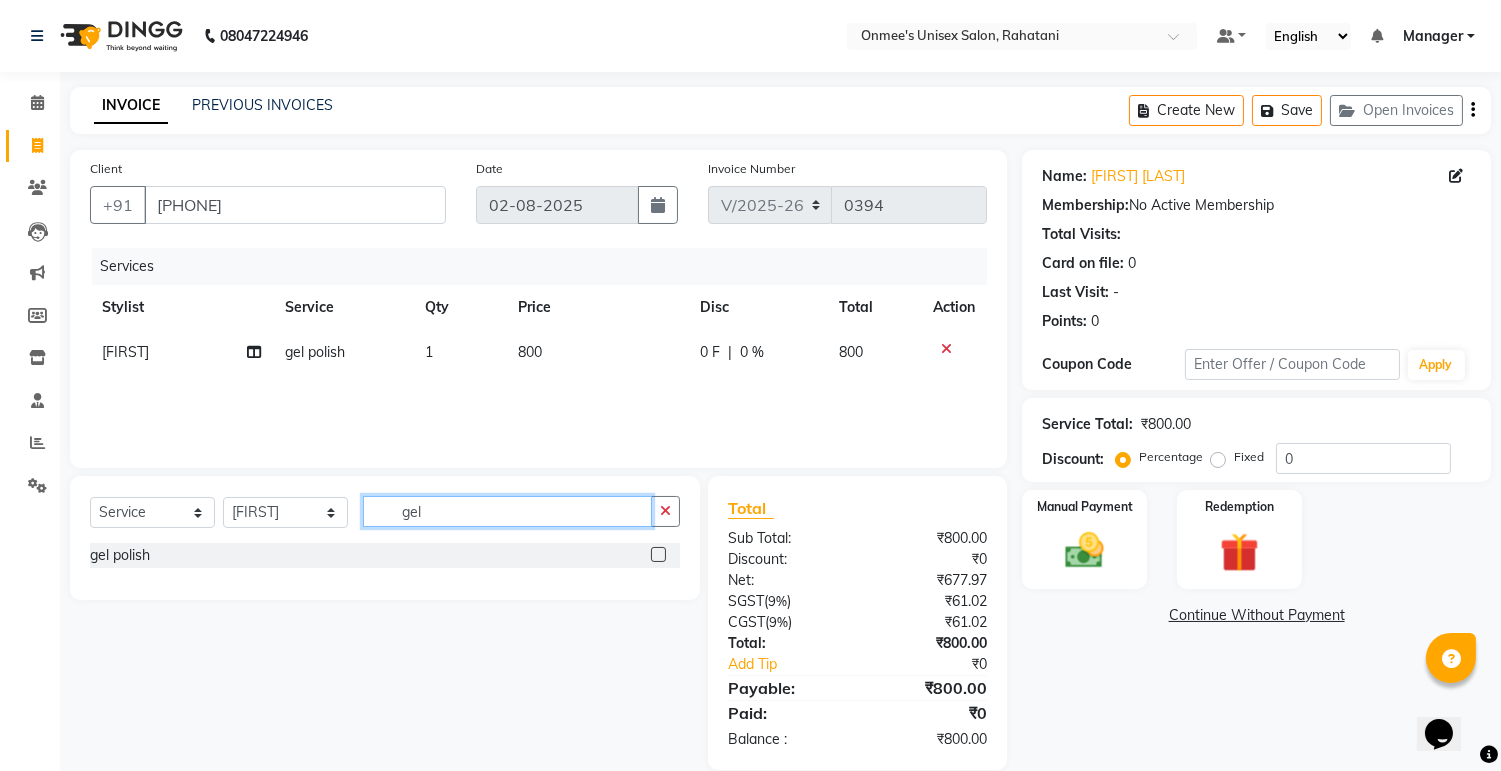 click on "gel" 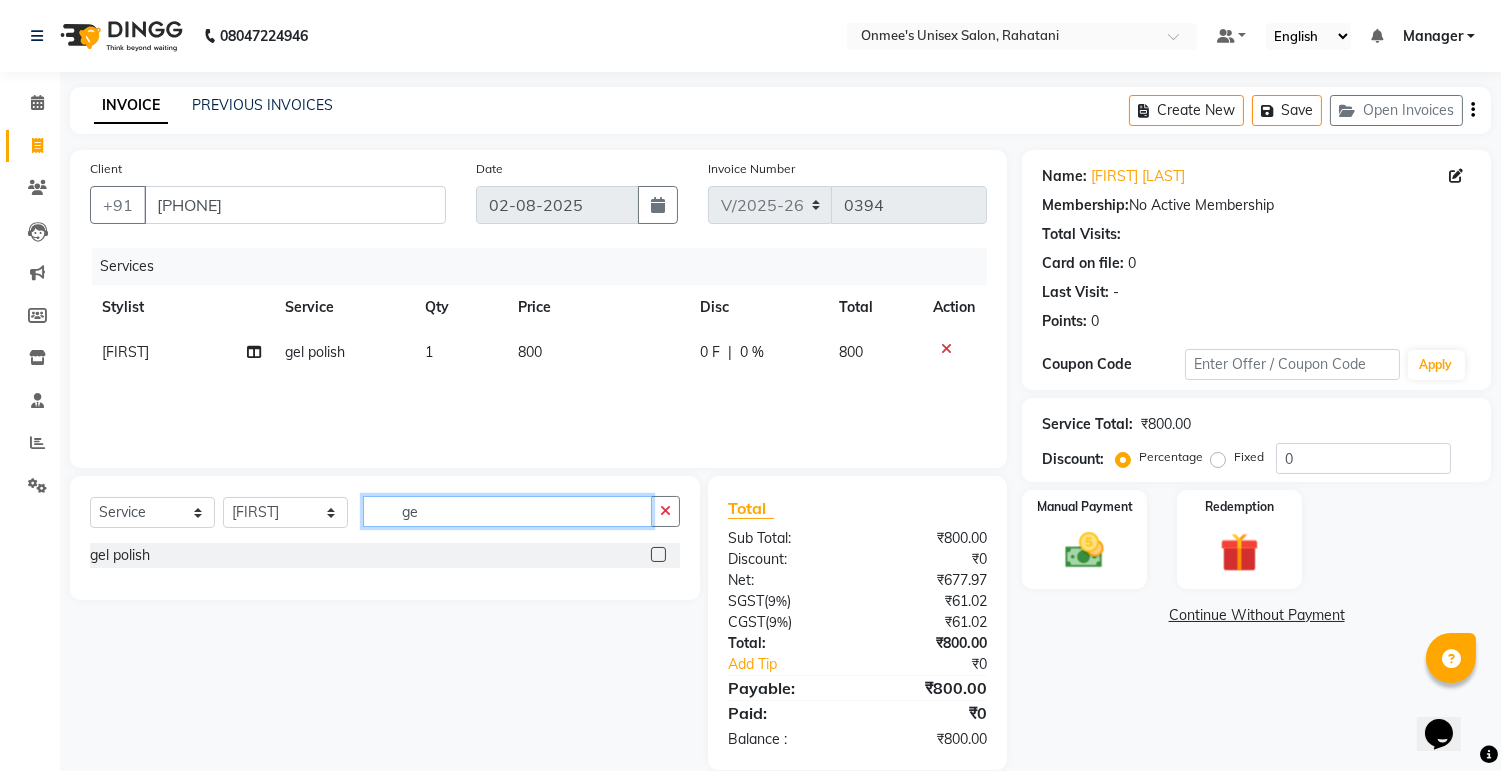 type on "g" 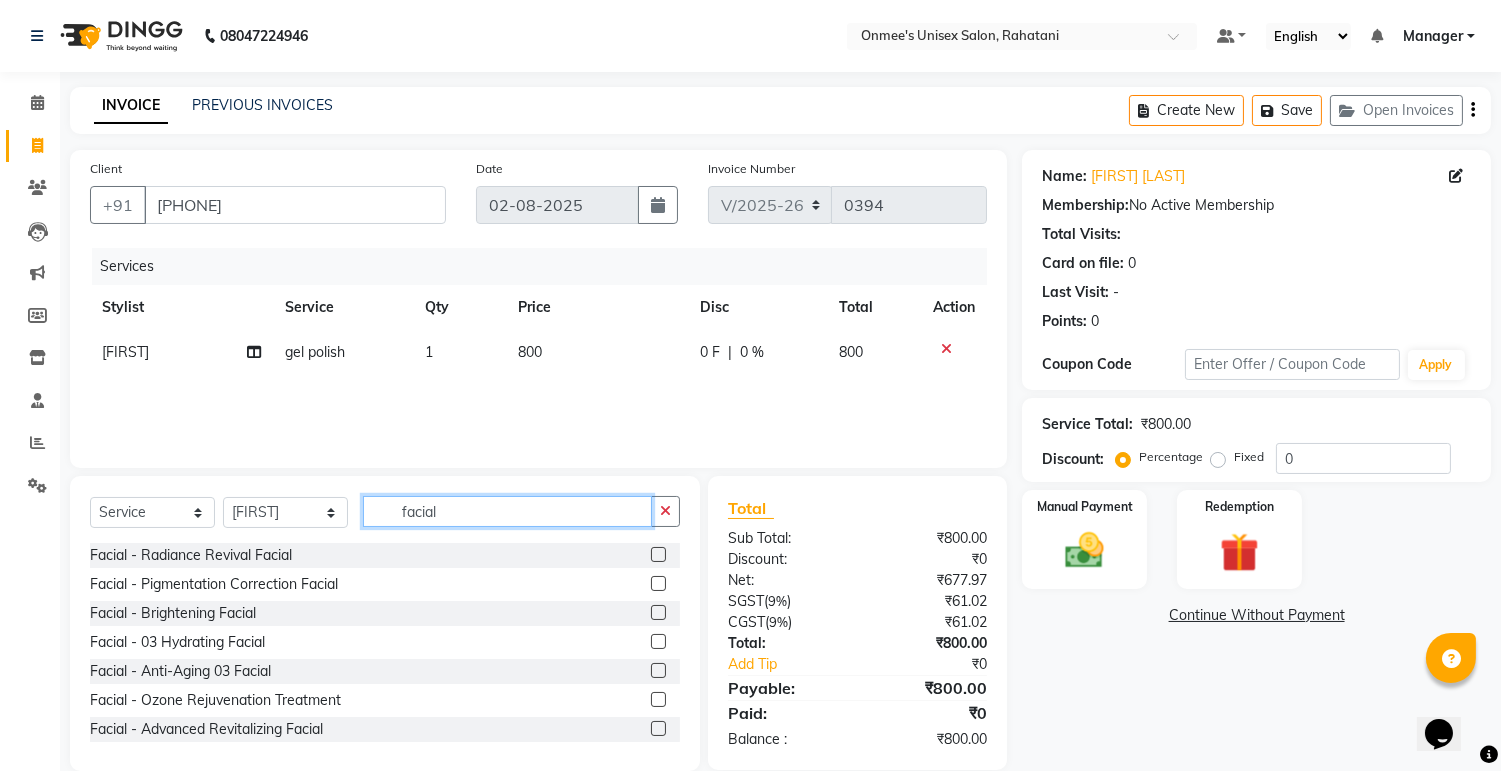 type on "facial" 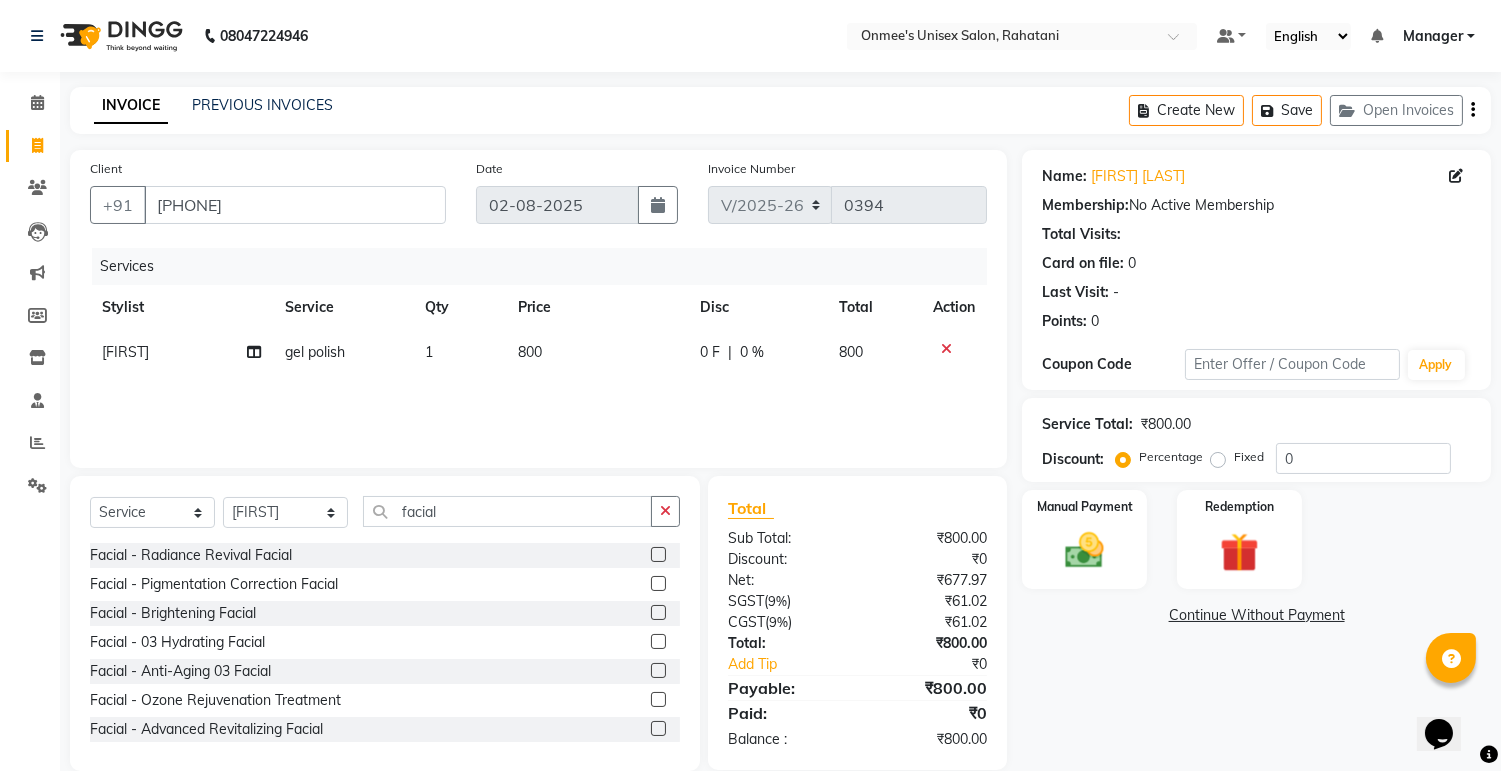 click 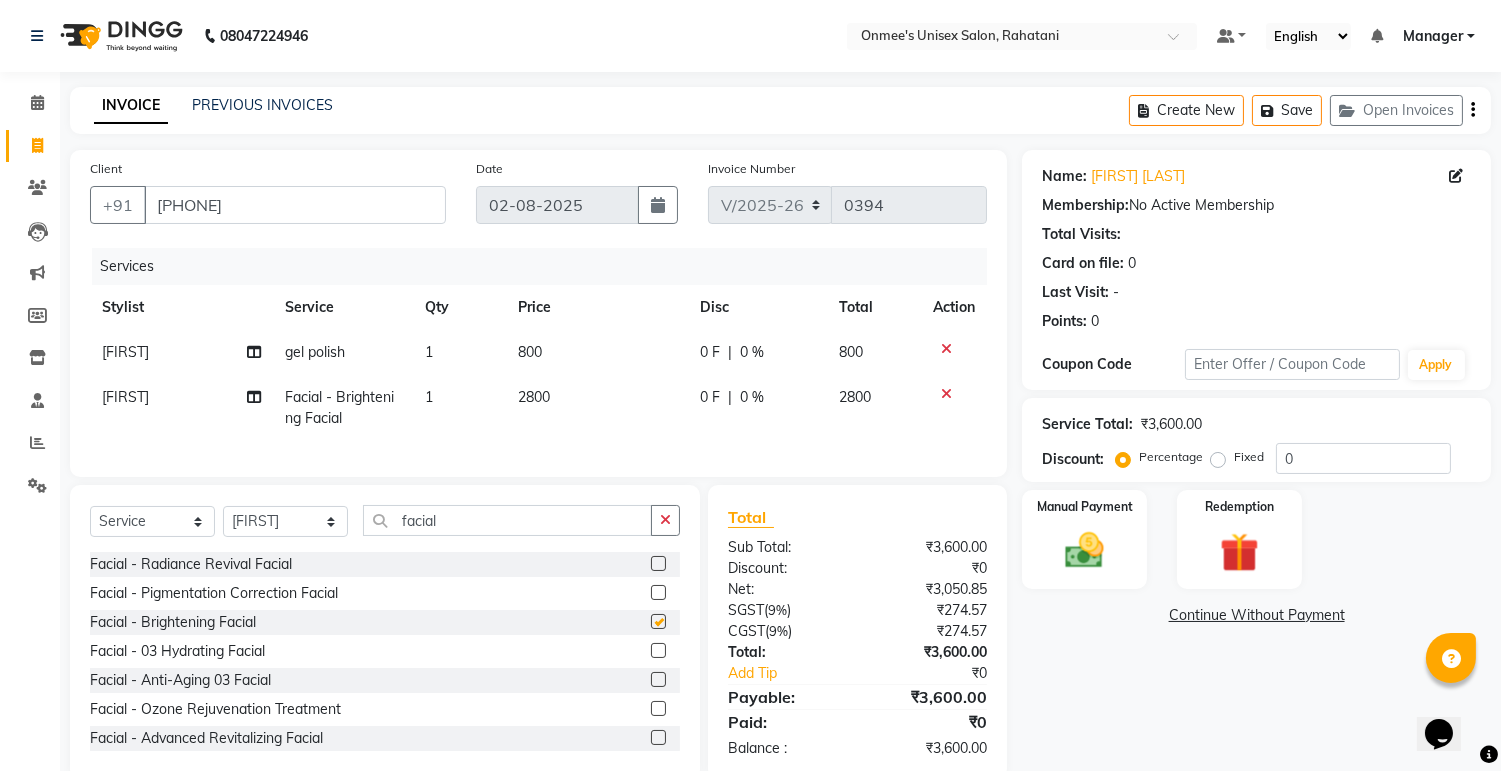 checkbox on "false" 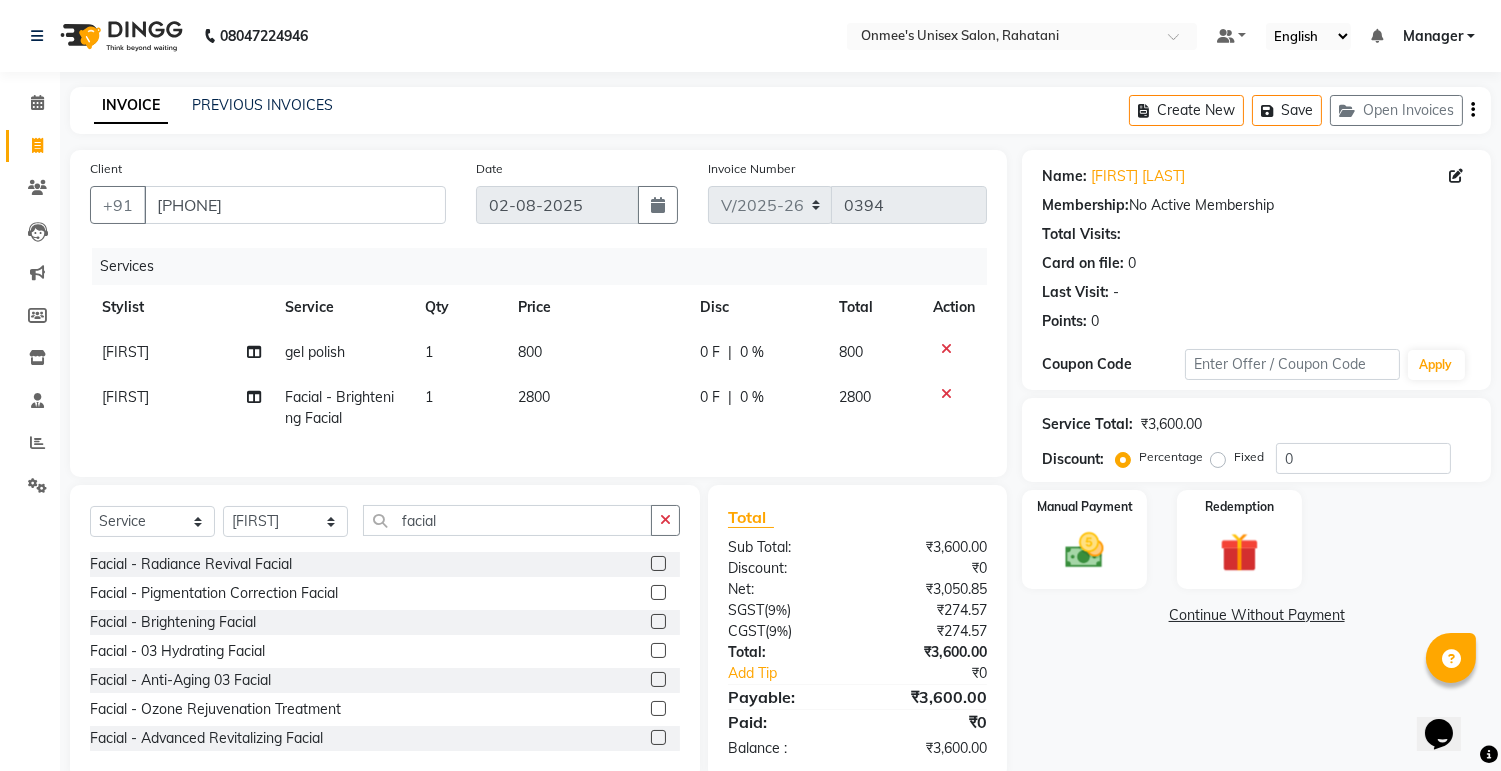 click on "2800" 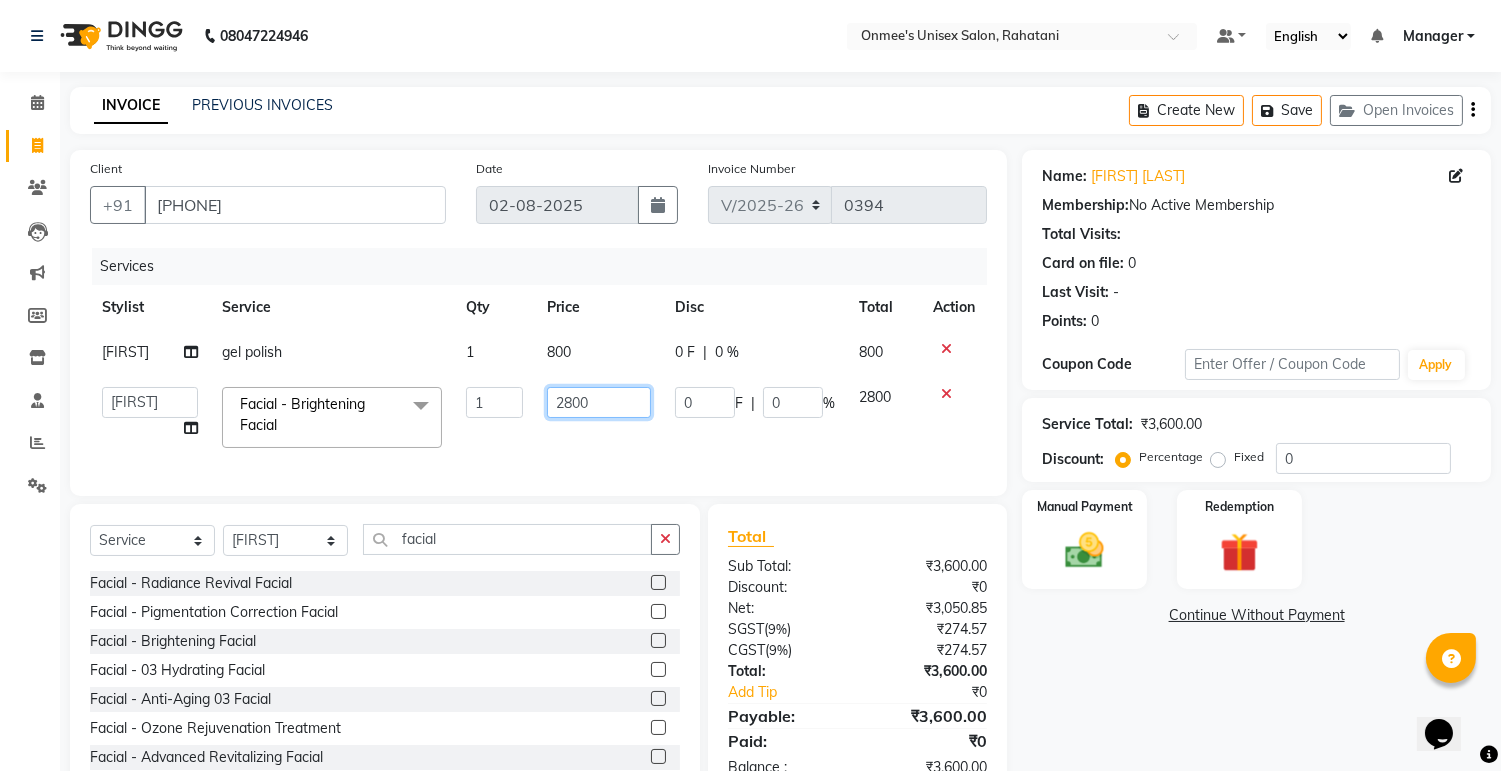 click on "2800" 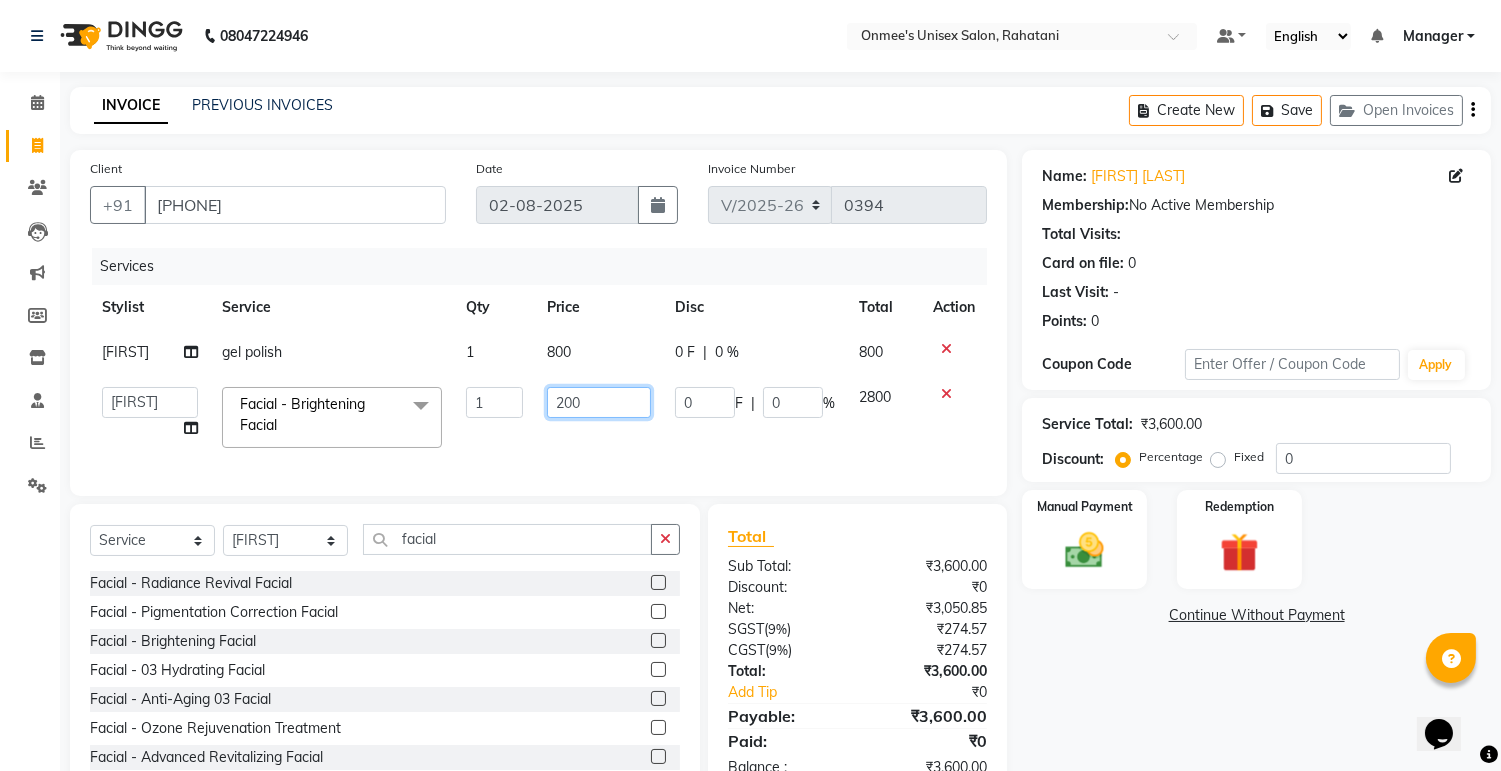 type on "2500" 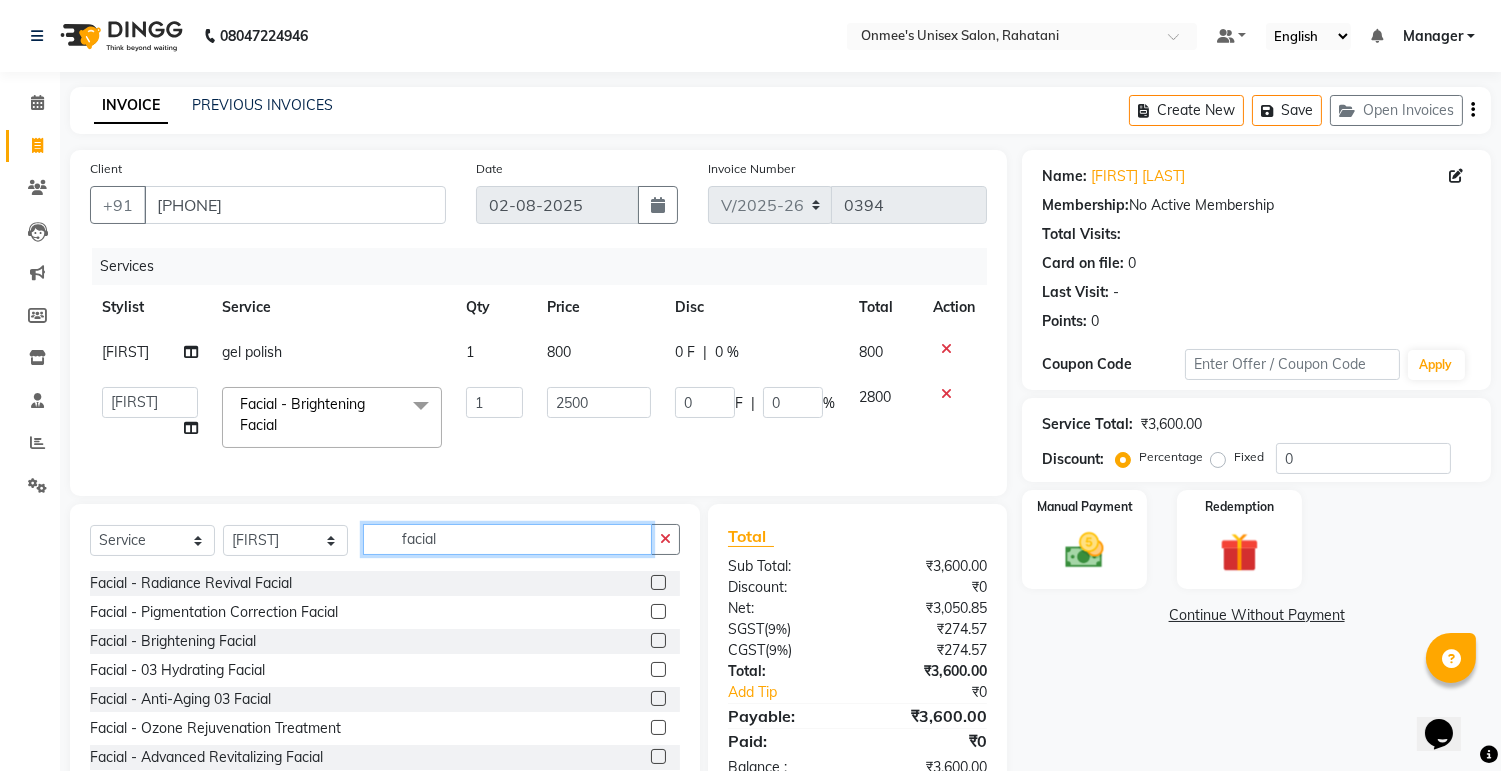 click on "Select  Service  Product  Membership  Package Voucher Prepaid Gift Card  Select Stylist ashim DEEPALI Ekrorla kapingshang Manager onmi pampam POKMI priya RANI ruhi SHINMUNGLA THANSHOK YUIMI facial" 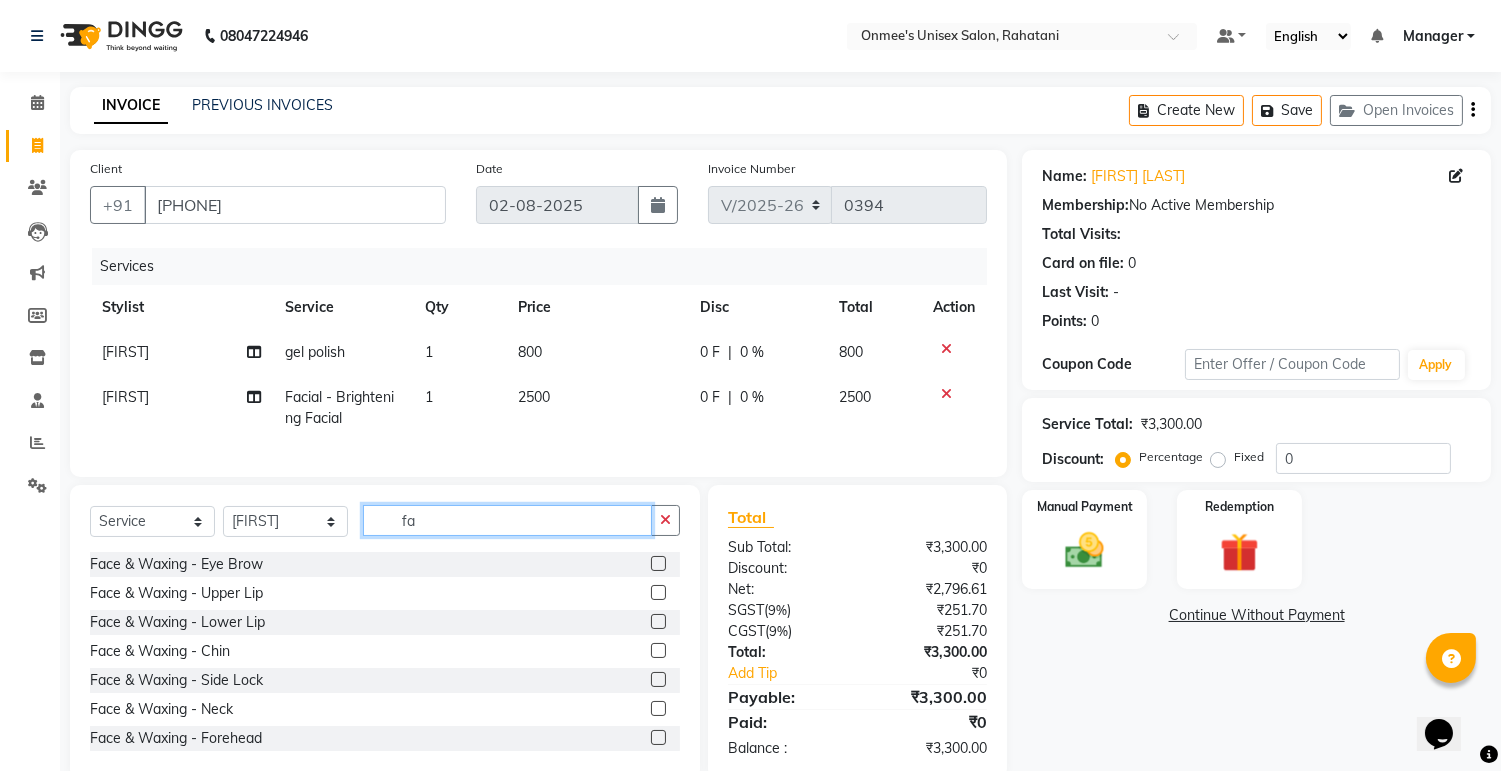 type on "f" 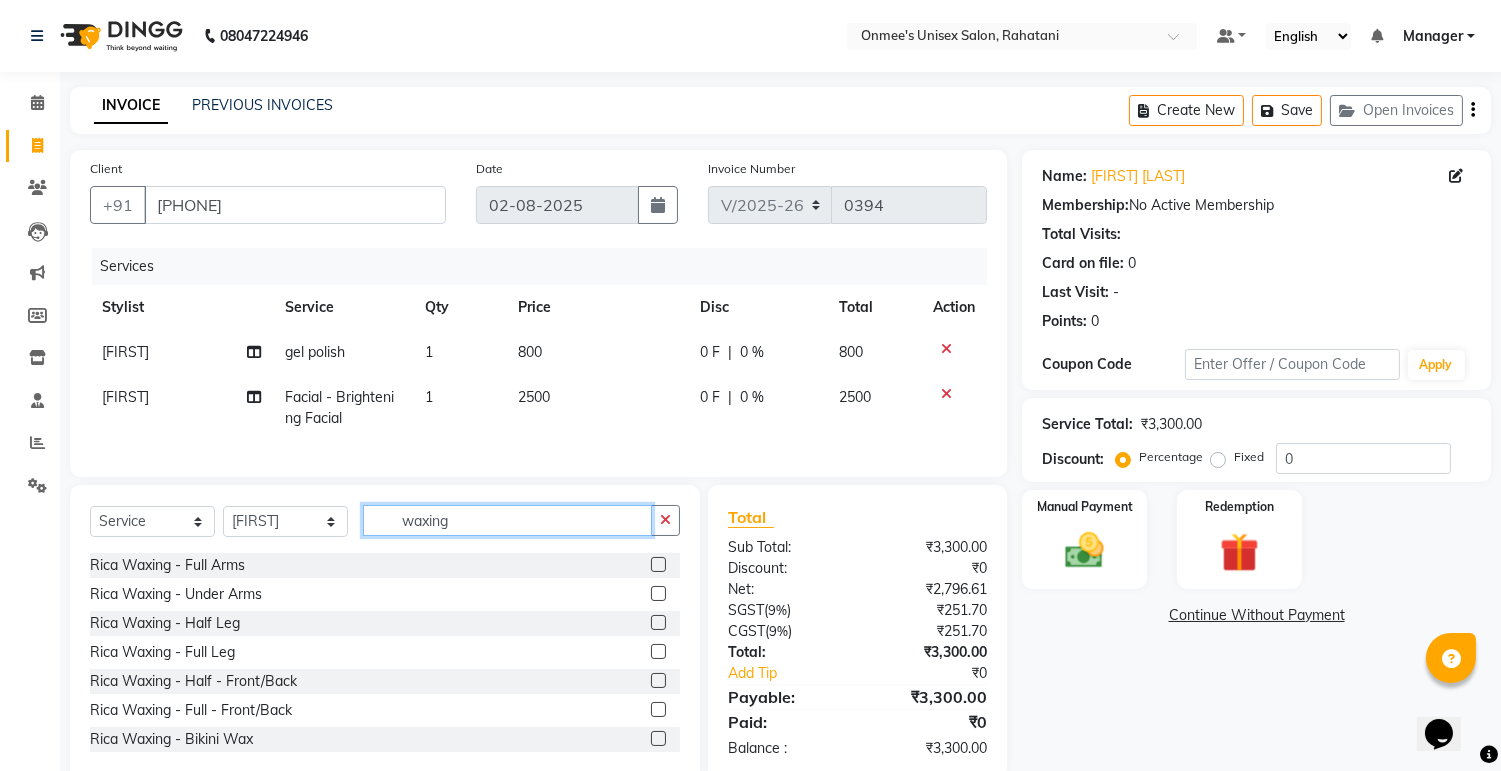 scroll, scrollTop: 234, scrollLeft: 0, axis: vertical 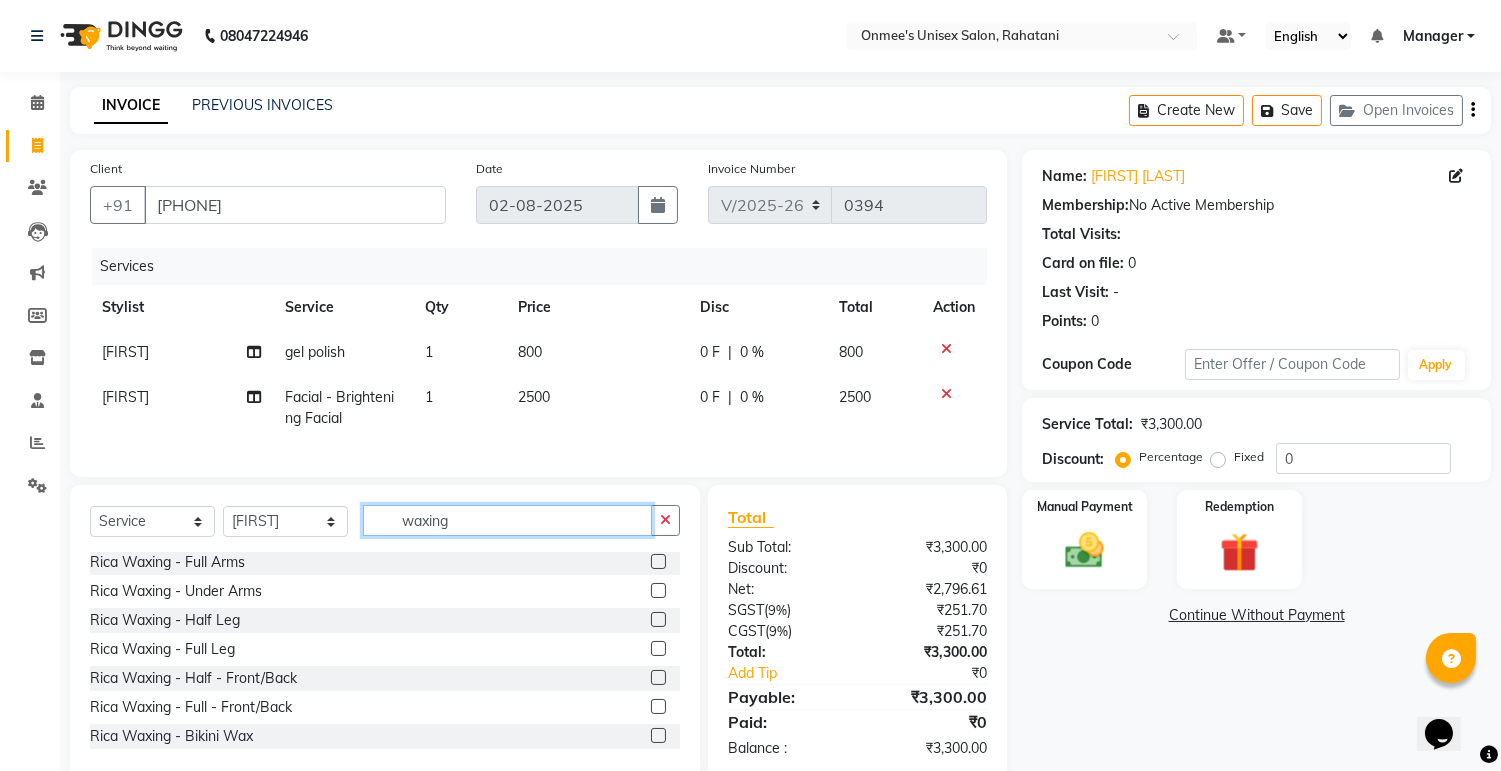 type on "waxing" 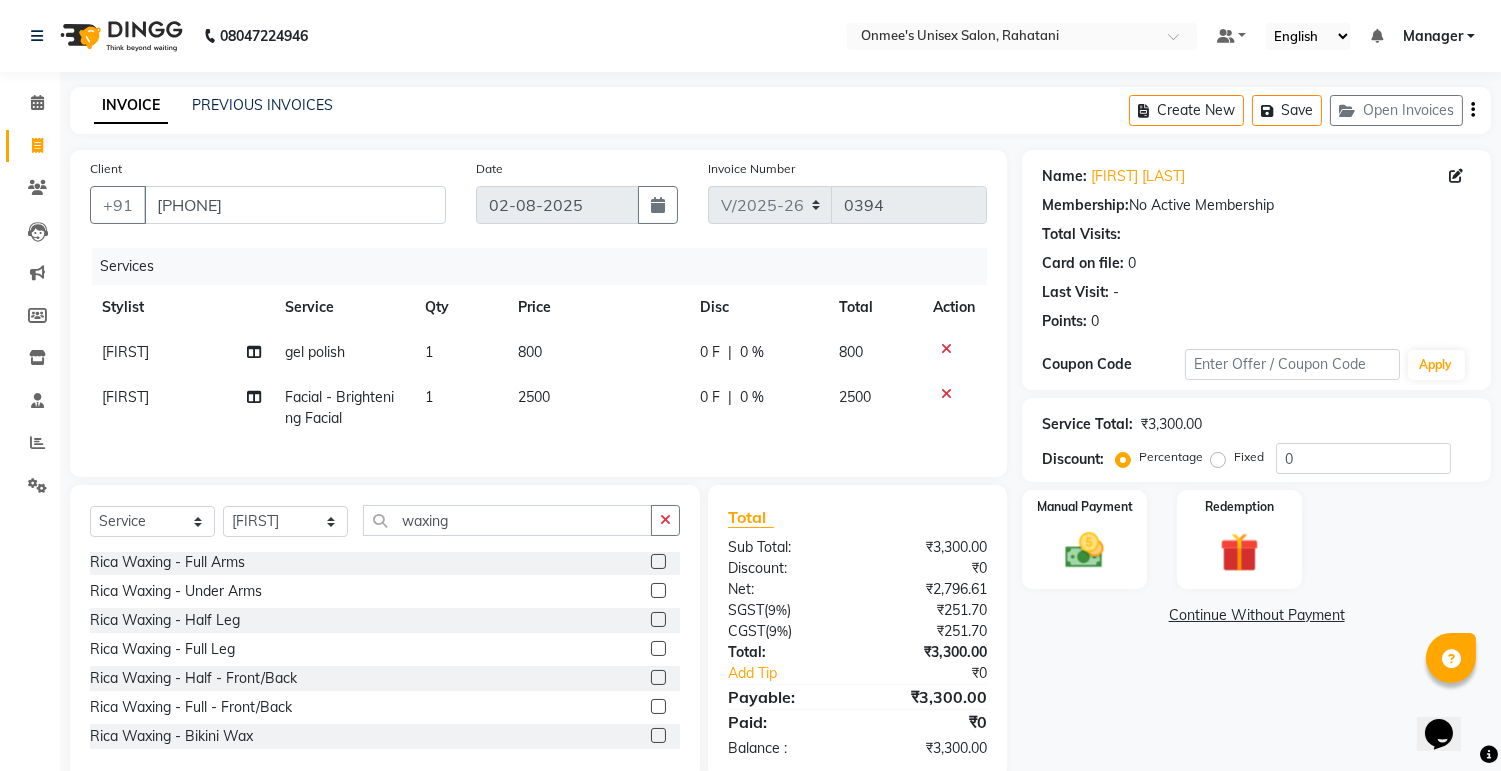 click 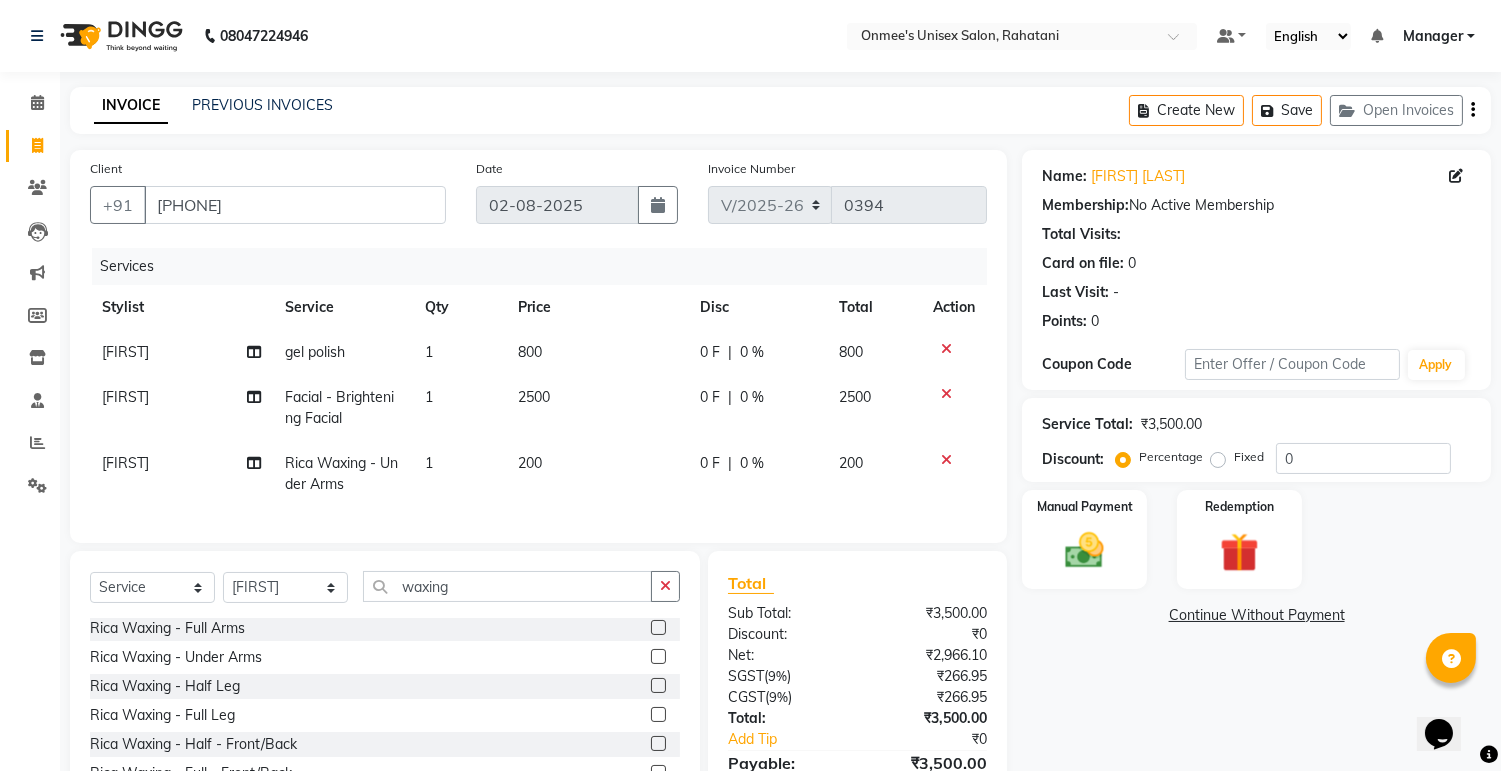 click 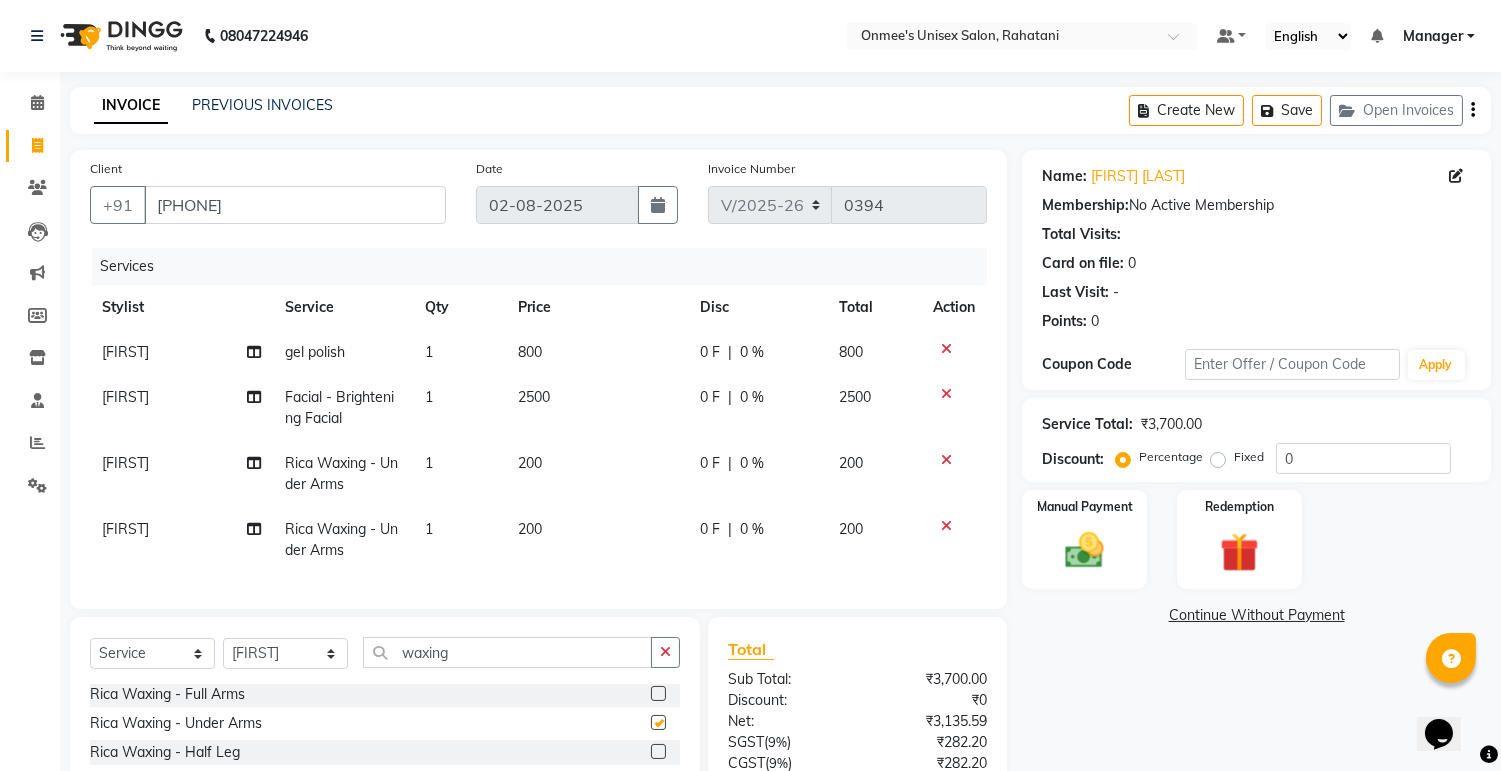 checkbox on "false" 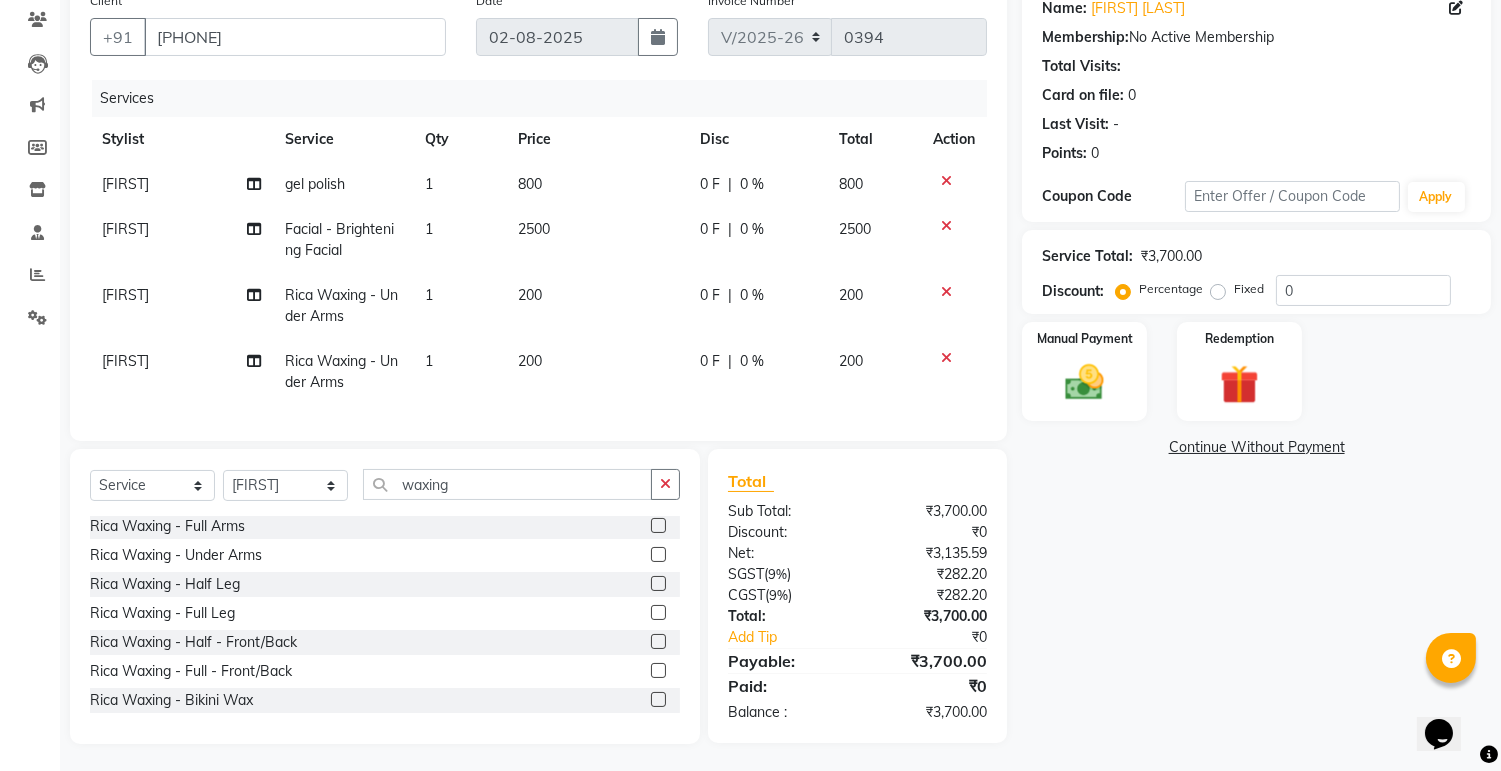 scroll, scrollTop: 187, scrollLeft: 0, axis: vertical 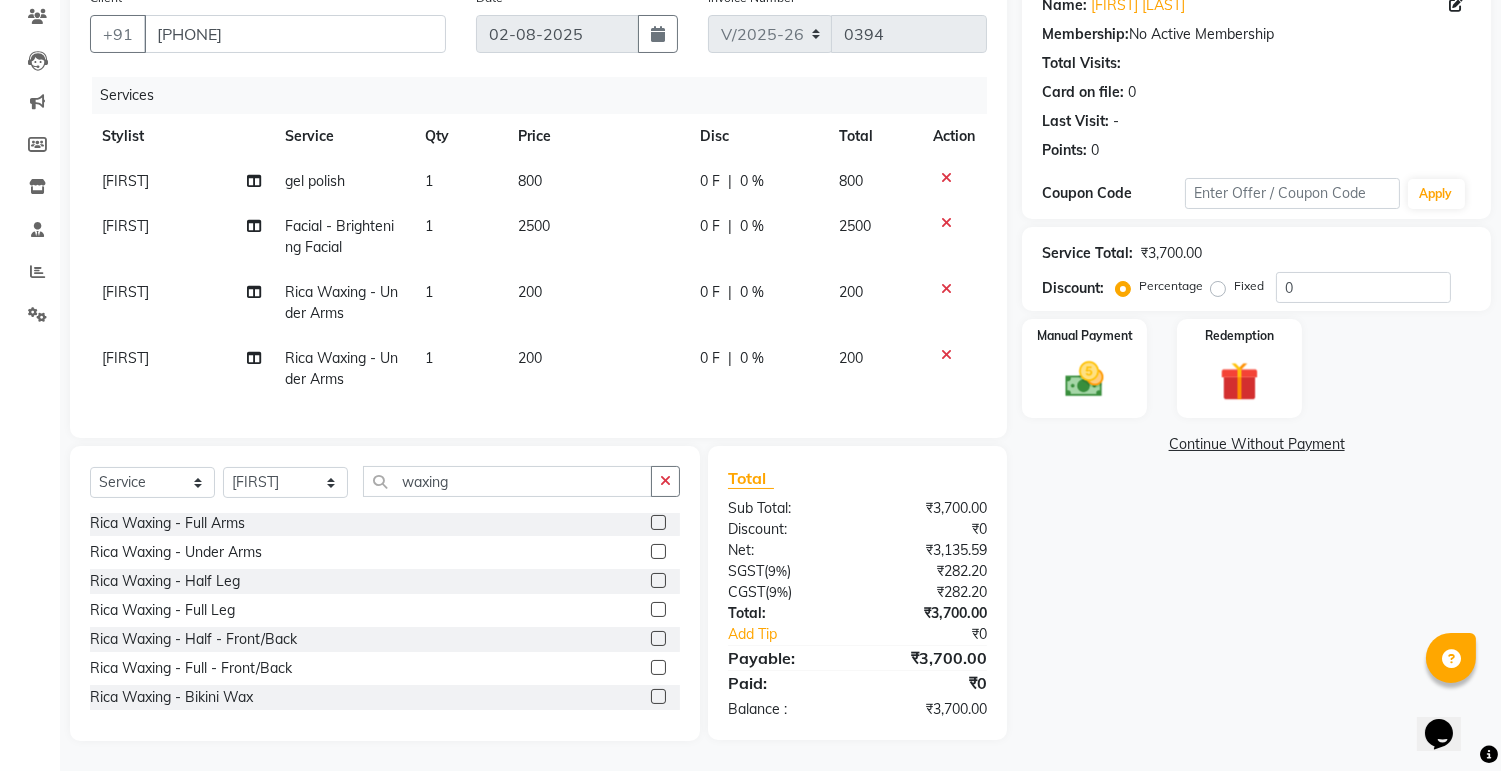 click 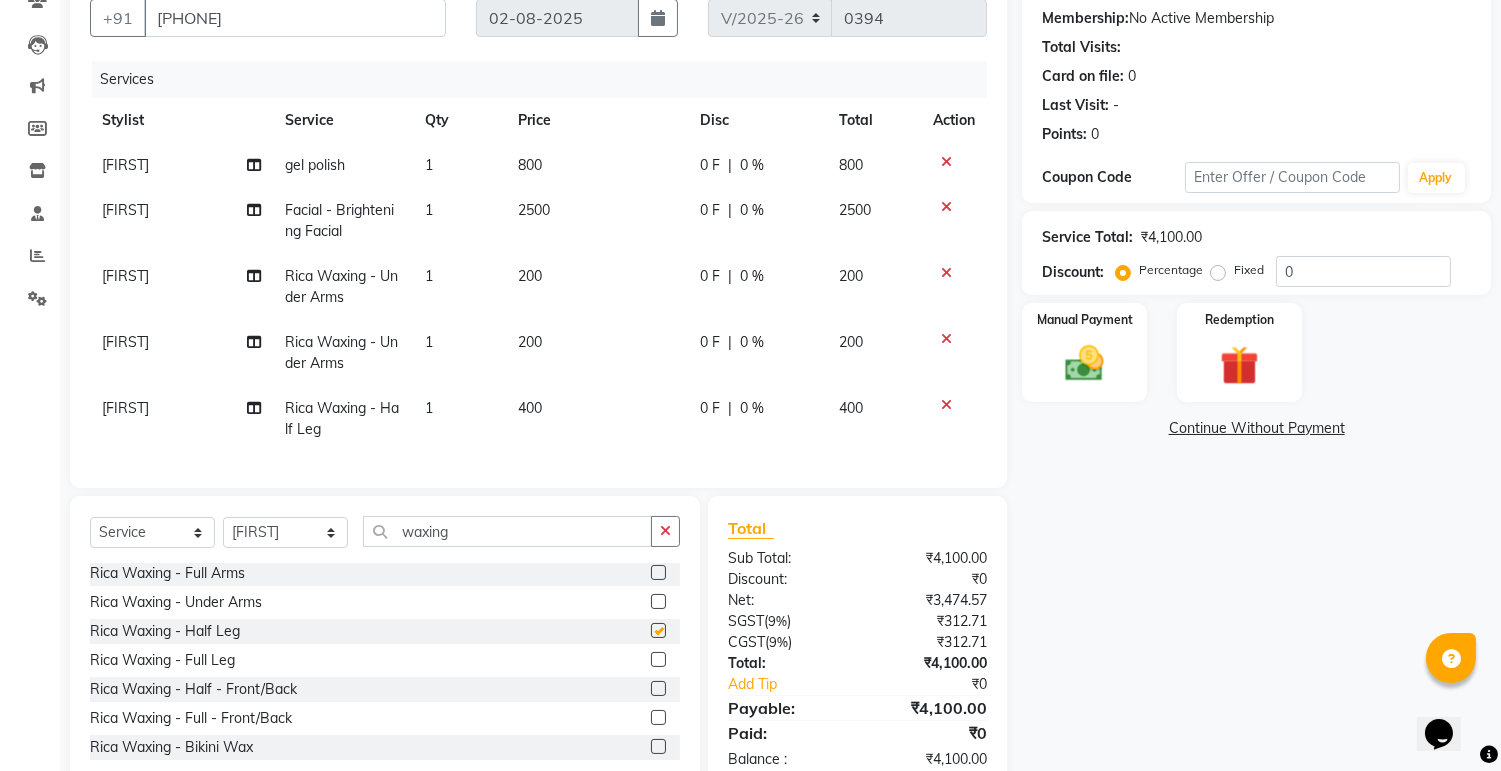 checkbox on "false" 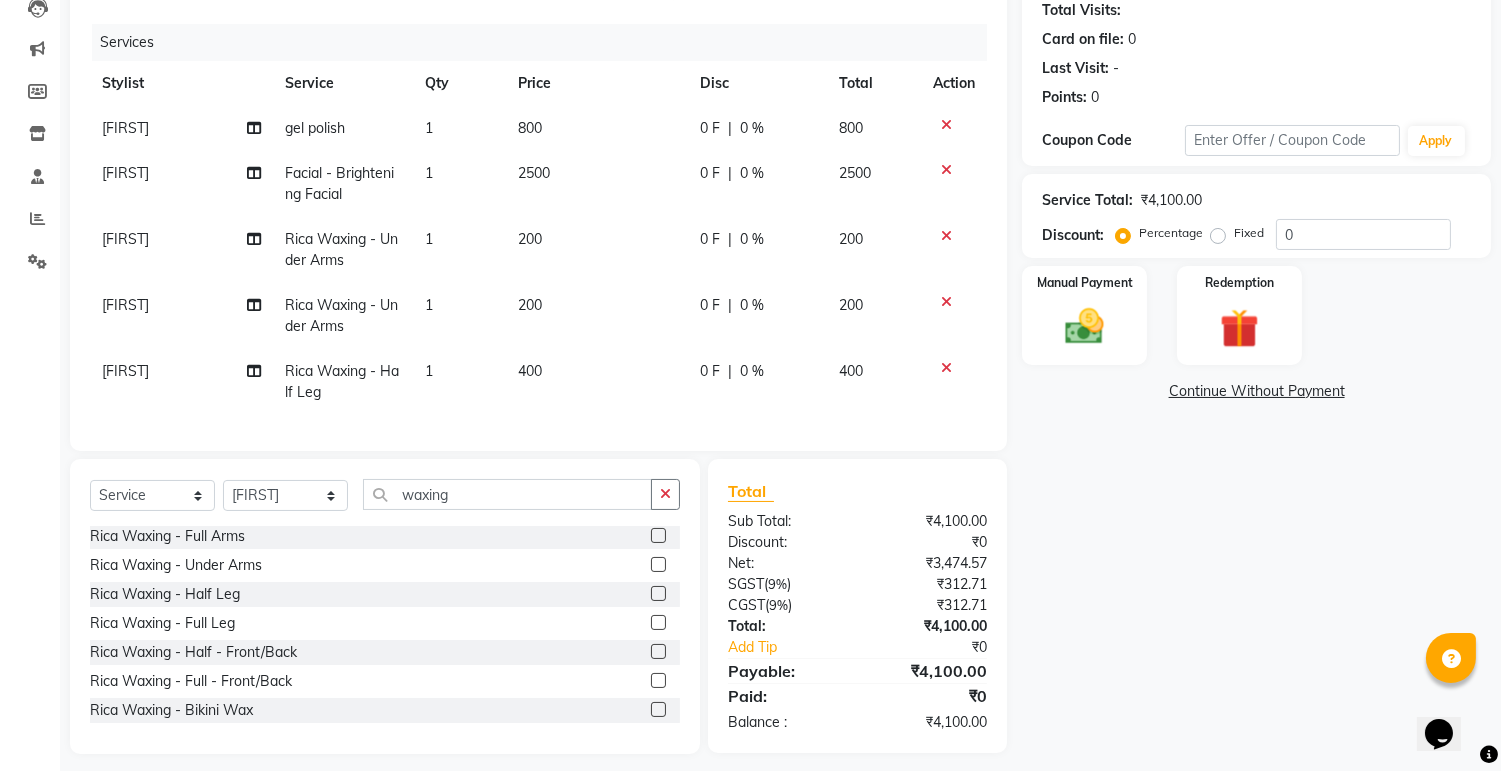 scroll, scrollTop: 253, scrollLeft: 0, axis: vertical 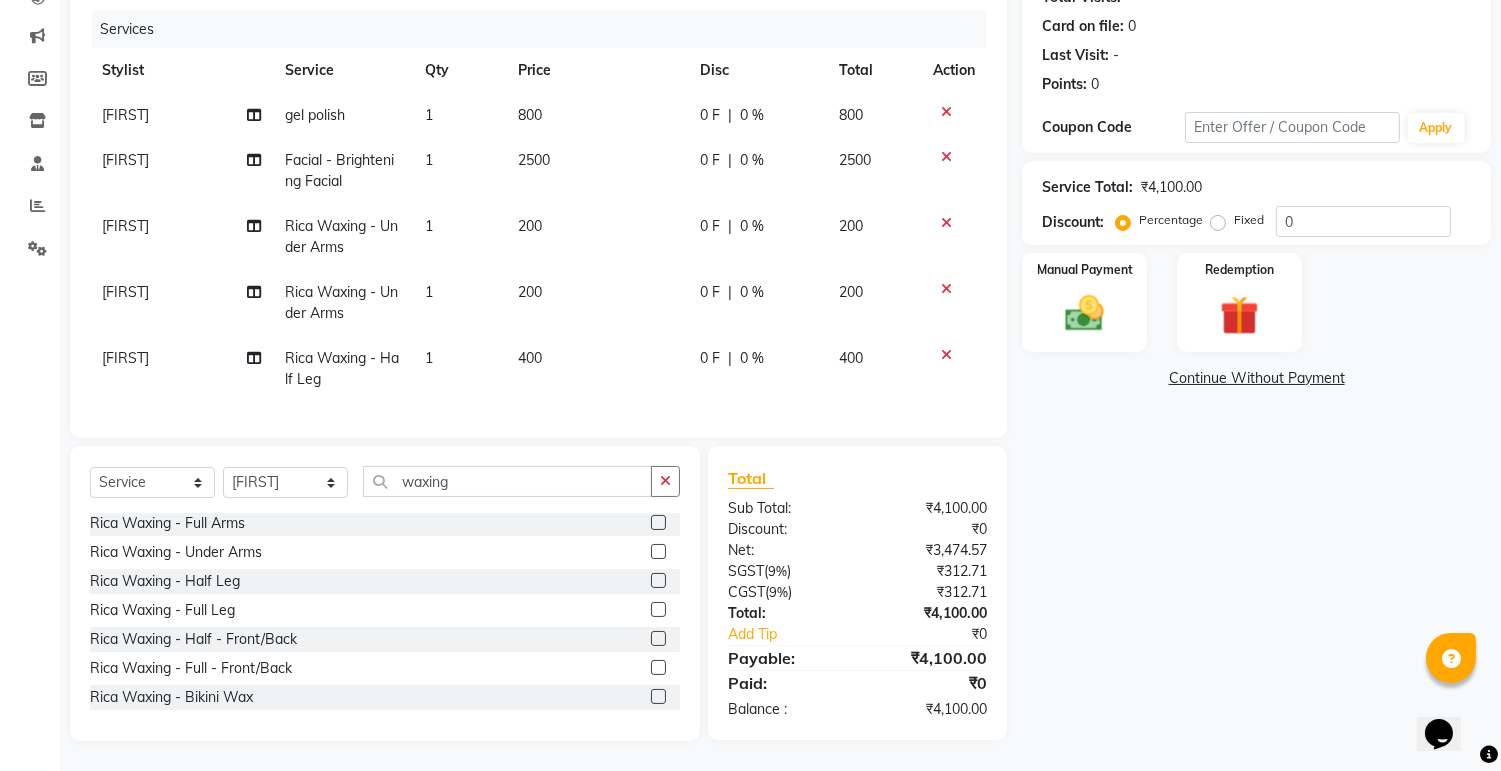 click 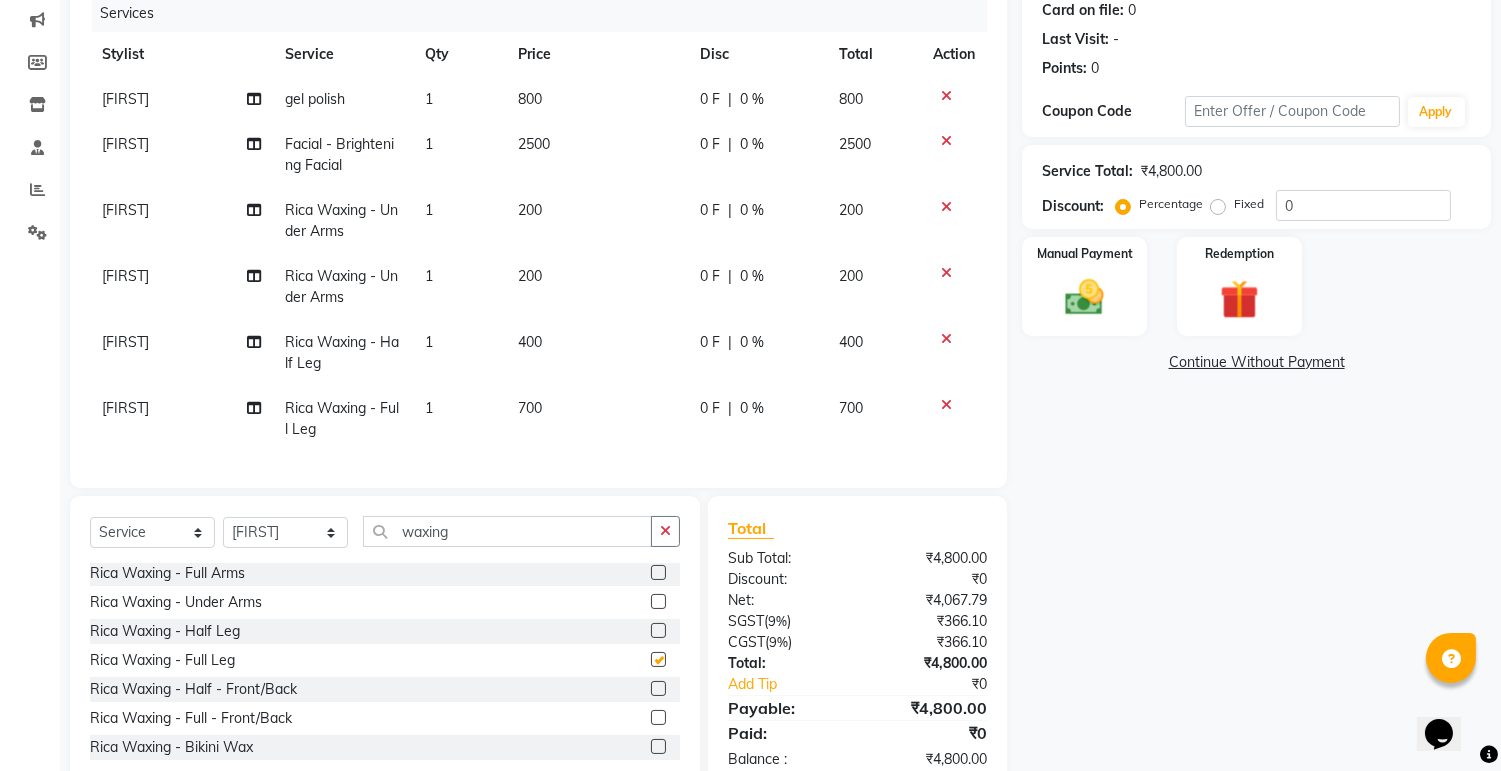 checkbox on "false" 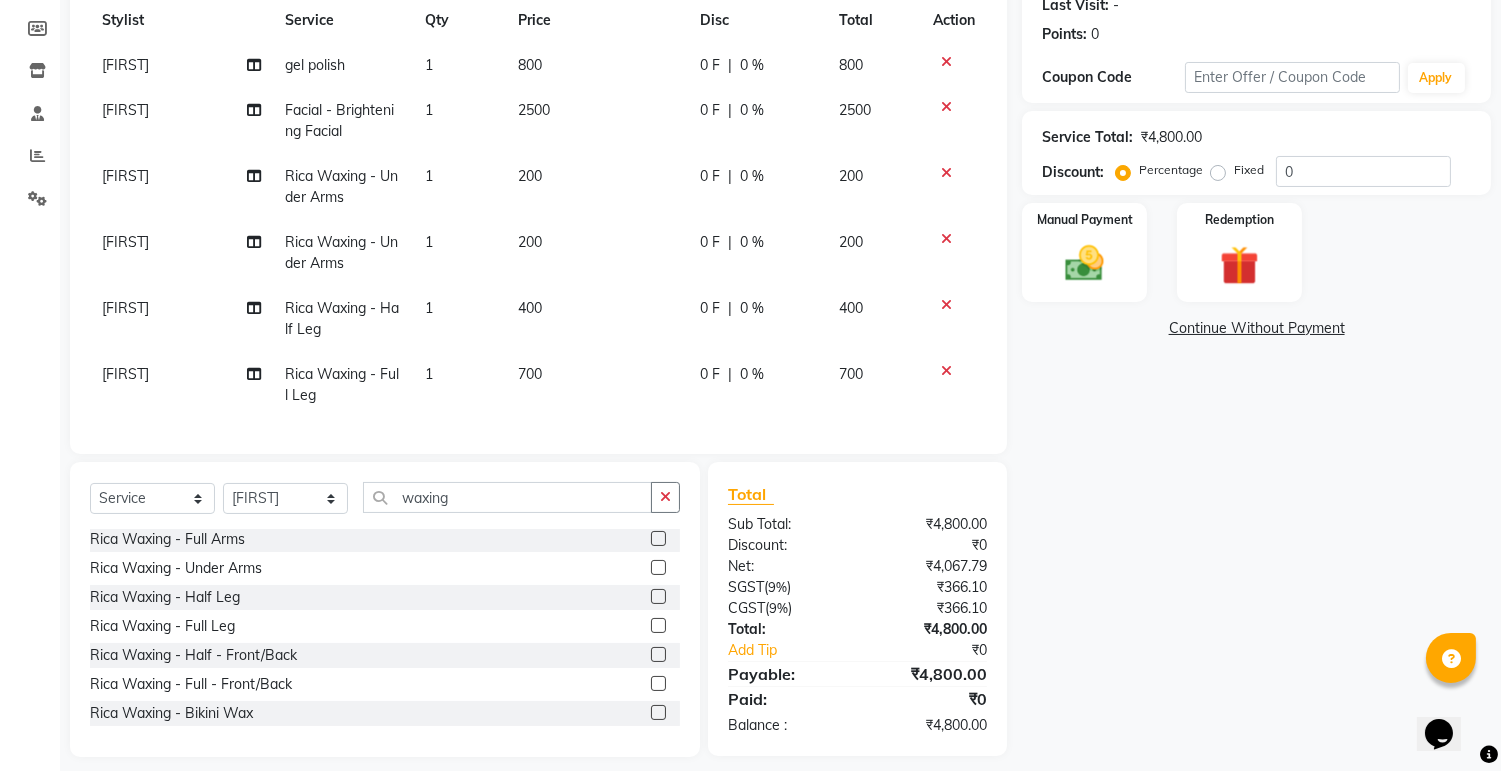 scroll, scrollTop: 320, scrollLeft: 0, axis: vertical 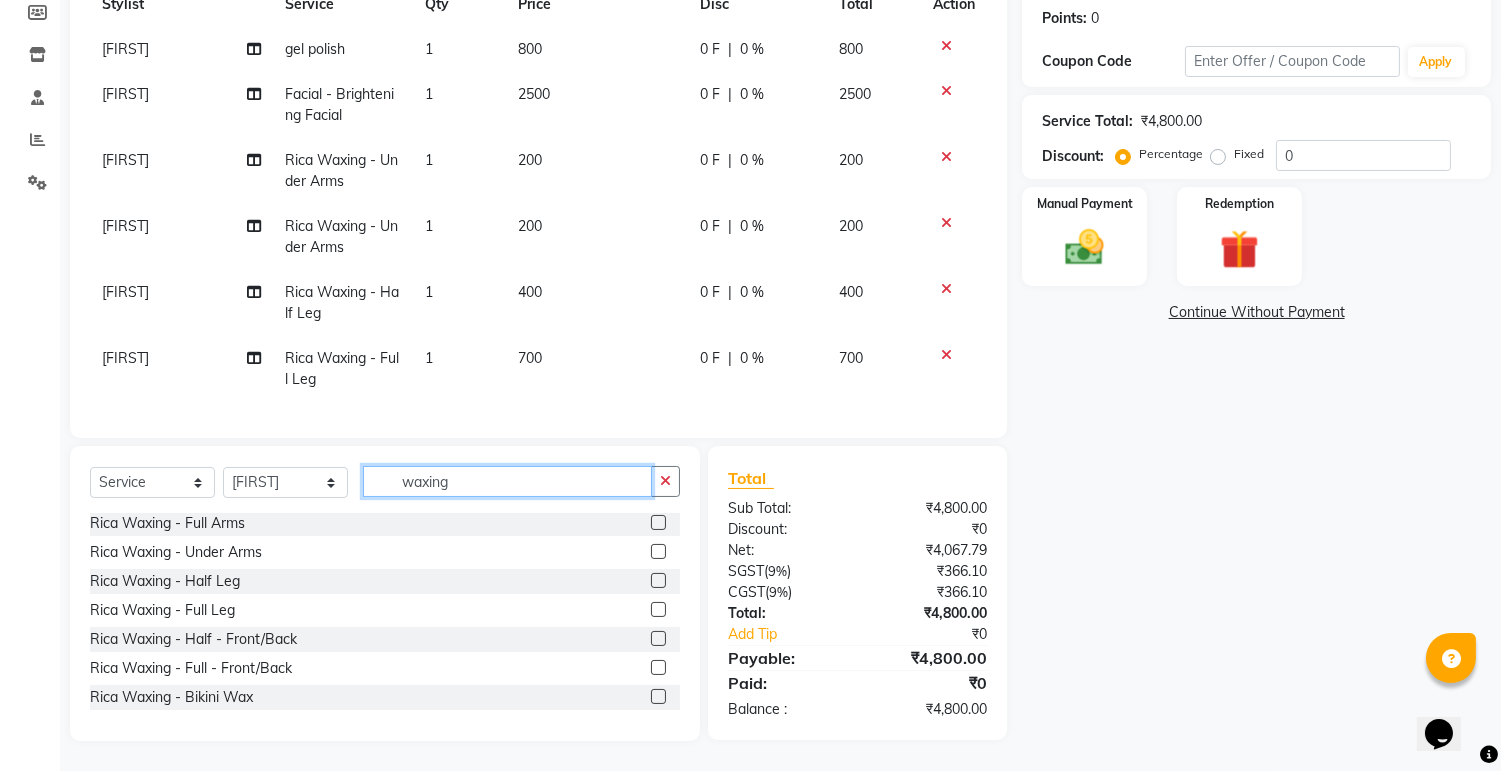 click on "waxing" 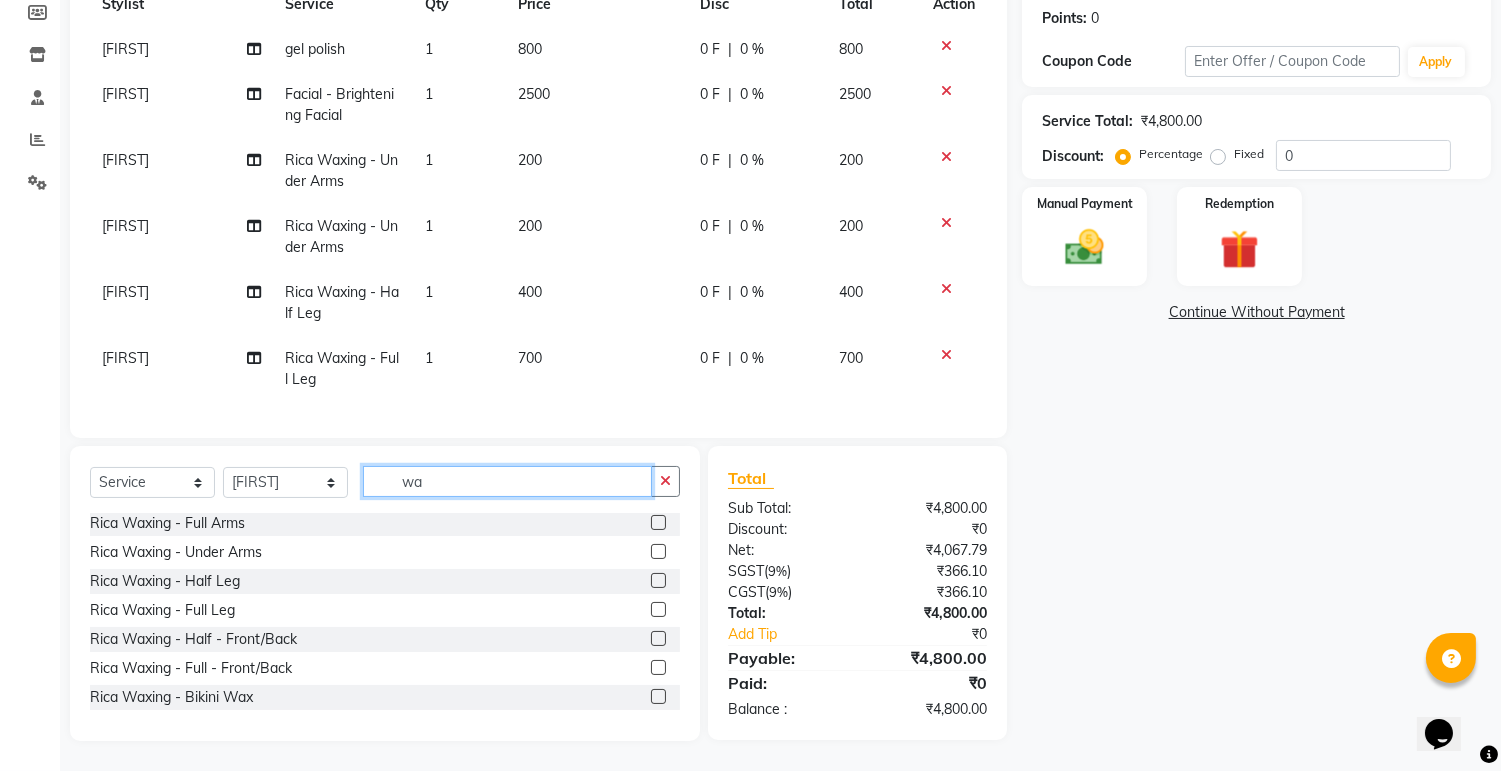 type on "w" 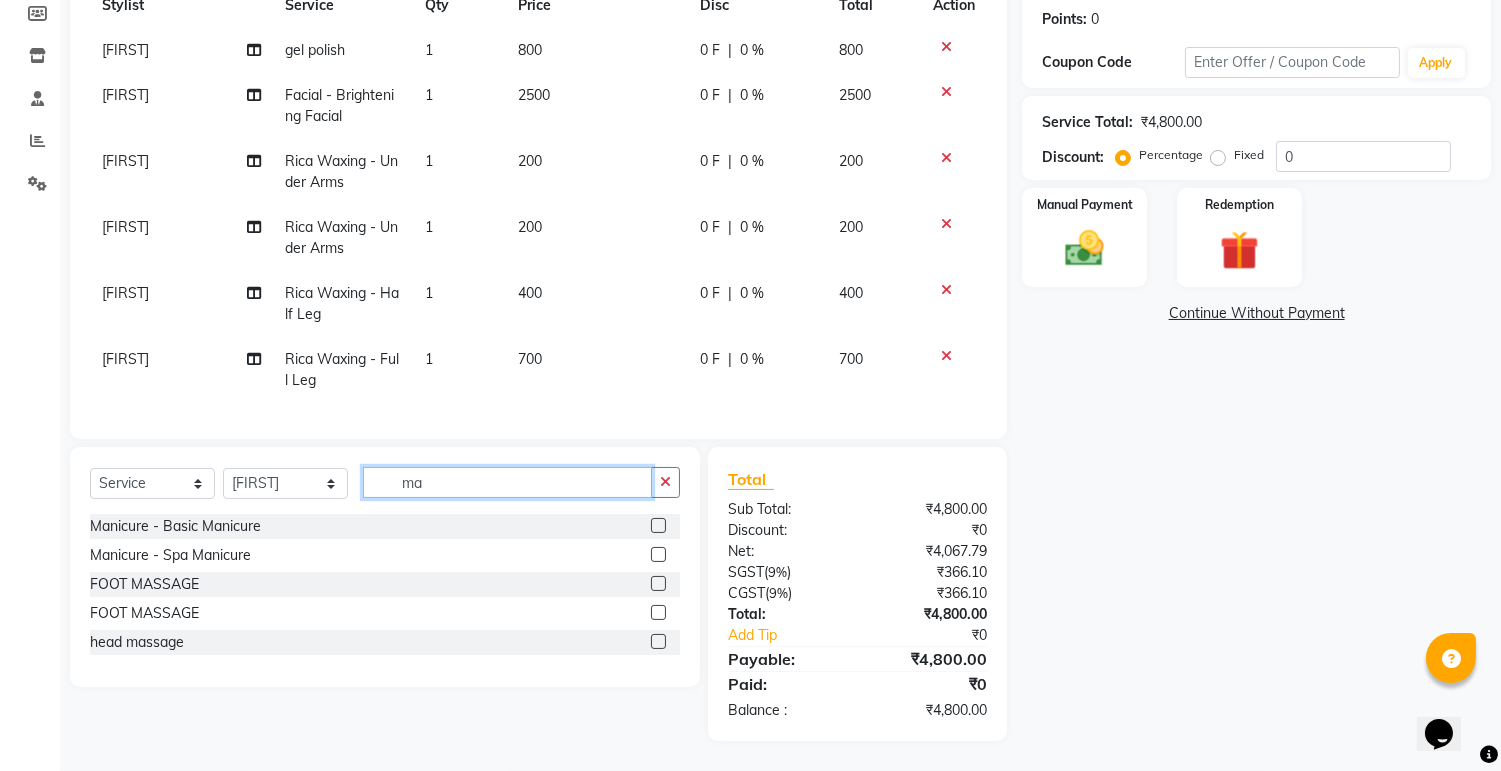 scroll, scrollTop: 0, scrollLeft: 0, axis: both 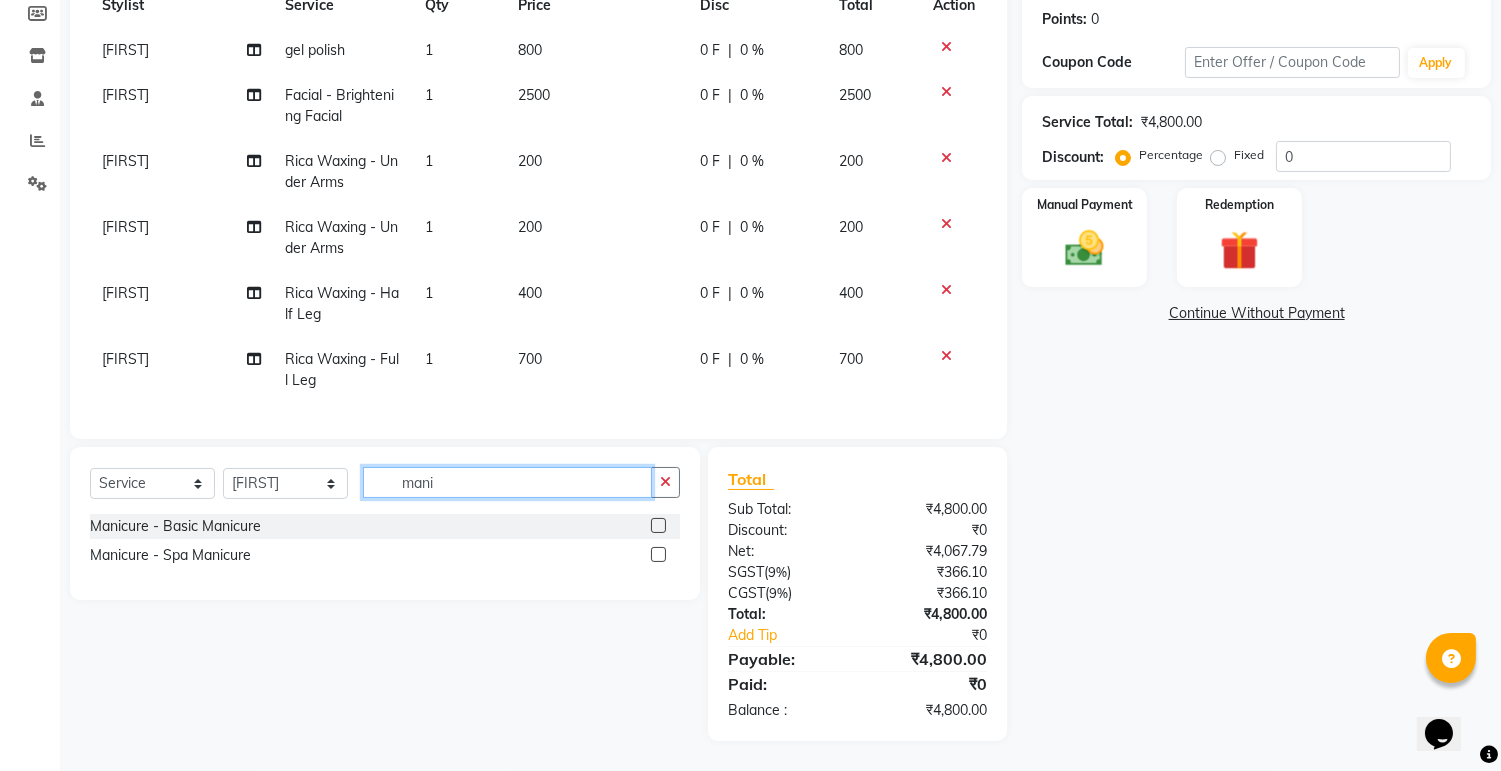 type on "mani" 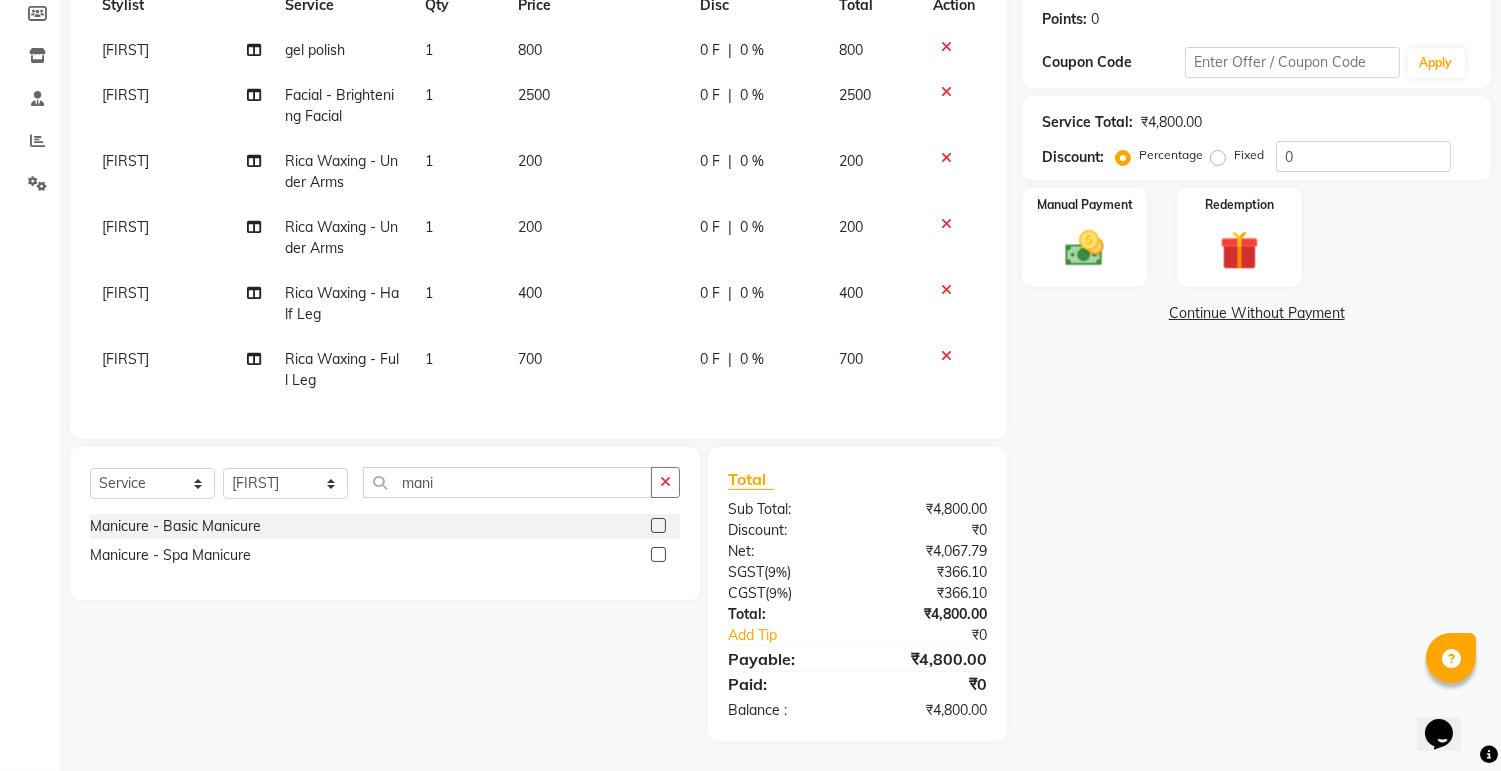 click 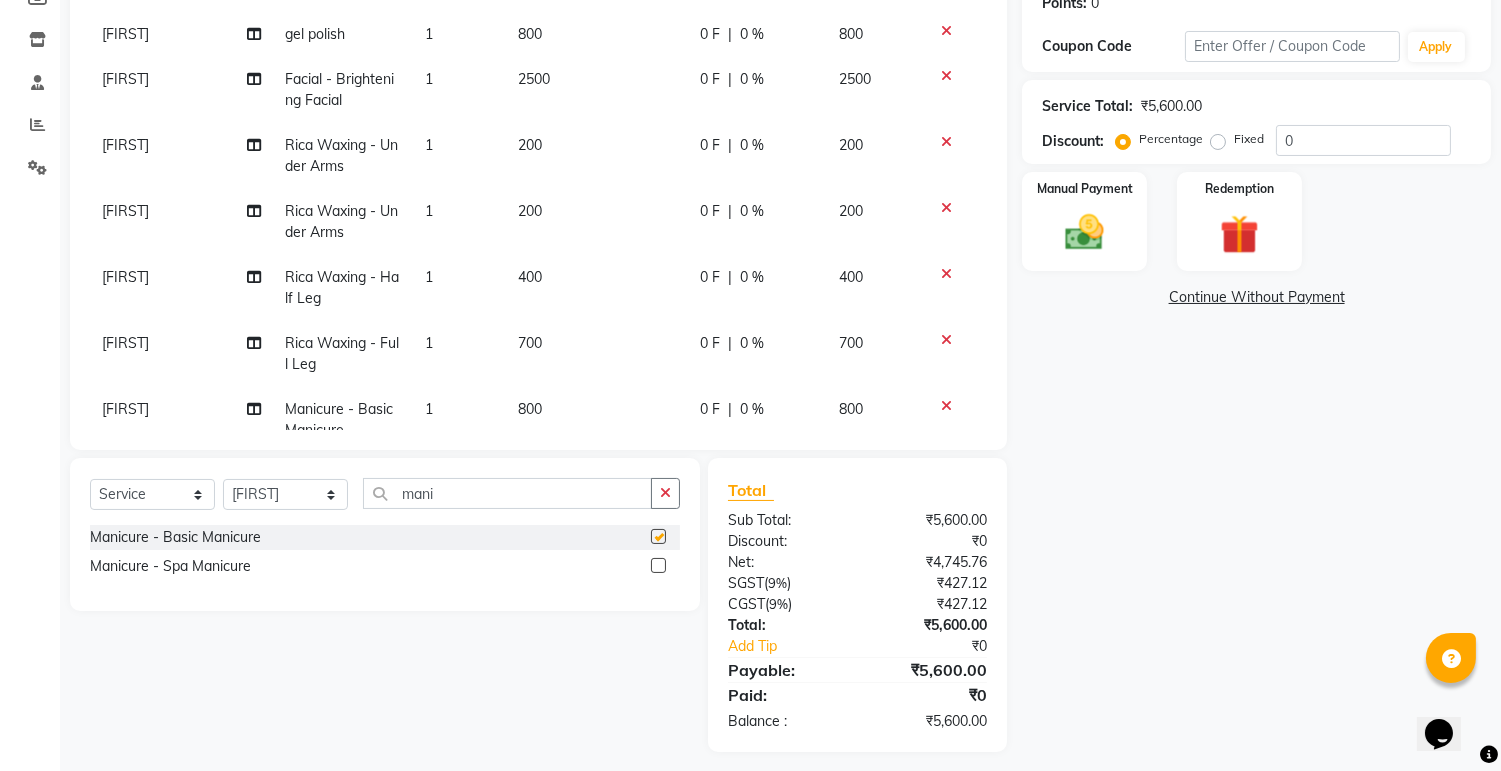 checkbox on "false" 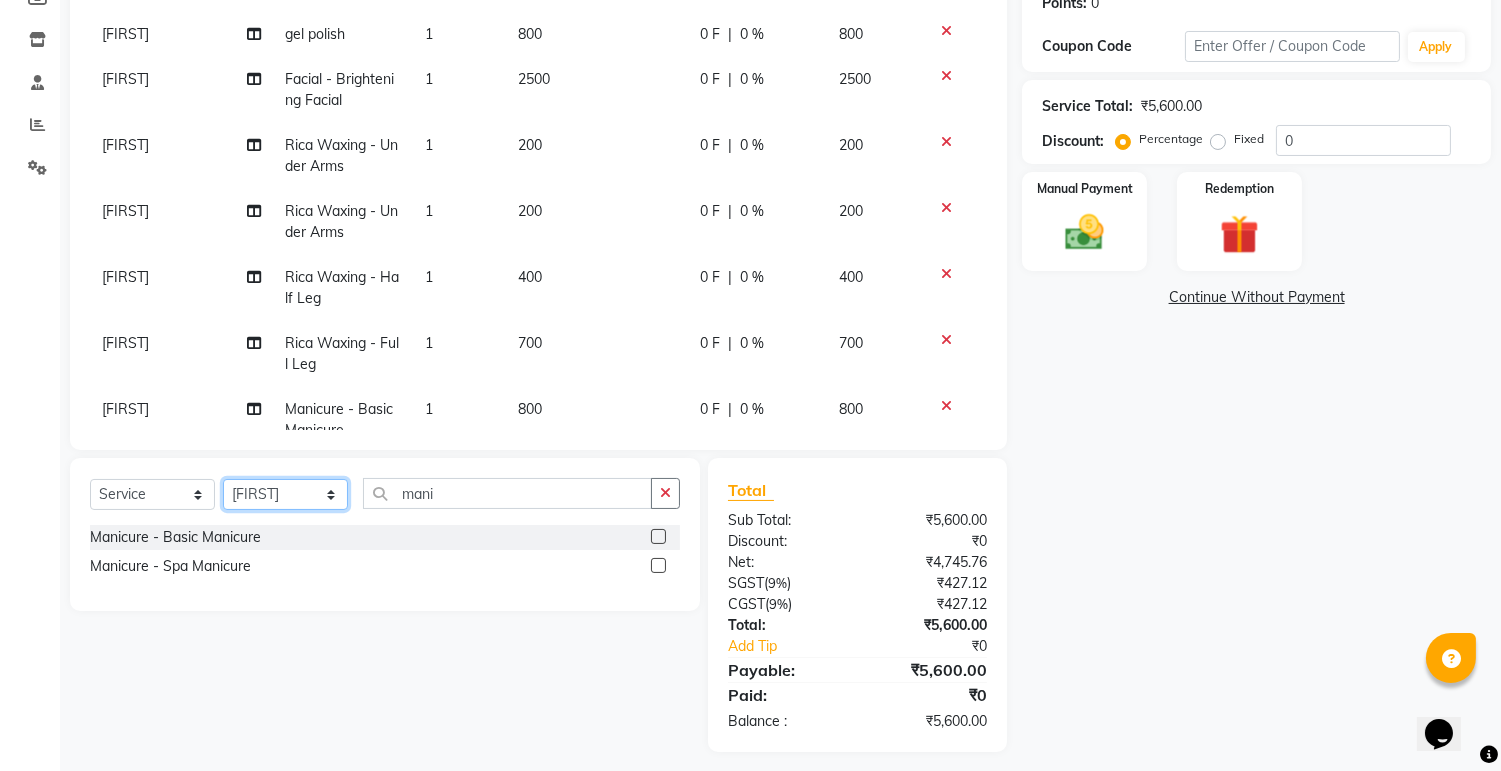 click on "Select Stylist ashim DEEPALI Ekrorla kapingshang Manager onmi pampam POKMI priya RANI ruhi SHINMUNGLA THANSHOK YUIMI" 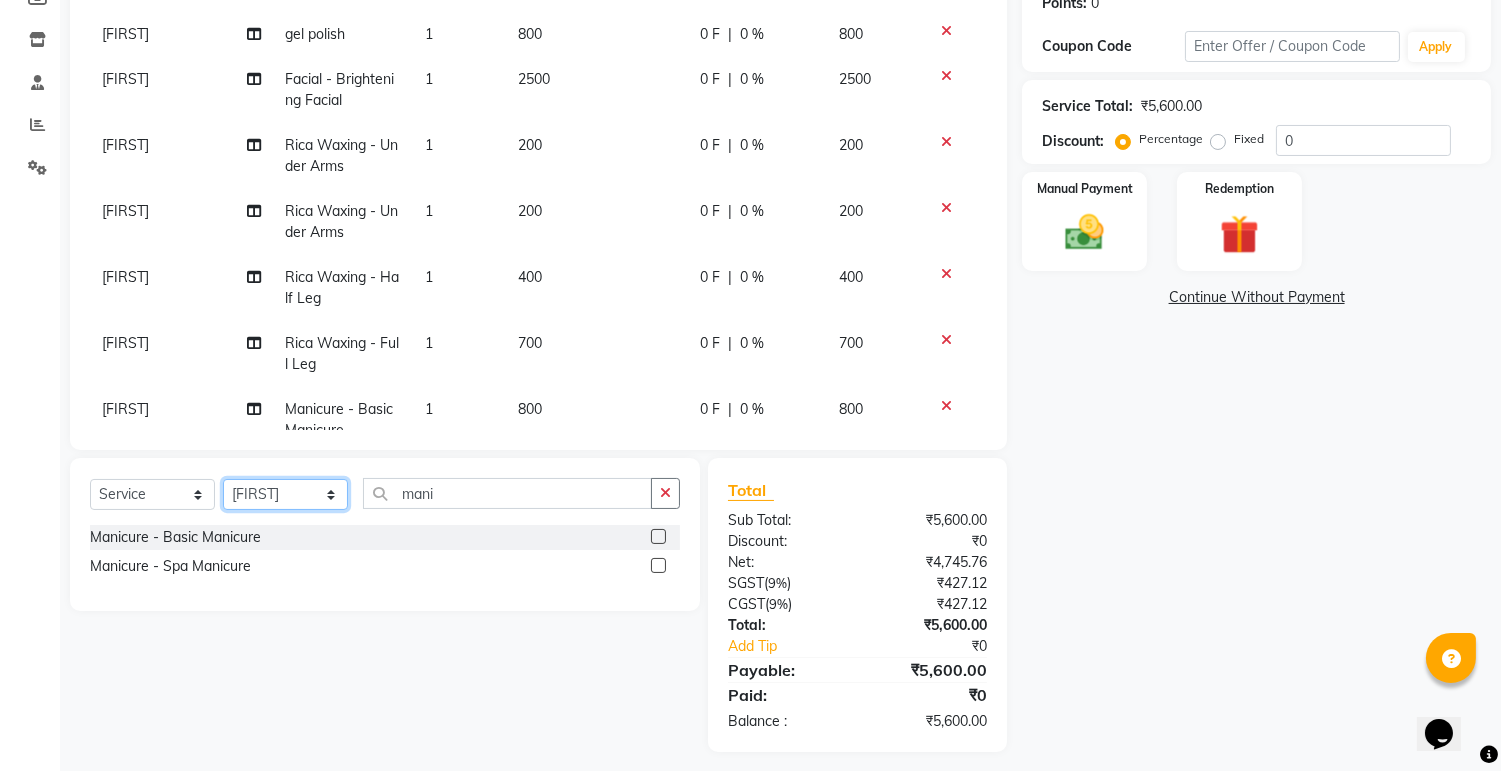 select on "85454" 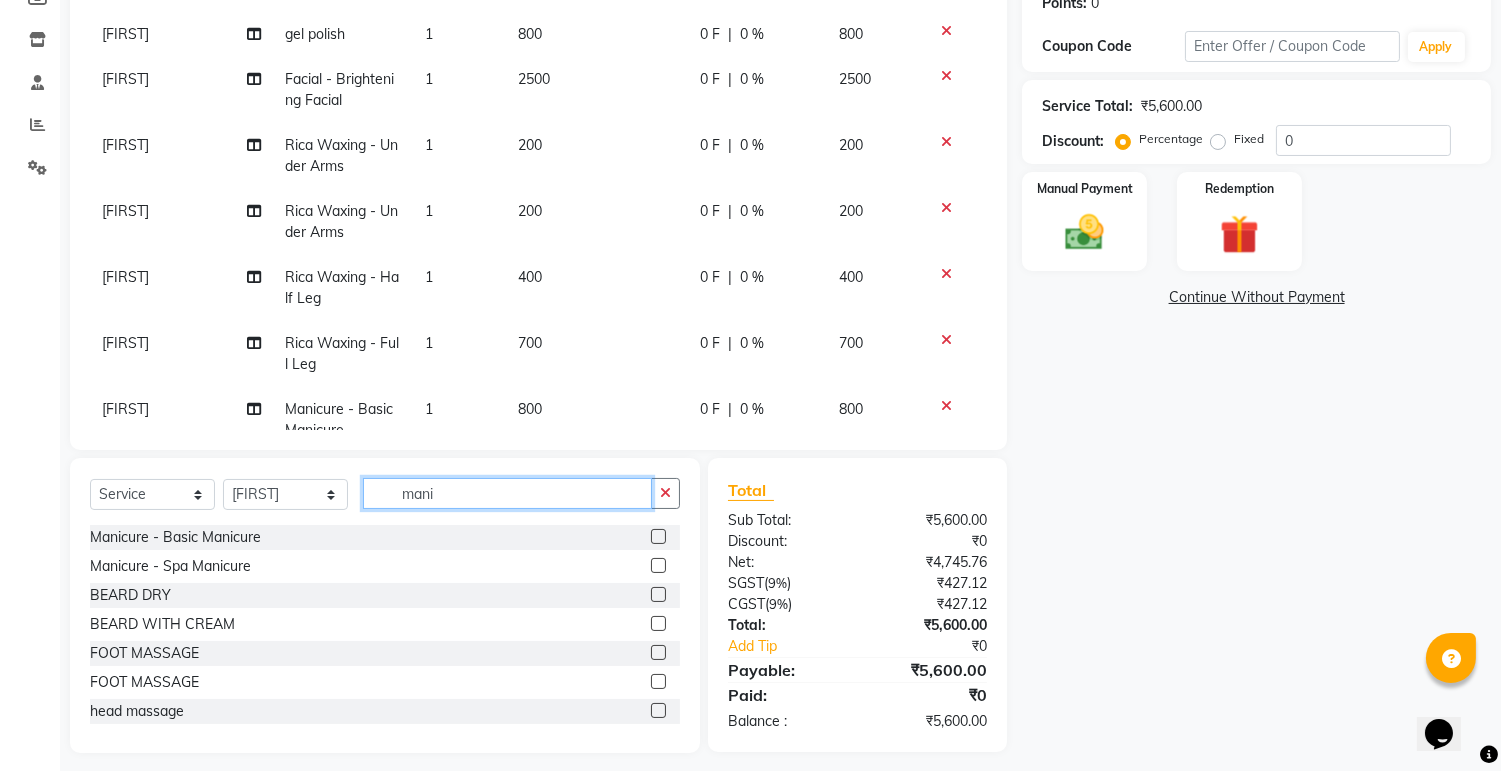 click on "mani" 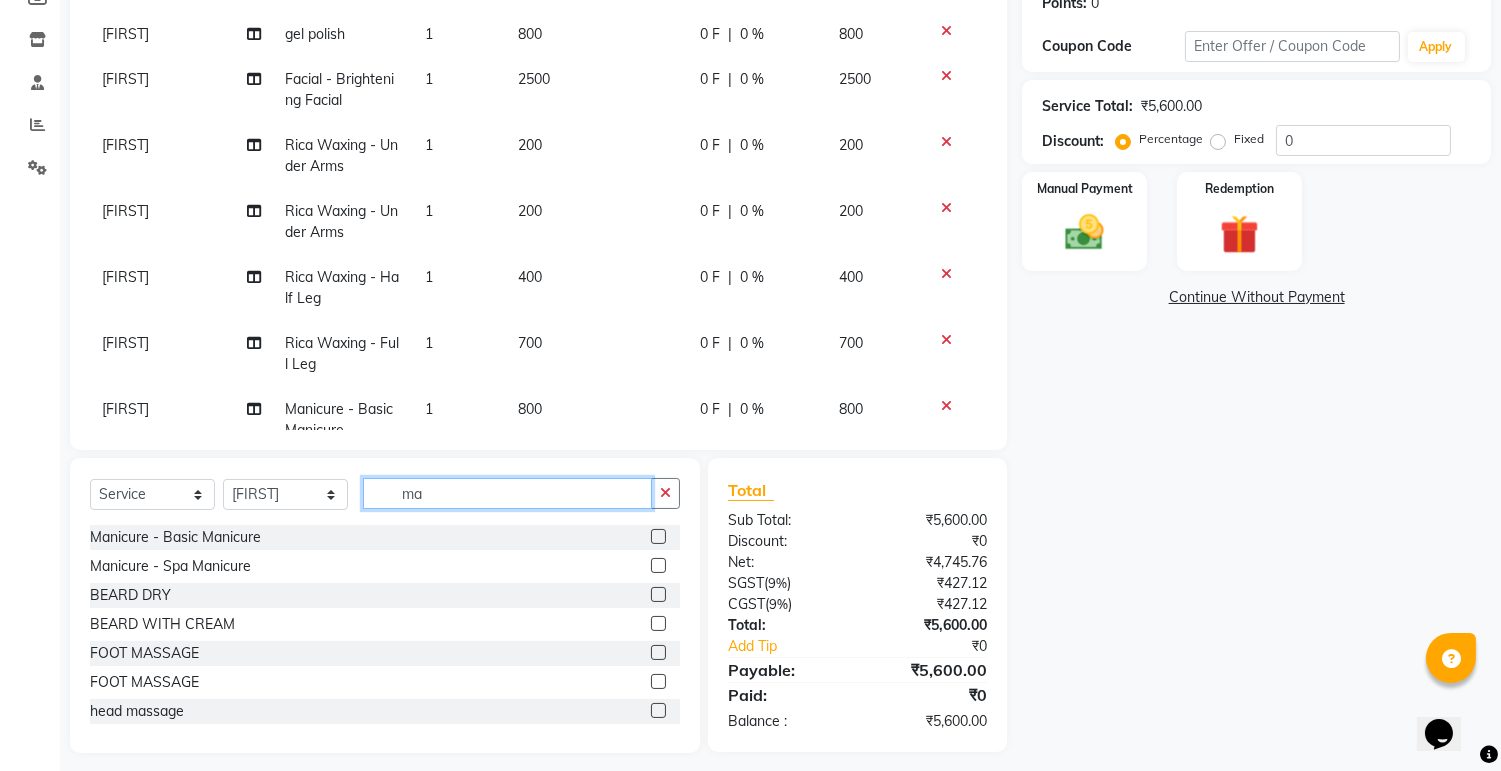 type on "m" 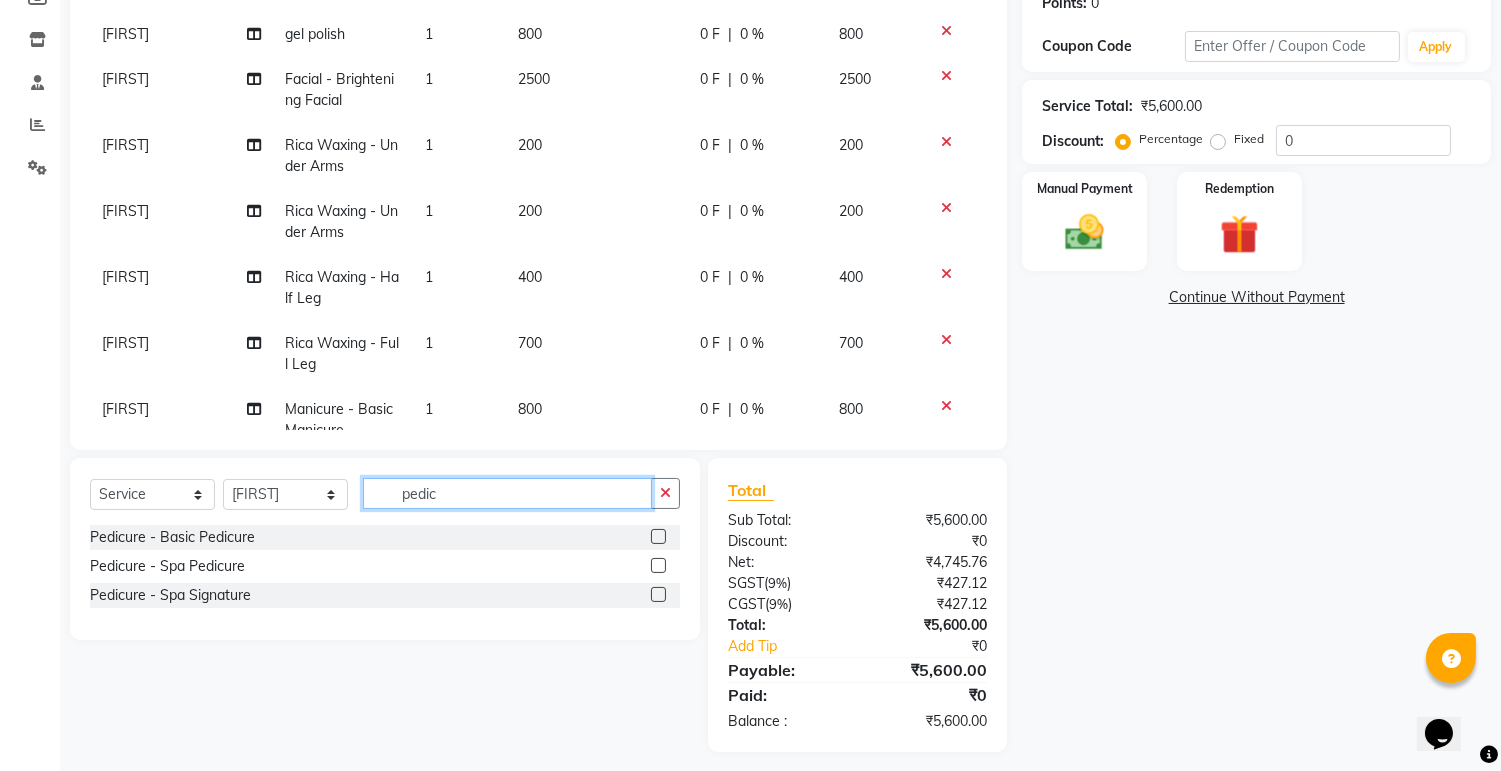 type on "pedic" 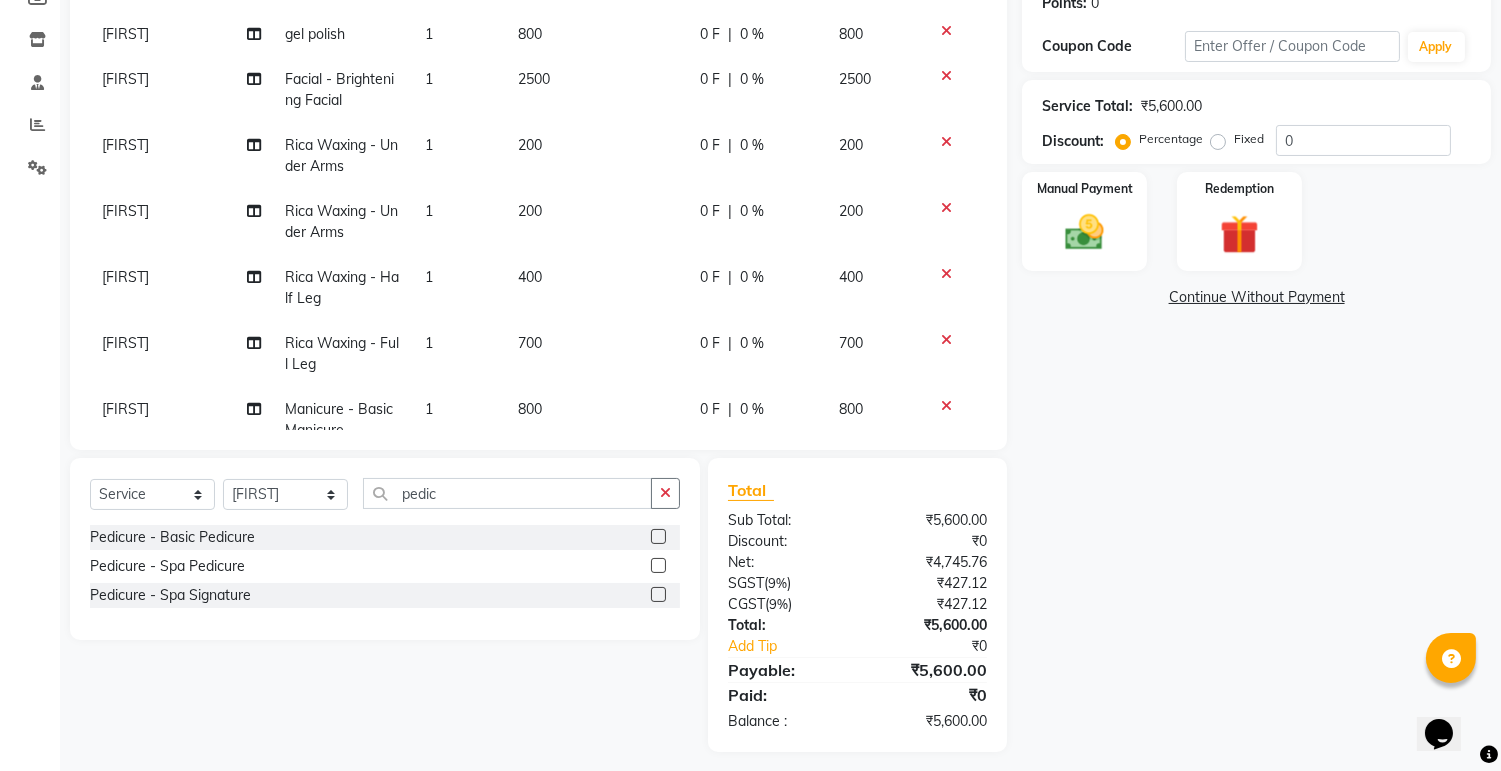 click 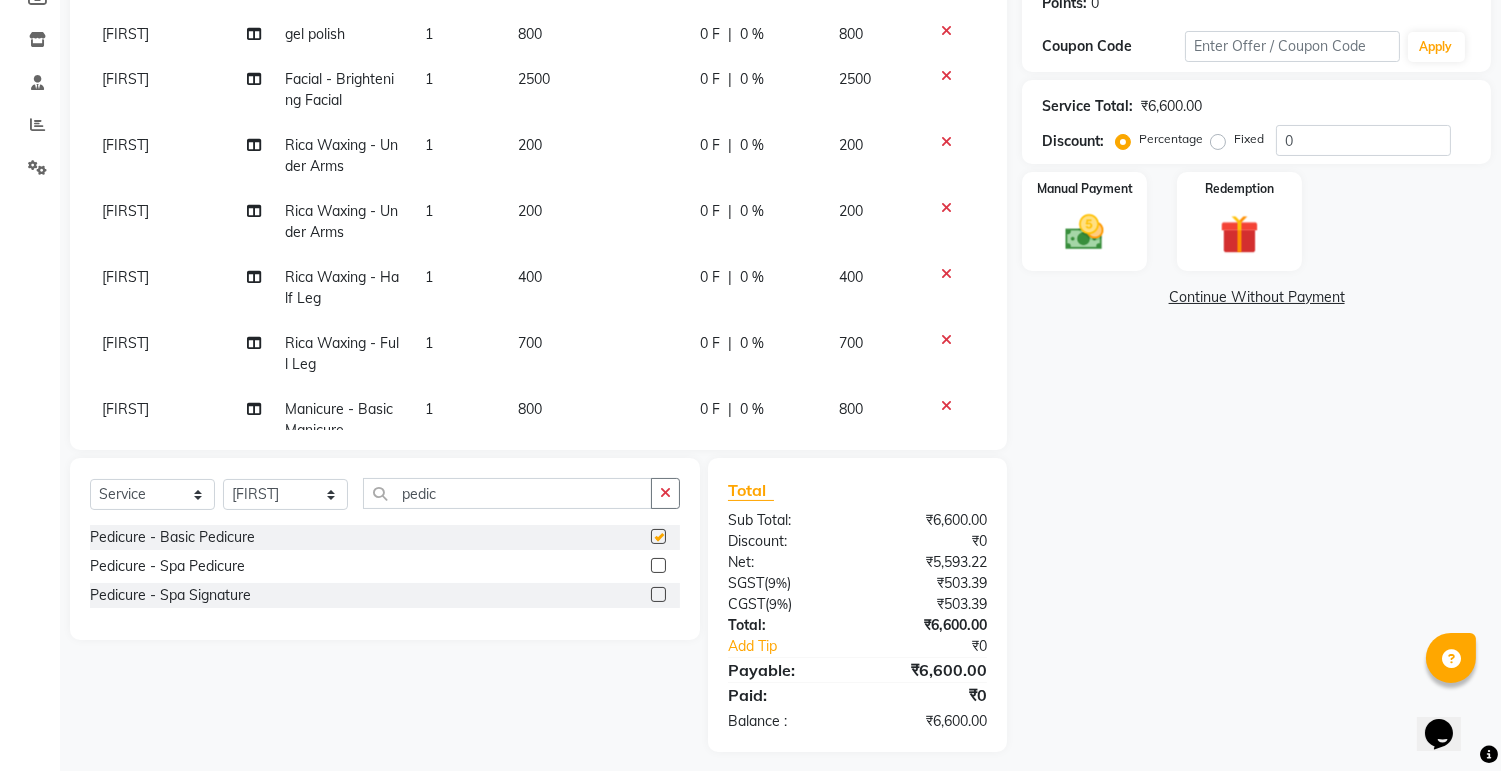 checkbox on "false" 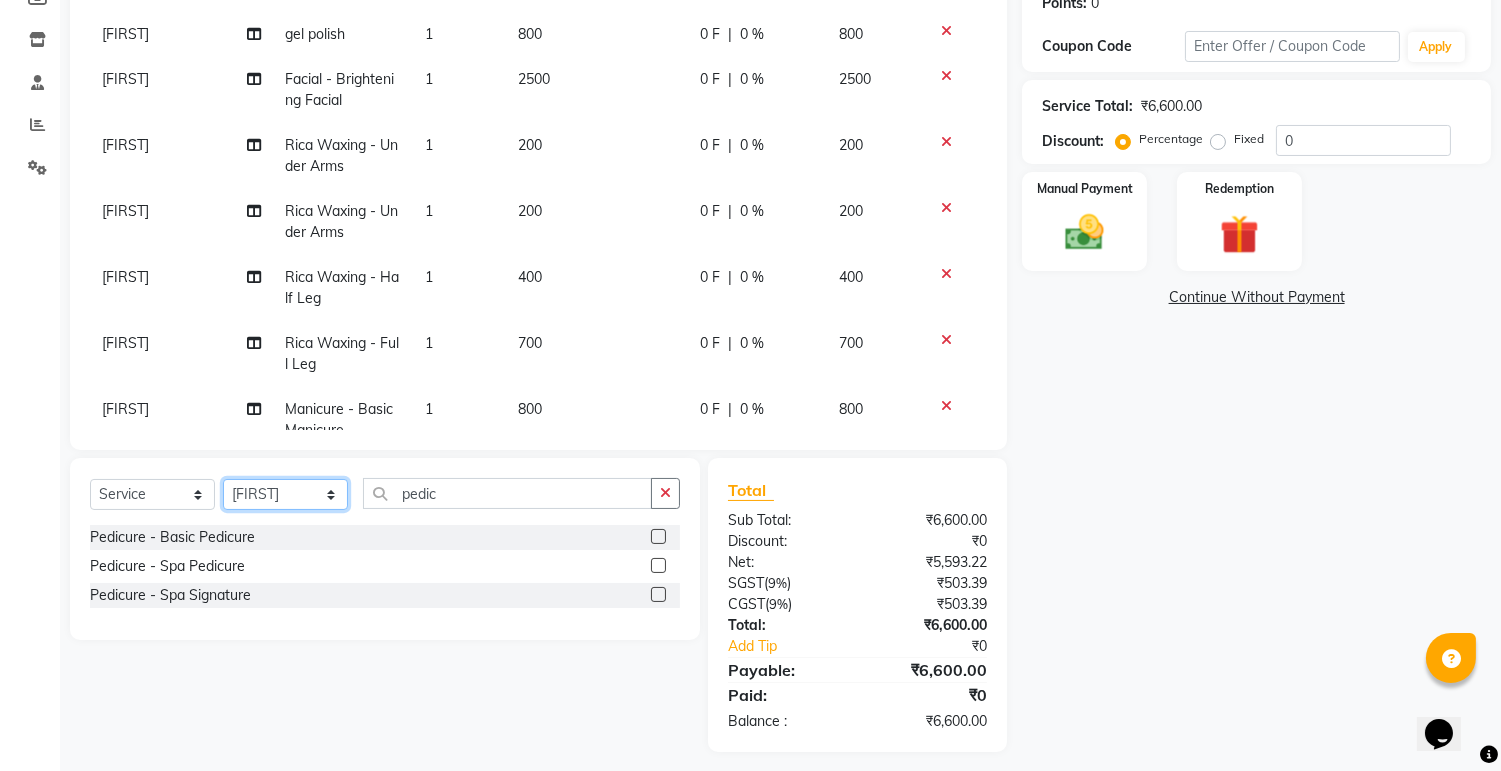 click on "Select Stylist ashim DEEPALI Ekrorla kapingshang Manager onmi pampam POKMI priya RANI ruhi SHINMUNGLA THANSHOK YUIMI" 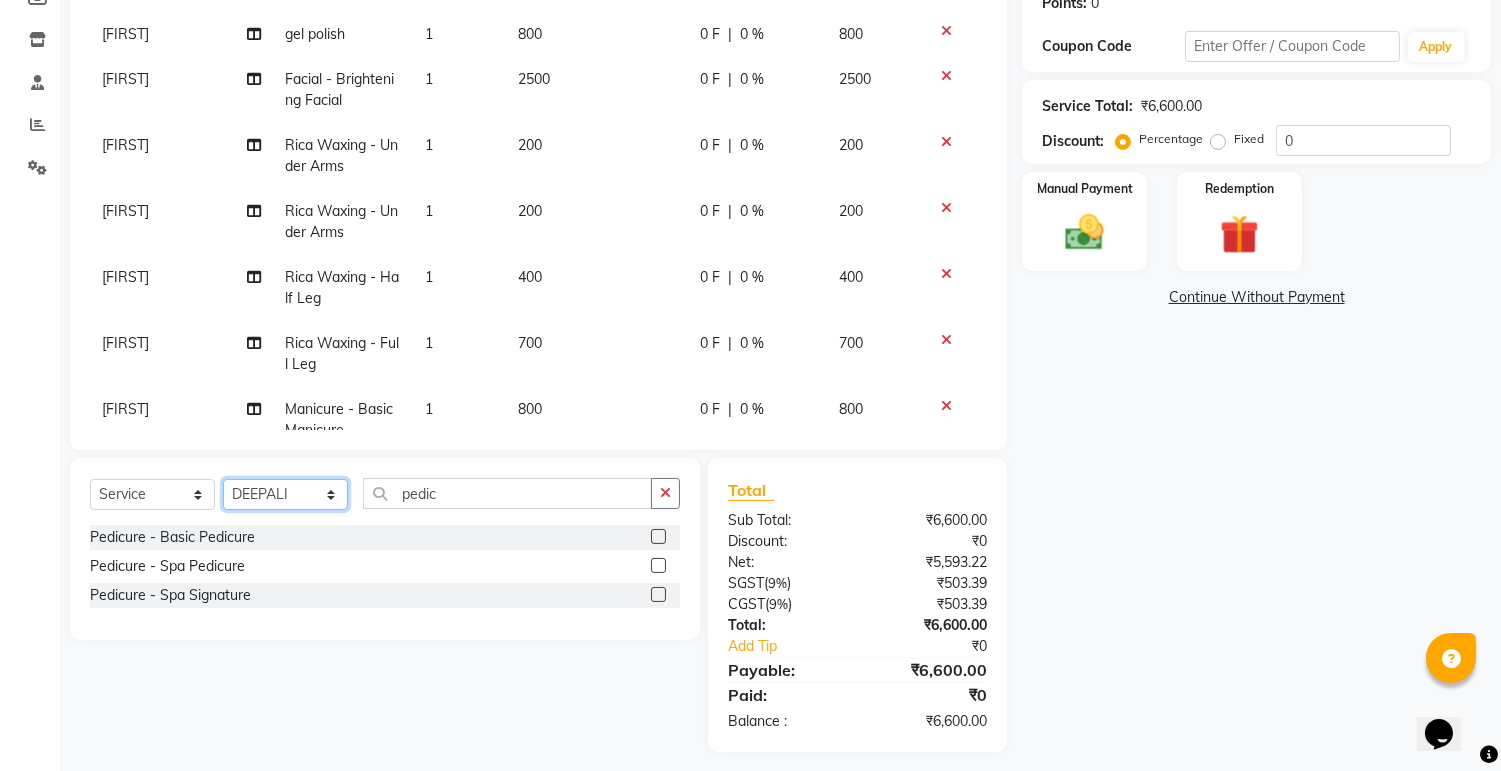 click on "Select Stylist ashim DEEPALI Ekrorla kapingshang Manager onmi pampam POKMI priya RANI ruhi SHINMUNGLA THANSHOK YUIMI" 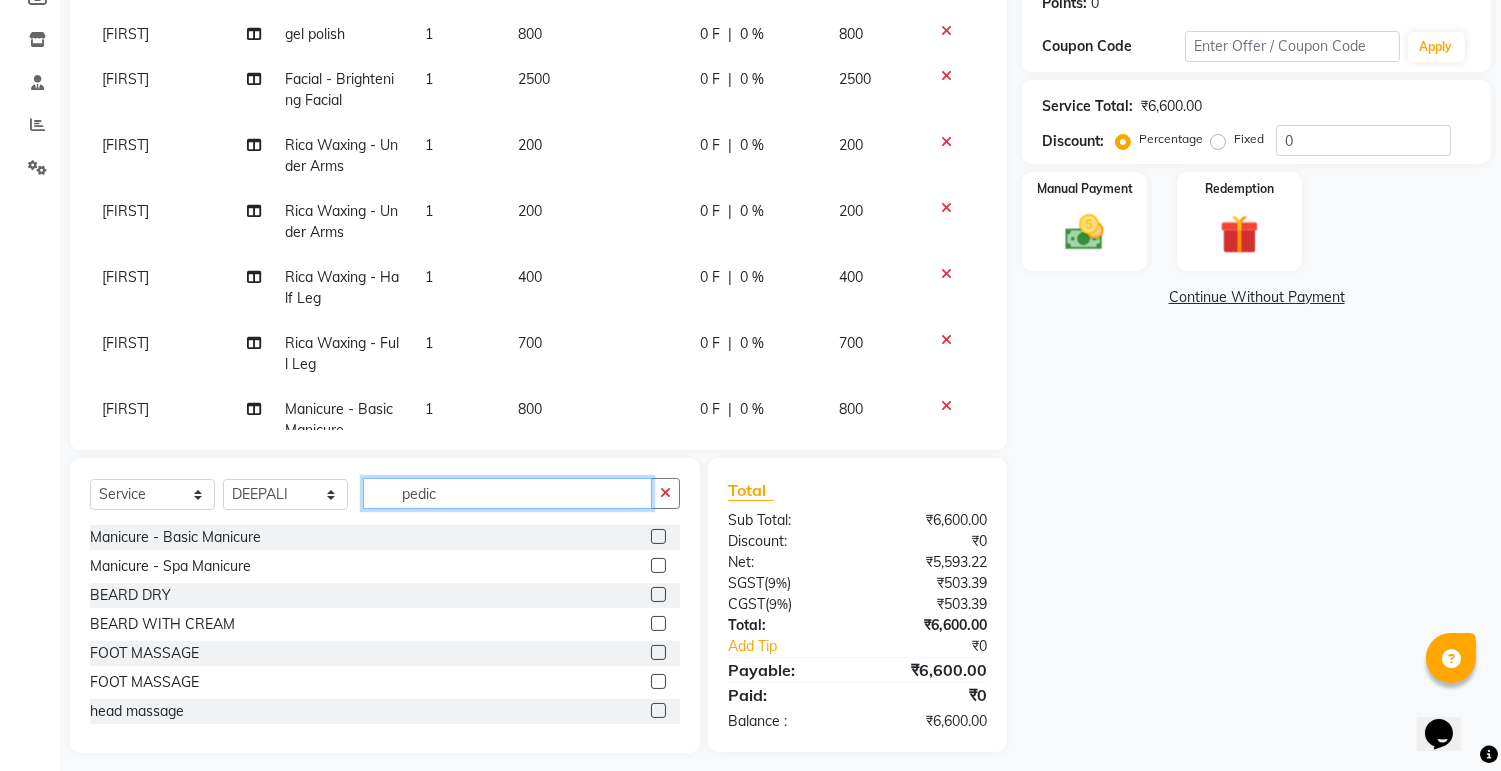 click on "pedic" 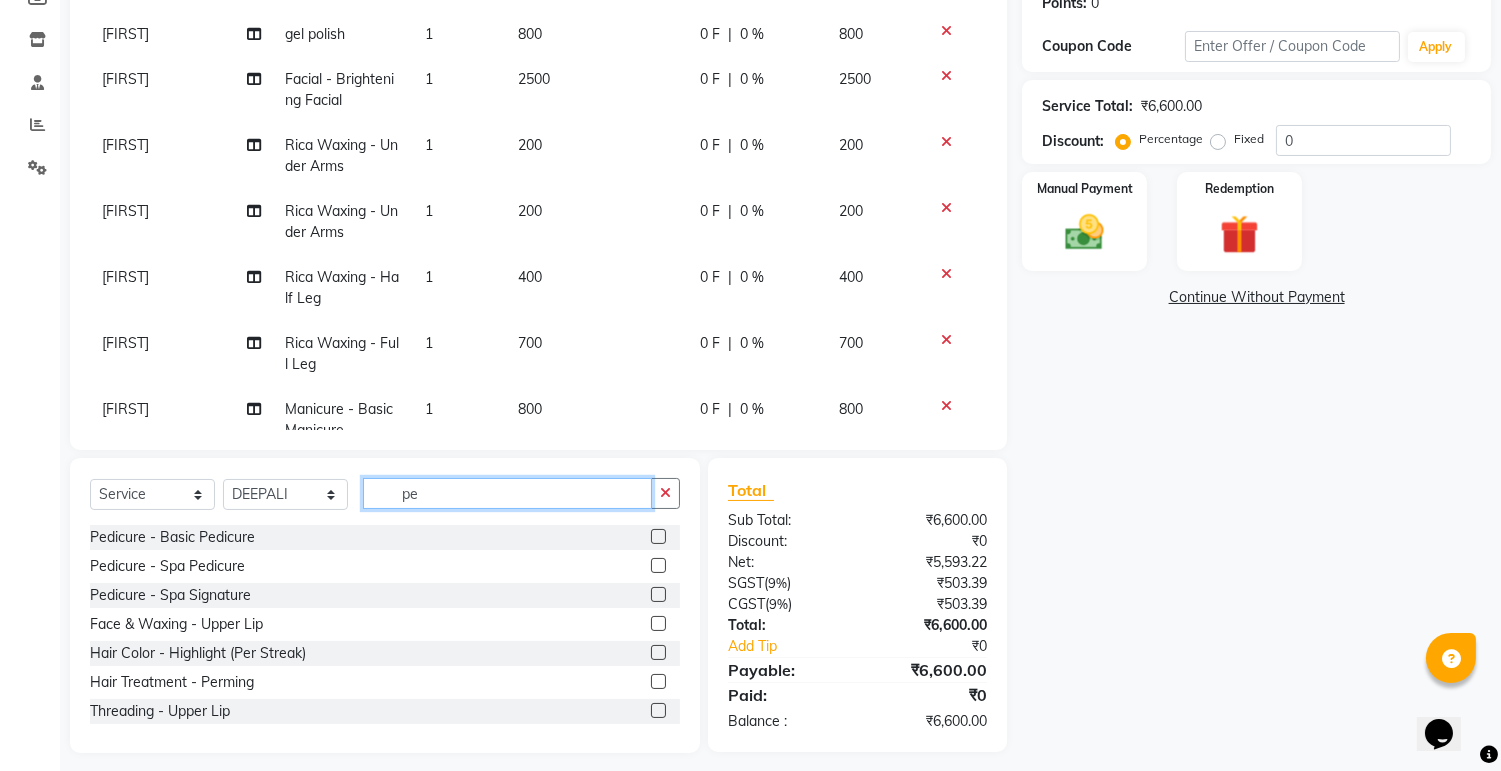 type on "p" 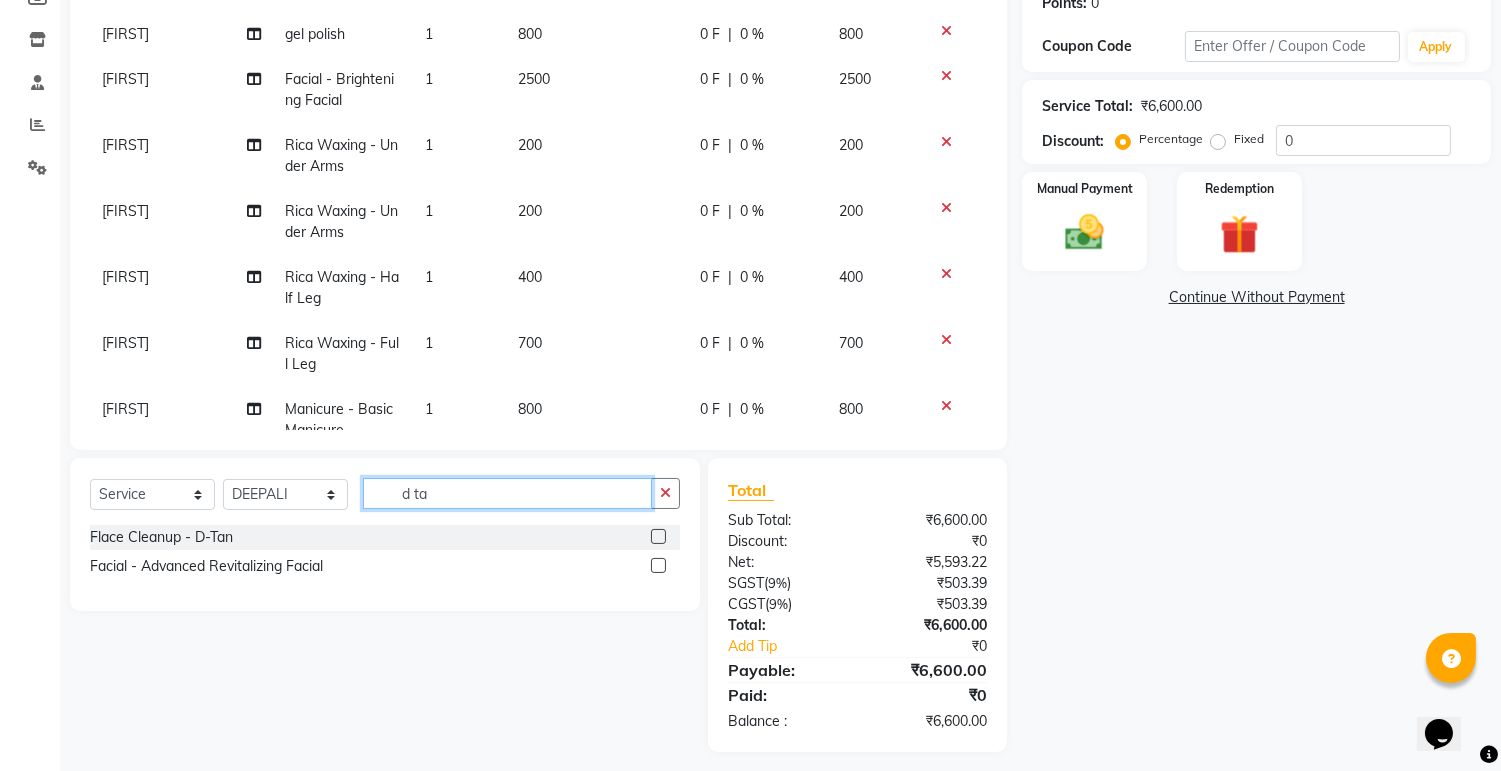 type on "d ta" 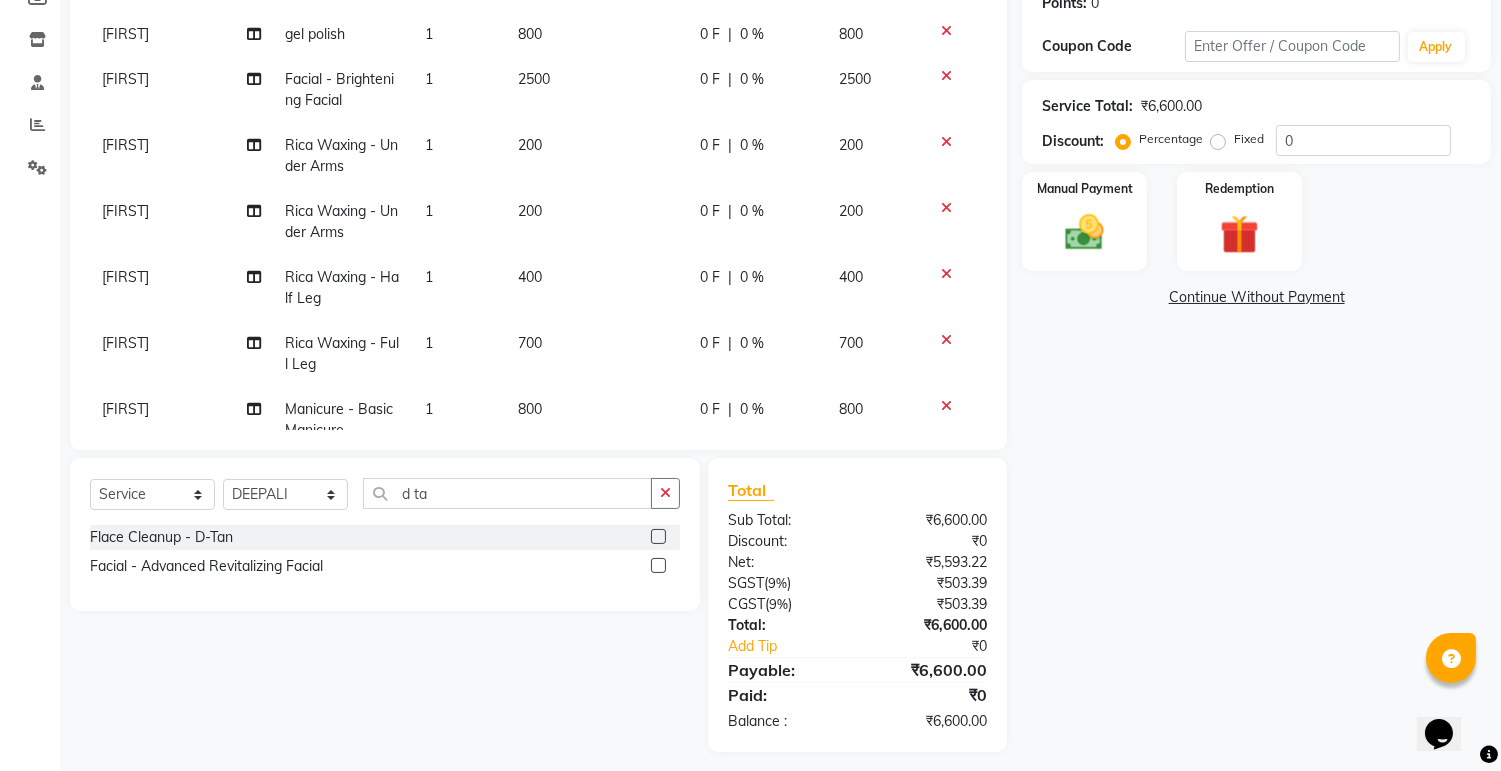 click 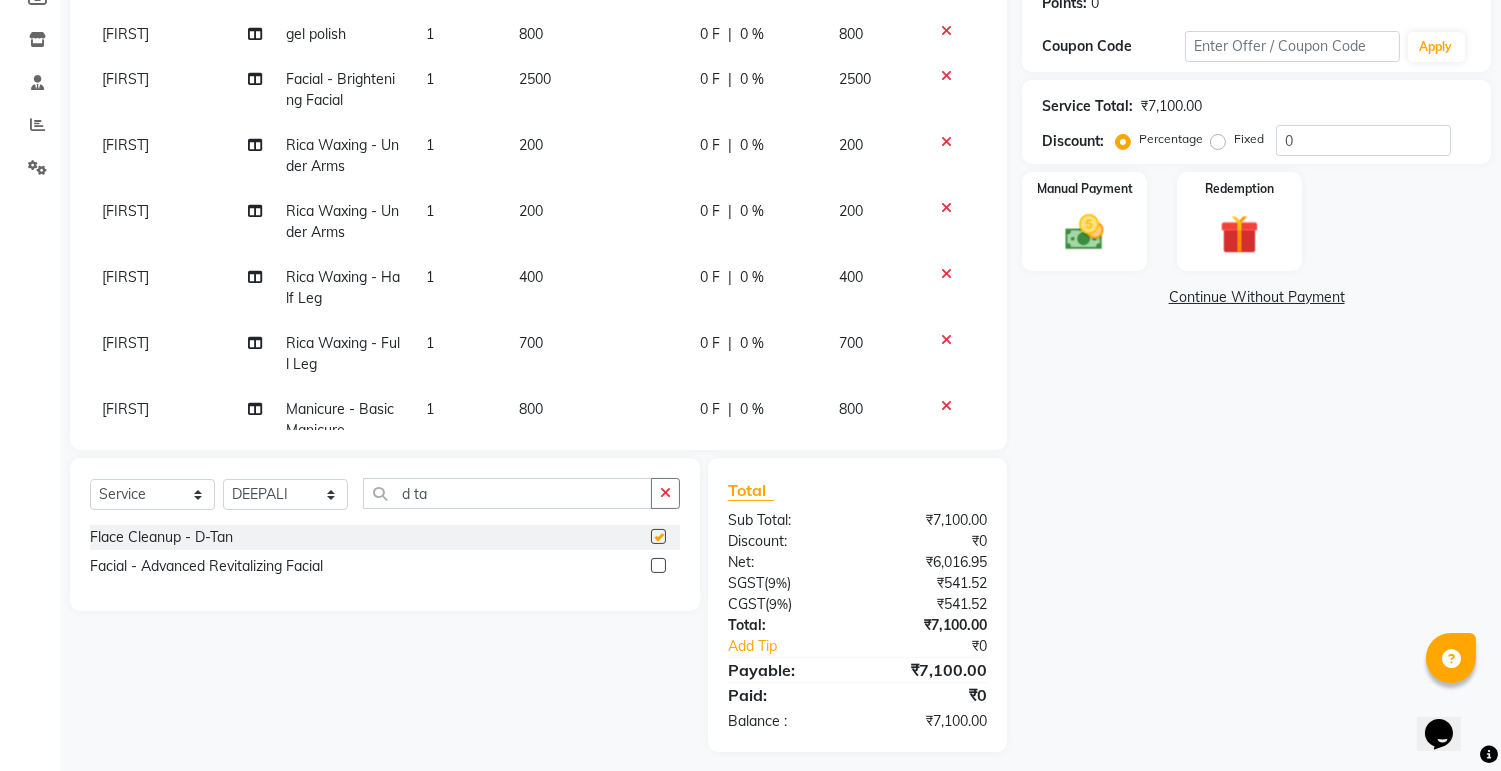 checkbox on "false" 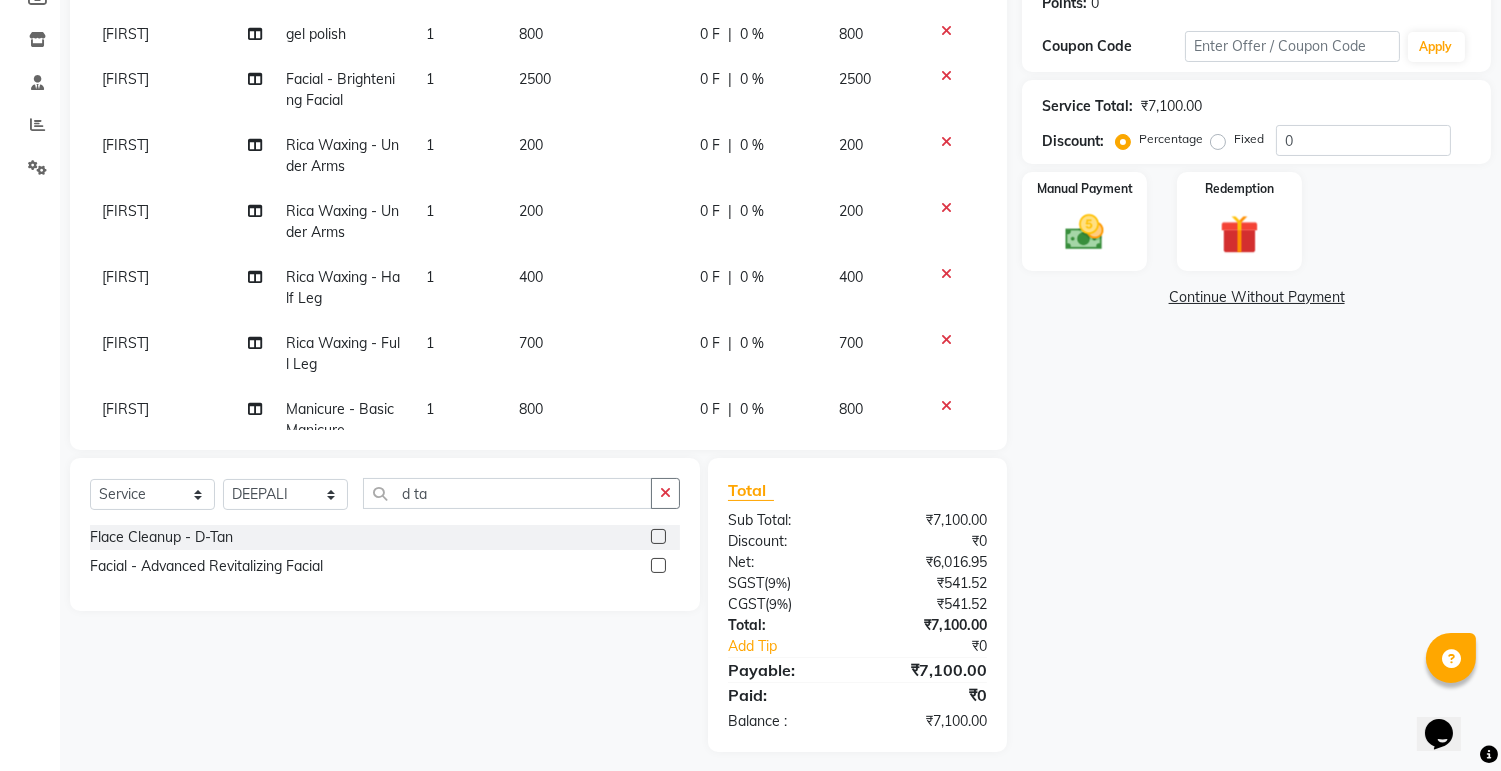 scroll, scrollTop: 207, scrollLeft: 0, axis: vertical 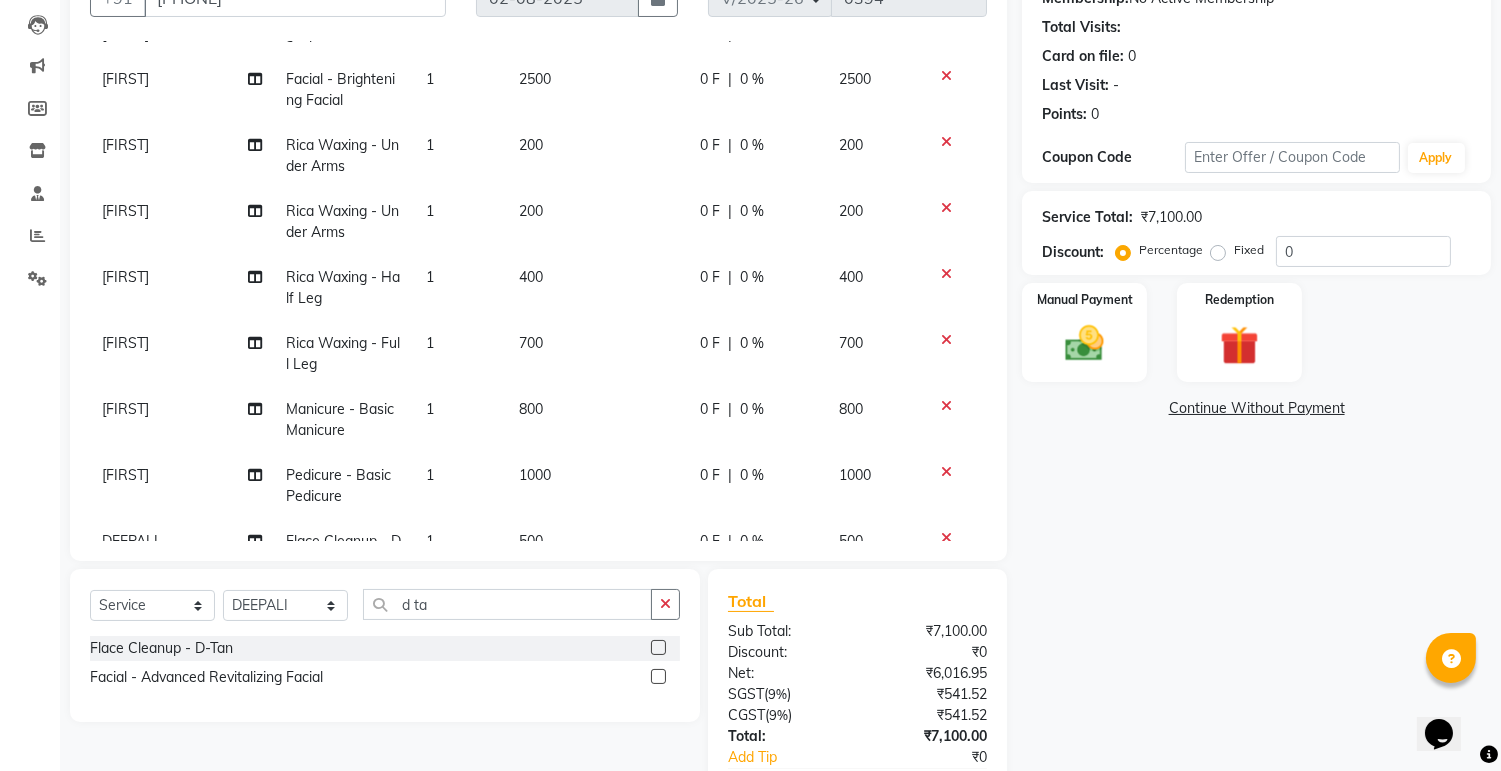 click on "1" 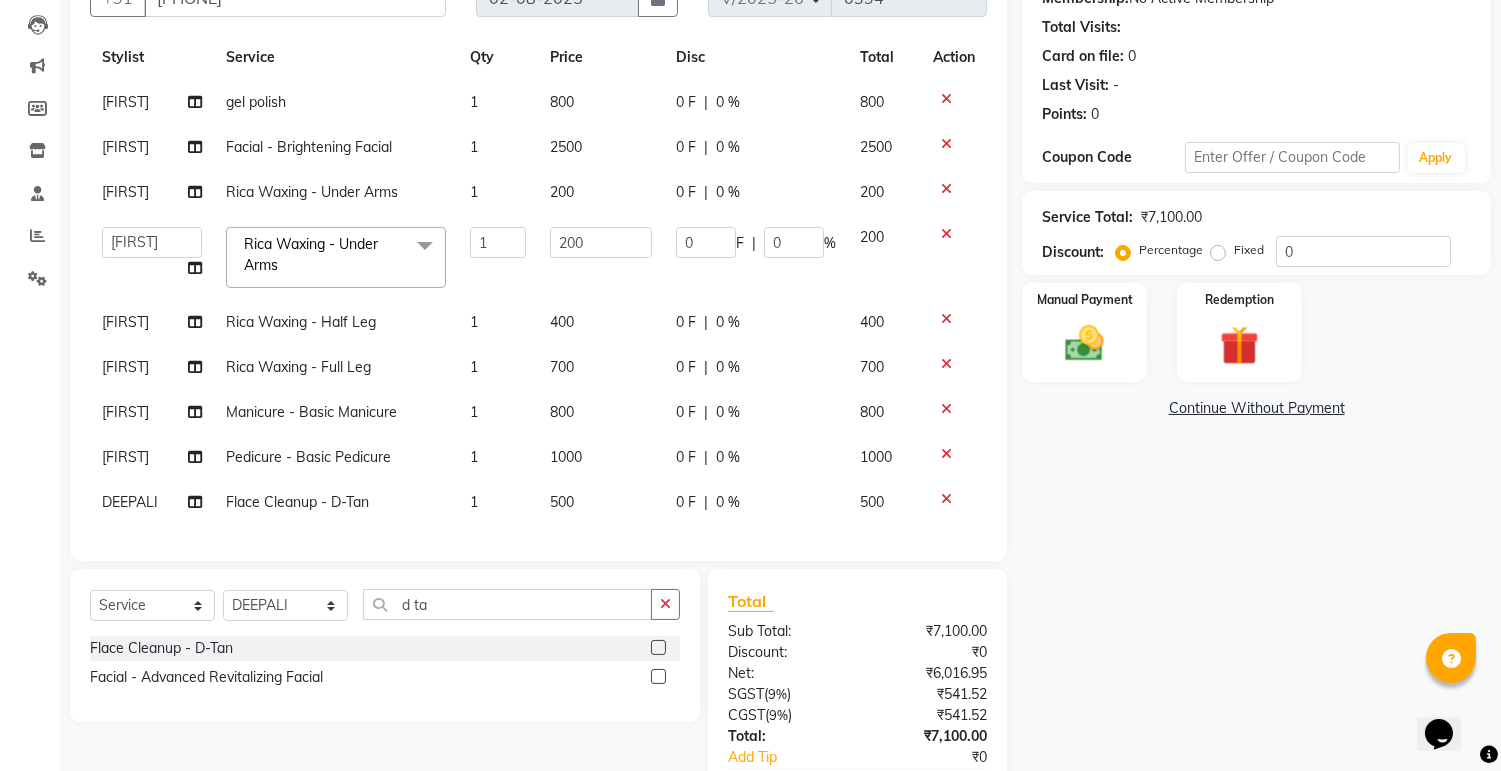 scroll, scrollTop: 58, scrollLeft: 0, axis: vertical 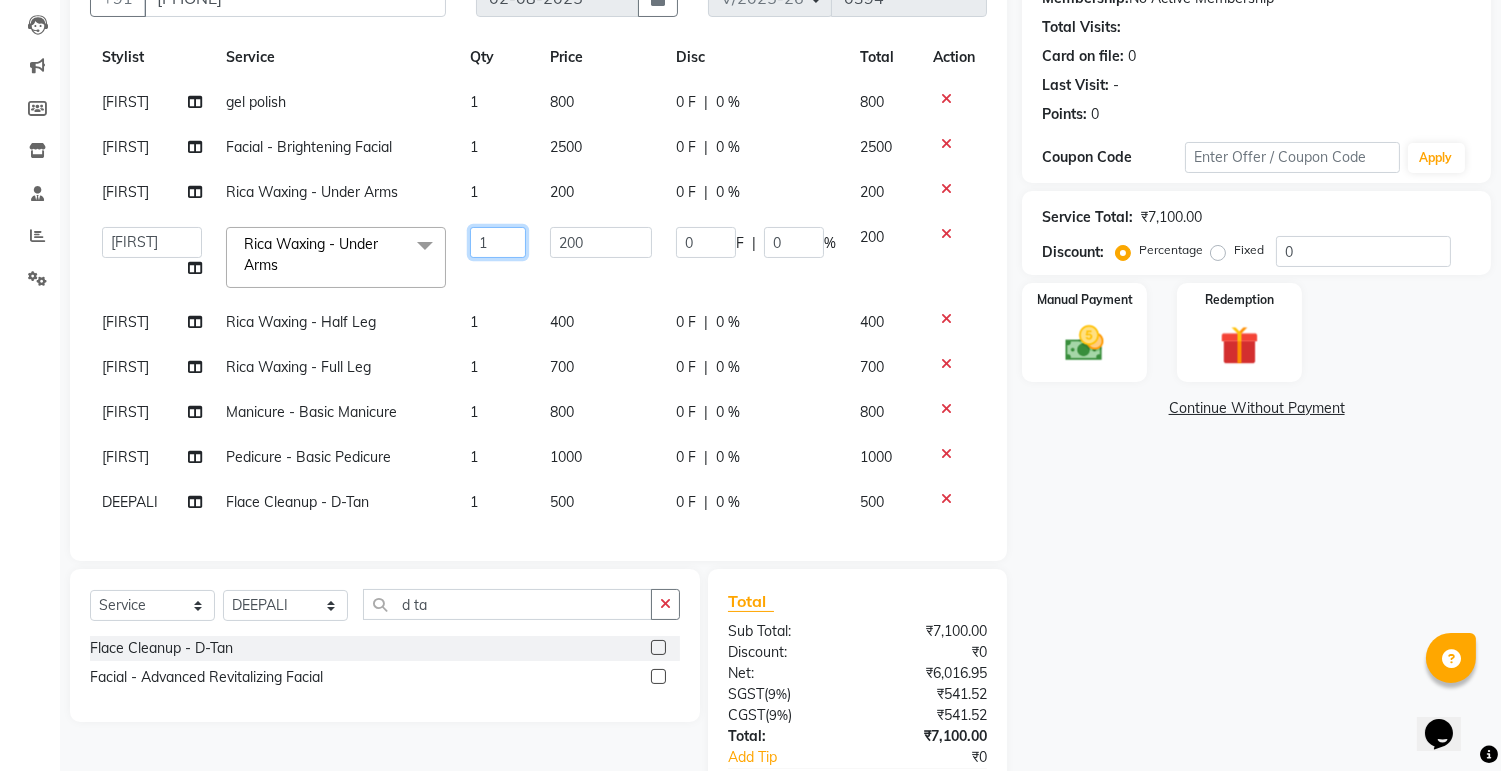 click on "1" 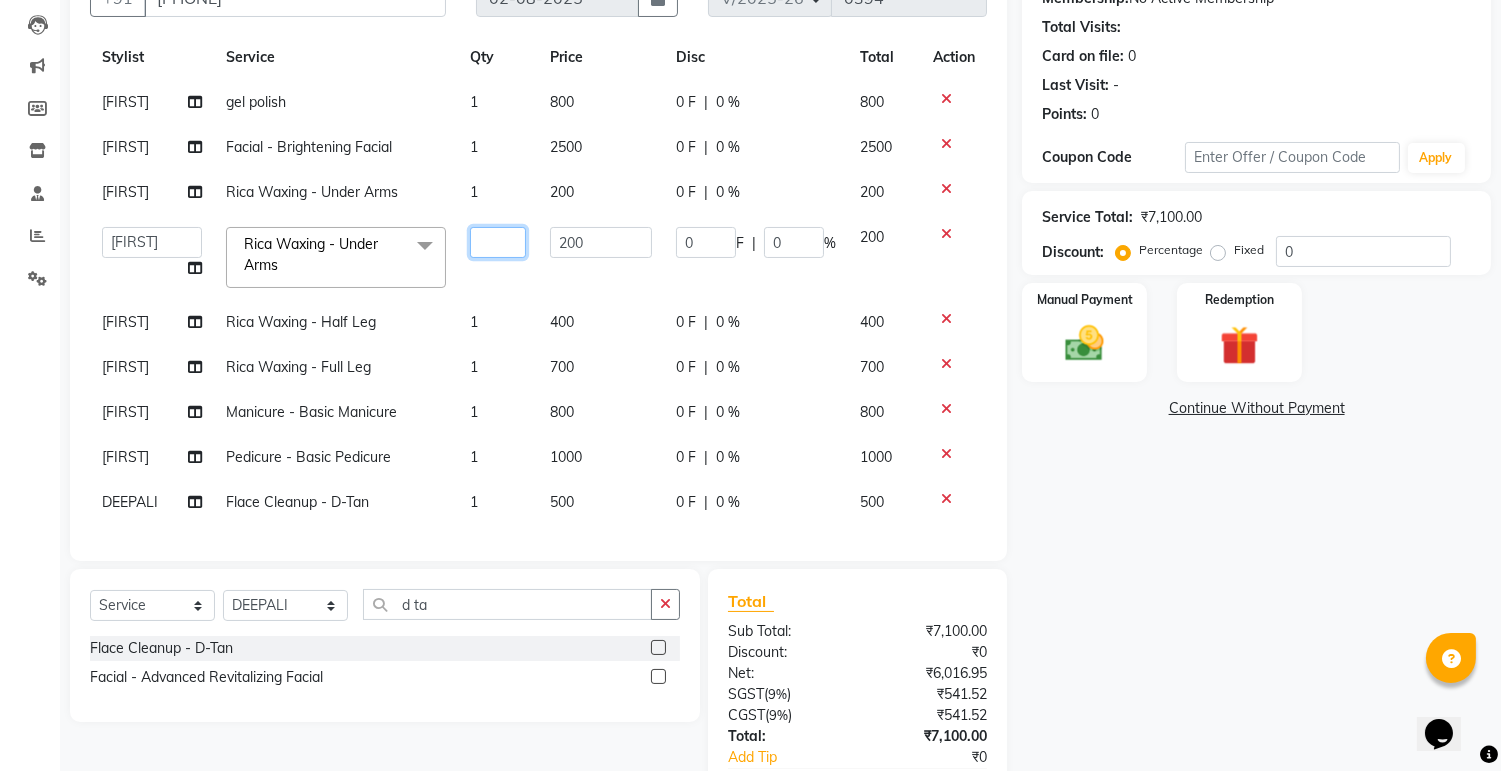 type on "2" 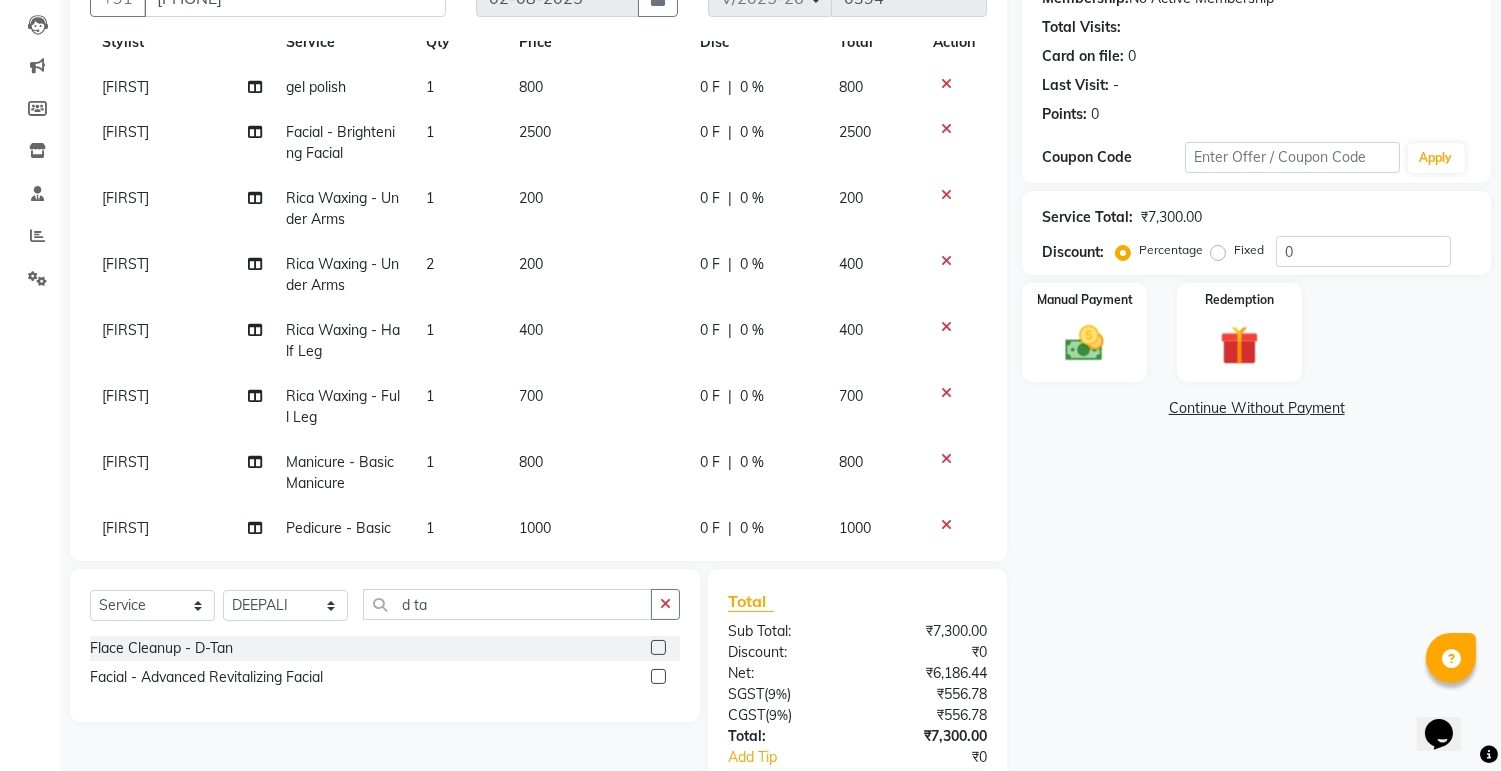 click on "Name: [FIRST] [LAST] Membership:  No Active Membership  Total Visits:   Card on file:  0 Last Visit:   - Points:   0  Coupon Code Apply Service Total:  ₹7,300.00  Discount:  Percentage   Fixed  0 Manual Payment Redemption  Continue Without Payment" 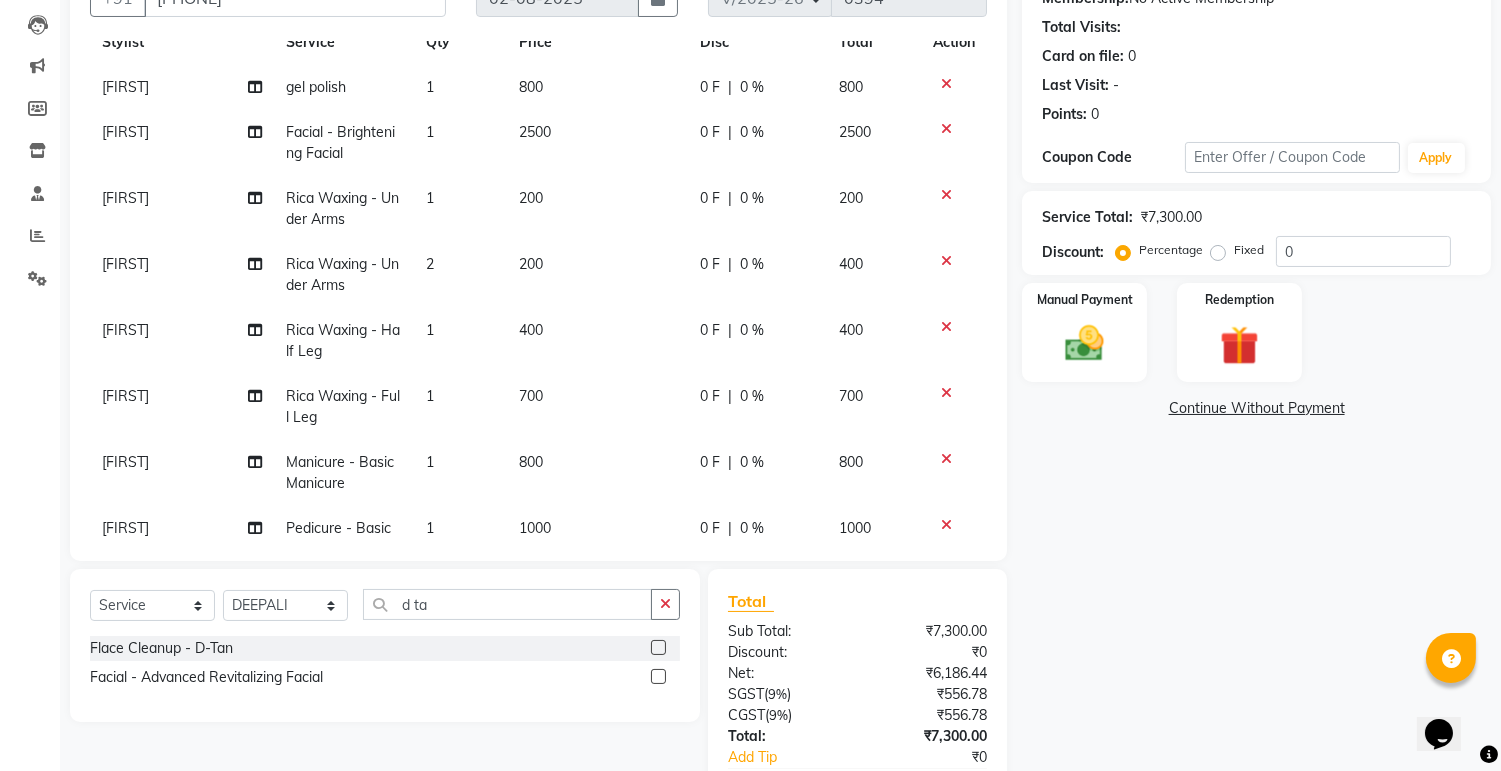 click on "1" 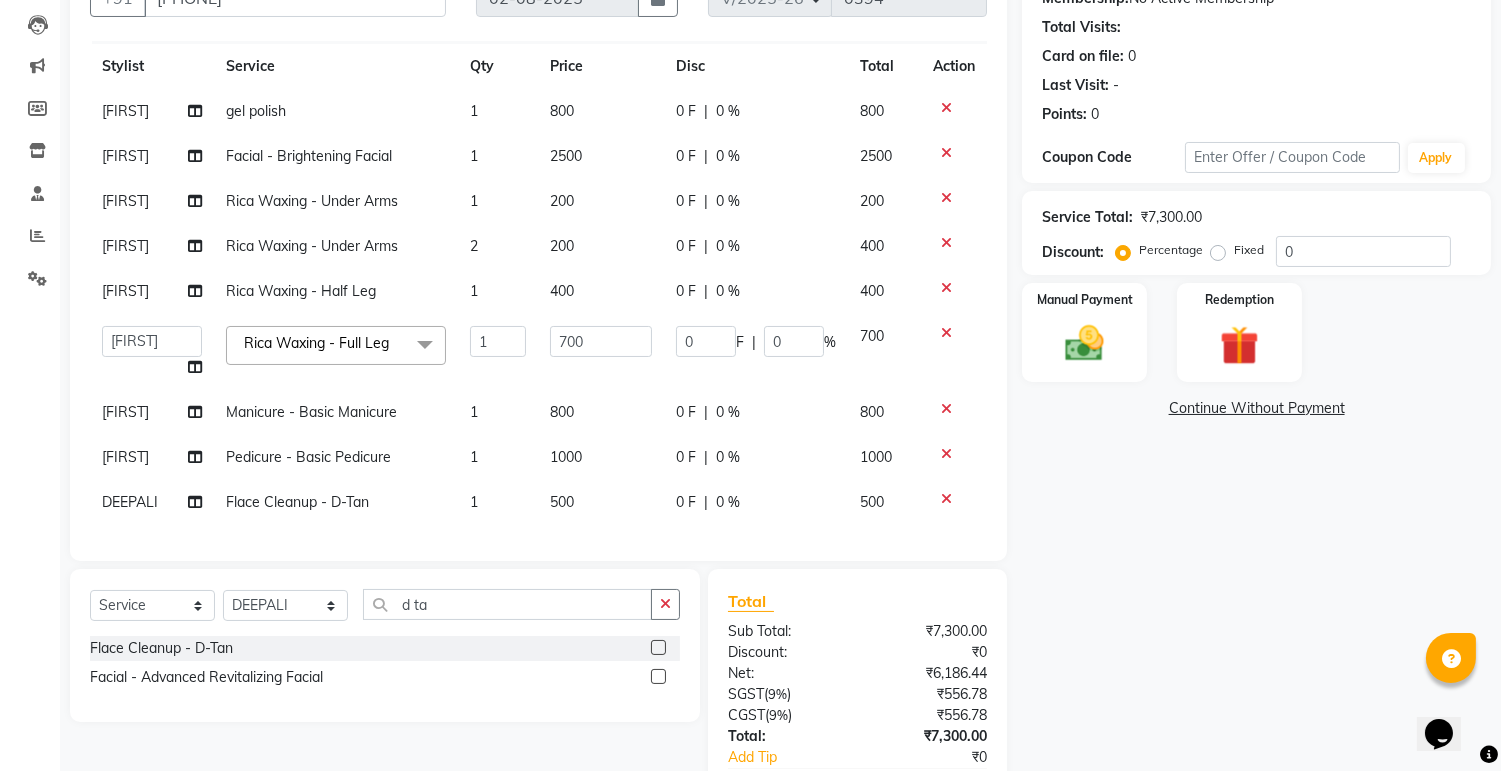scroll, scrollTop: 50, scrollLeft: 0, axis: vertical 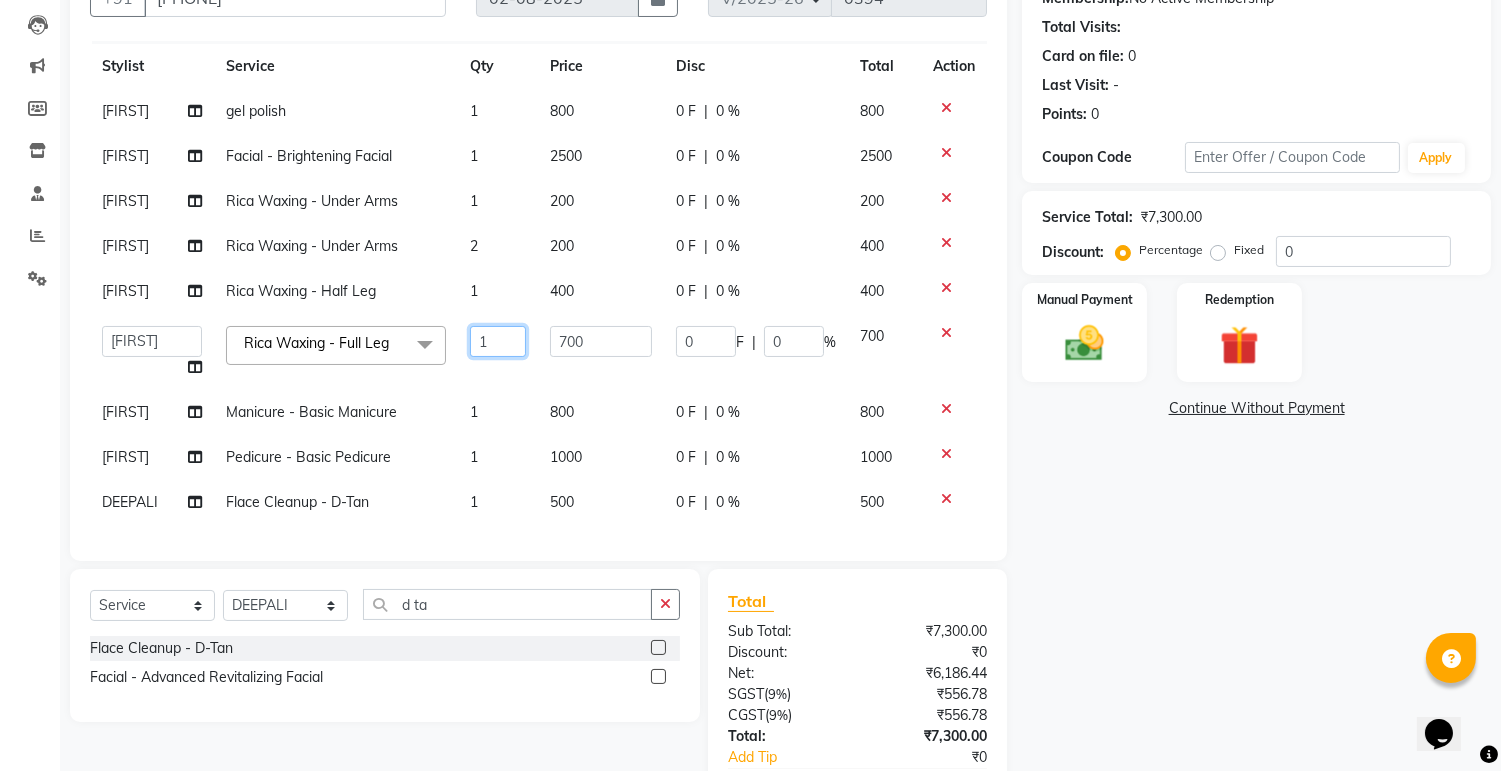 click on "1" 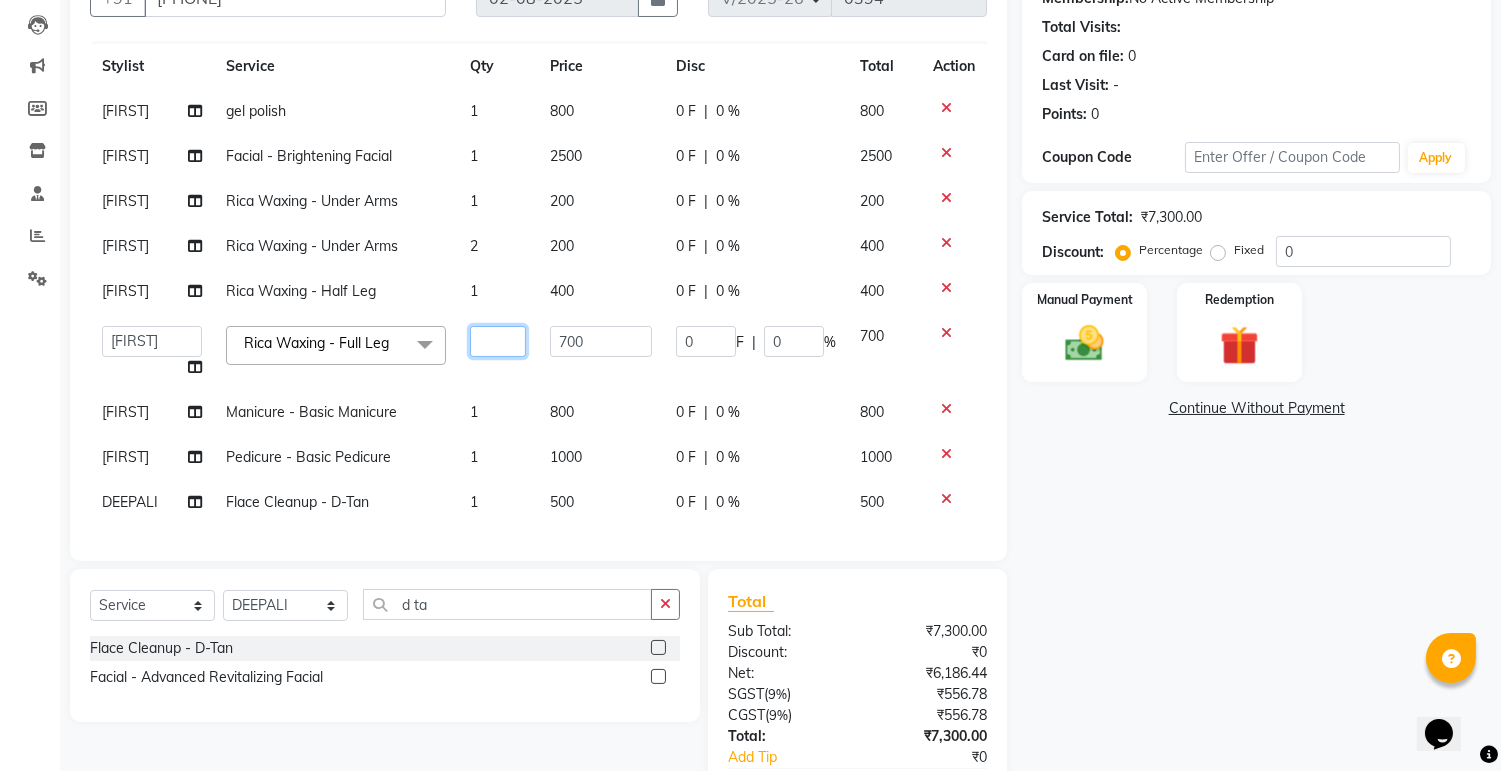 type on "2" 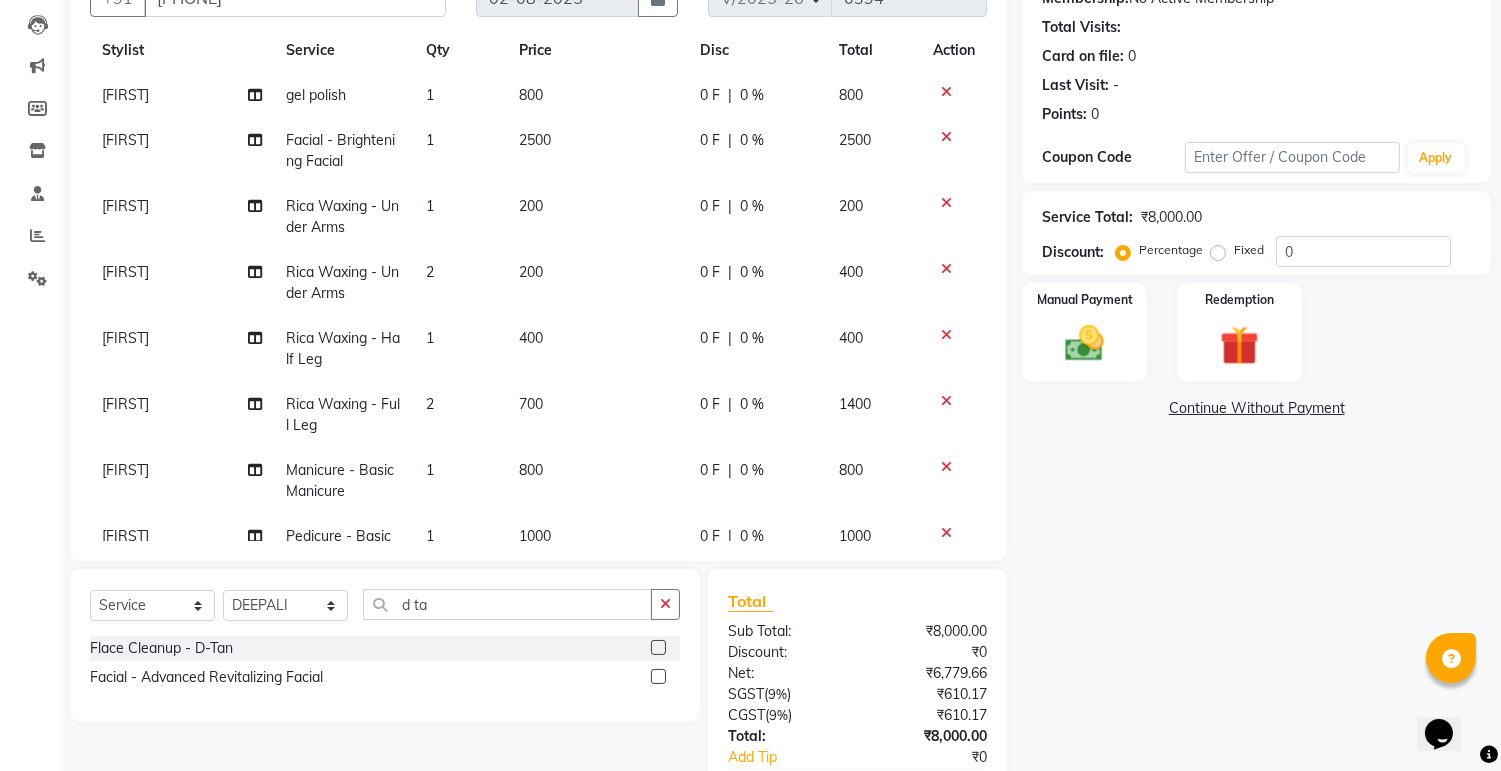 click on "Name: [FIRST] [LAST] Membership:  No Active Membership  Total Visits:   Card on file:  0 Last Visit:   - Points:   0  Coupon Code Apply Service Total:  ₹8,000.00  Discount:  Percentage   Fixed  0 Manual Payment Redemption  Continue Without Payment" 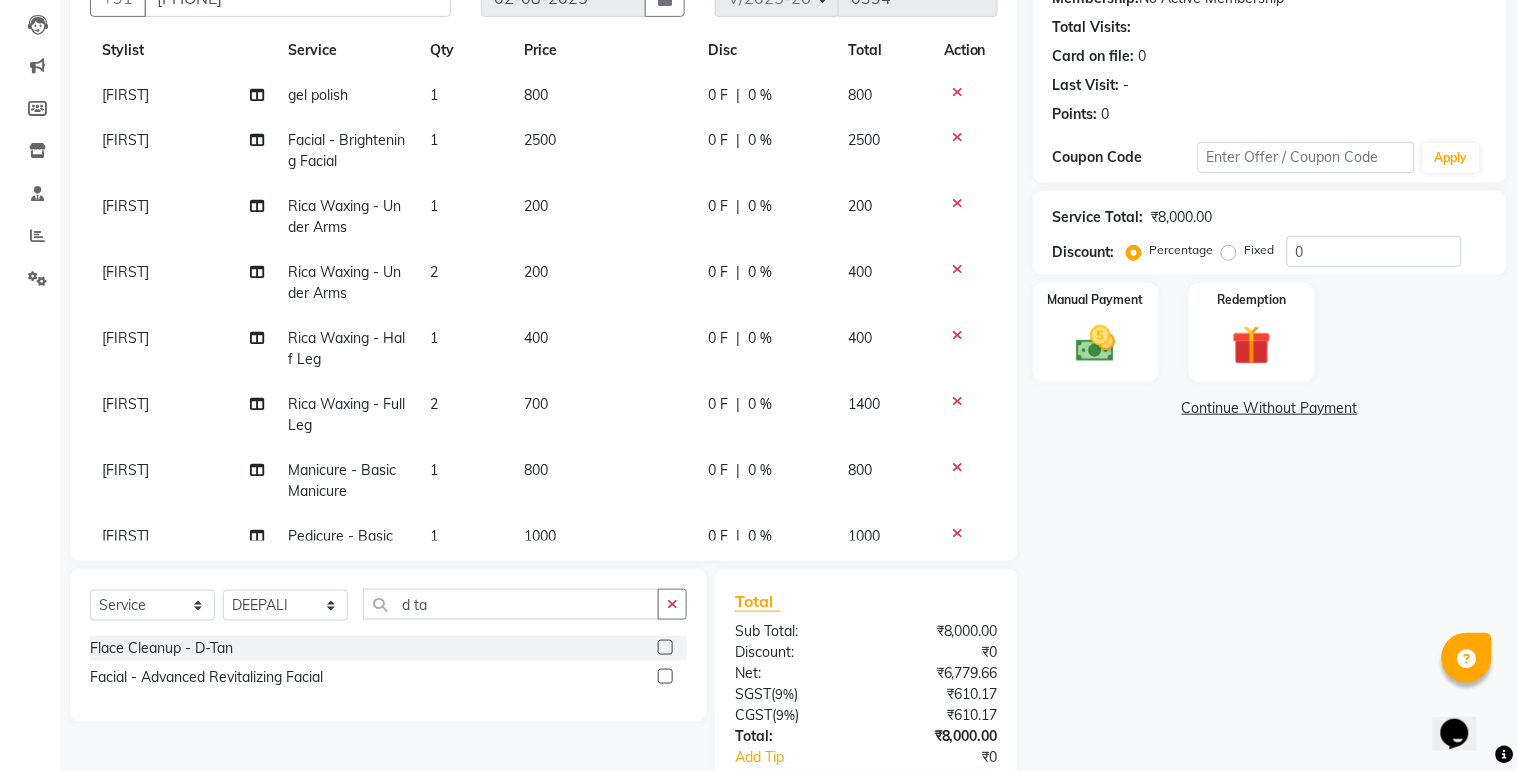 select on "79756" 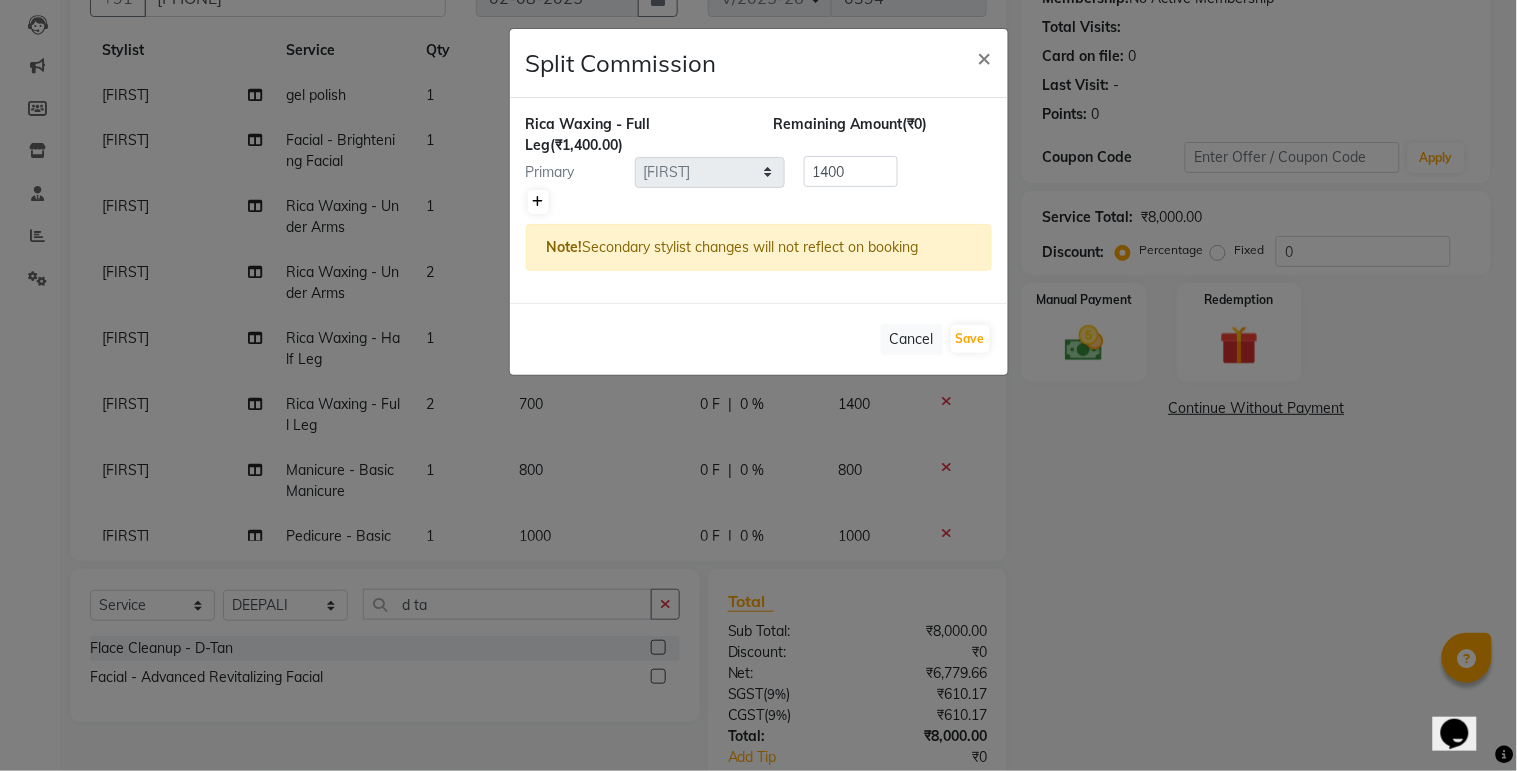 click 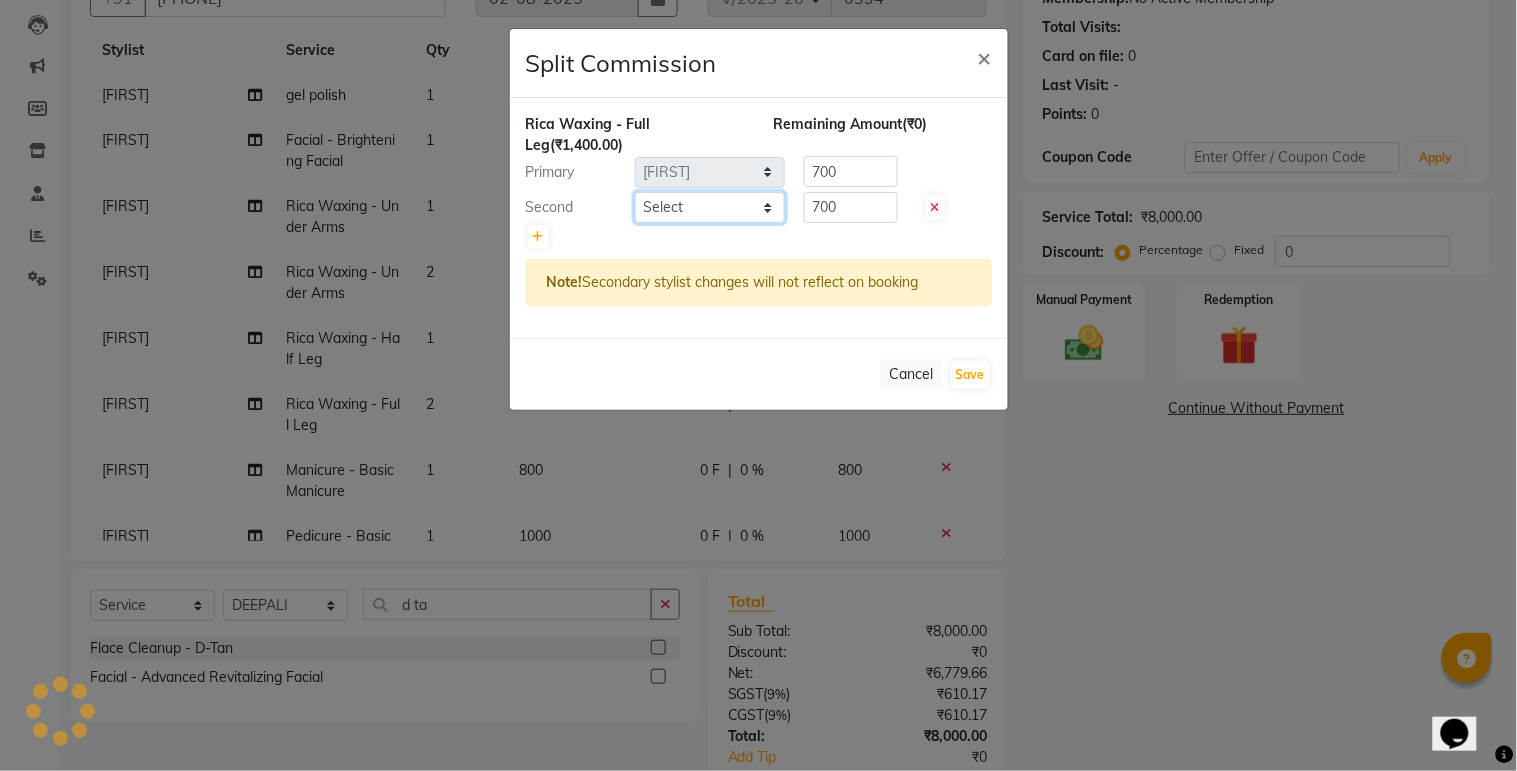 click on "Select  ashim   DEEPALI   Ekrorla   kapingshang   Manager   onmi   pampam   POKMI   priya   RANI   ruhi   SHINMUNGLA   THANSHOK   YUIMI" 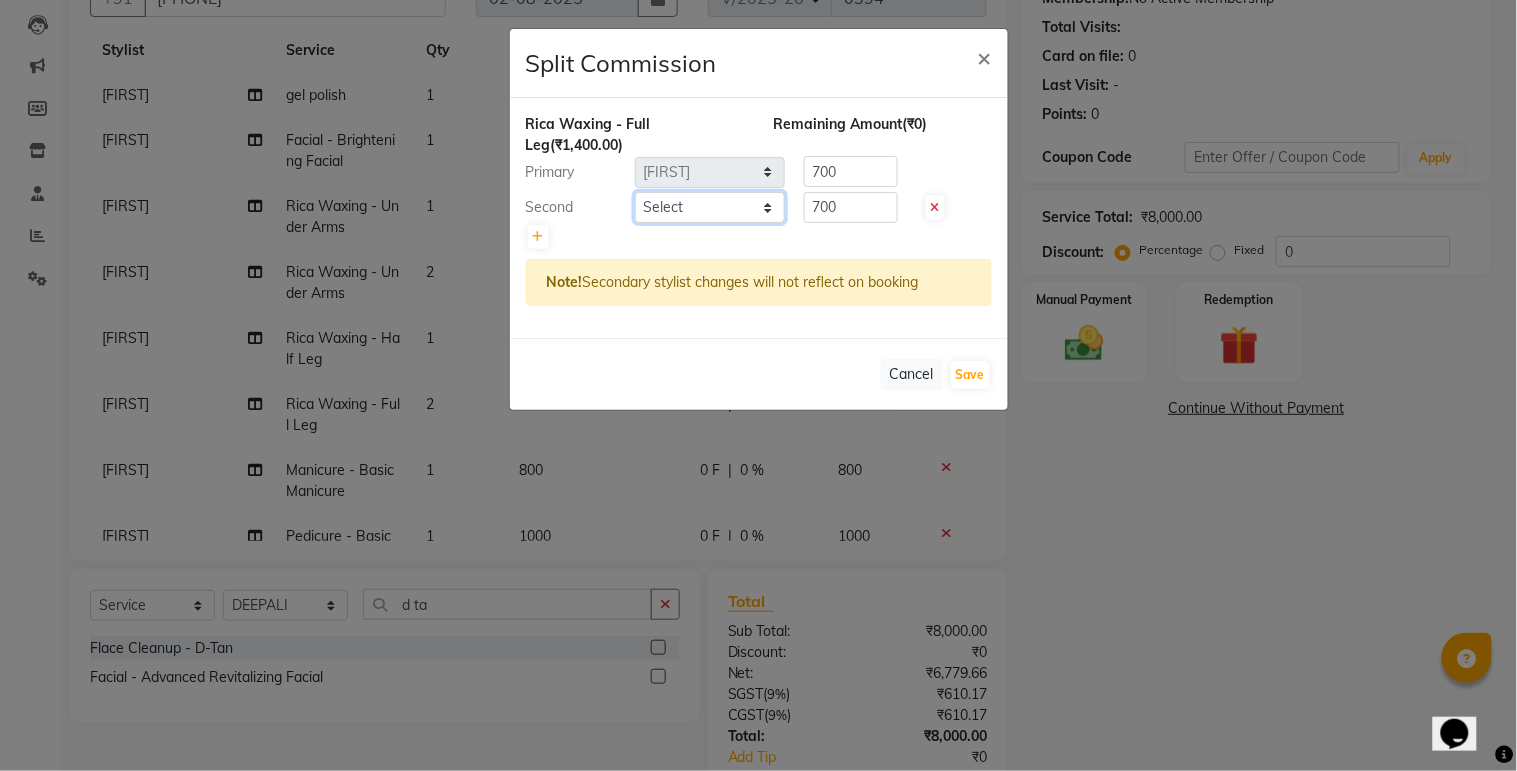 select on "79778" 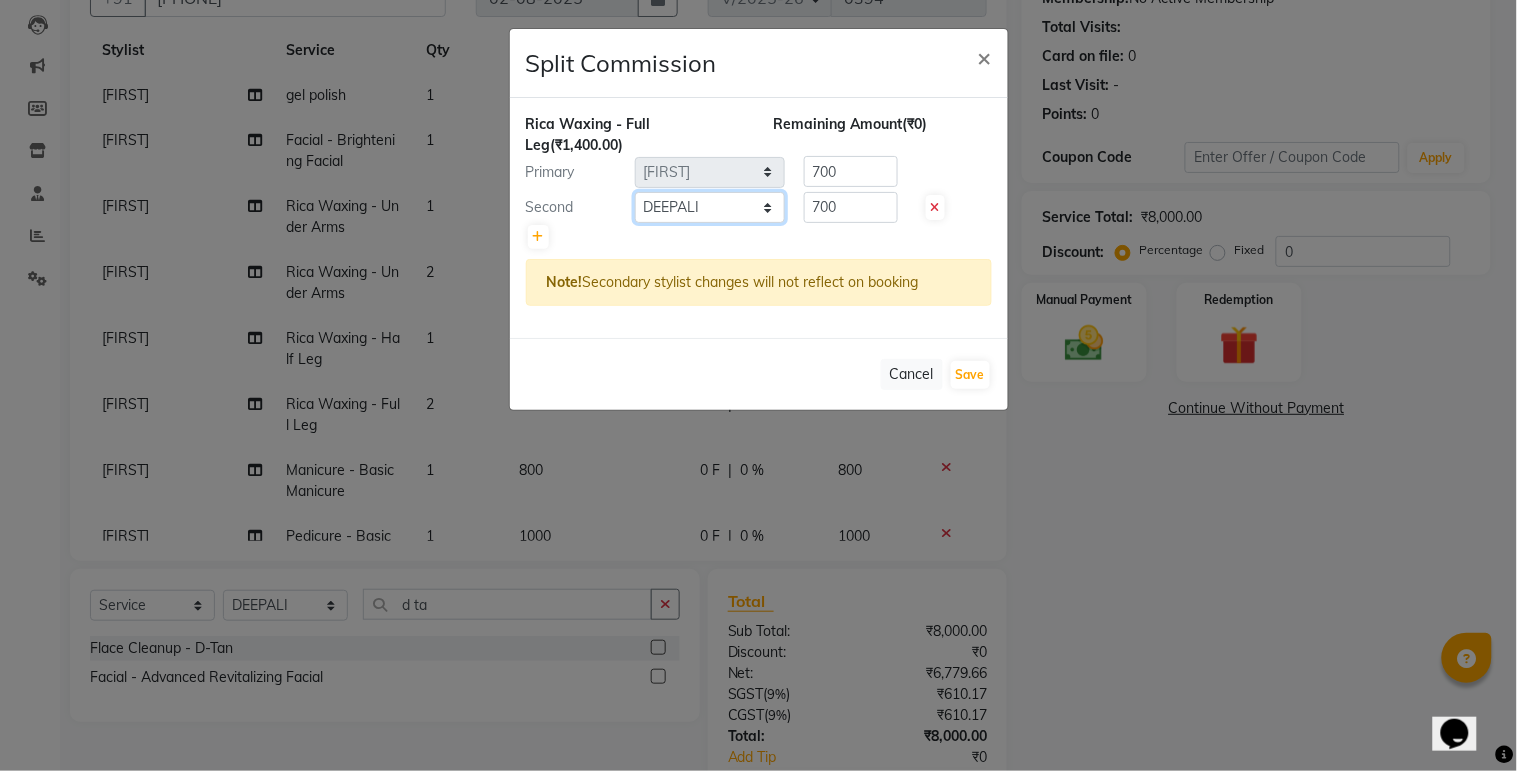 click on "Select  ashim   DEEPALI   Ekrorla   kapingshang   Manager   onmi   pampam   POKMI   priya   RANI   ruhi   SHINMUNGLA   THANSHOK   YUIMI" 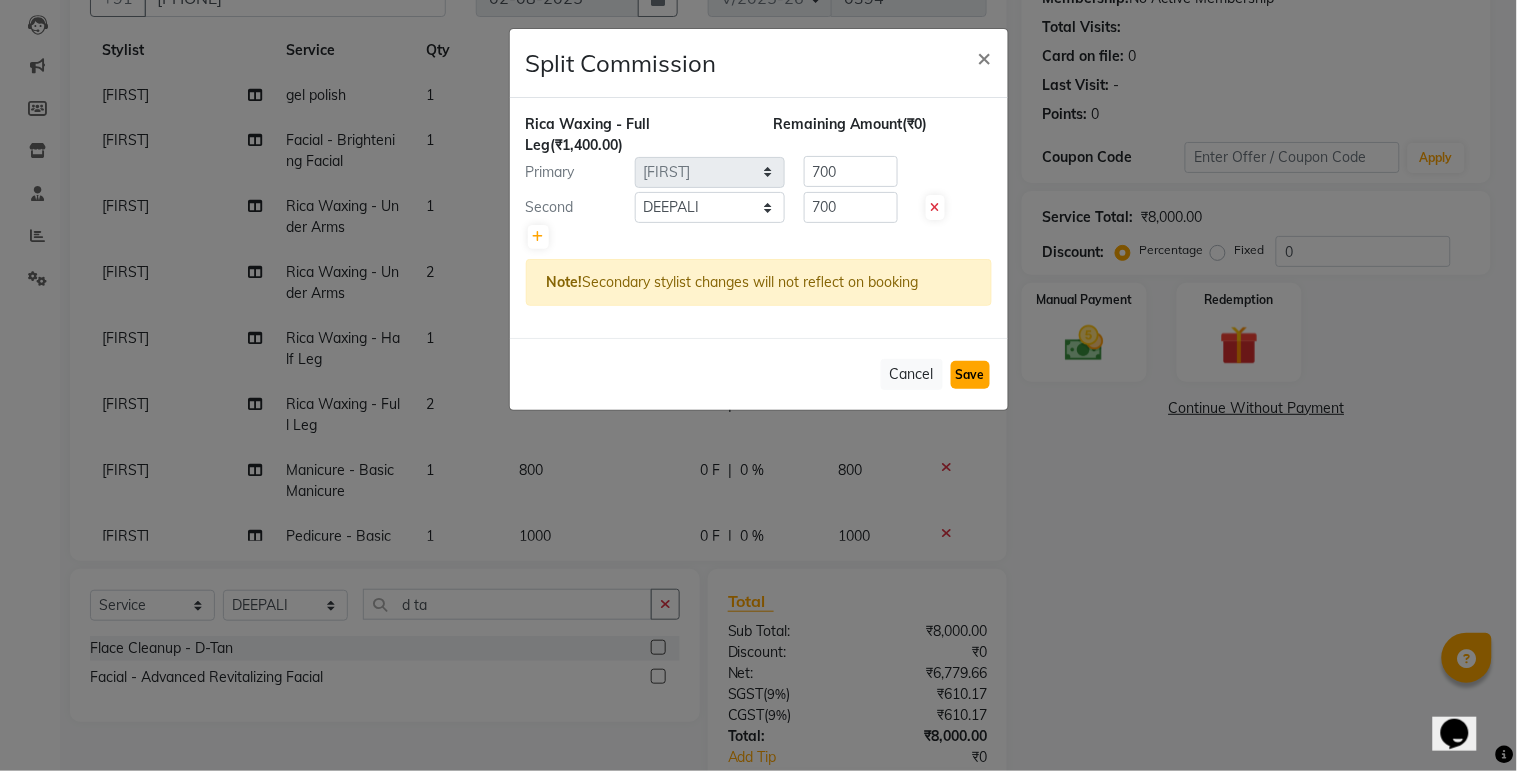 click on "Save" 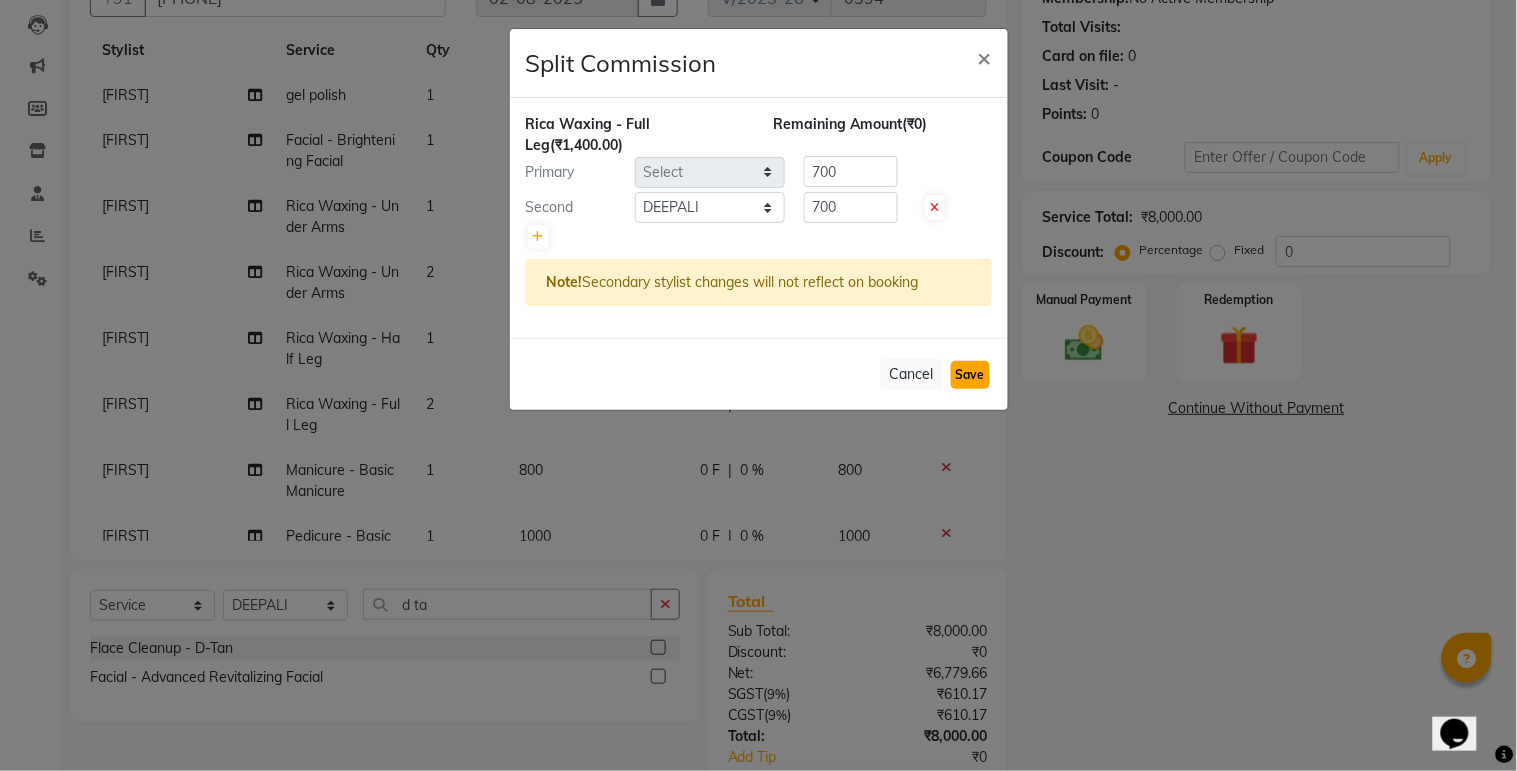 type 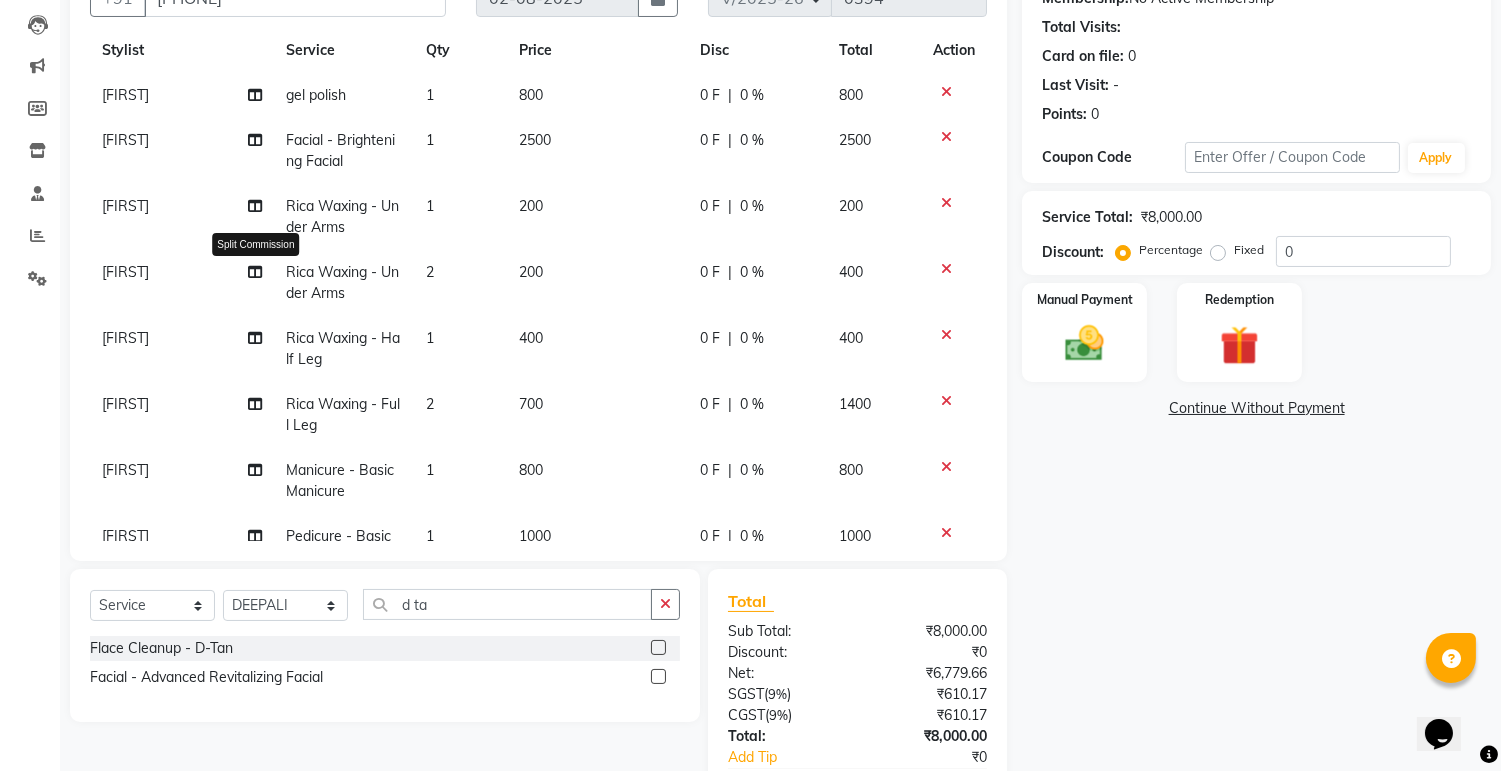 click 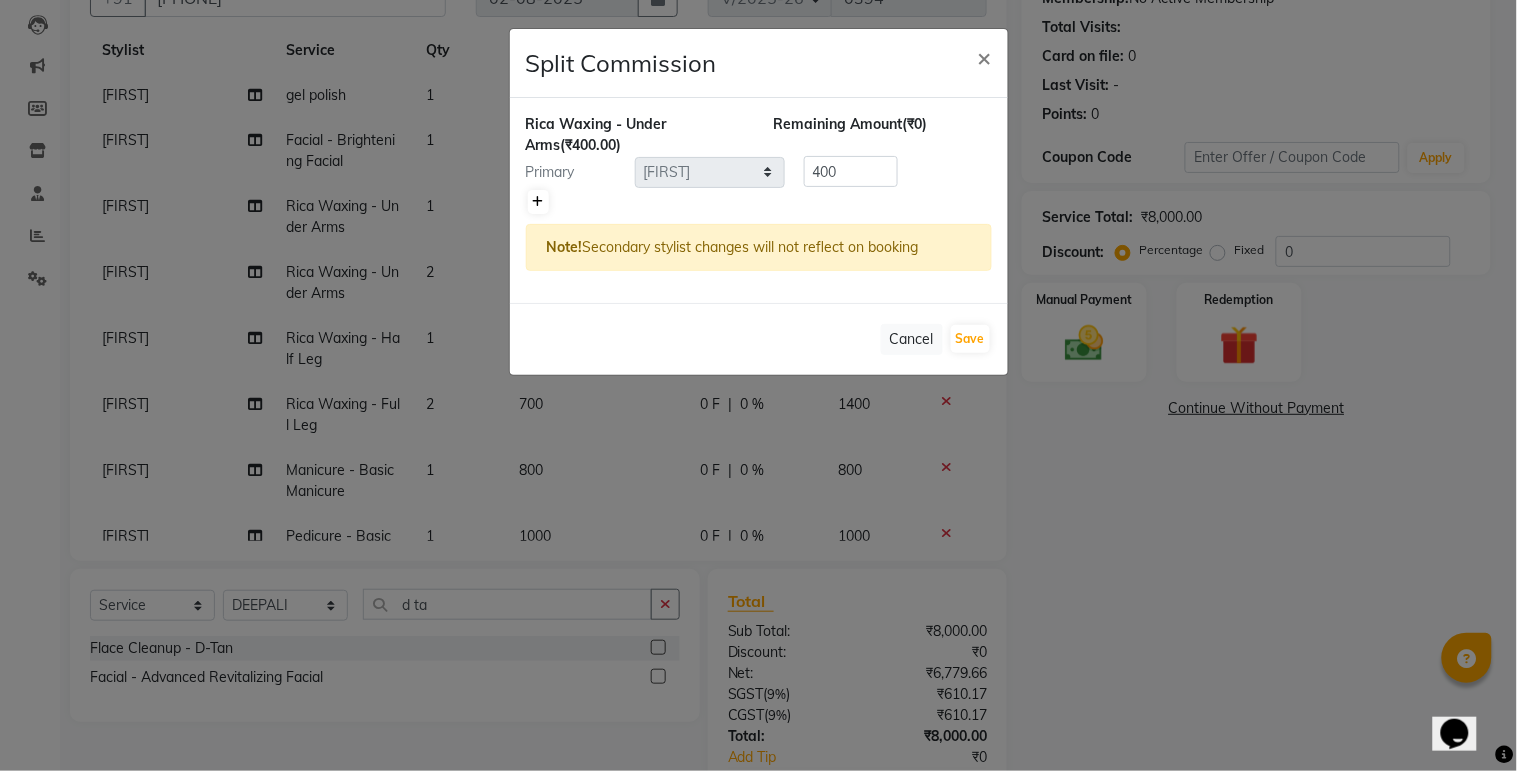 click 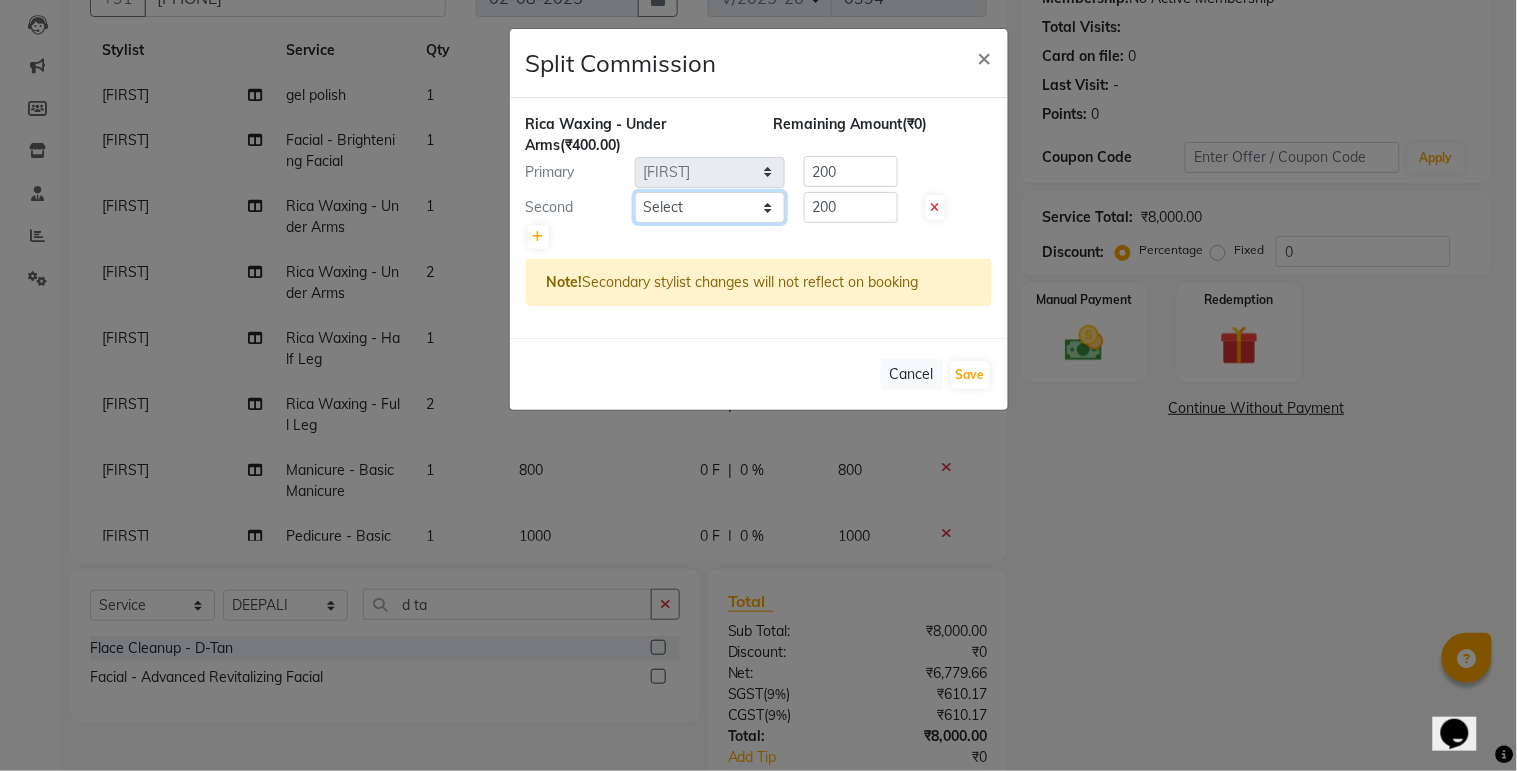 click on "Select  ashim   DEEPALI   Ekrorla   kapingshang   Manager   onmi   pampam   POKMI   priya   RANI   ruhi   SHINMUNGLA   THANSHOK   YUIMI" 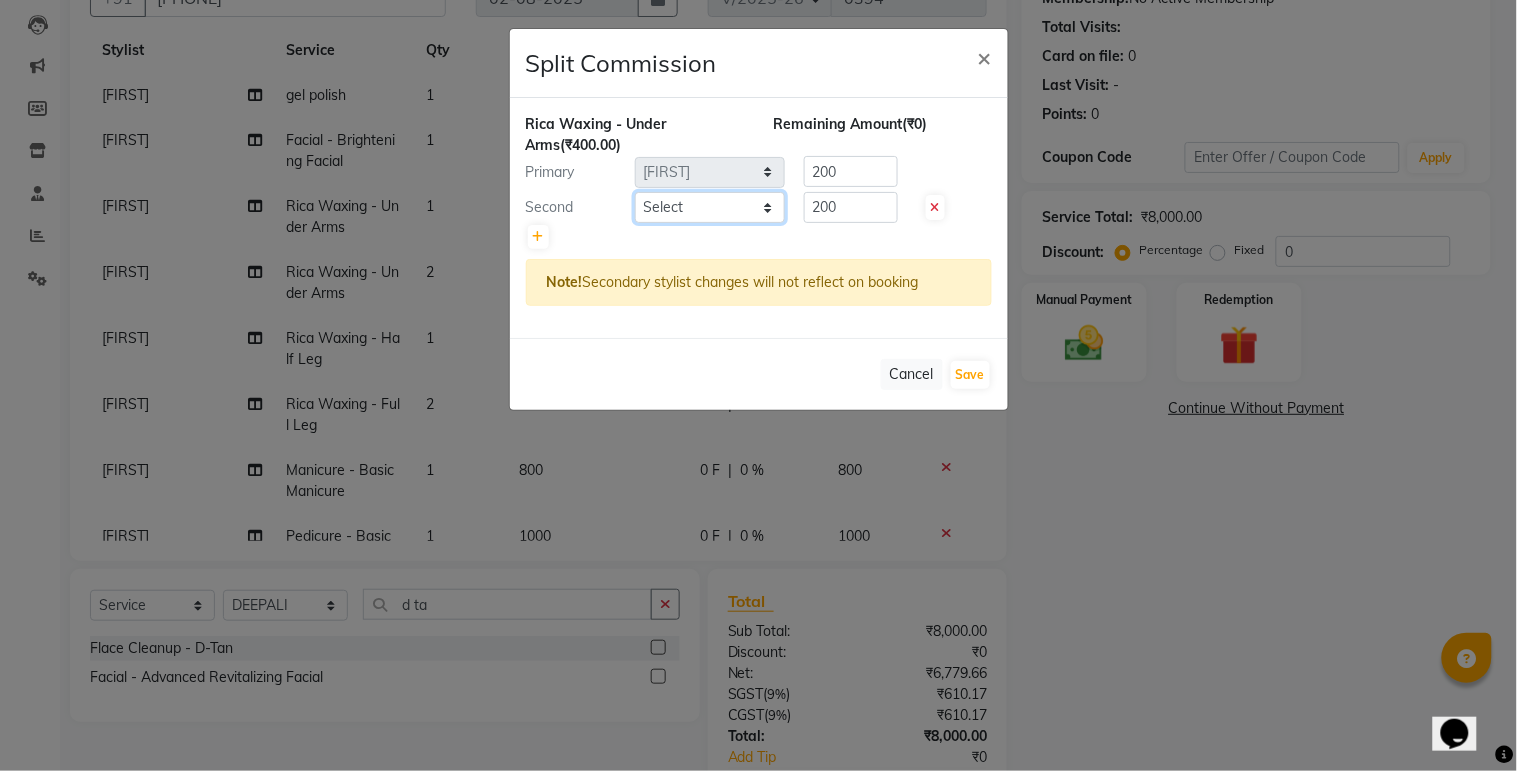 select on "79778" 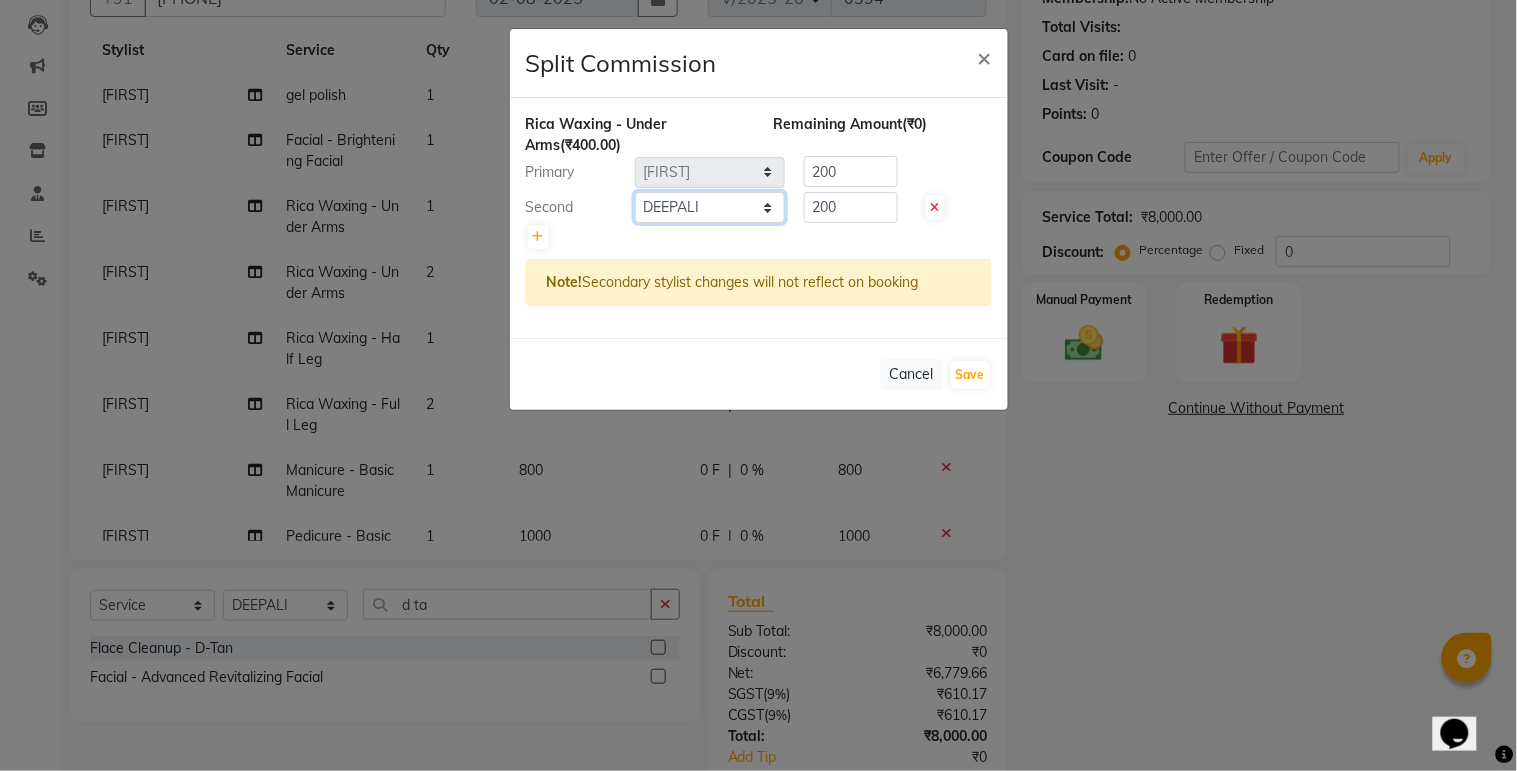 click on "Select  ashim   DEEPALI   Ekrorla   kapingshang   Manager   onmi   pampam   POKMI   priya   RANI   ruhi   SHINMUNGLA   THANSHOK   YUIMI" 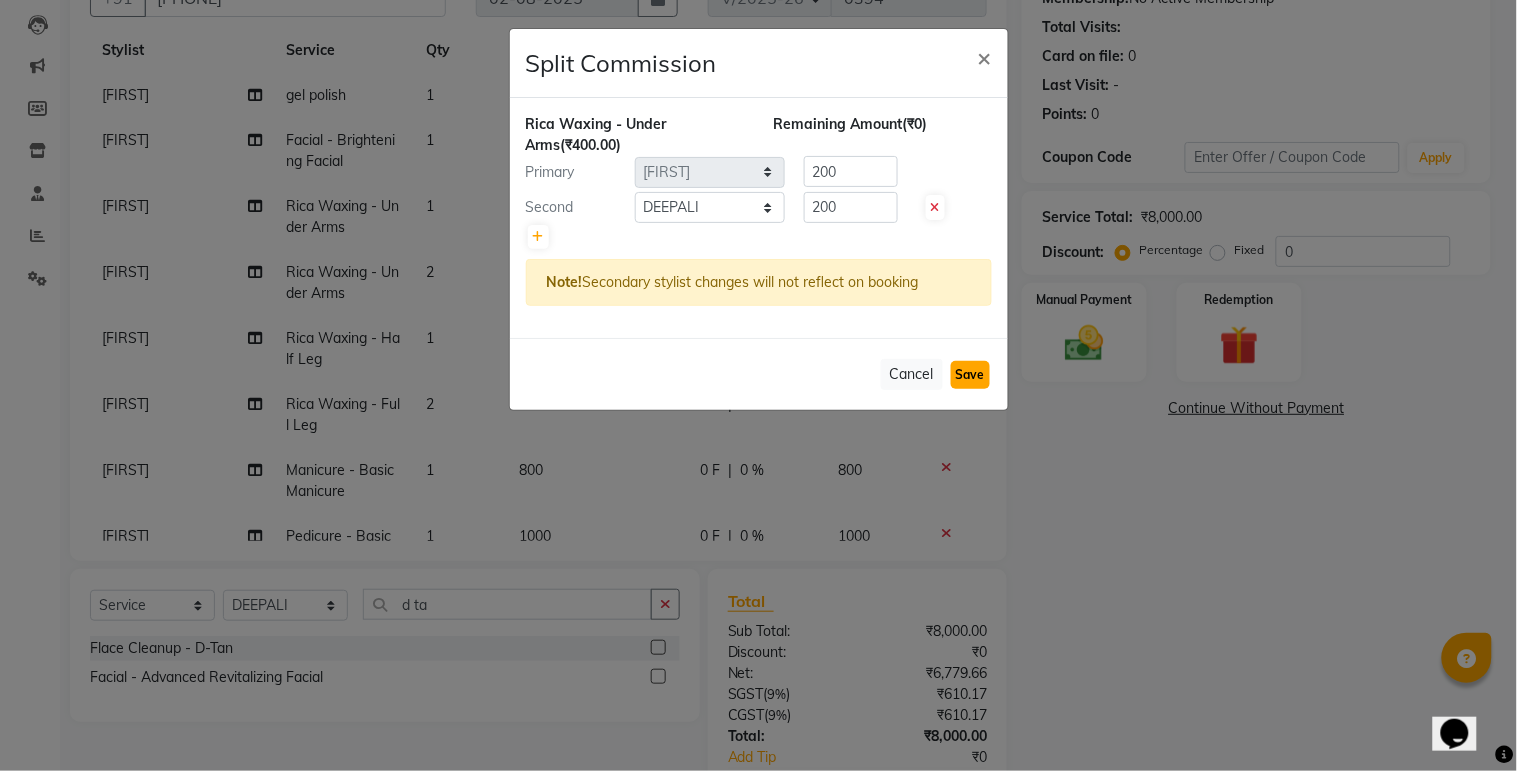 click on "Save" 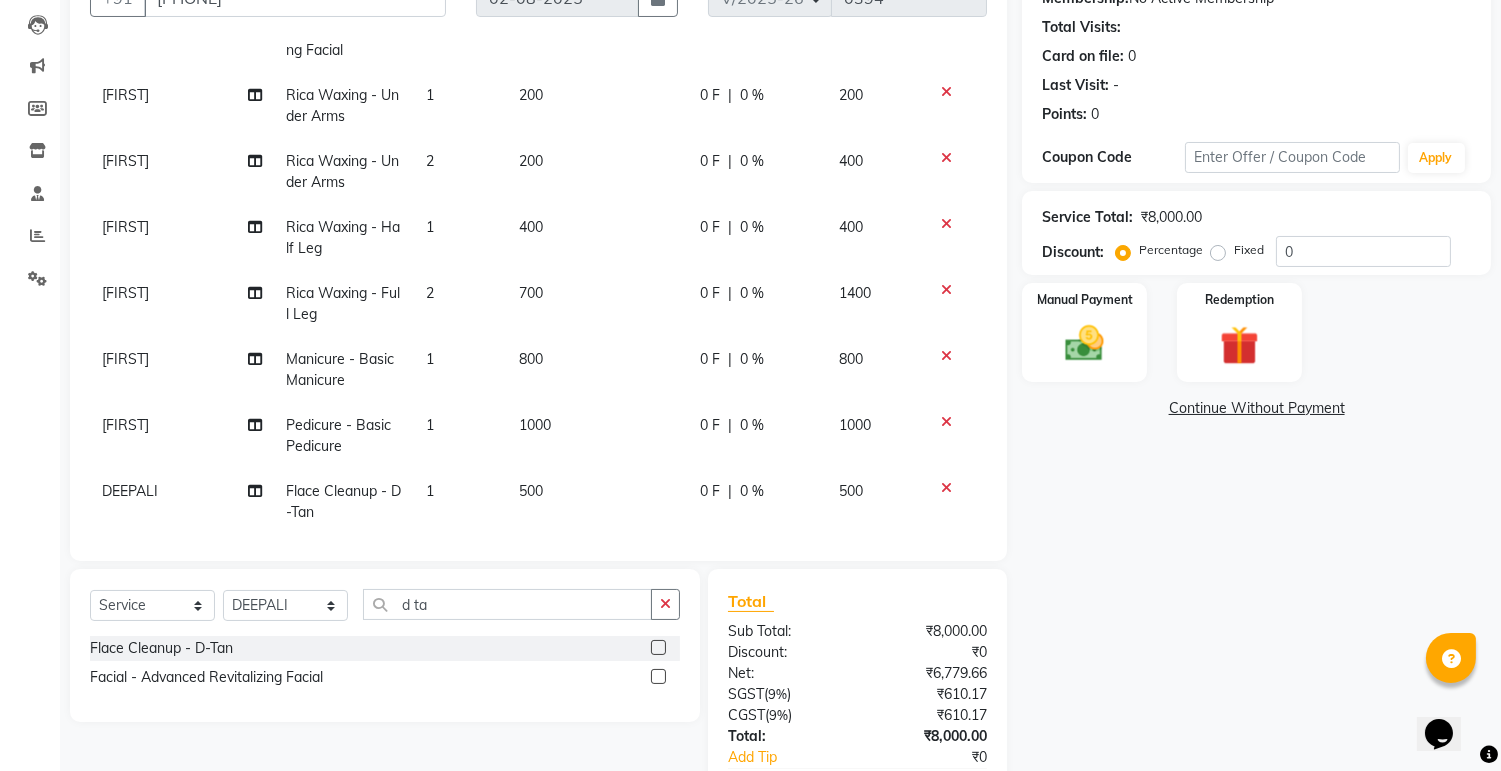 scroll, scrollTop: 187, scrollLeft: 0, axis: vertical 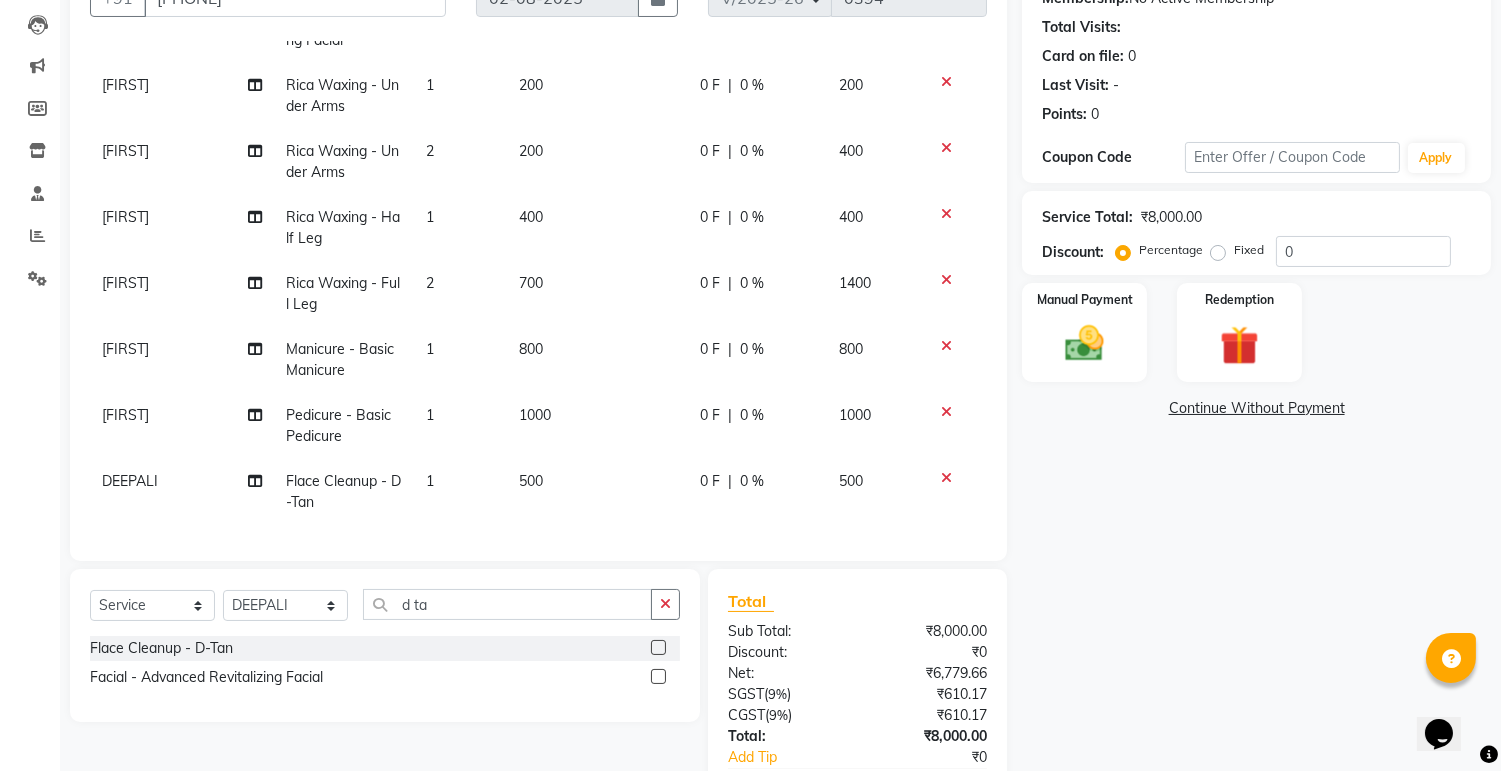 click on "Fixed" 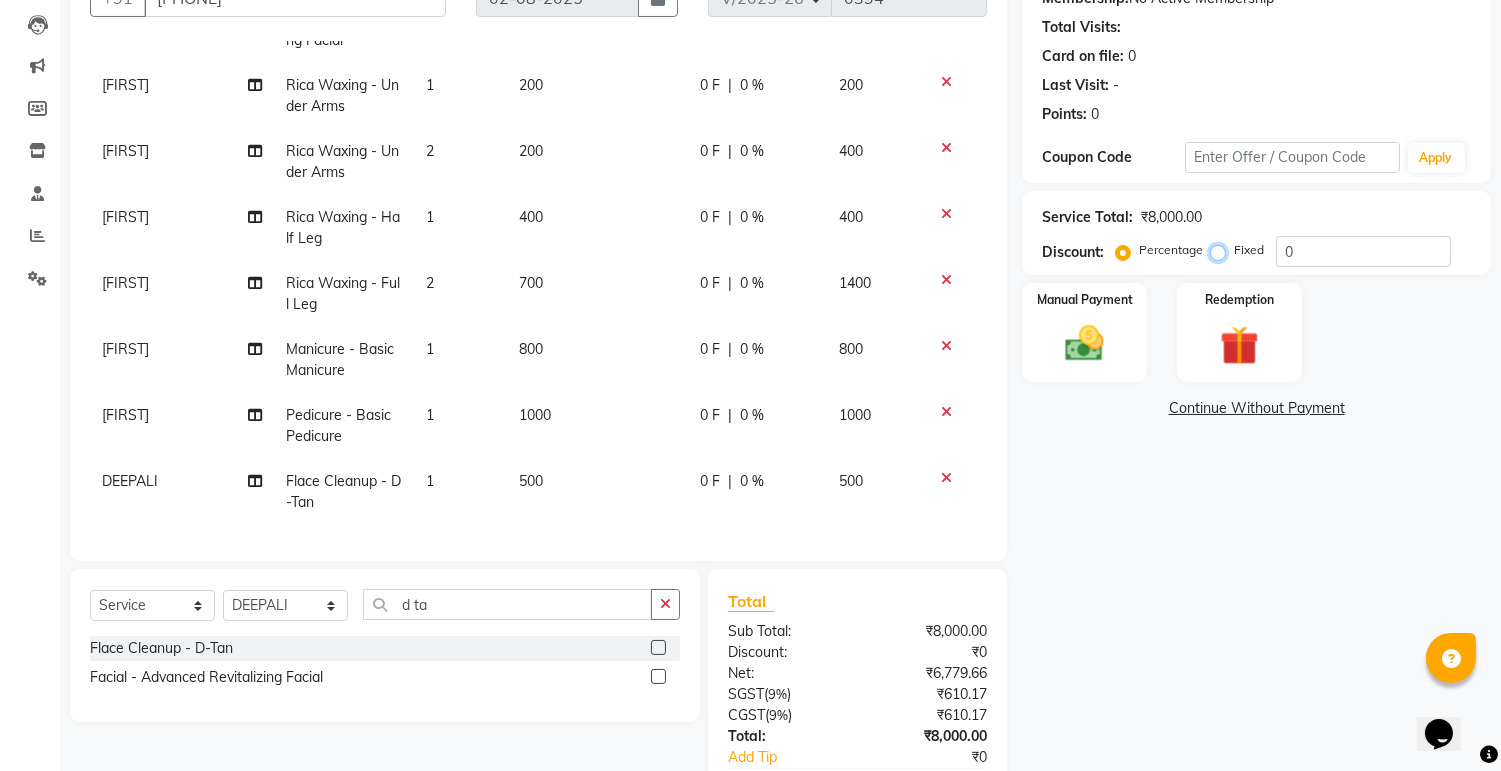 click on "Fixed" at bounding box center (1222, 250) 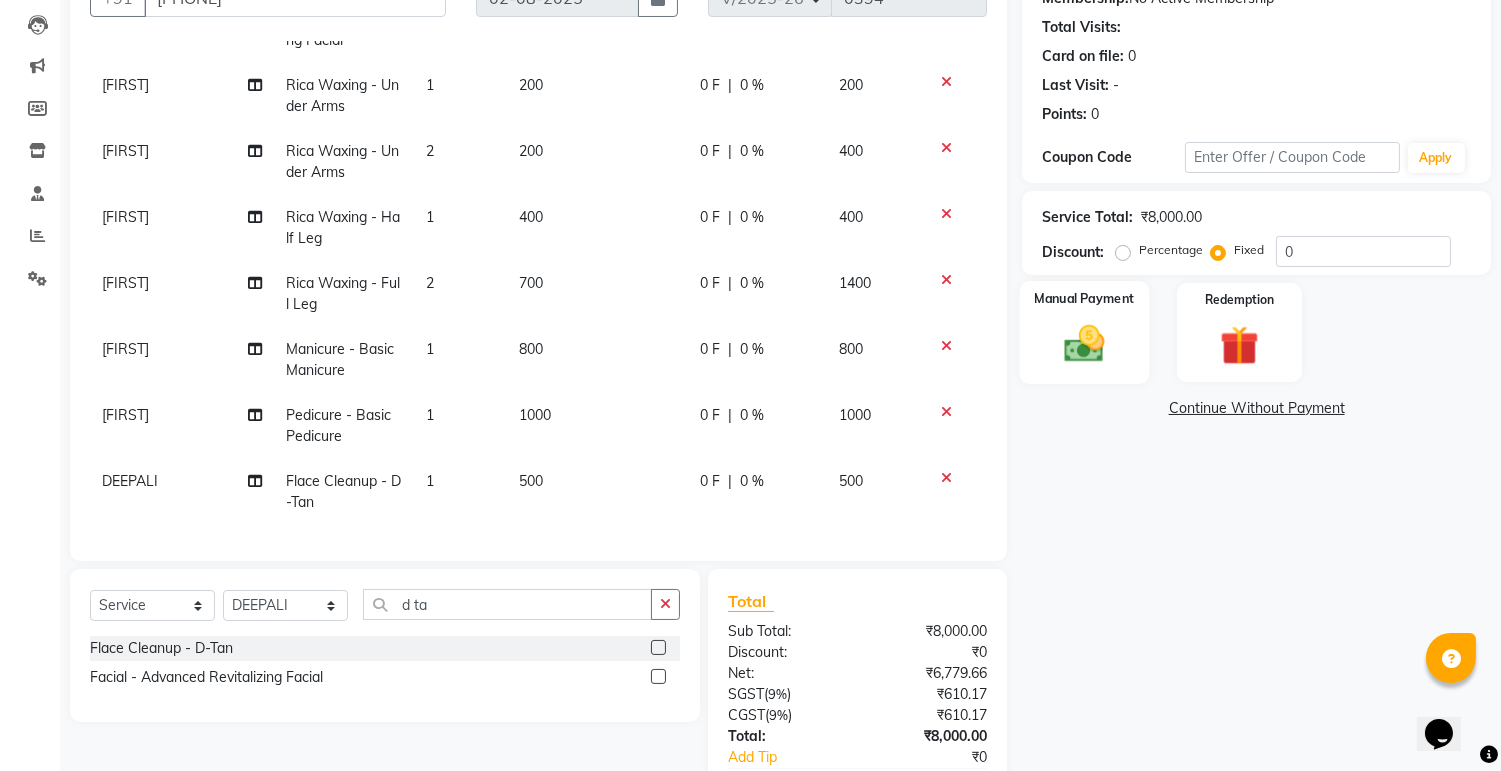 click 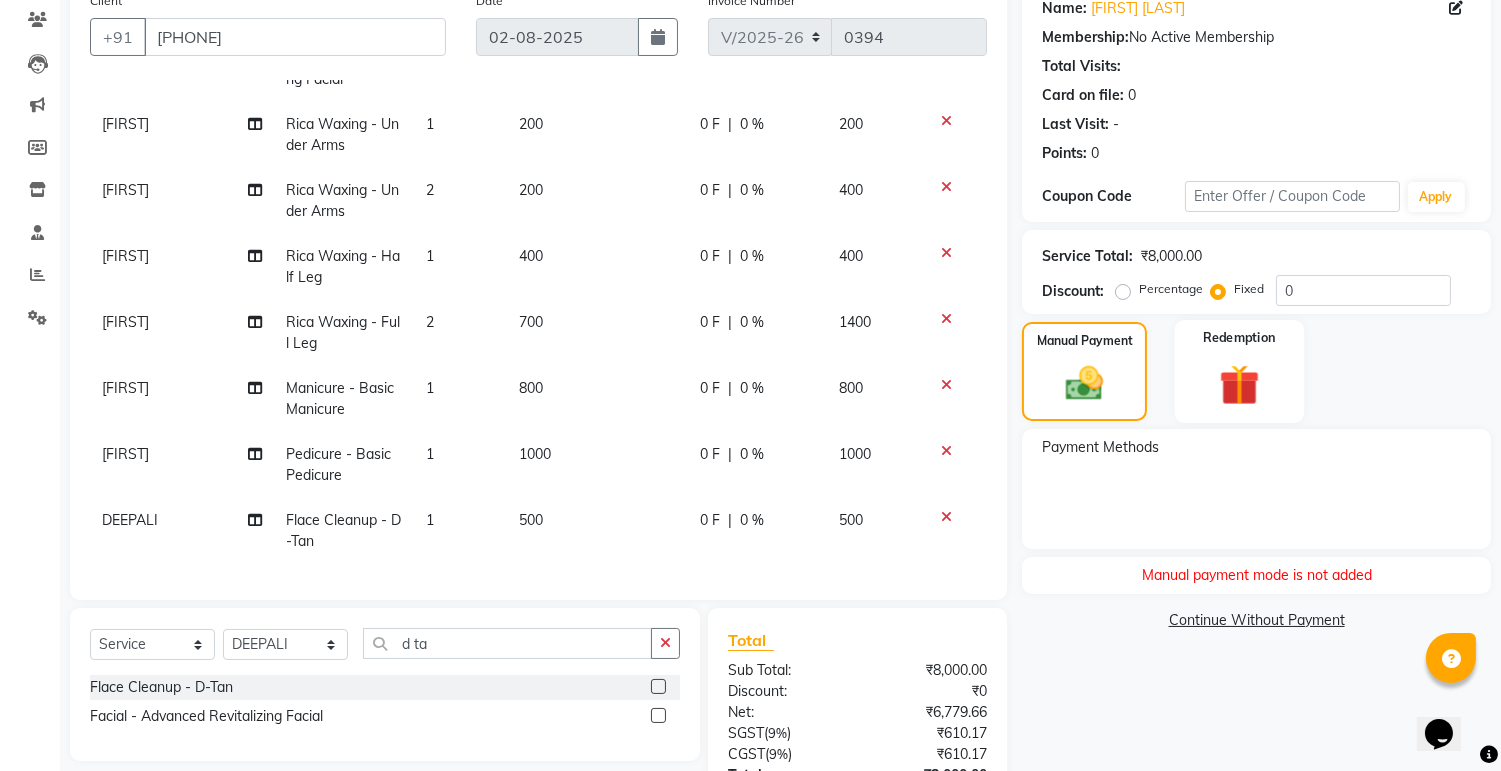 scroll, scrollTop: 328, scrollLeft: 0, axis: vertical 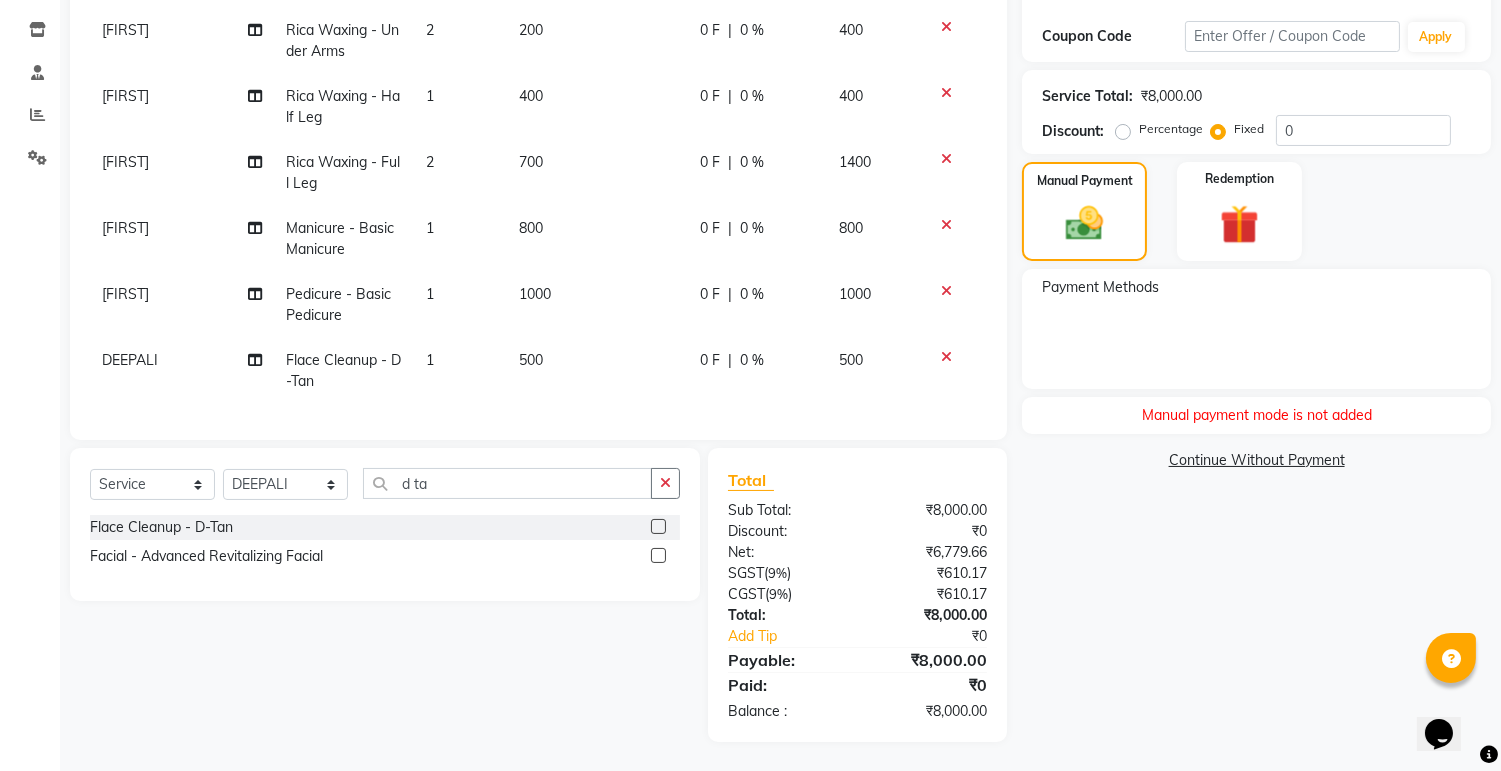 click on "Payment Methods" 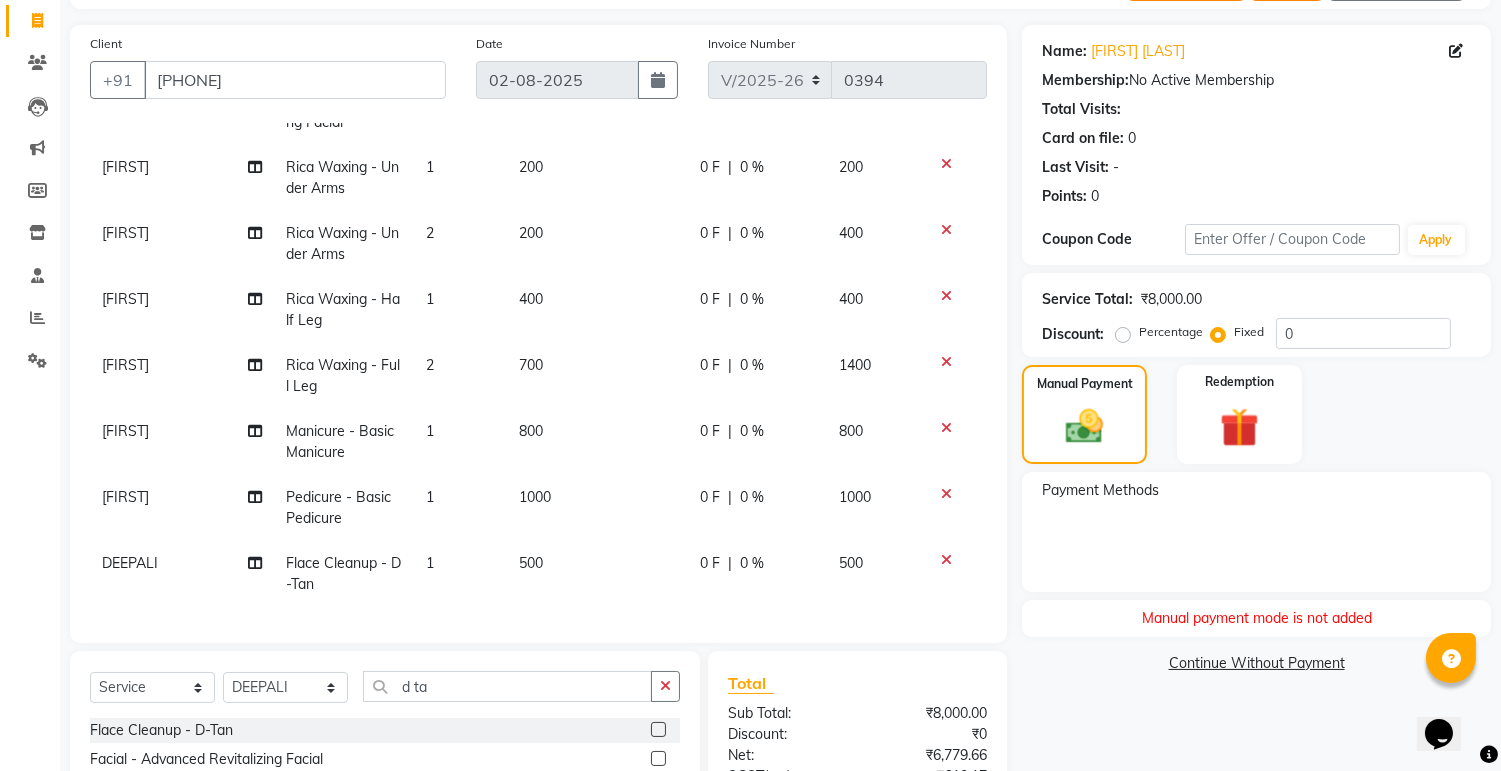 scroll, scrollTop: 328, scrollLeft: 0, axis: vertical 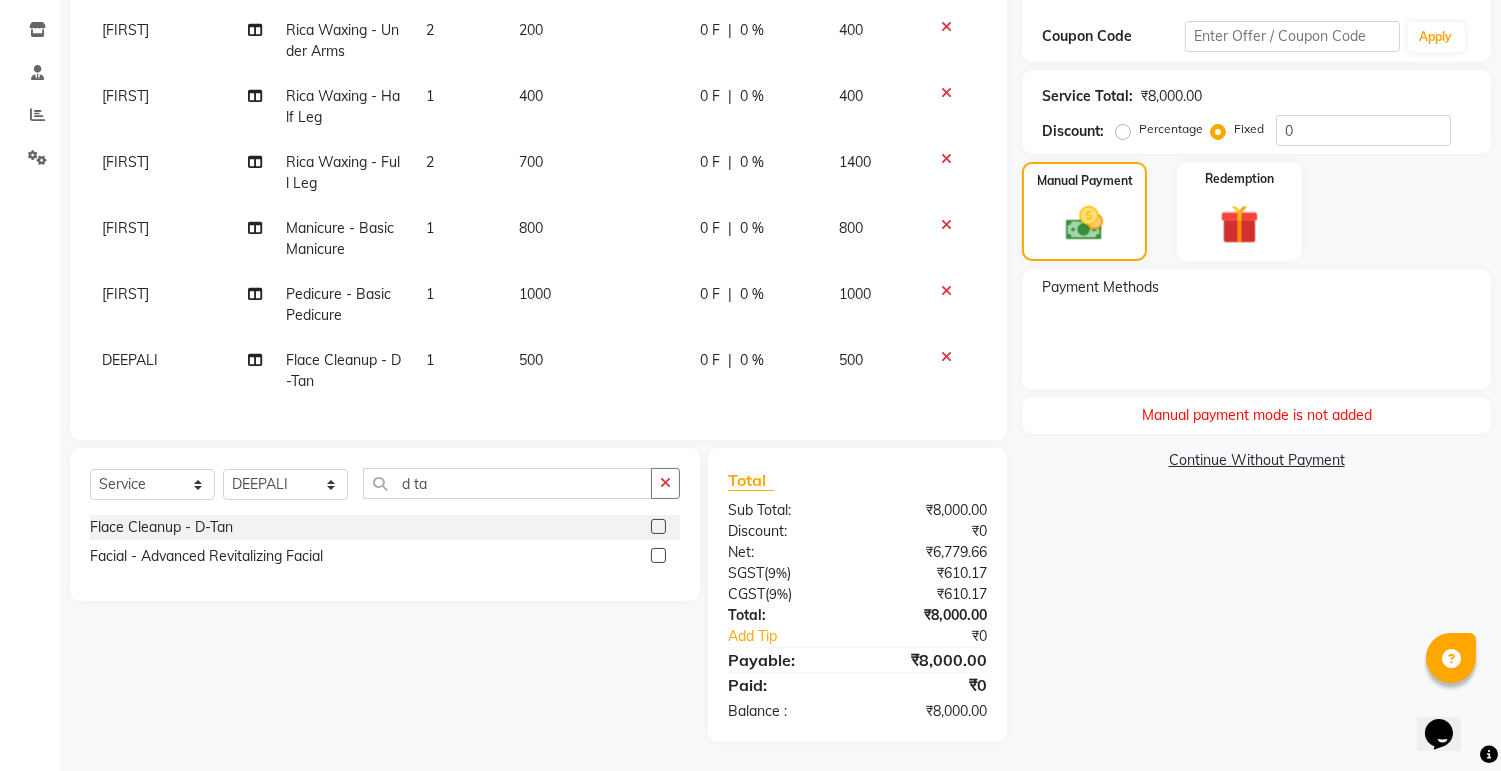 click on "Payment Methods" 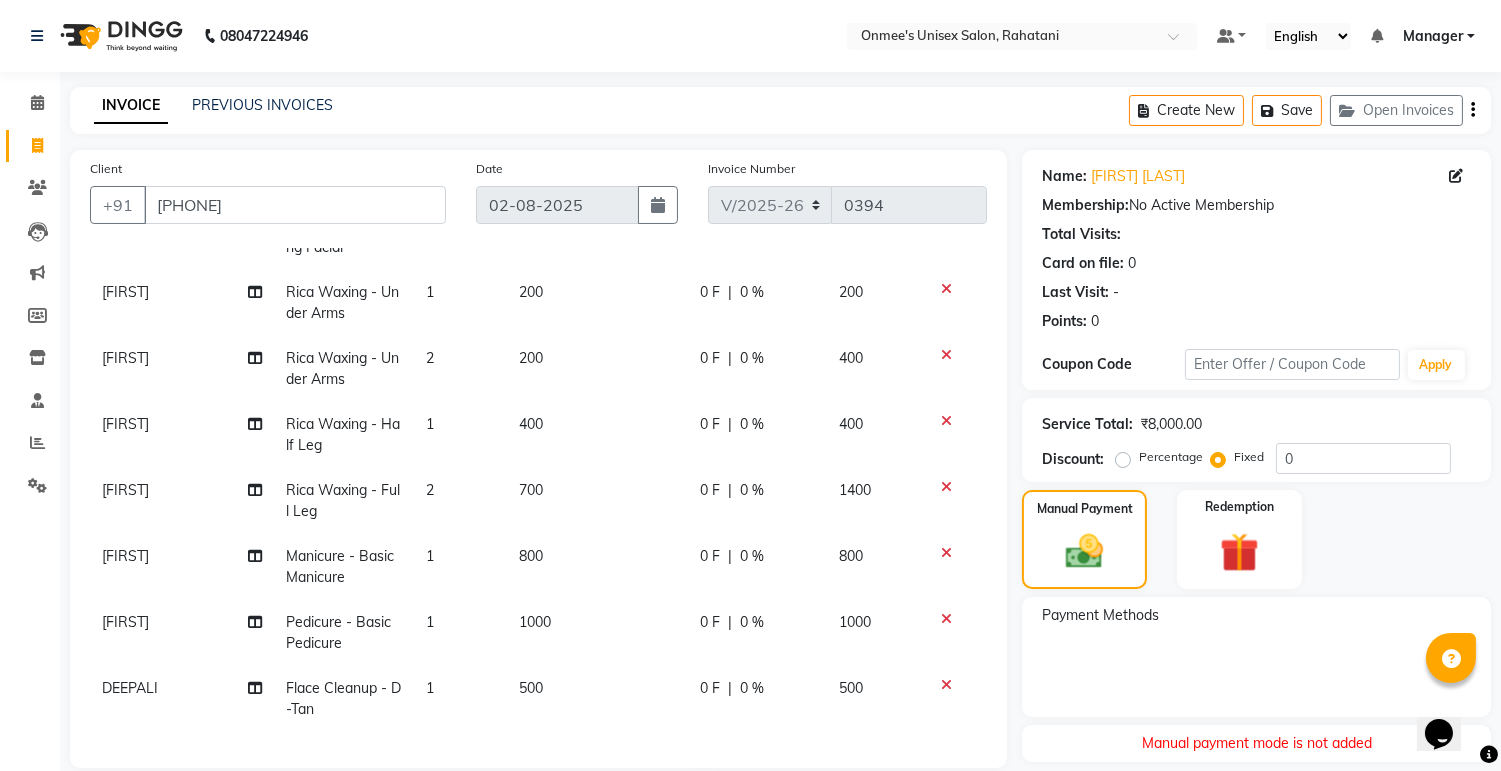 scroll, scrollTop: 328, scrollLeft: 0, axis: vertical 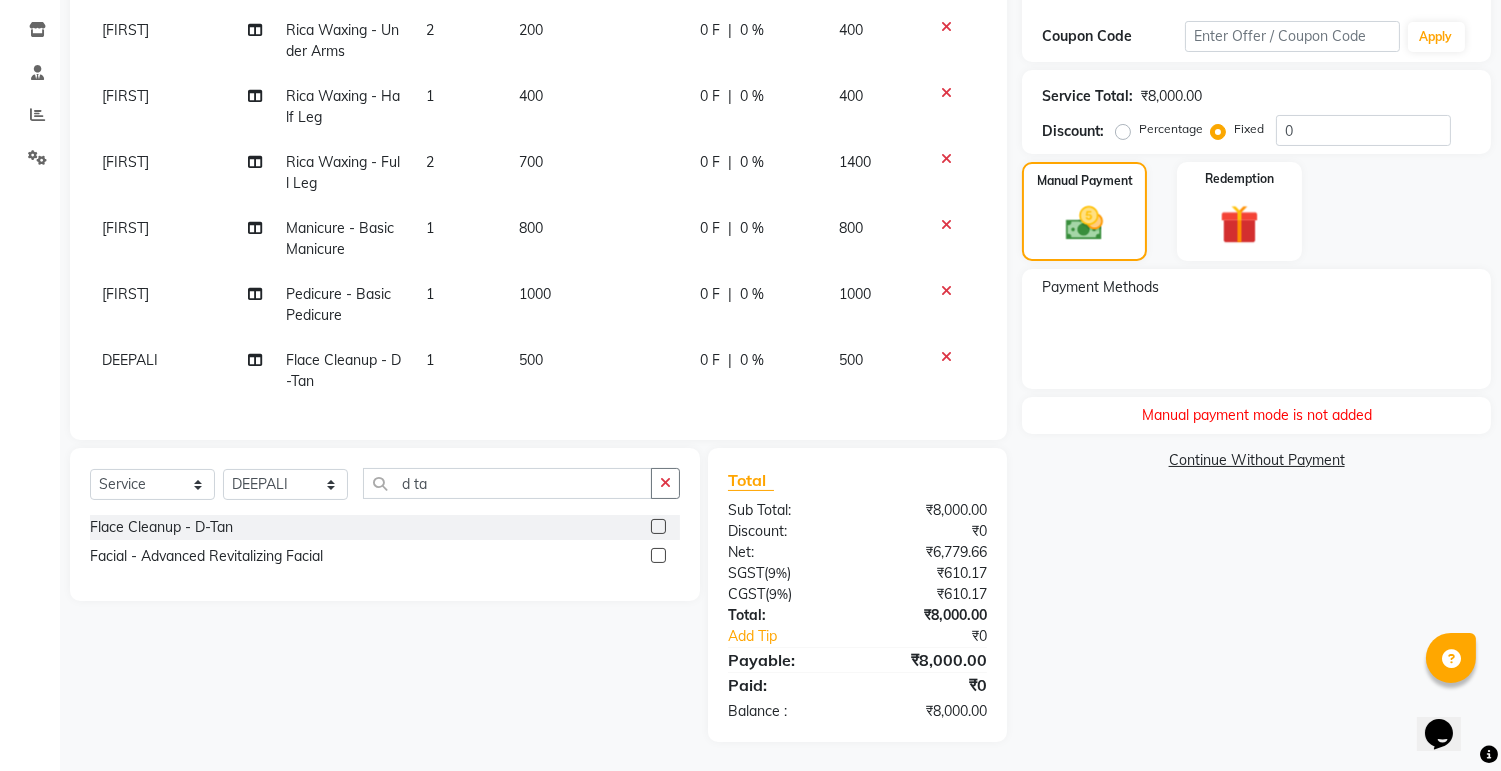 click on "Payment Methods" 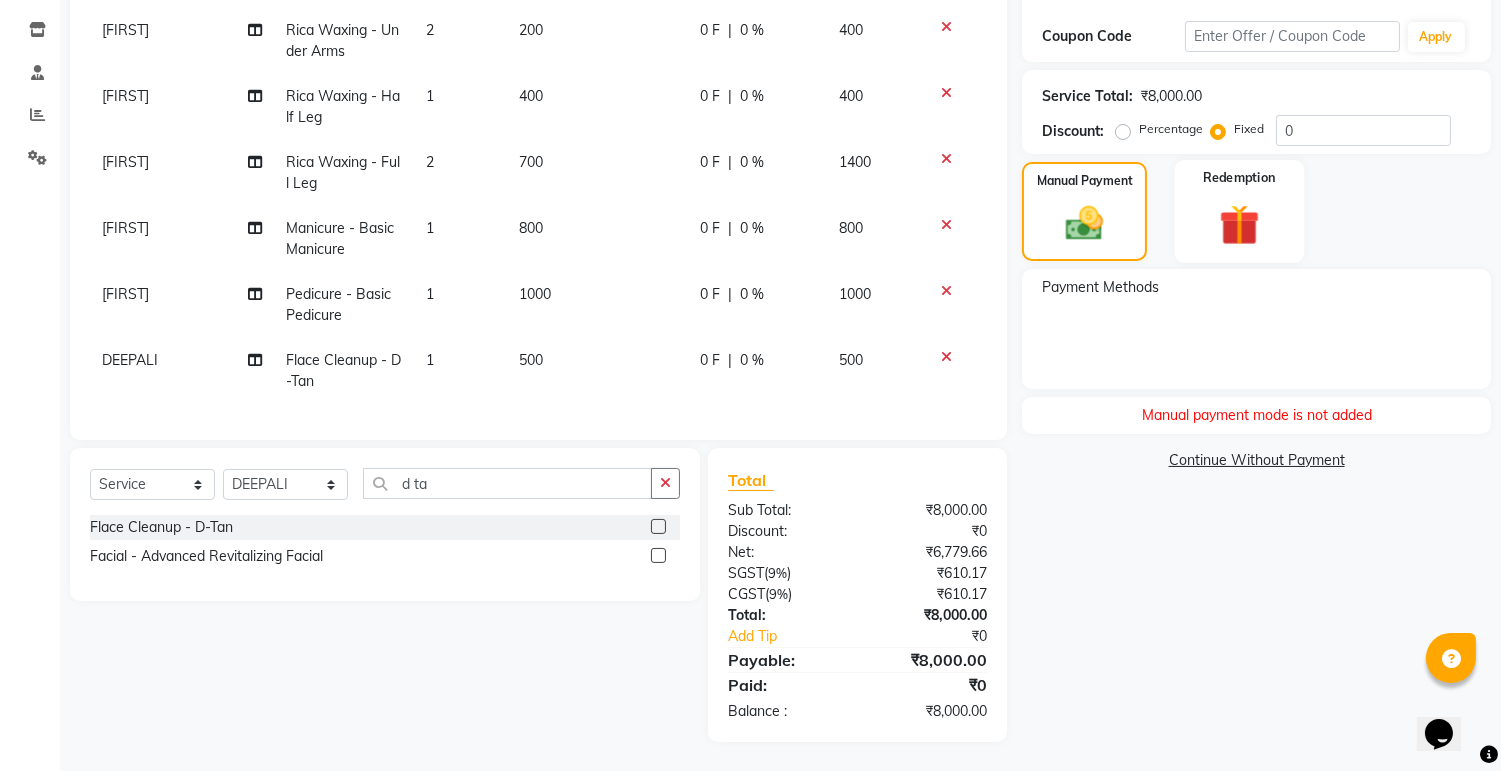 click 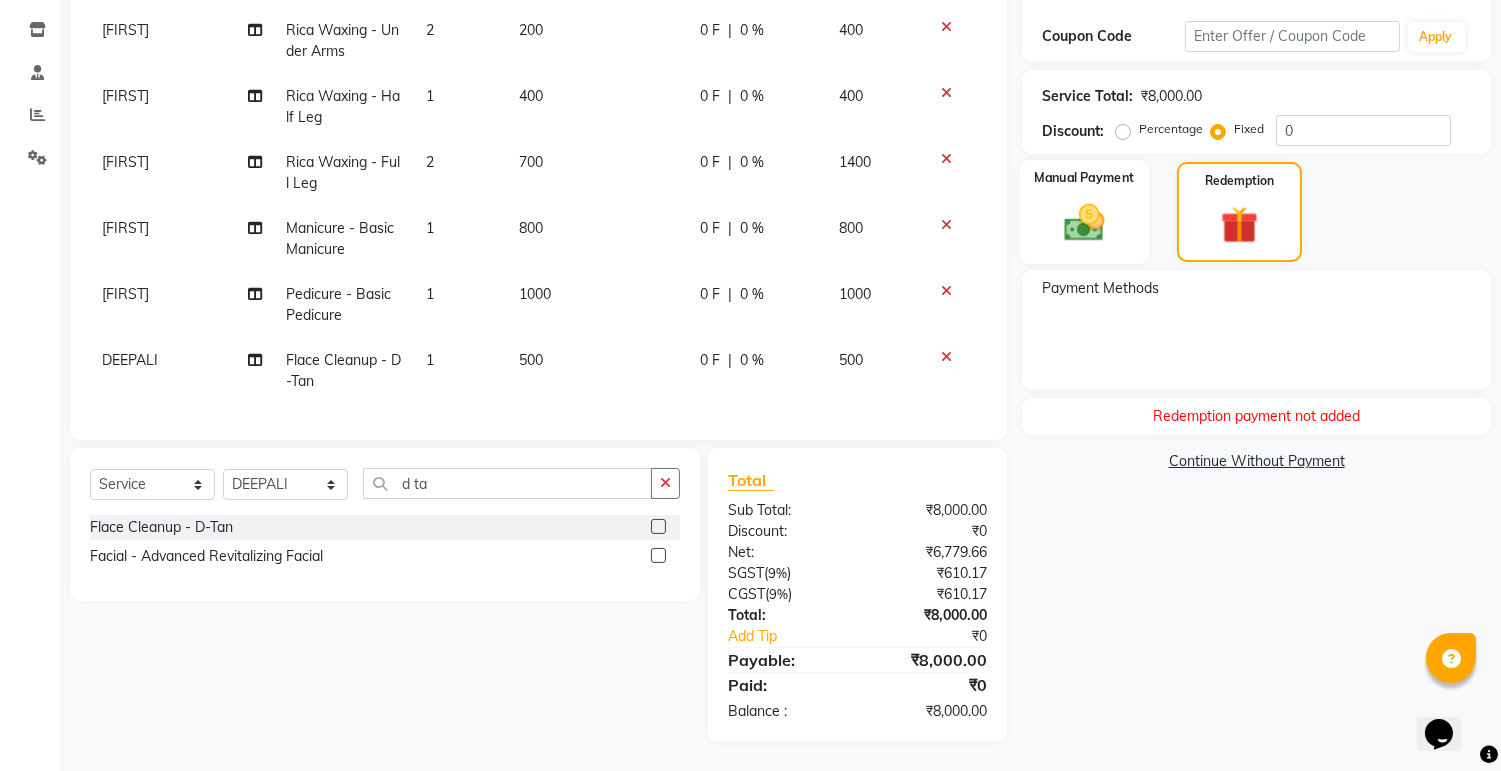click 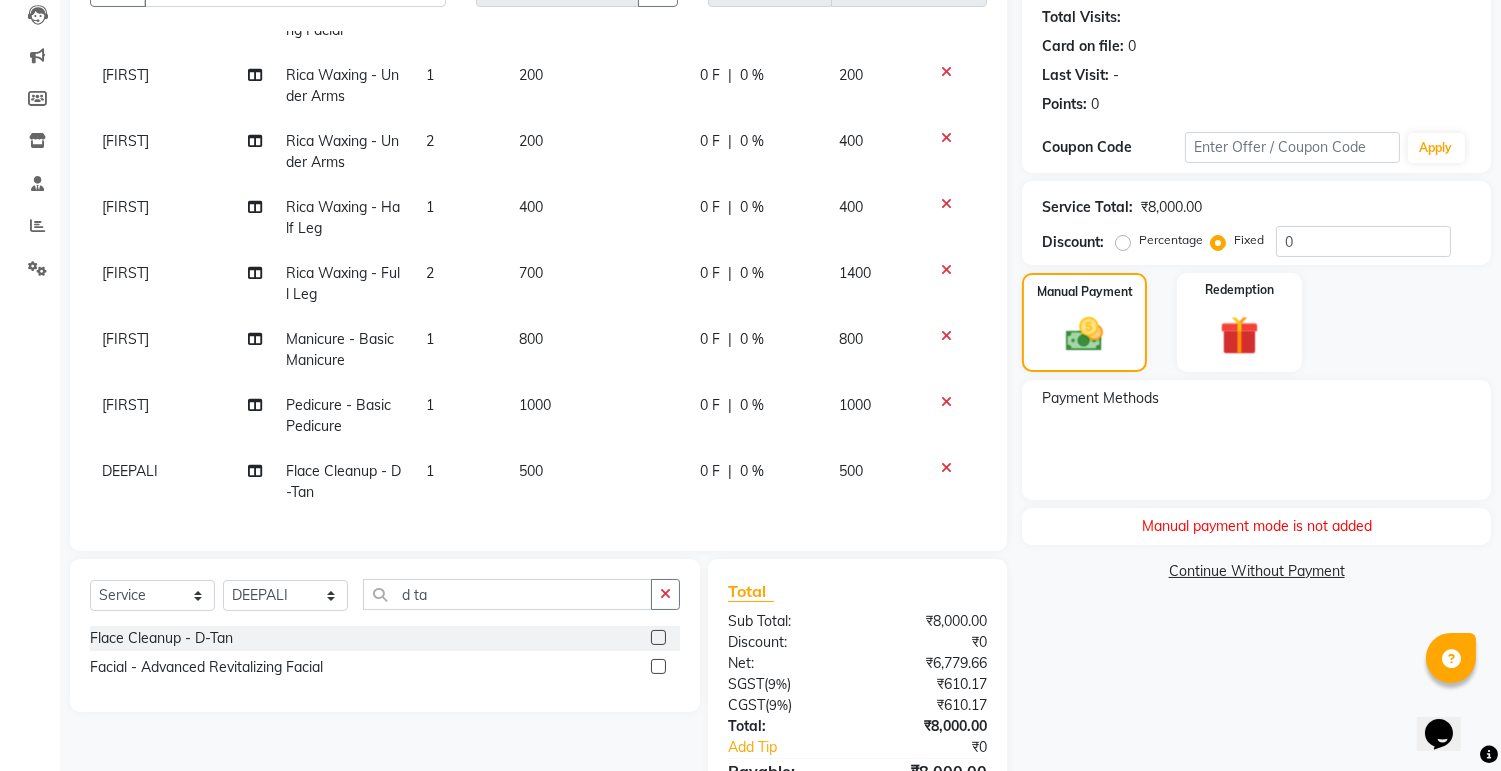 scroll, scrollTop: 328, scrollLeft: 0, axis: vertical 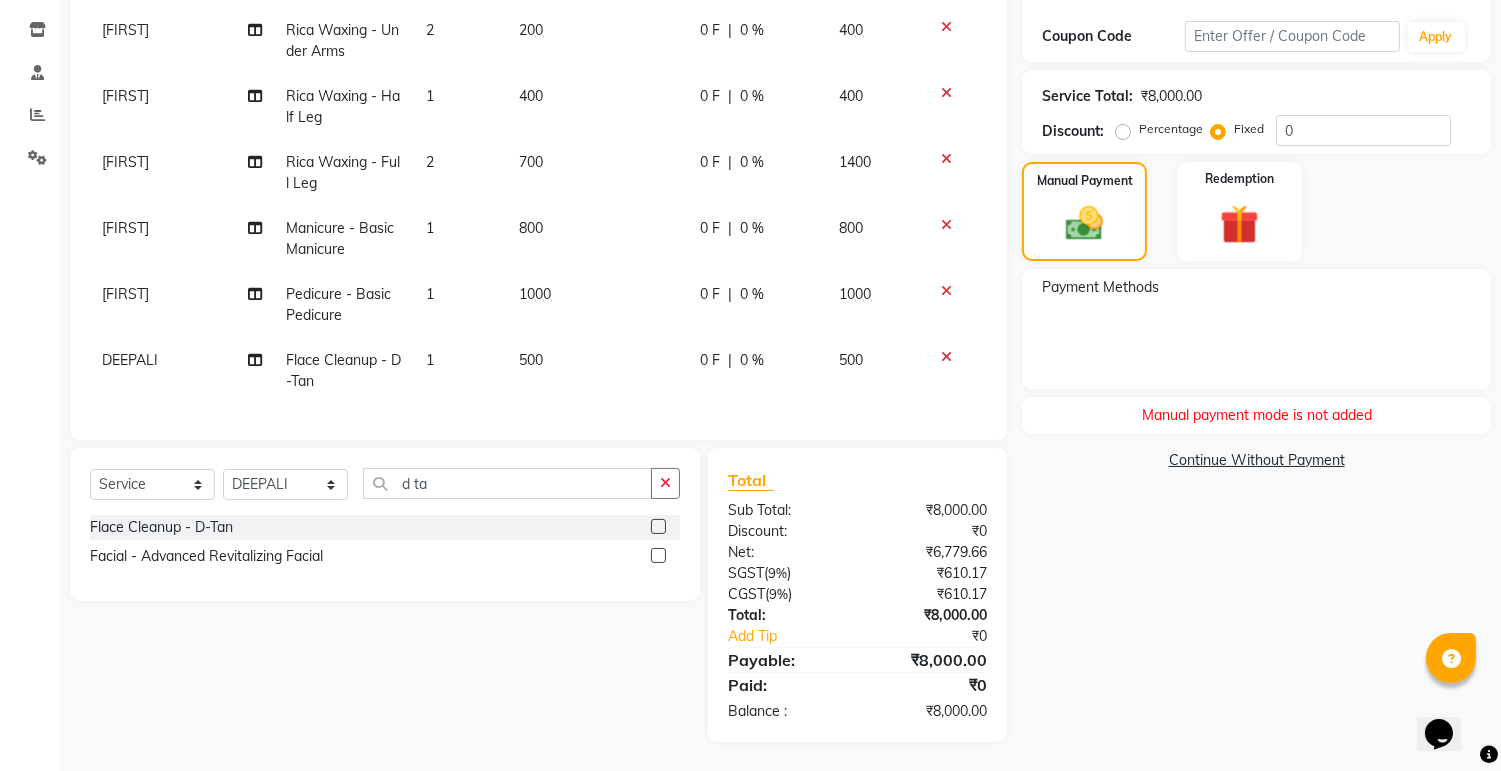 click on "Manual payment mode is not added" 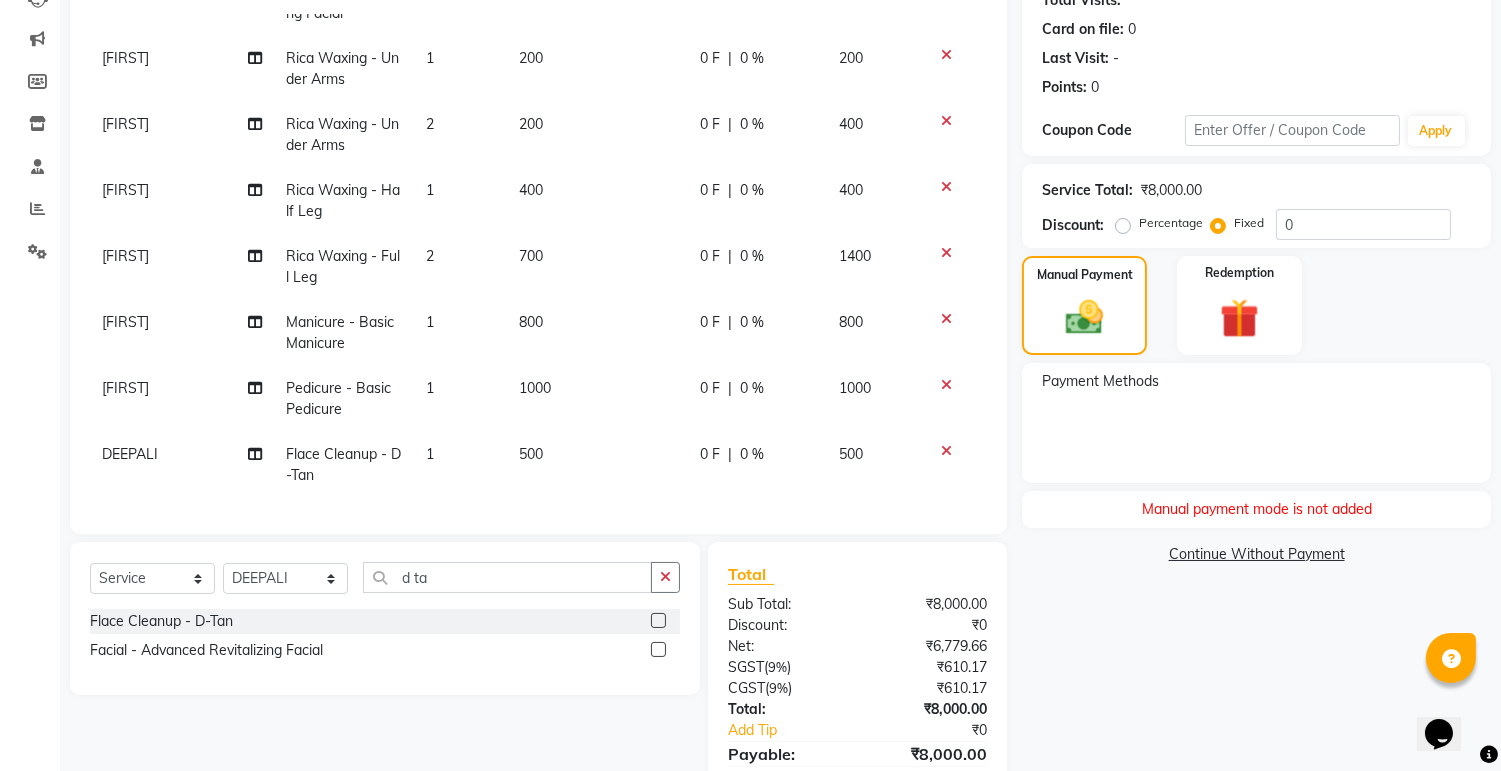 scroll, scrollTop: 328, scrollLeft: 0, axis: vertical 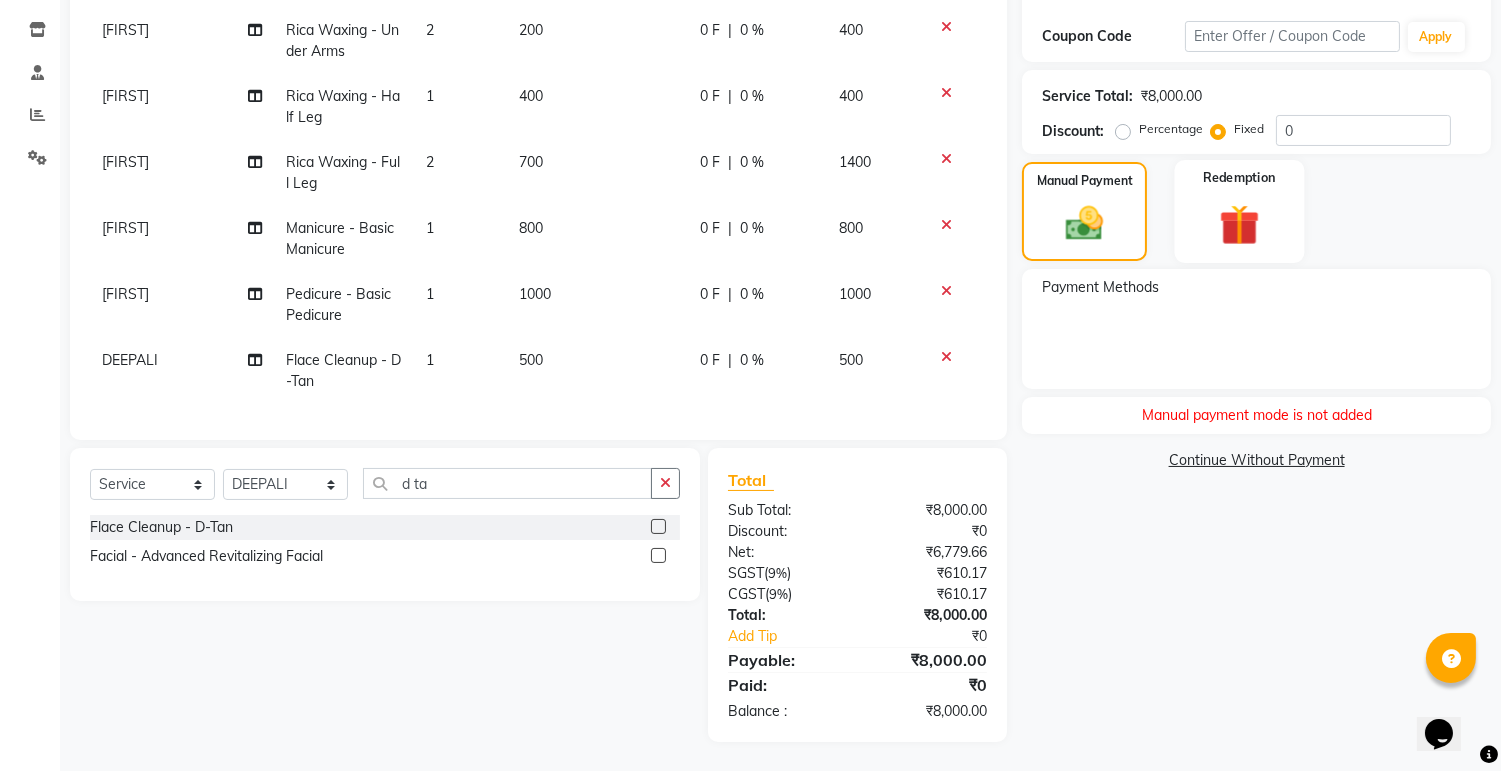 click 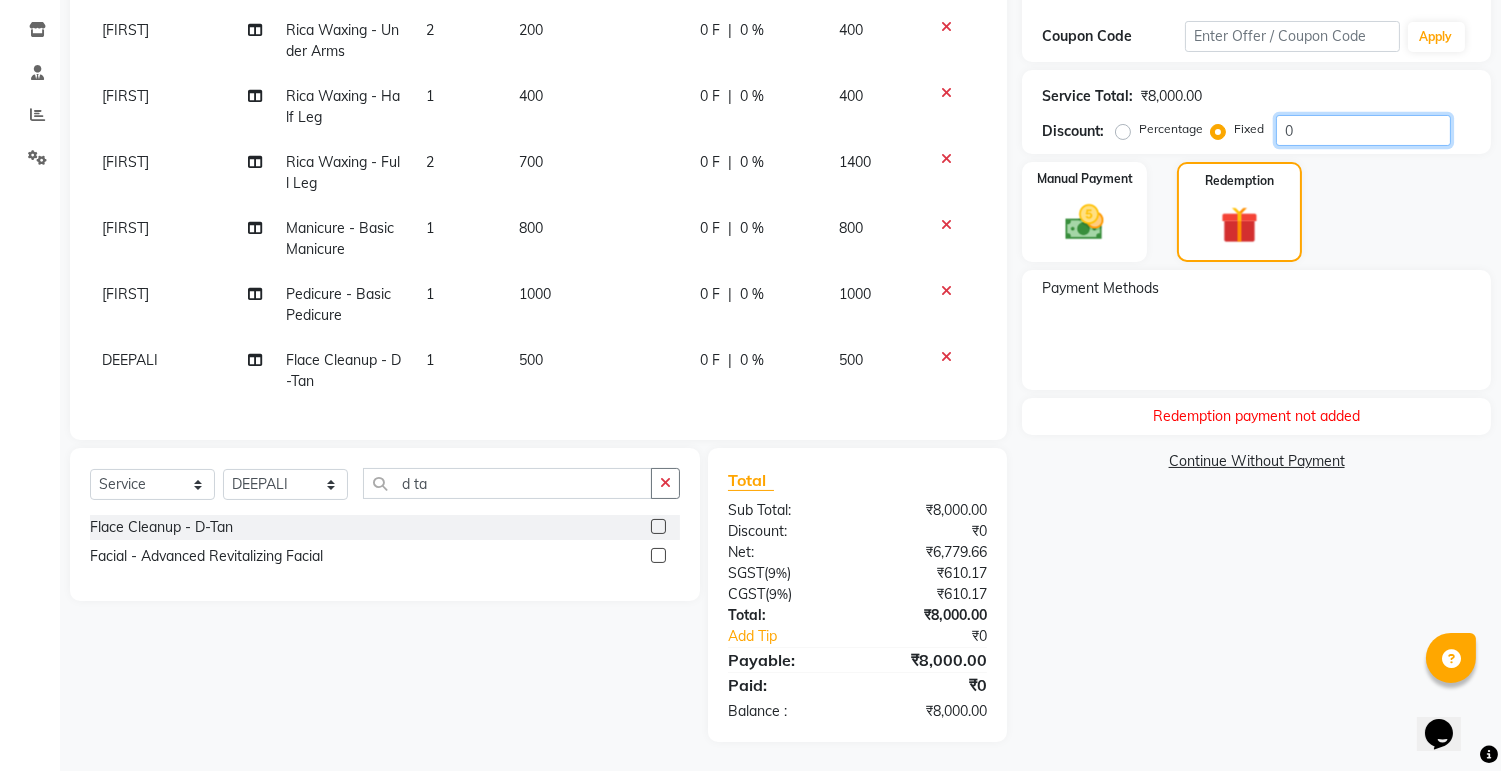 click on "0" 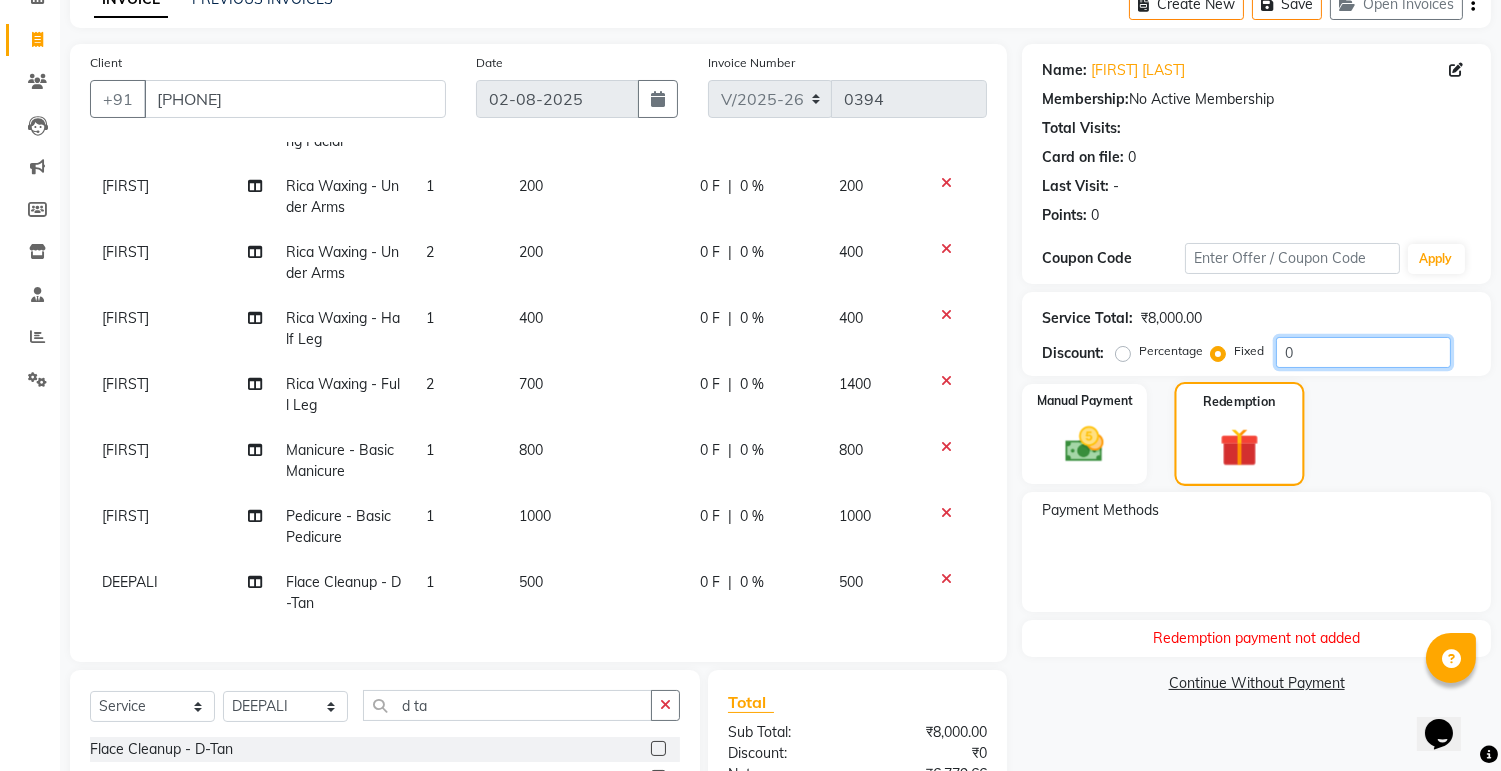 scroll, scrollTop: 217, scrollLeft: 0, axis: vertical 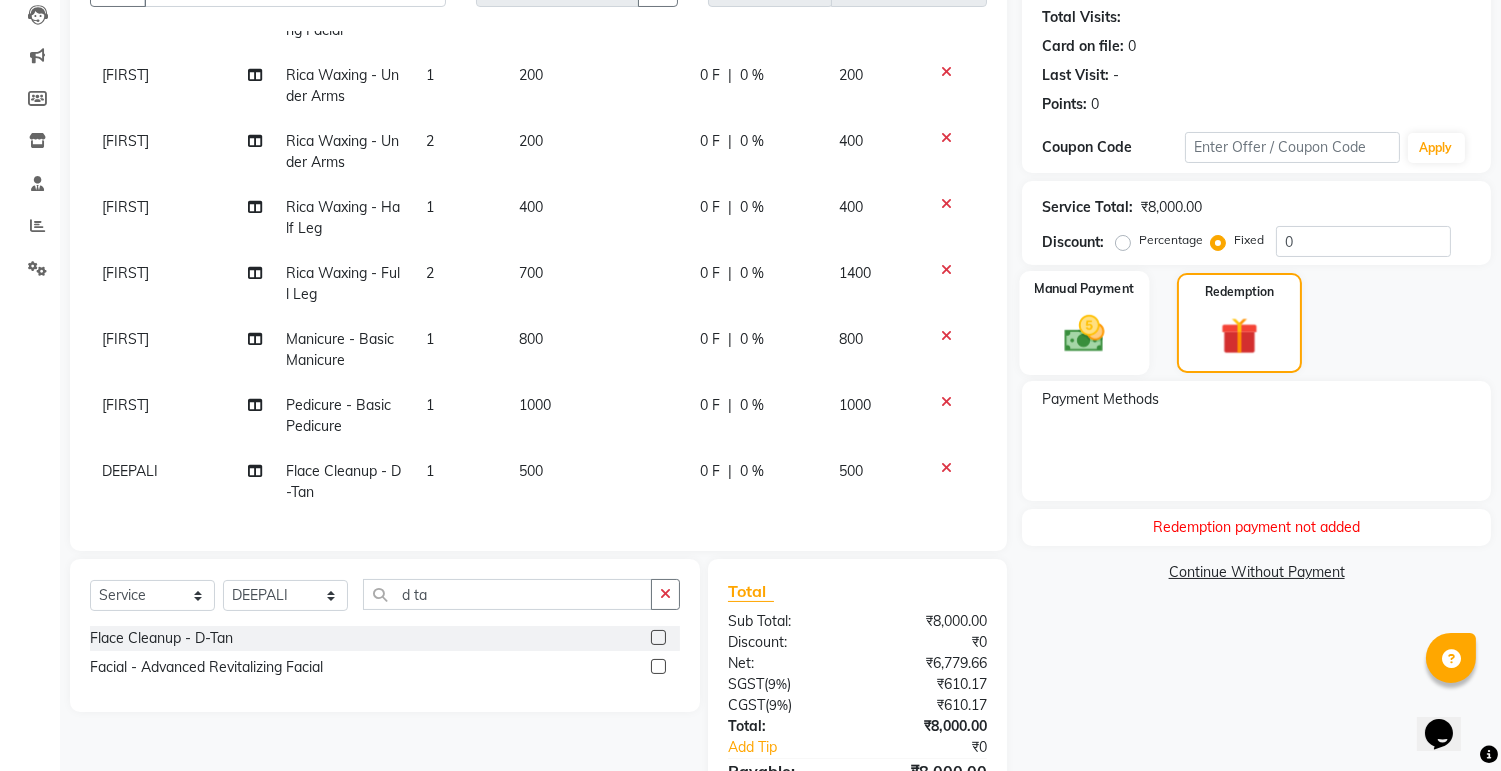 click 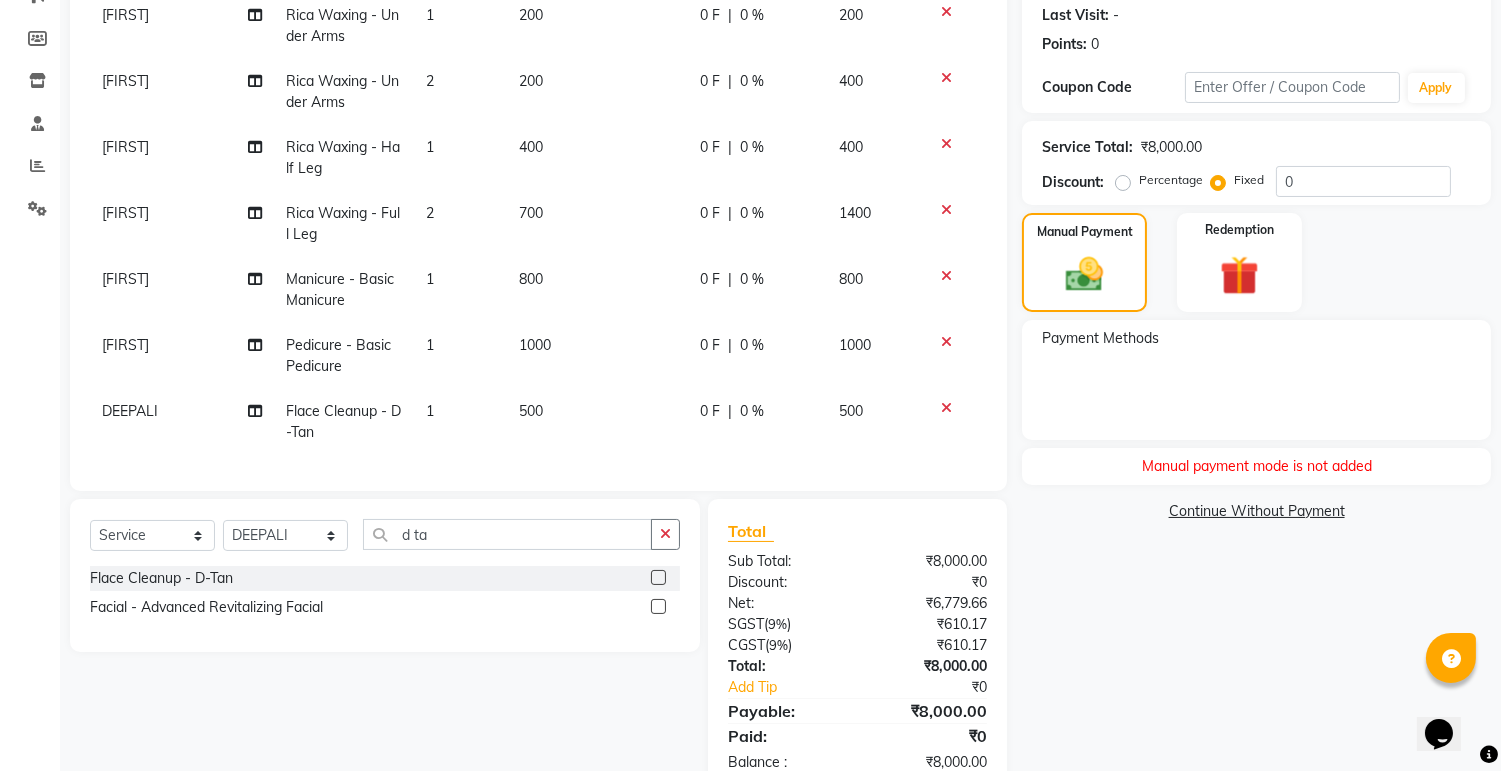 scroll, scrollTop: 328, scrollLeft: 0, axis: vertical 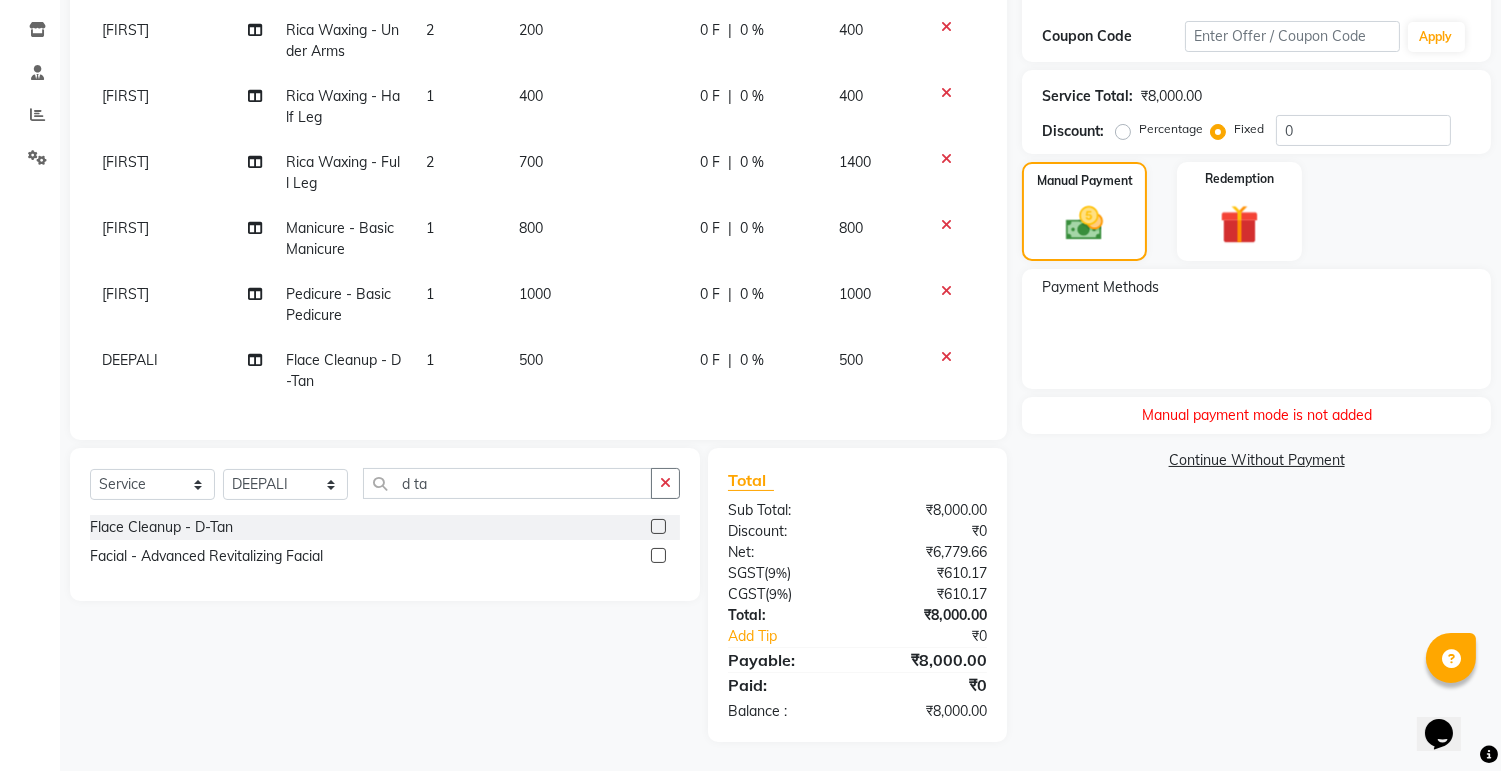 click on "Continue Without Payment" 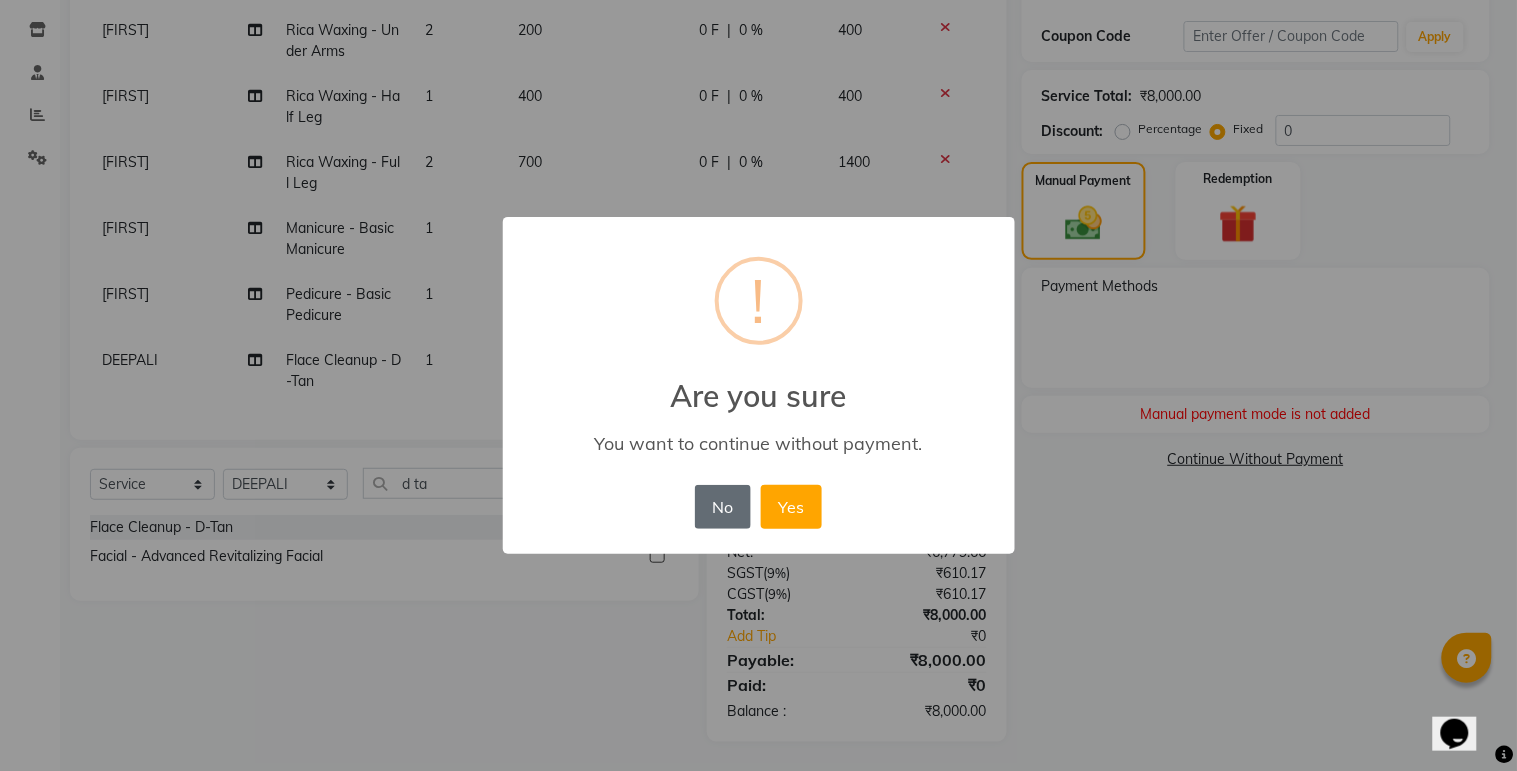 click on "No" at bounding box center (723, 507) 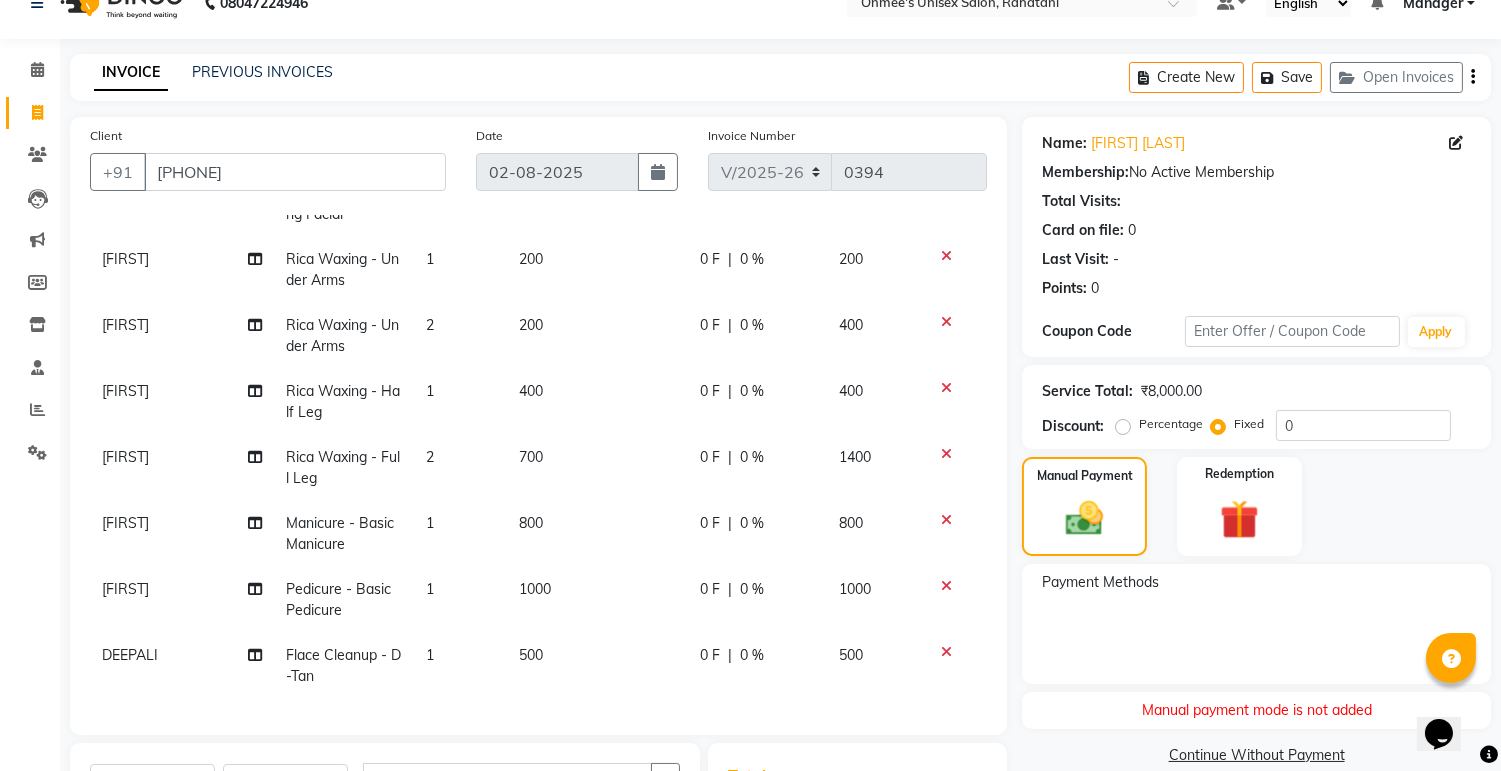 scroll, scrollTop: 0, scrollLeft: 0, axis: both 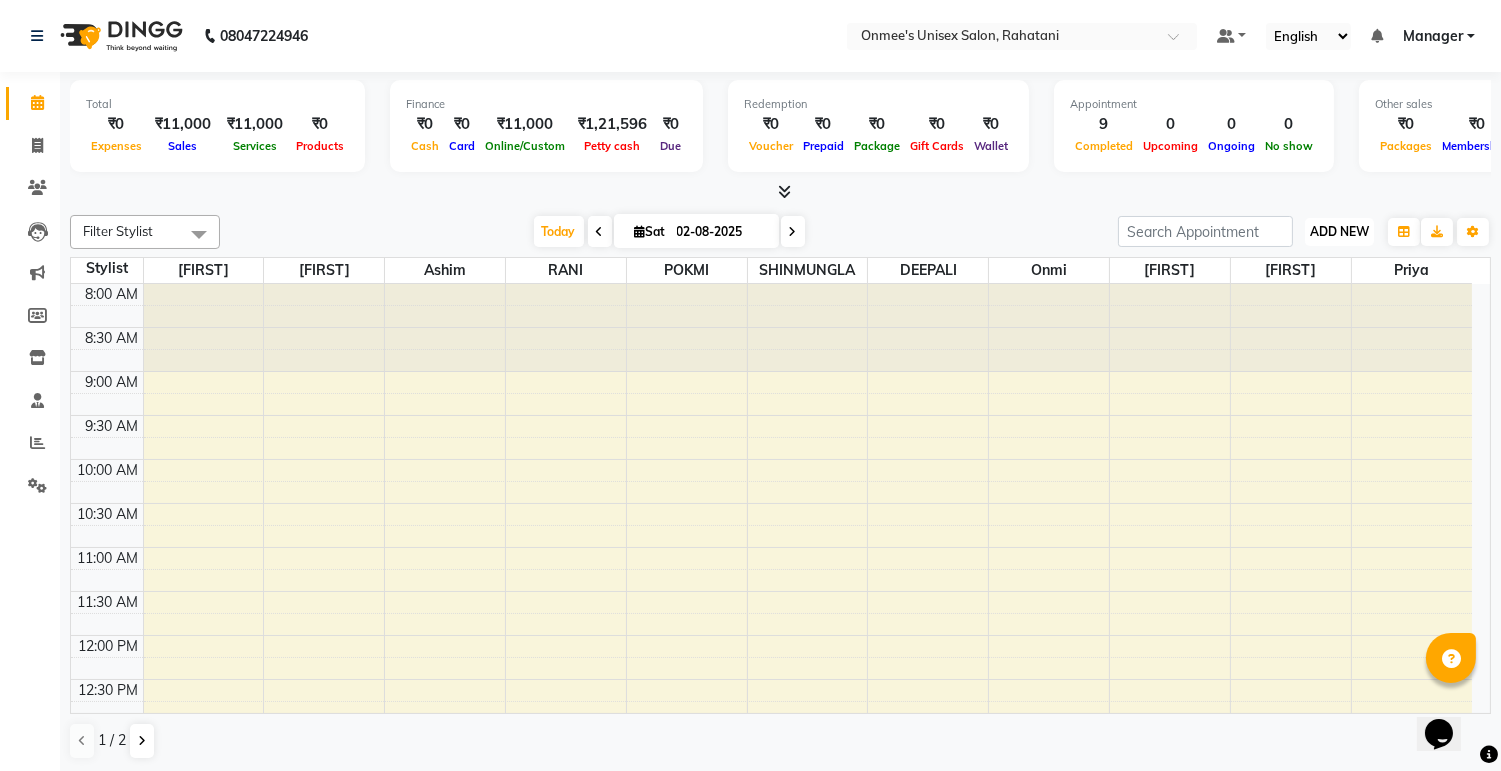 click on "ADD NEW" at bounding box center [1339, 231] 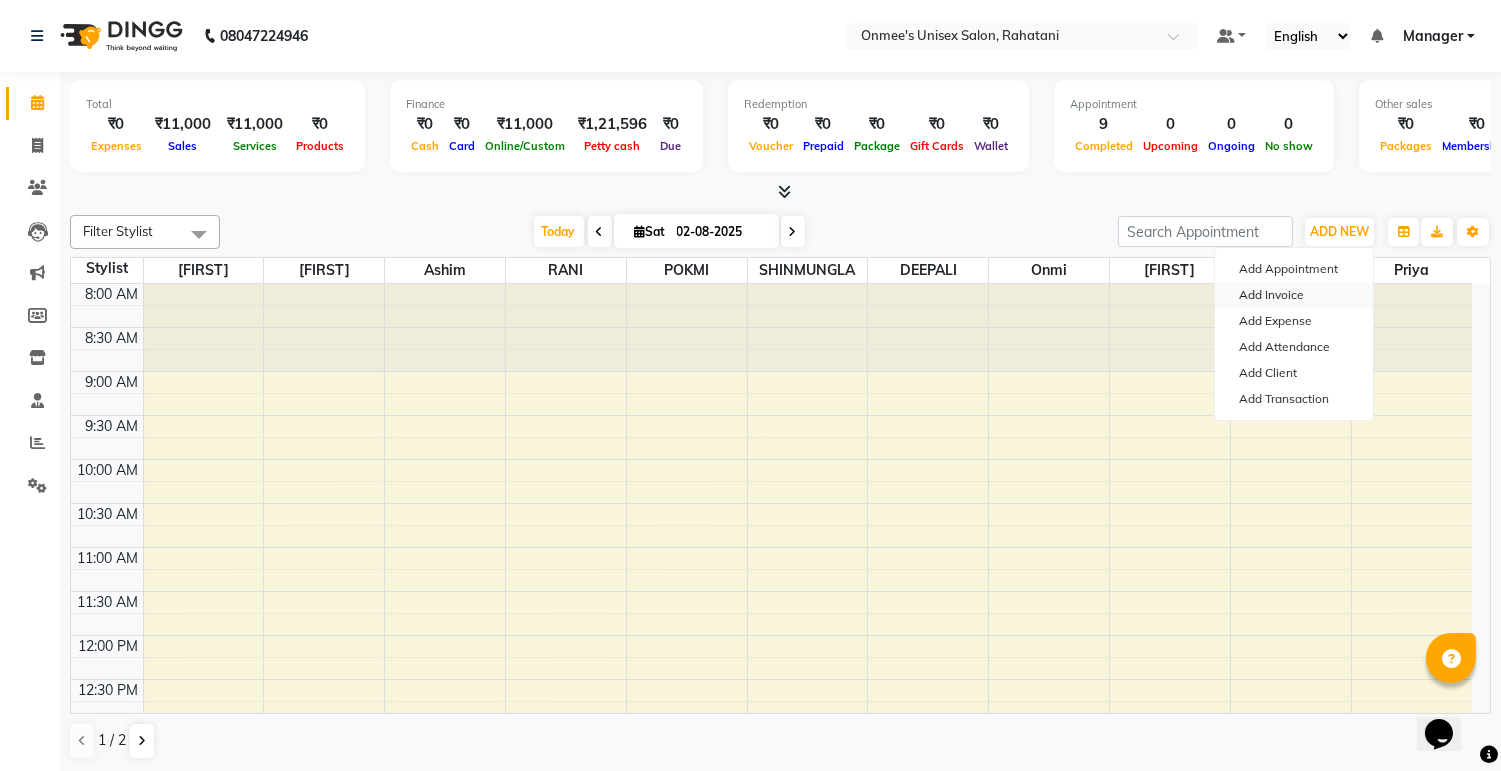 click on "Add Invoice" at bounding box center [1294, 295] 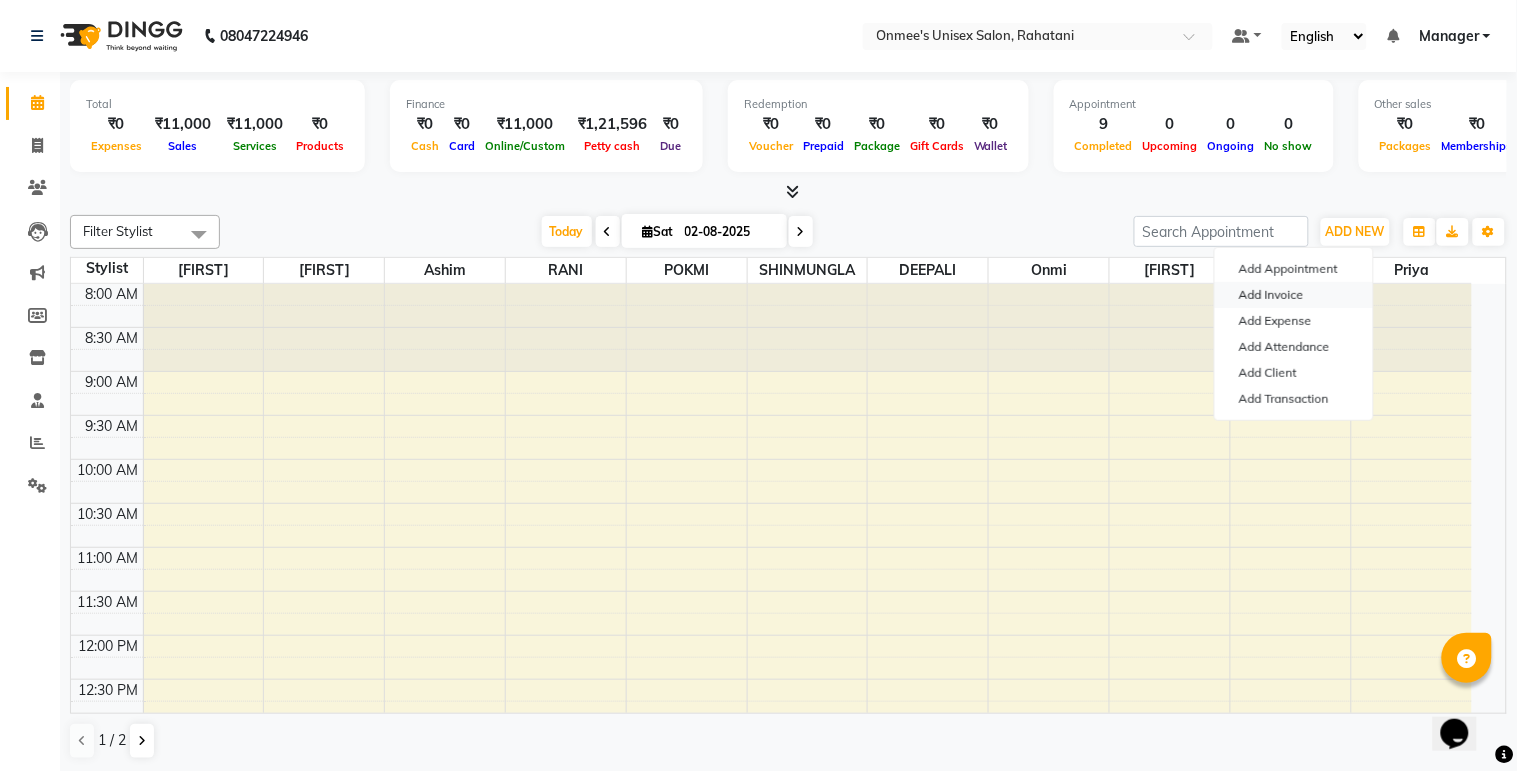 select on "service" 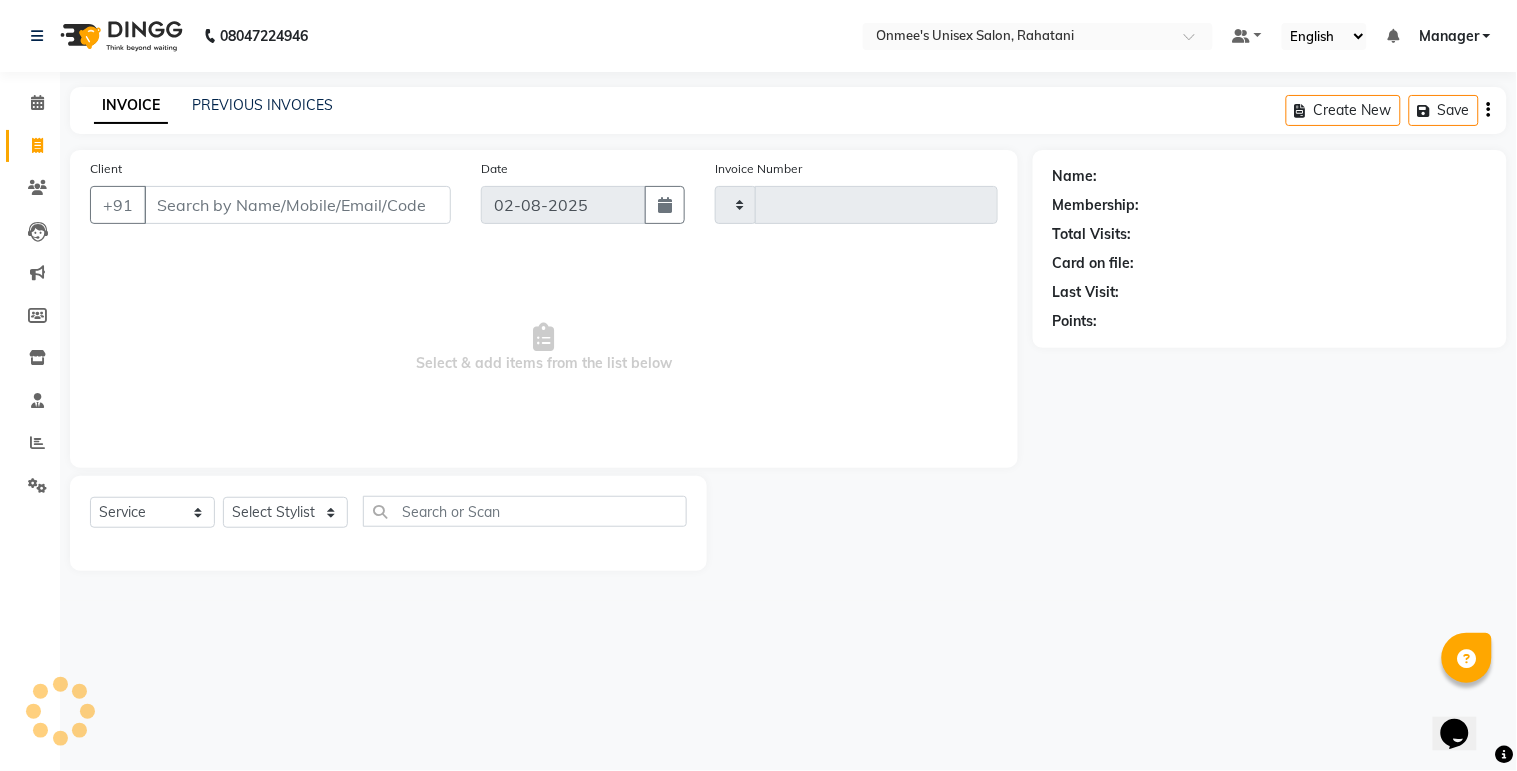 type on "0394" 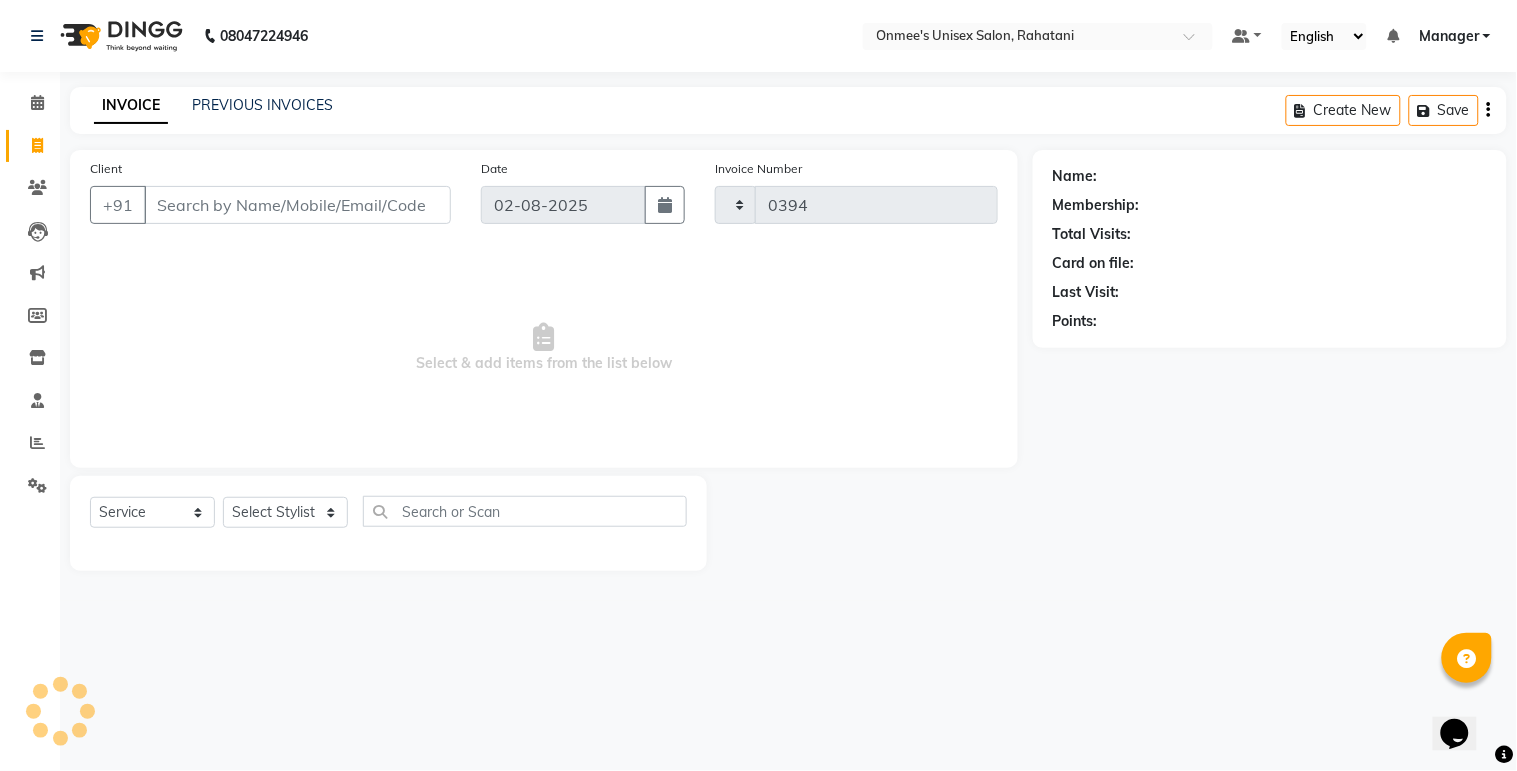 select on "8273" 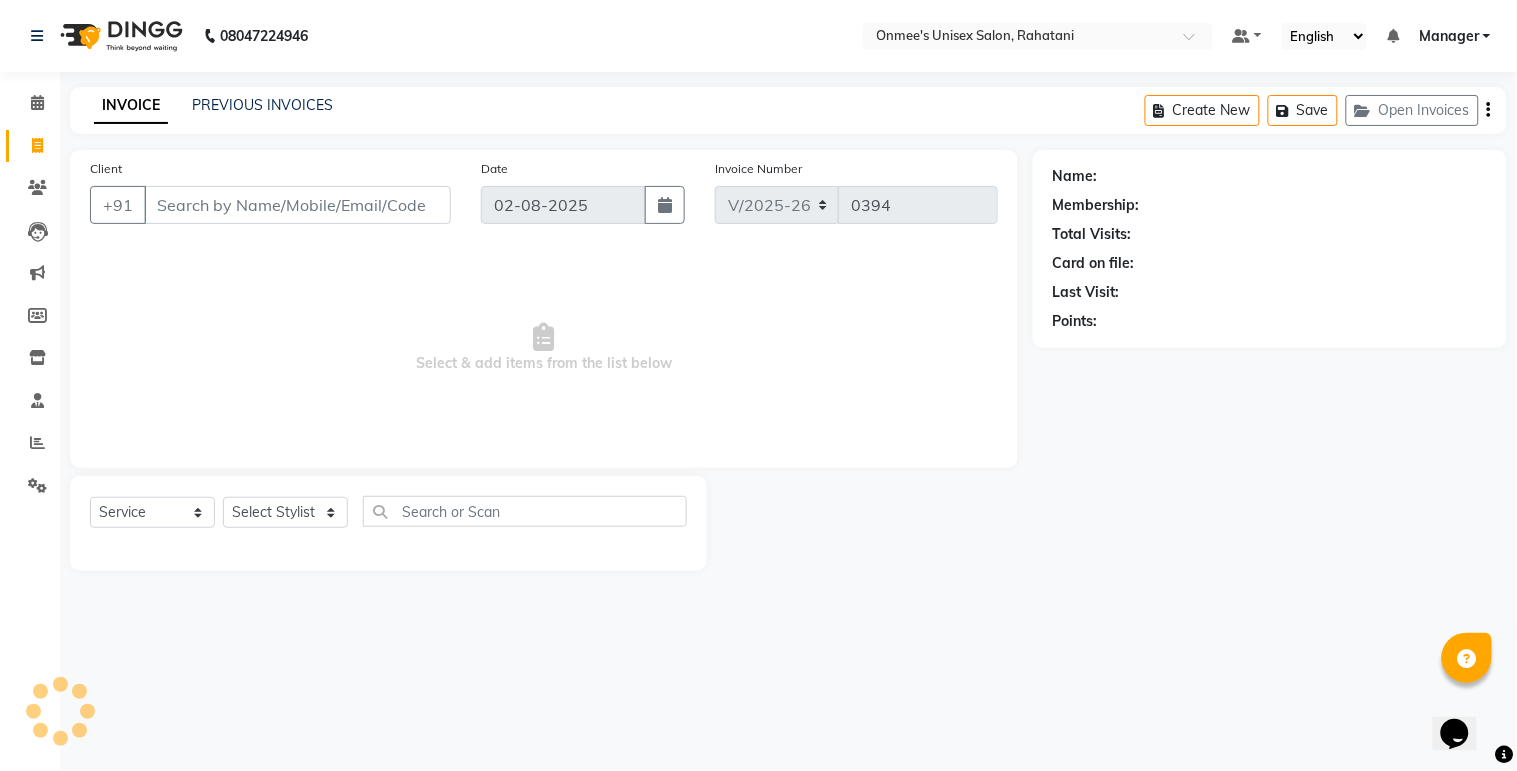click on "Client" at bounding box center [297, 205] 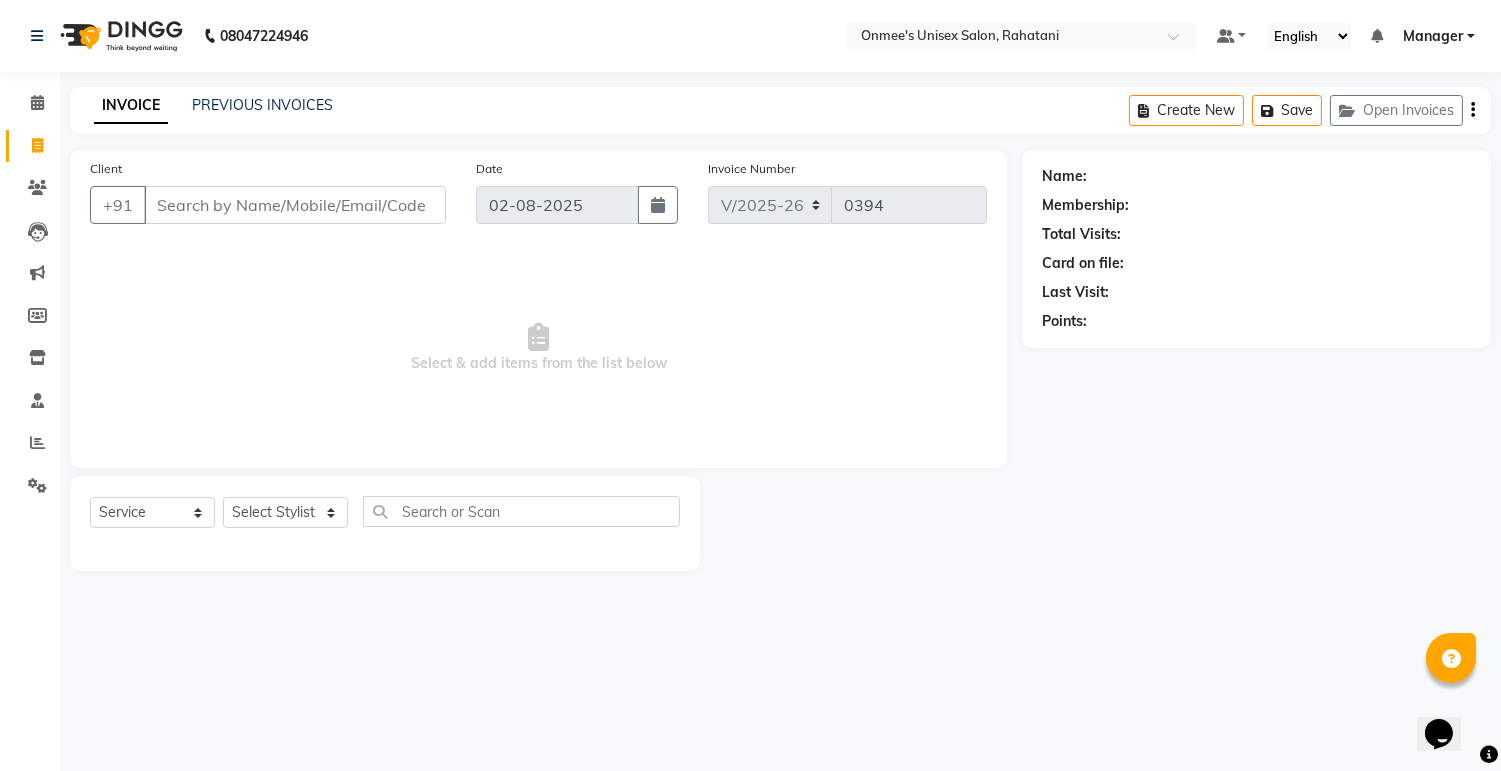 select on "79756" 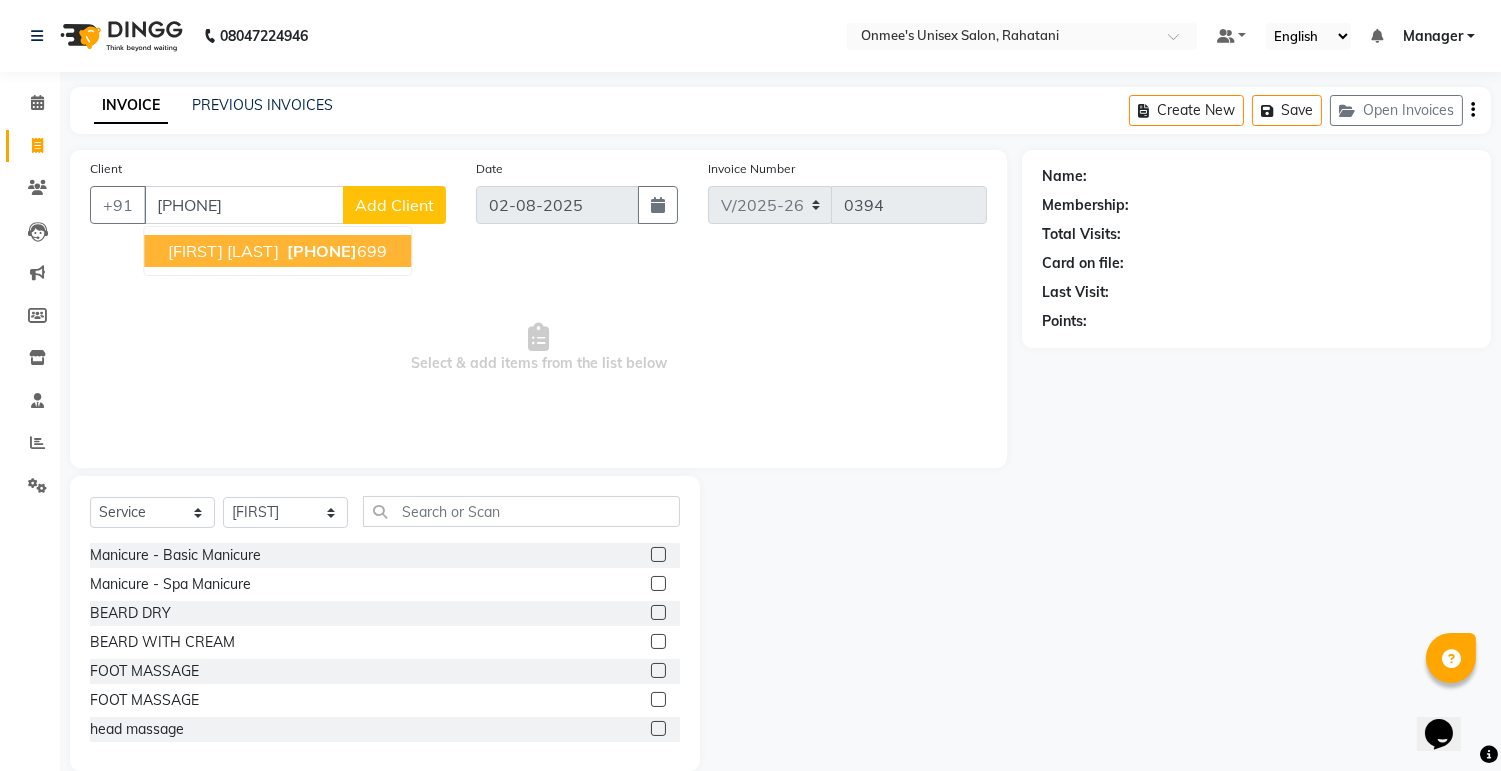 click on "[PHONE]" at bounding box center (322, 251) 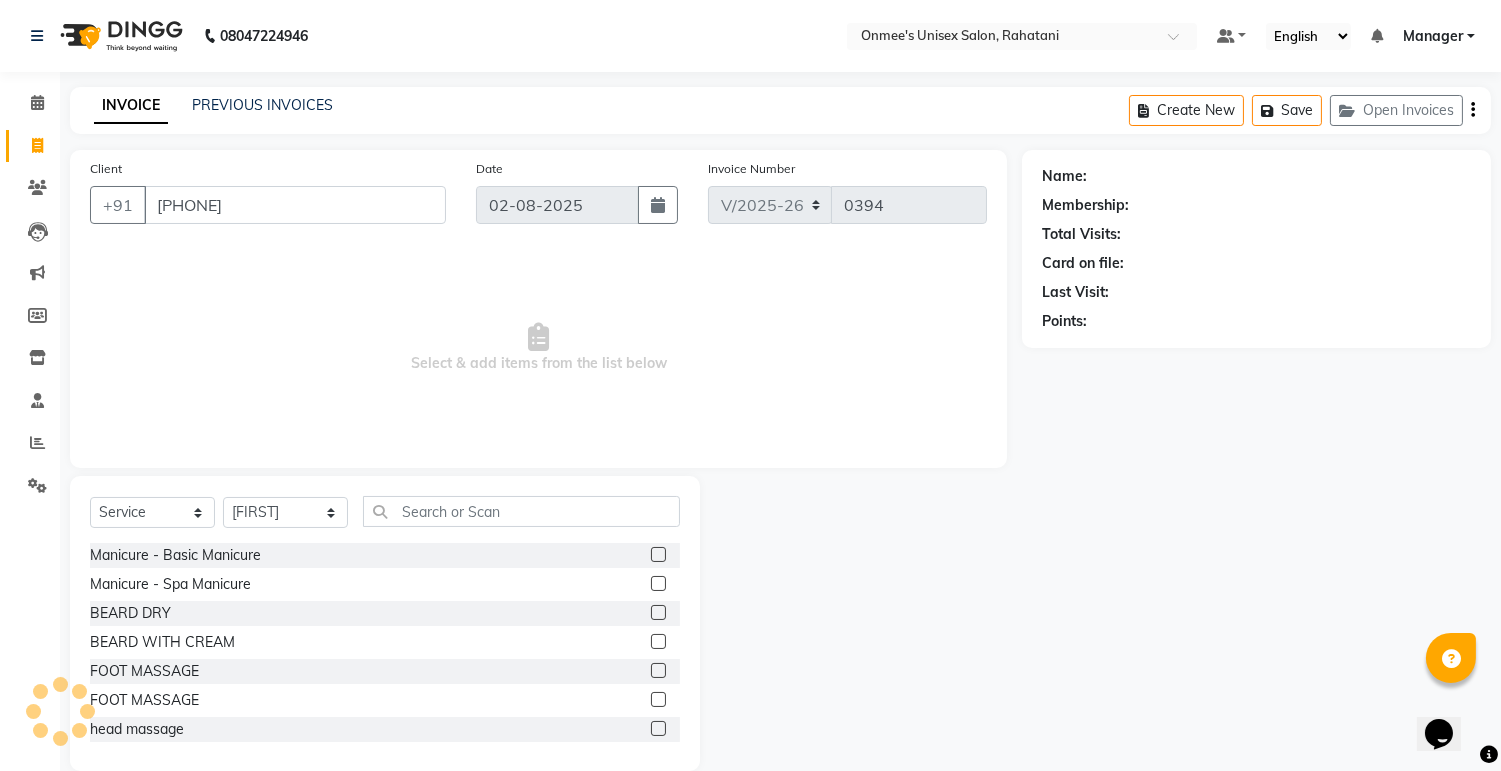 type on "[PHONE]" 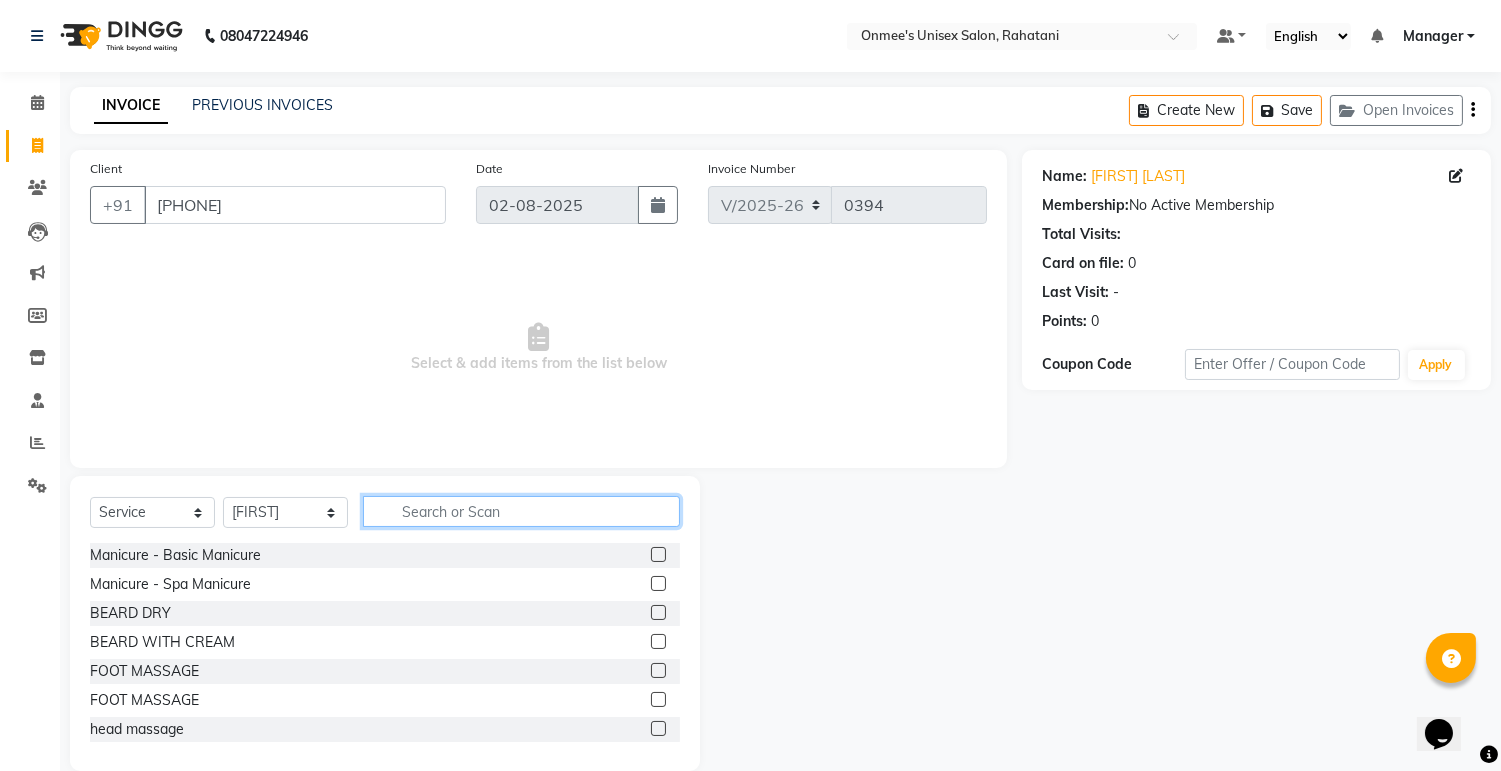 click 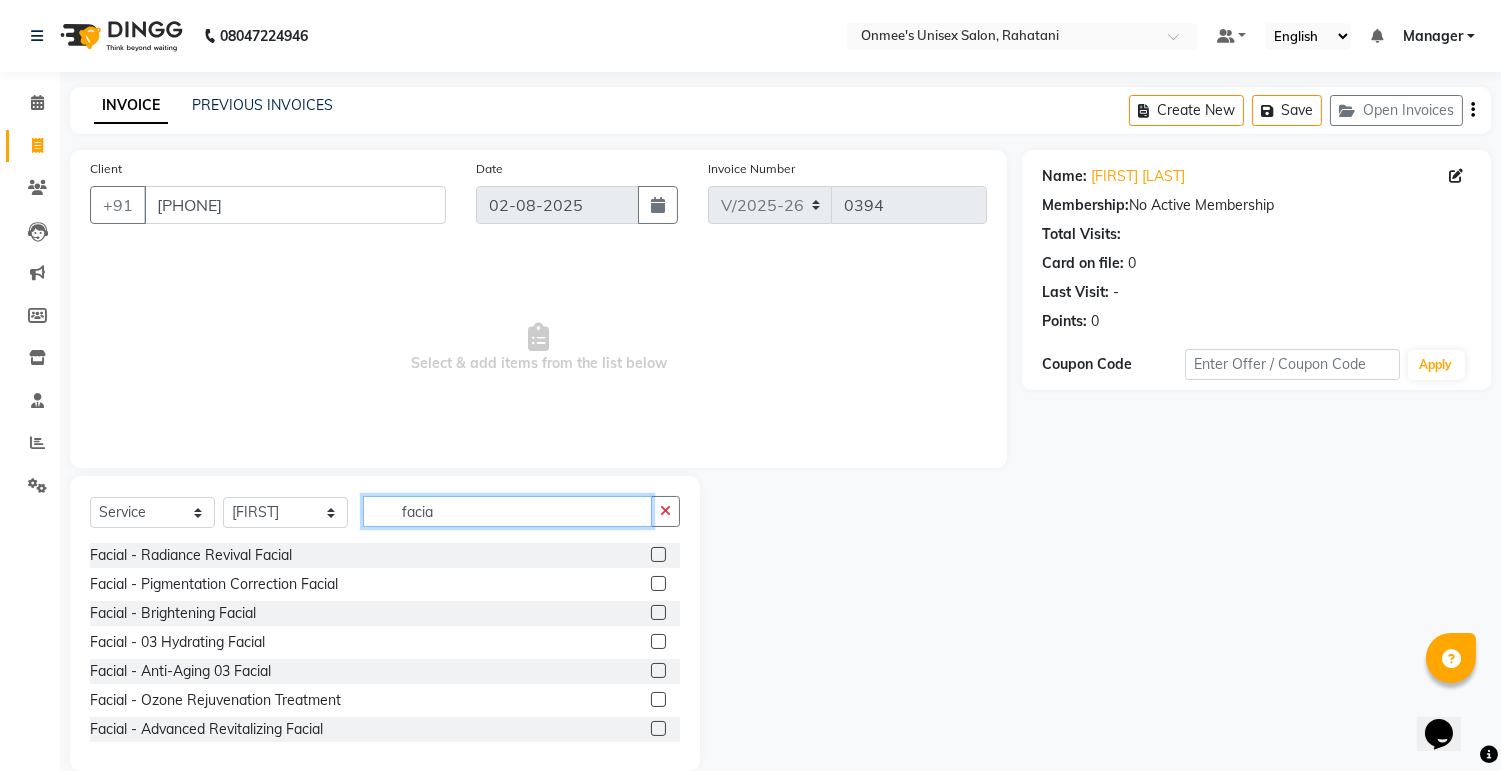 type on "facia" 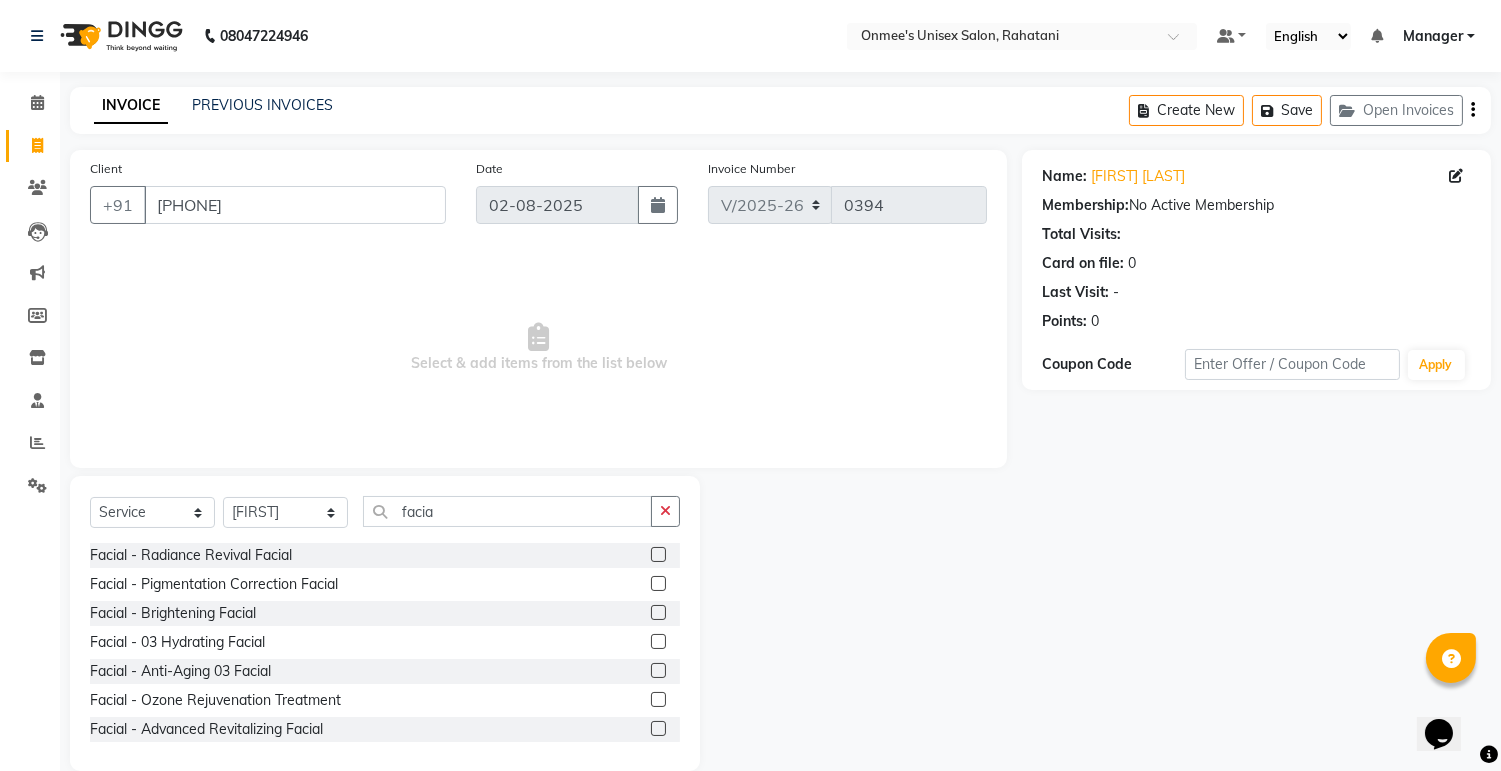 click 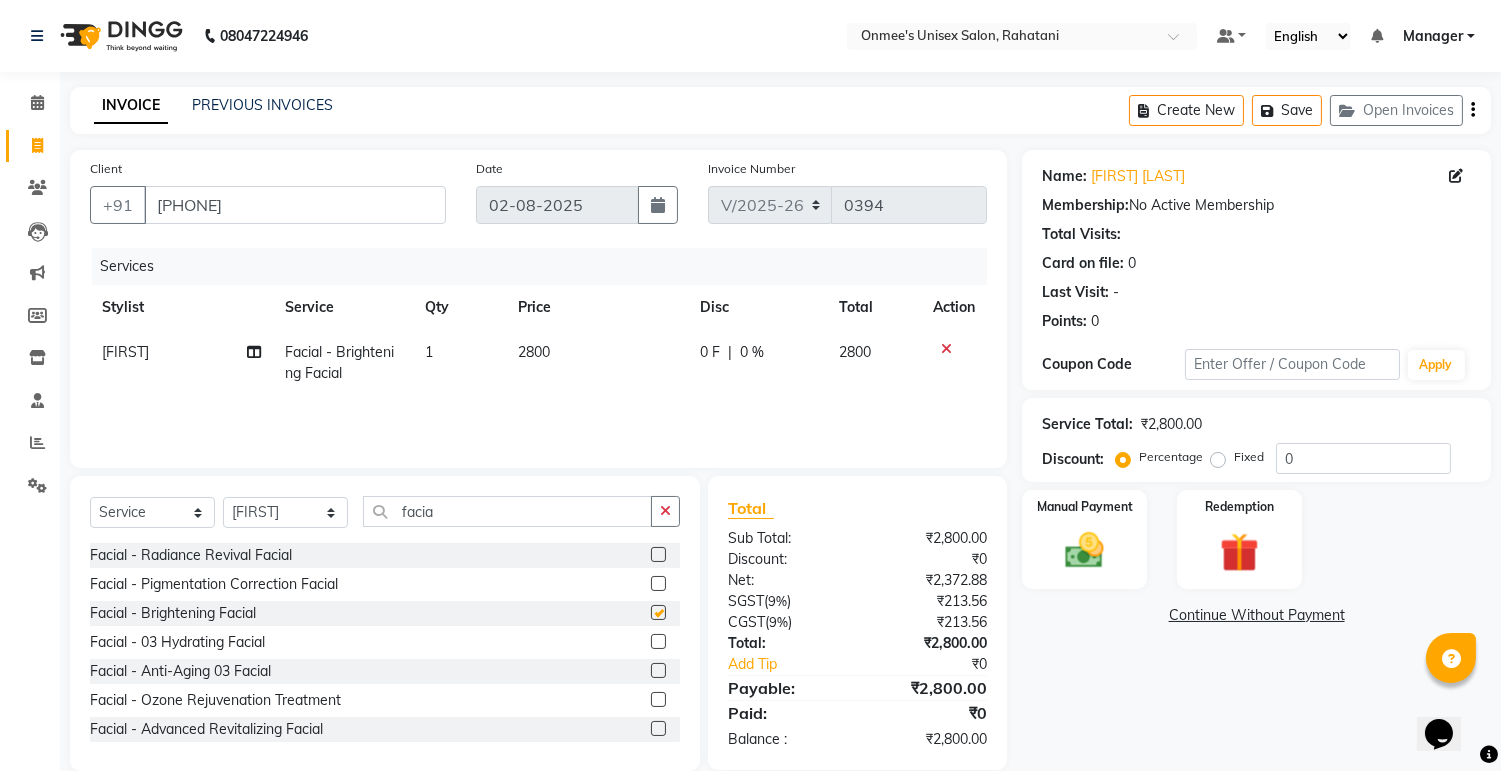 checkbox on "false" 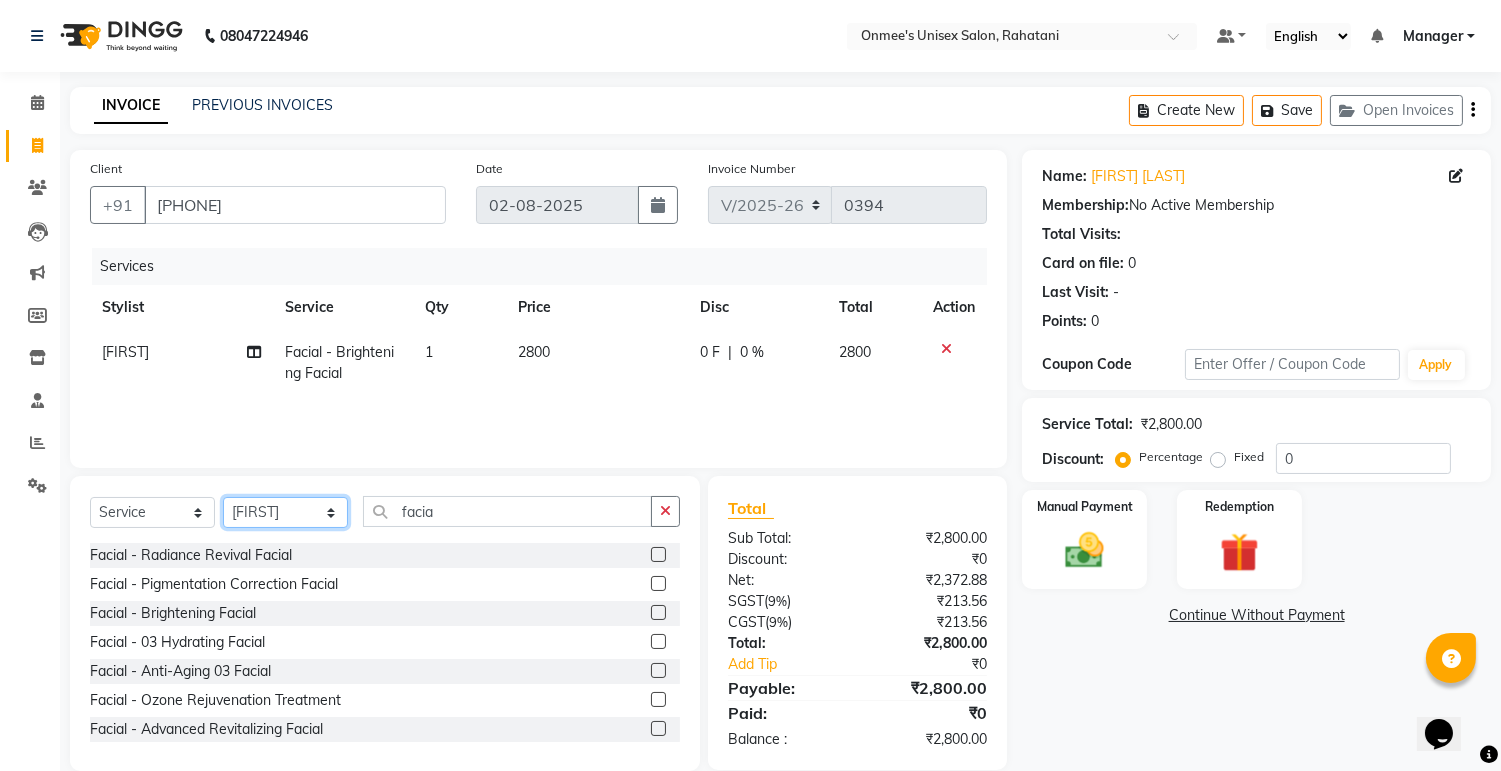 click on "Select Stylist ashim DEEPALI Ekrorla kapingshang Manager onmi pampam POKMI priya RANI ruhi SHINMUNGLA THANSHOK YUIMI" 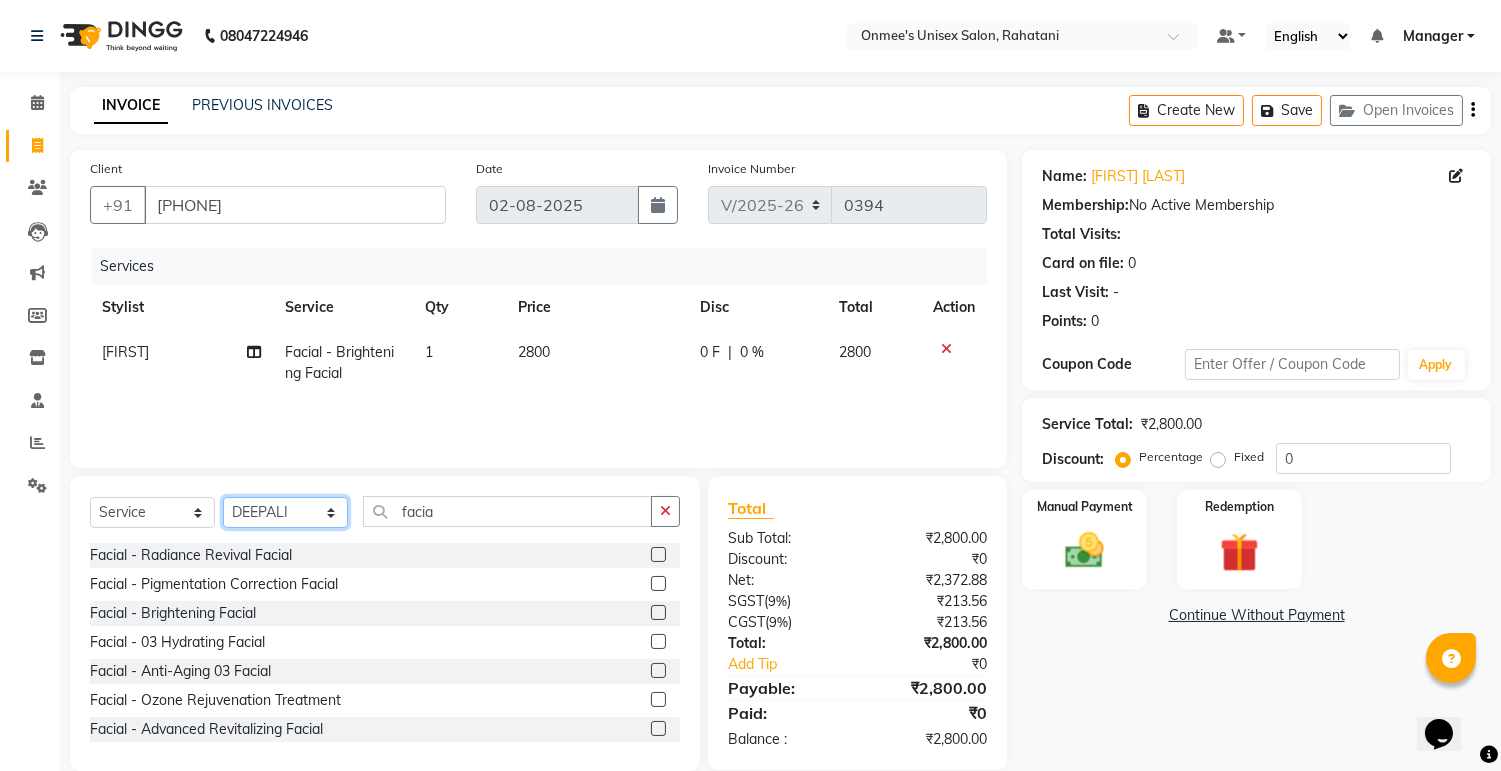 click on "Select Stylist ashim DEEPALI Ekrorla kapingshang Manager onmi pampam POKMI priya RANI ruhi SHINMUNGLA THANSHOK YUIMI" 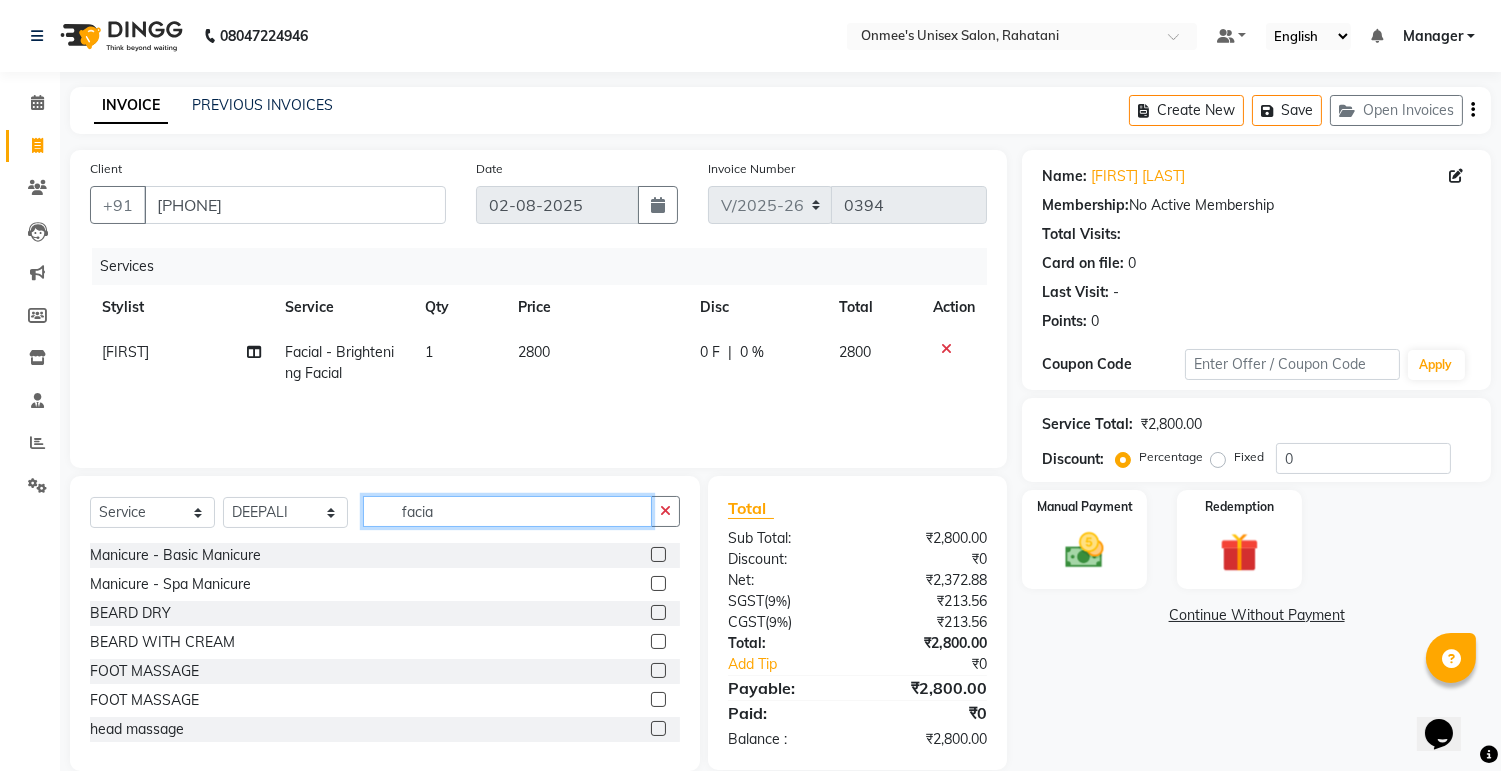 click on "facia" 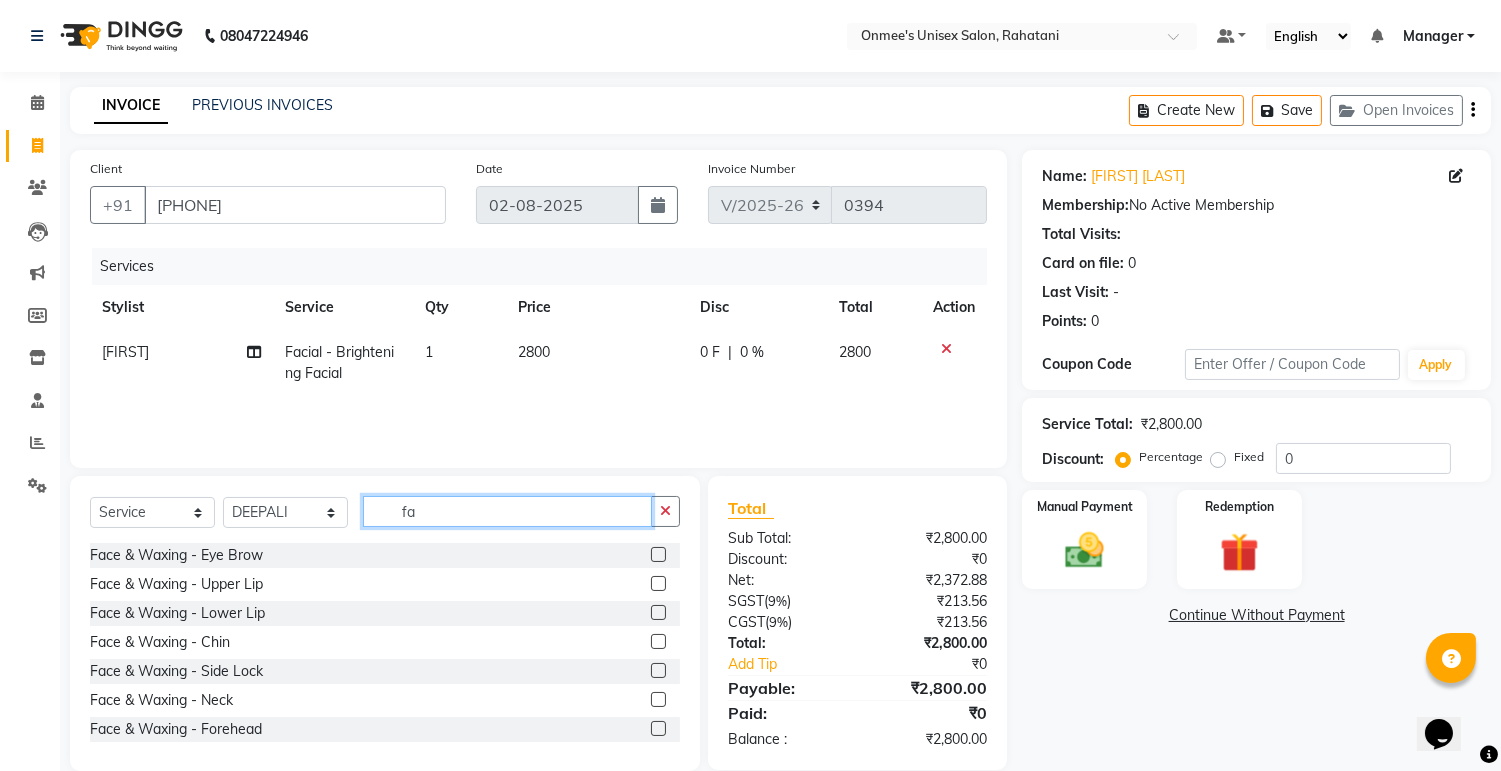 type on "f" 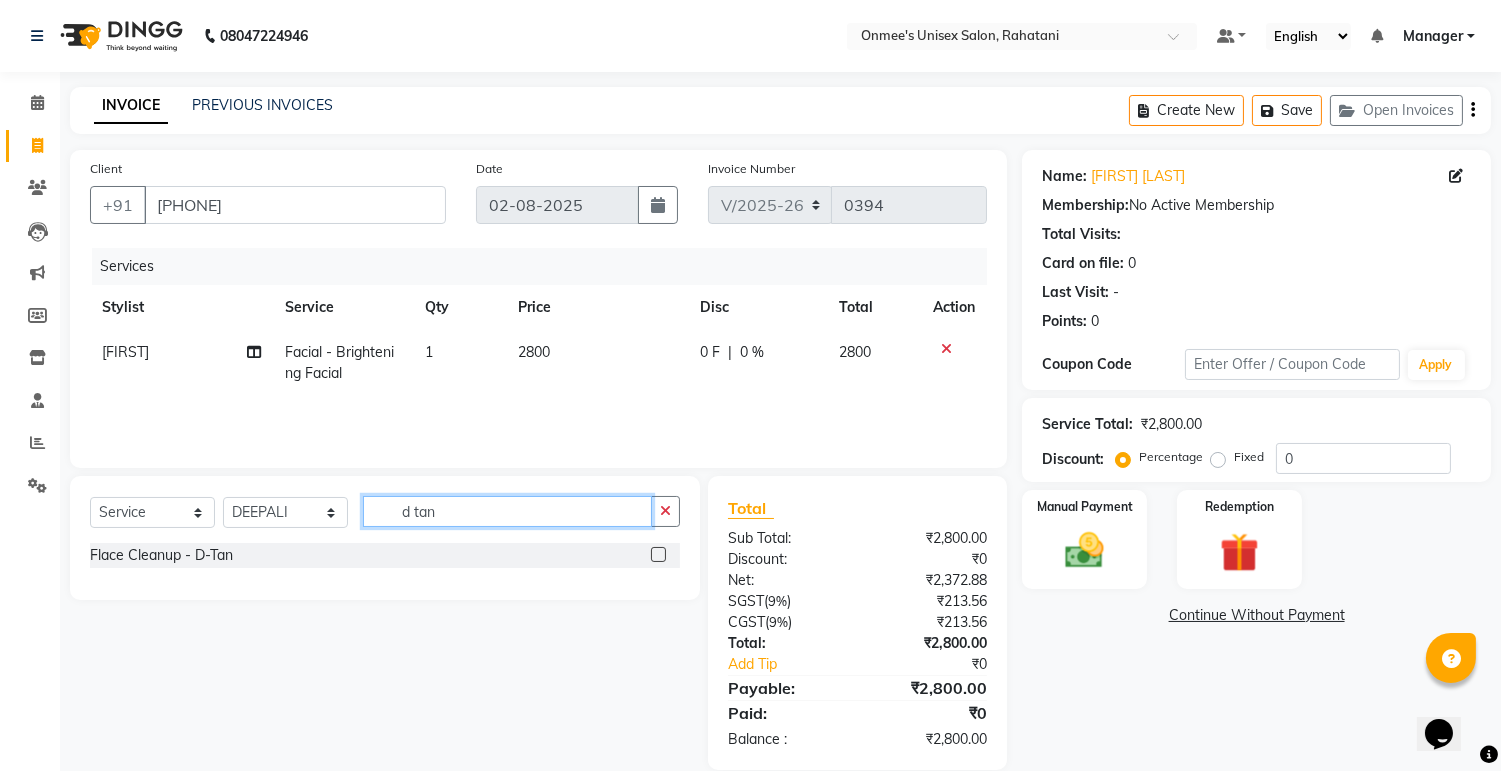 type on "d tan" 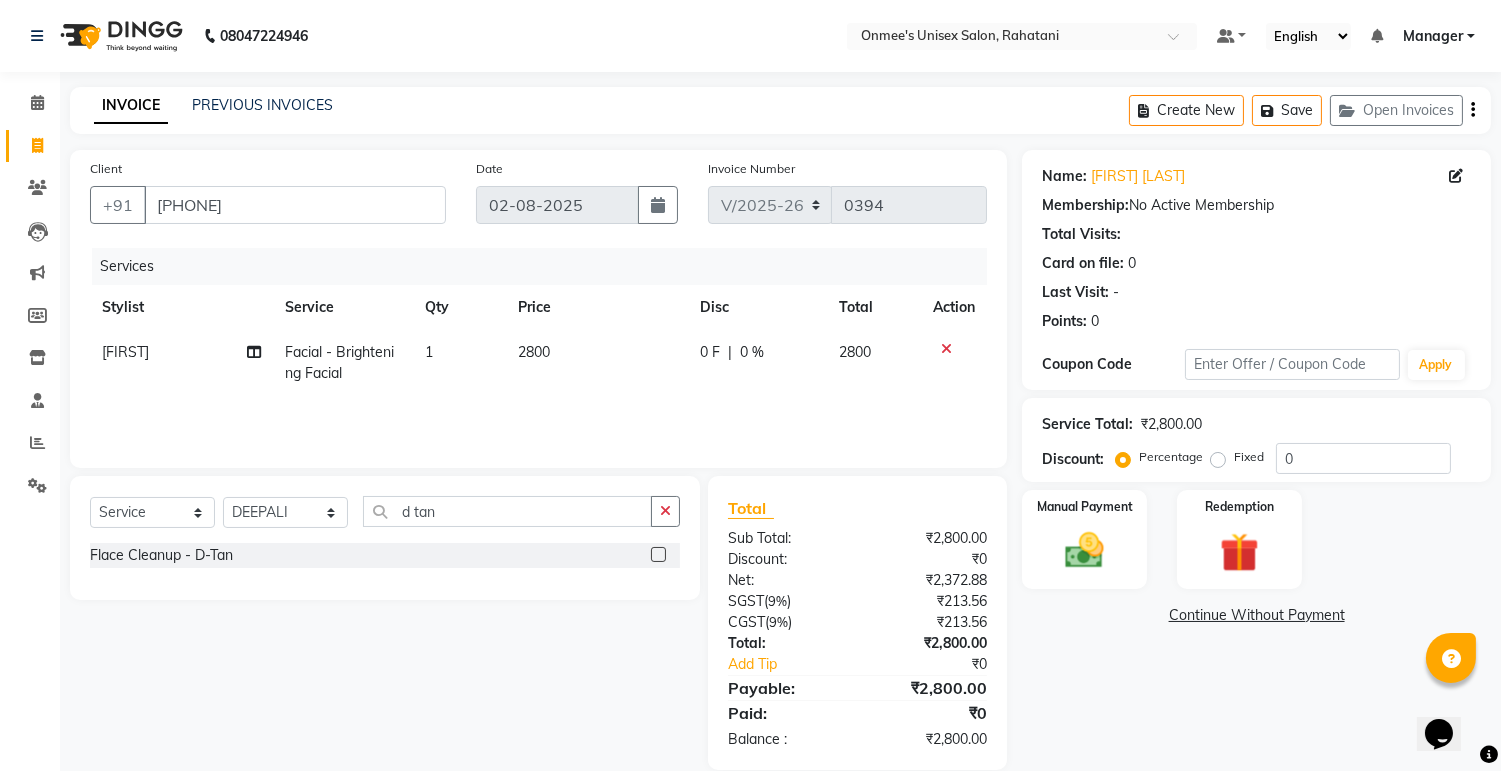click 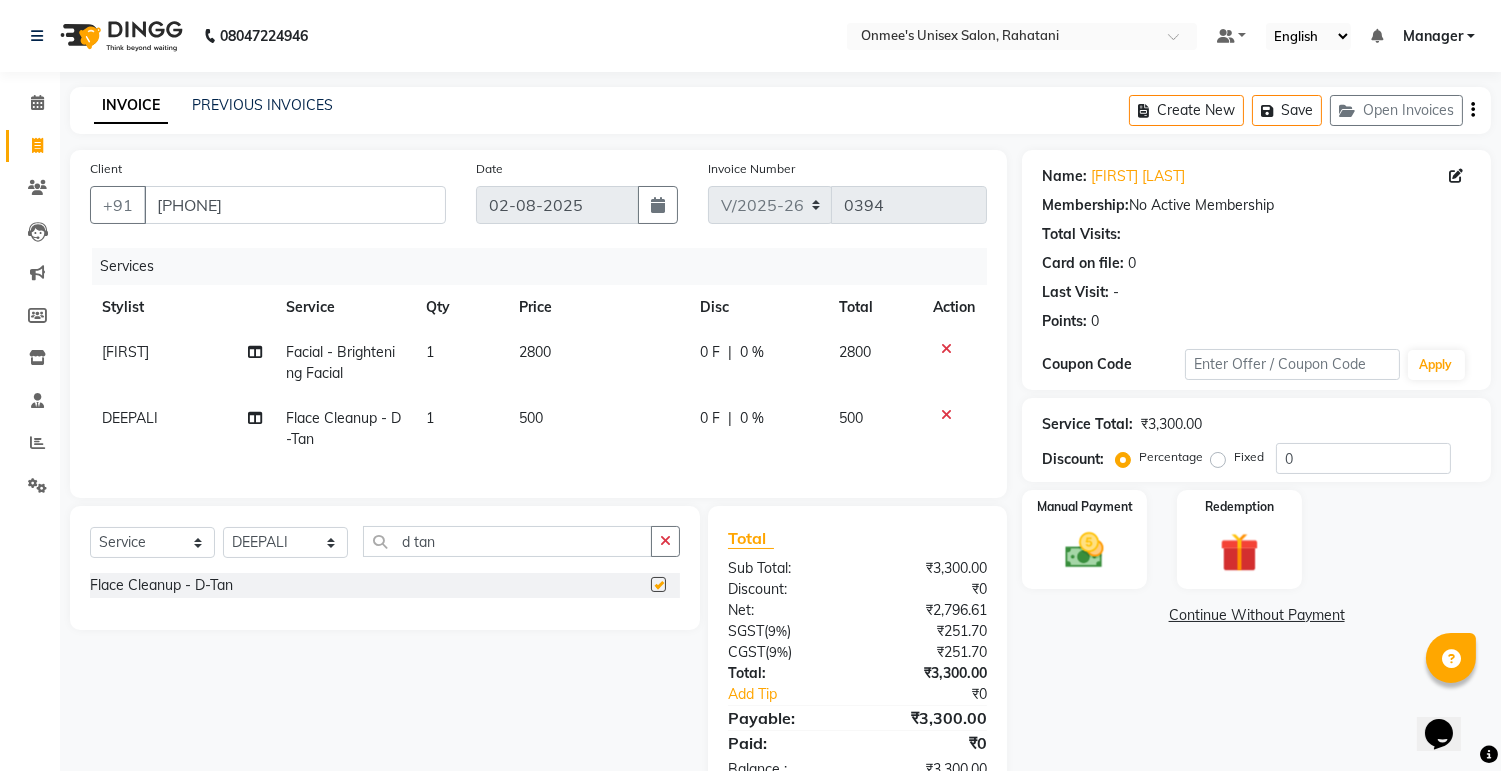 checkbox on "false" 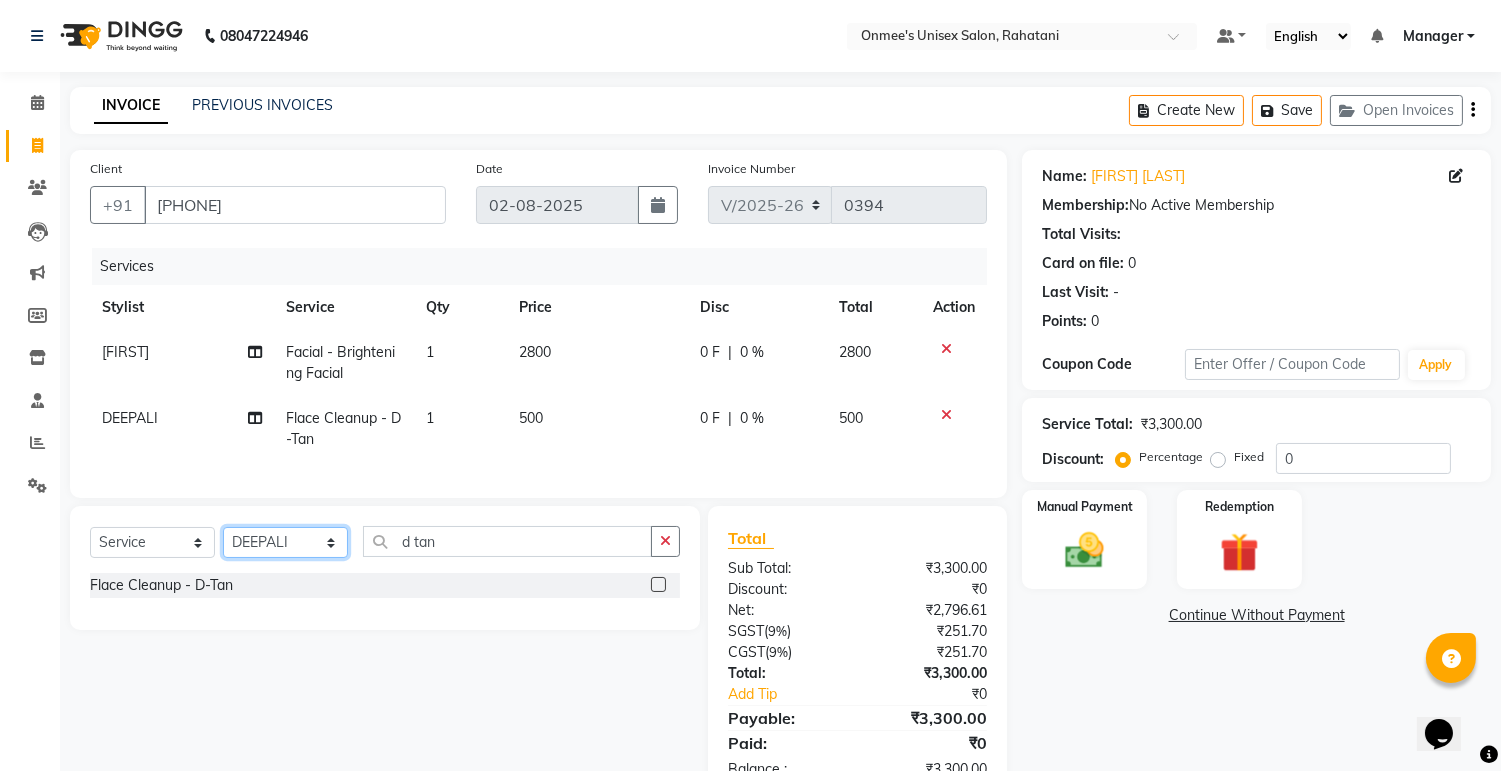 click on "Select Stylist ashim DEEPALI Ekrorla kapingshang Manager onmi pampam POKMI priya RANI ruhi SHINMUNGLA THANSHOK YUIMI" 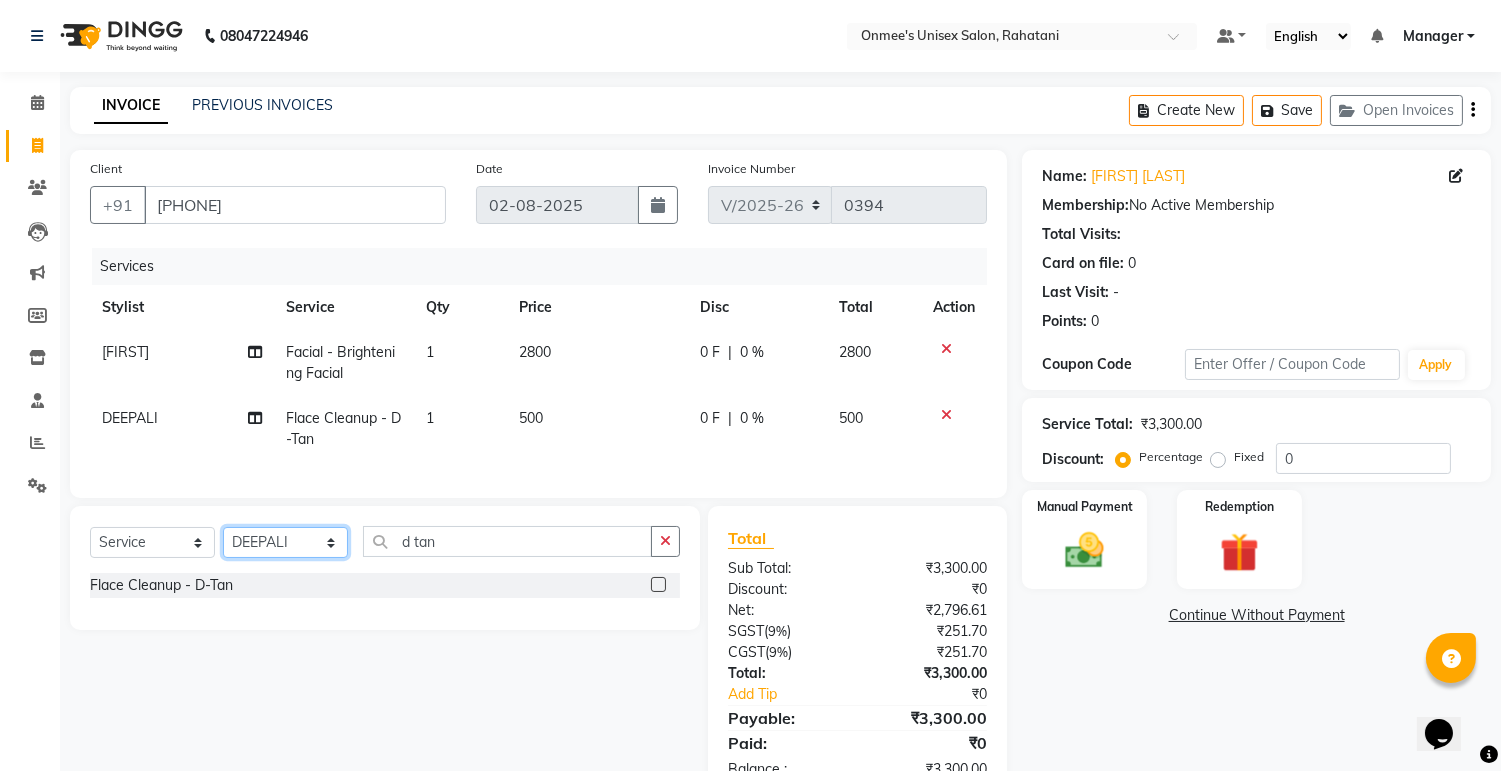 select on "85454" 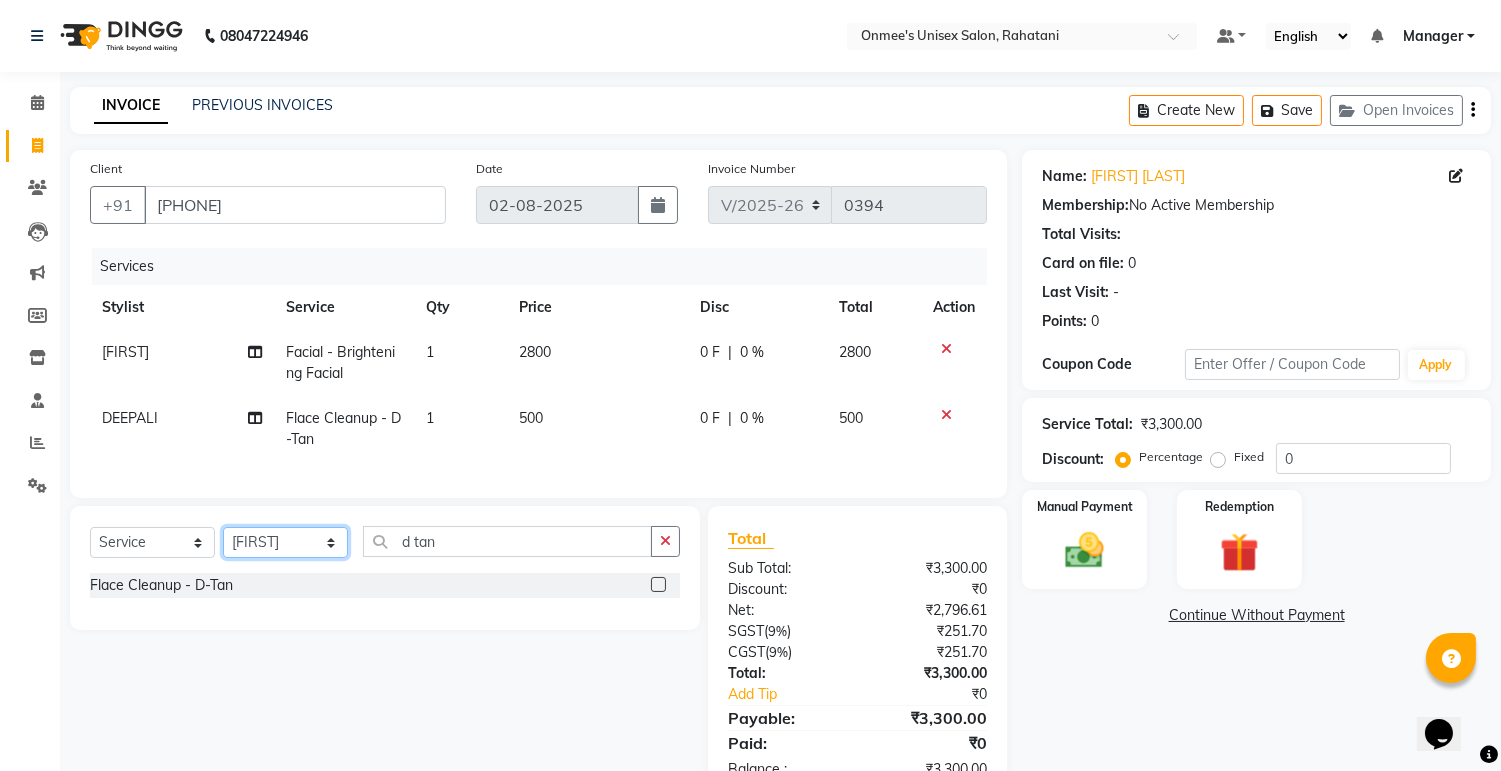 click on "Select Stylist ashim DEEPALI Ekrorla kapingshang Manager onmi pampam POKMI priya RANI ruhi SHINMUNGLA THANSHOK YUIMI" 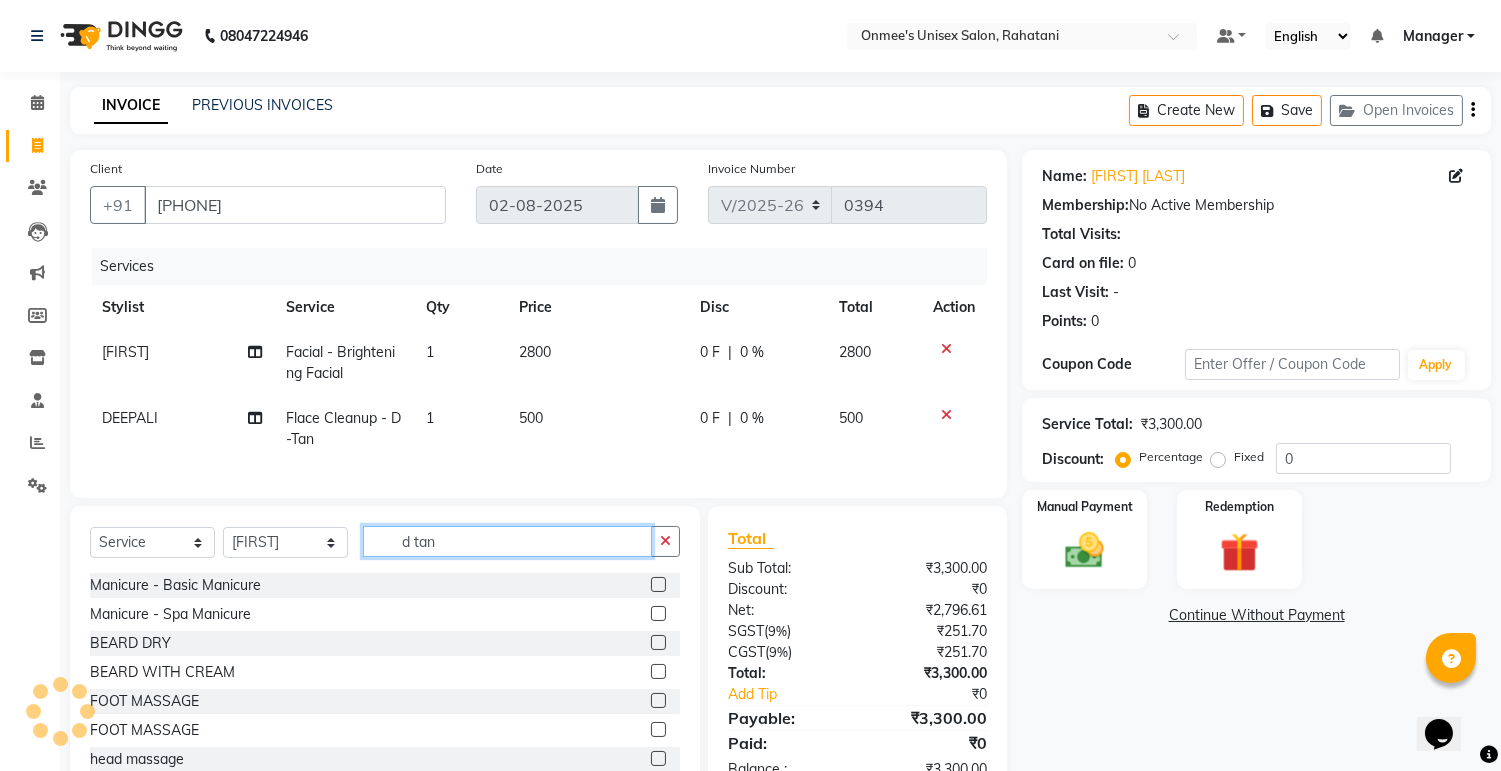 click on "d tan" 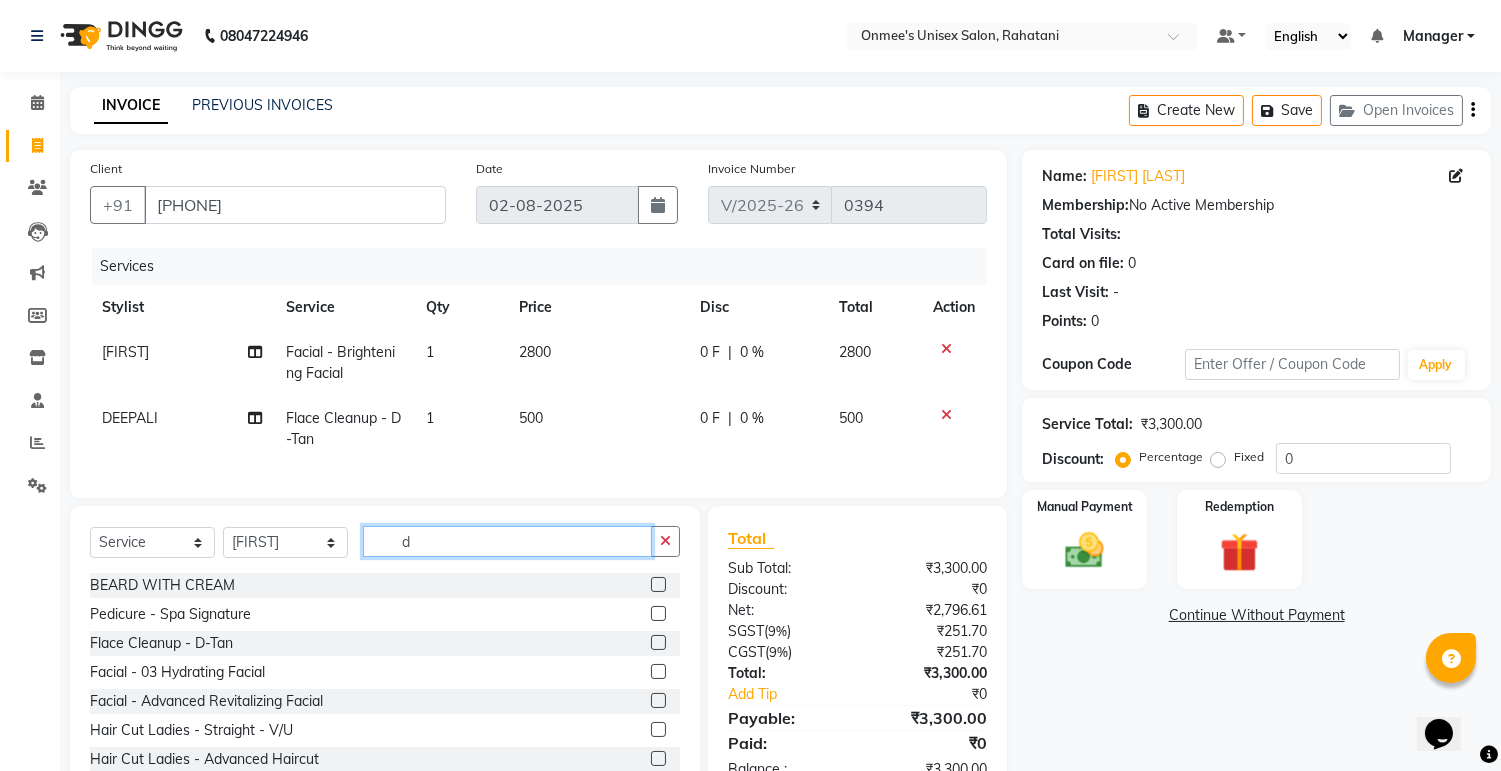 type on "d" 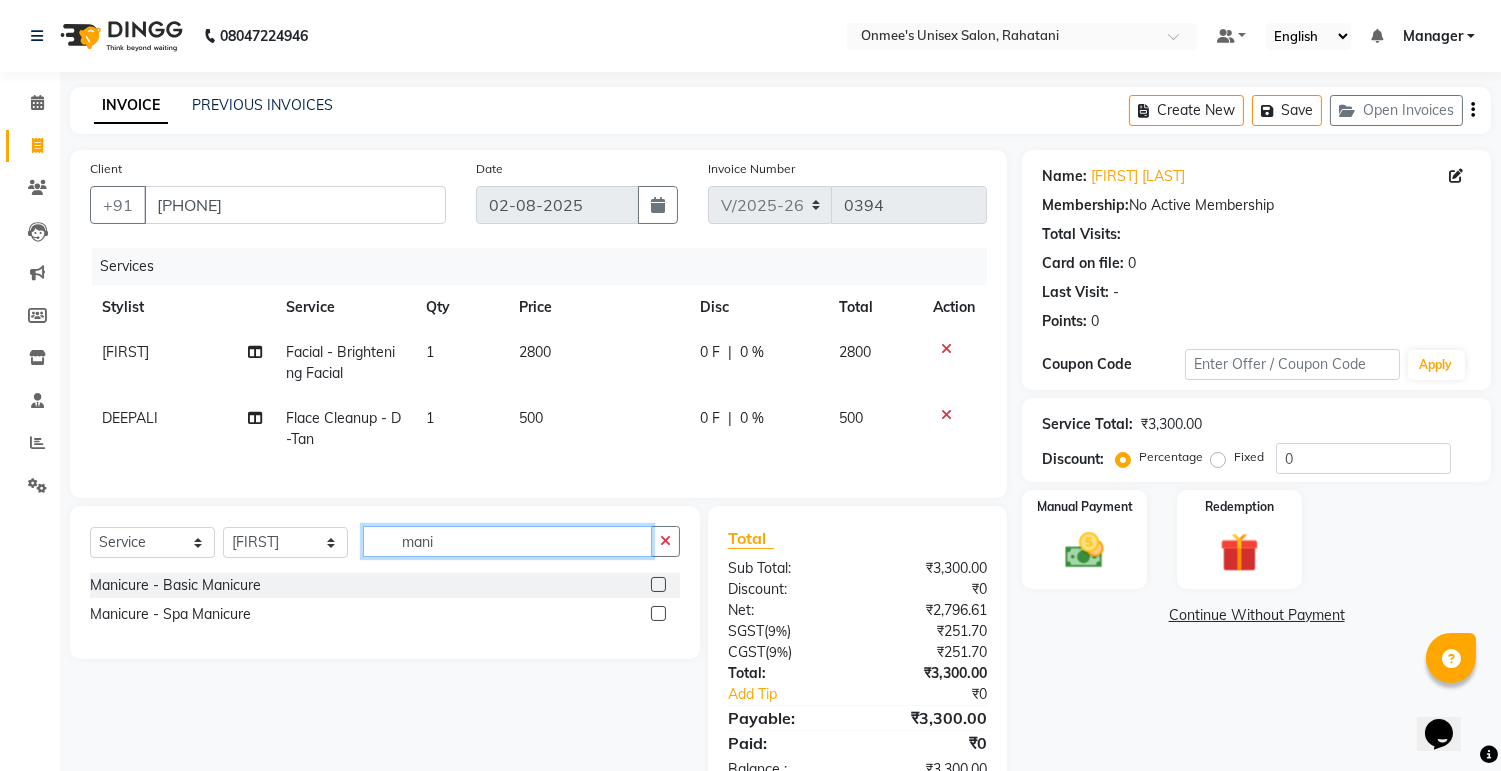 type on "mani" 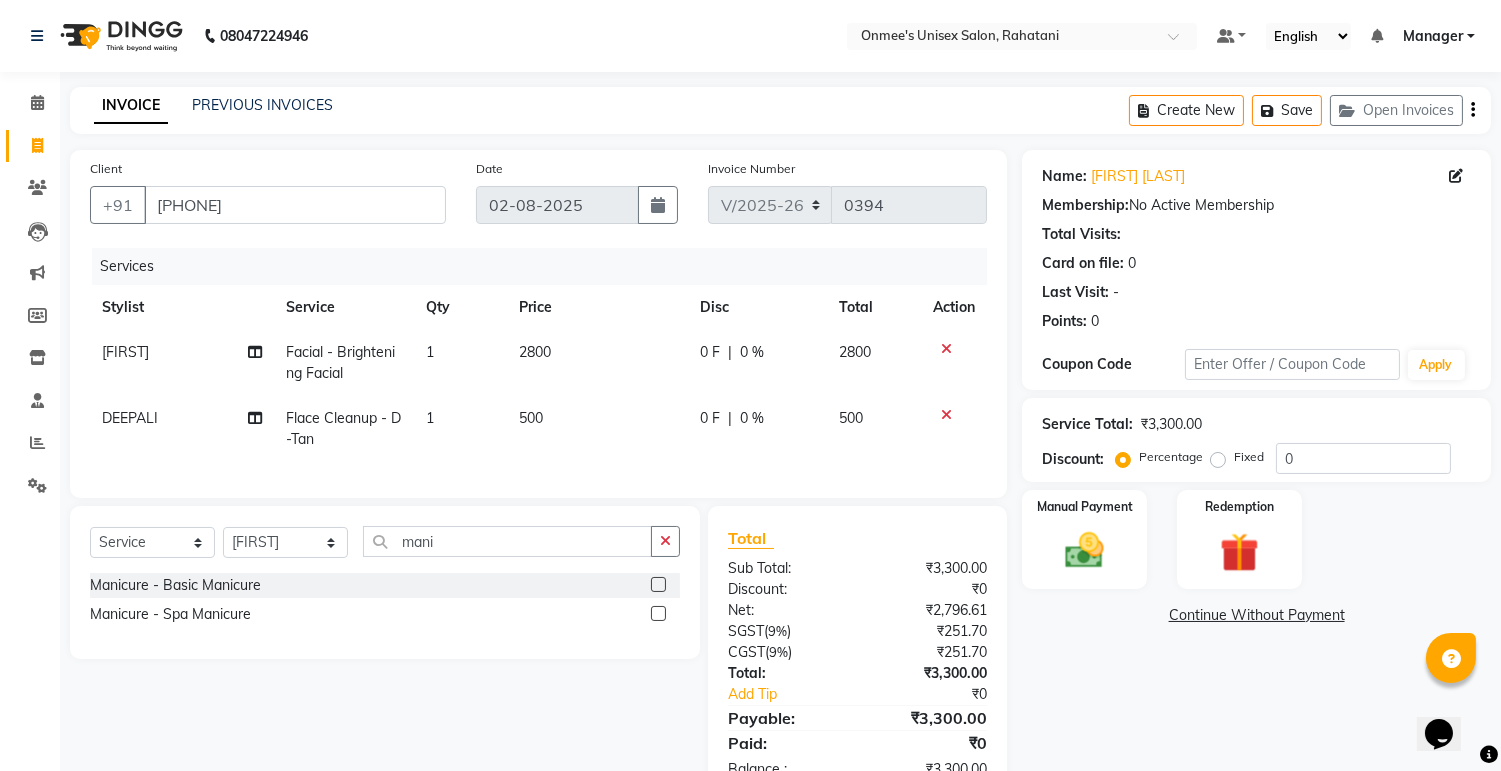 click 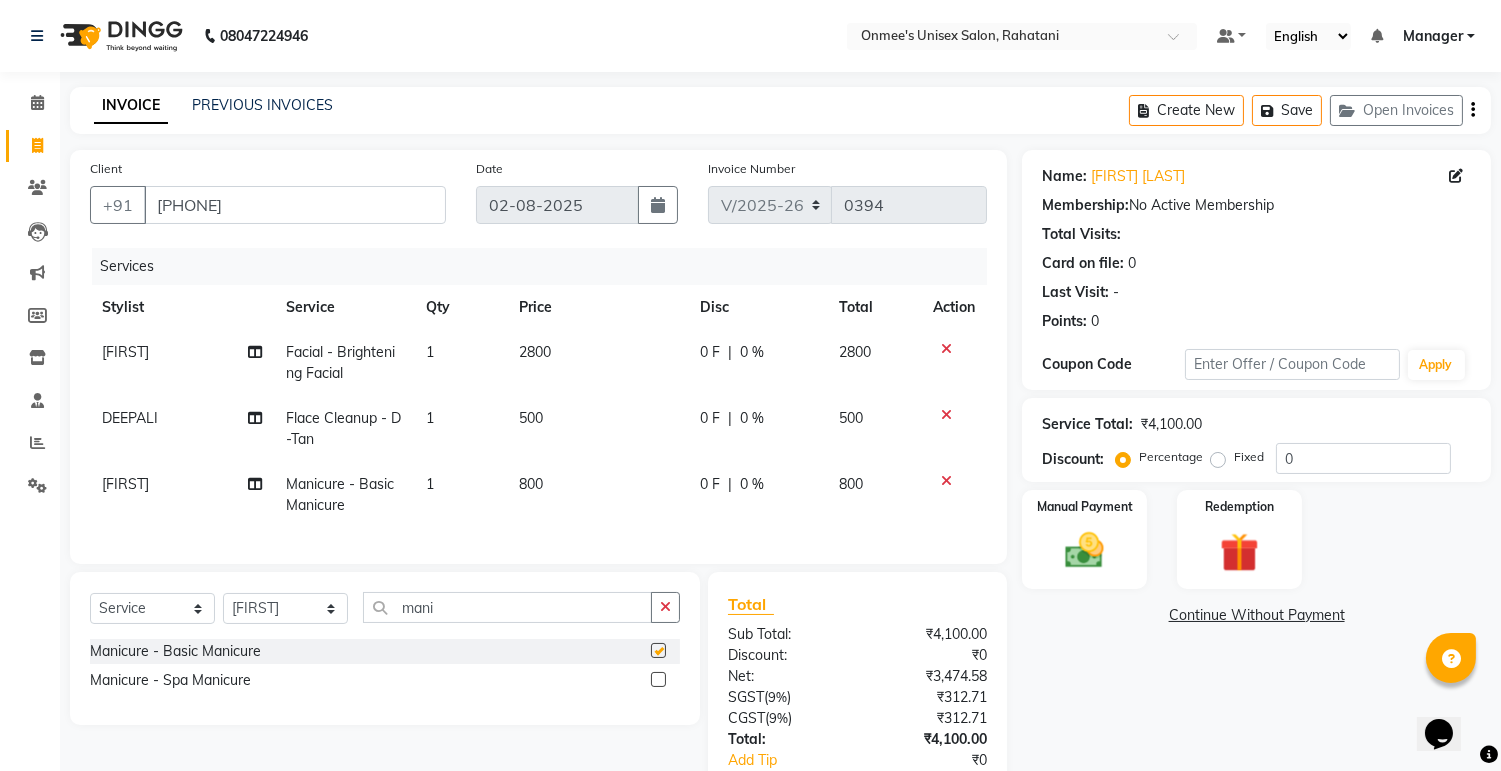 checkbox on "false" 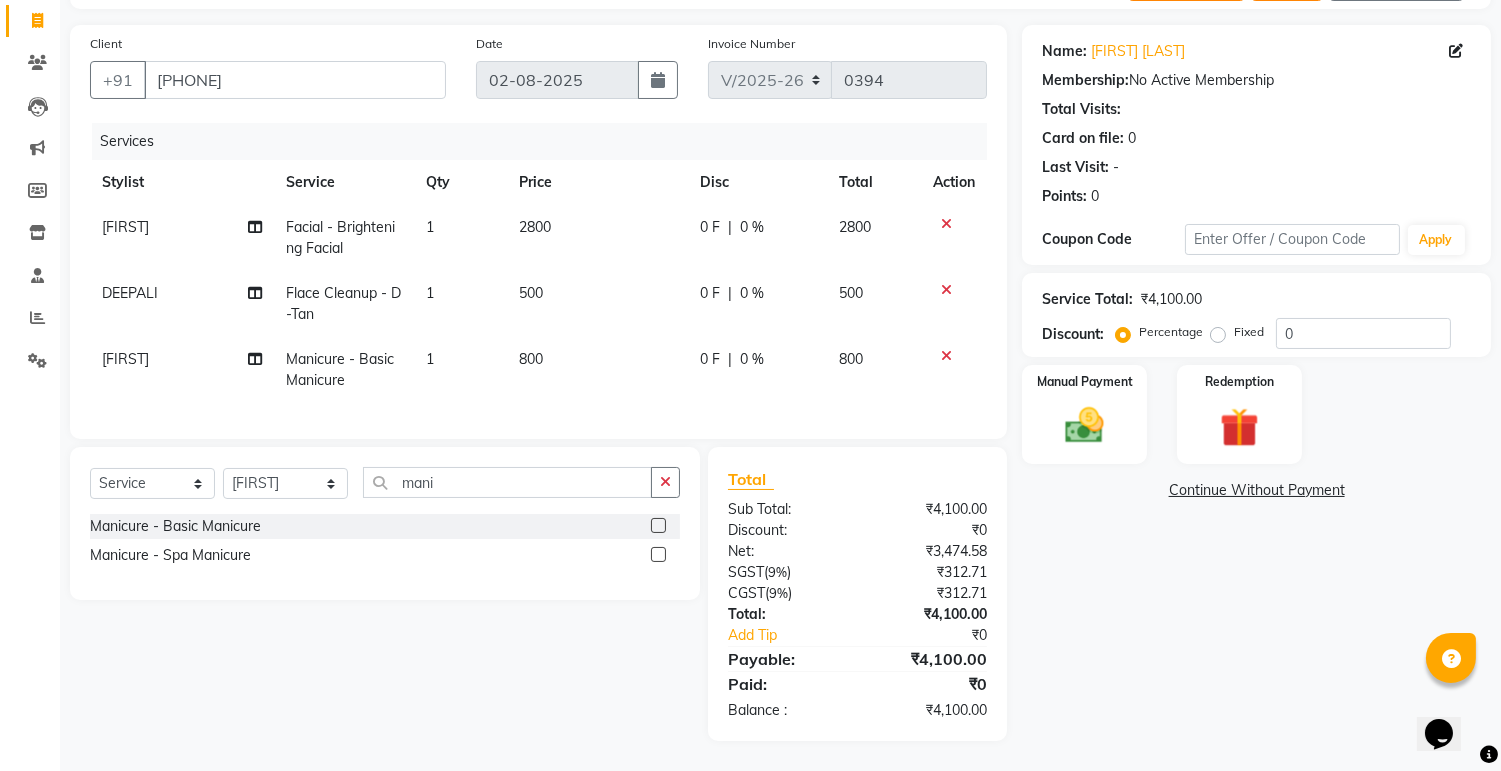 scroll, scrollTop: 142, scrollLeft: 0, axis: vertical 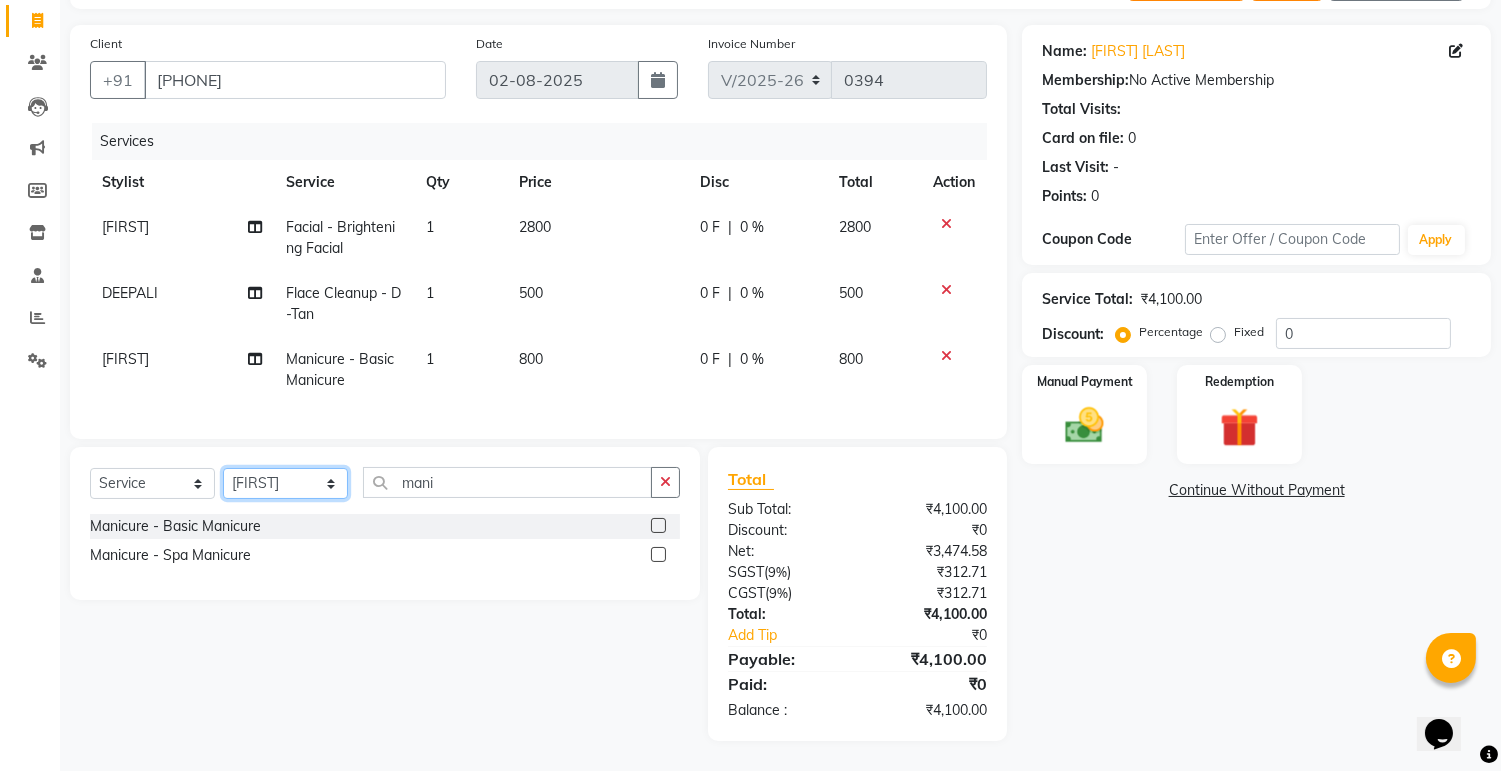 click on "Select Stylist ashim DEEPALI Ekrorla kapingshang Manager onmi pampam POKMI priya RANI ruhi SHINMUNGLA THANSHOK YUIMI" 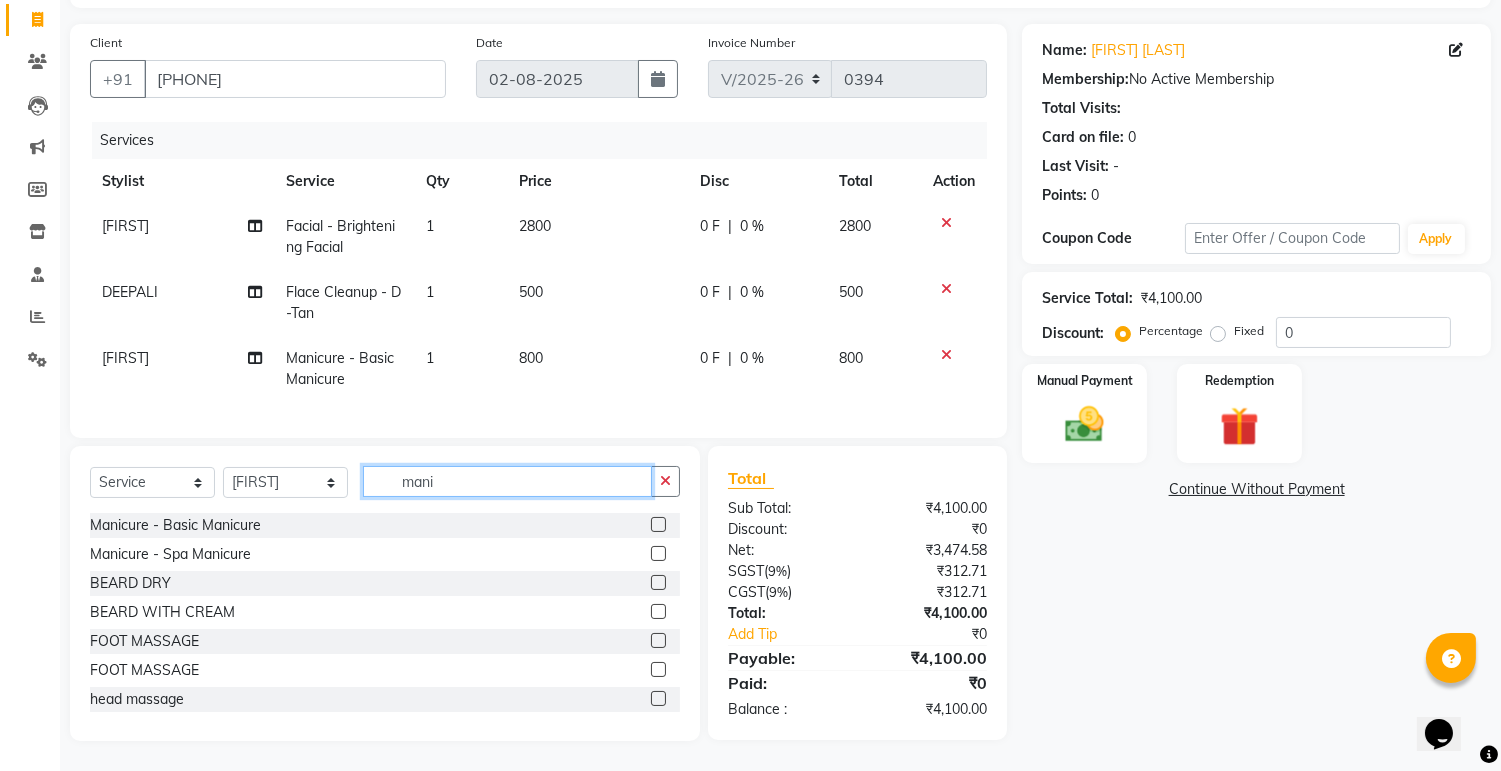 click on "mani" 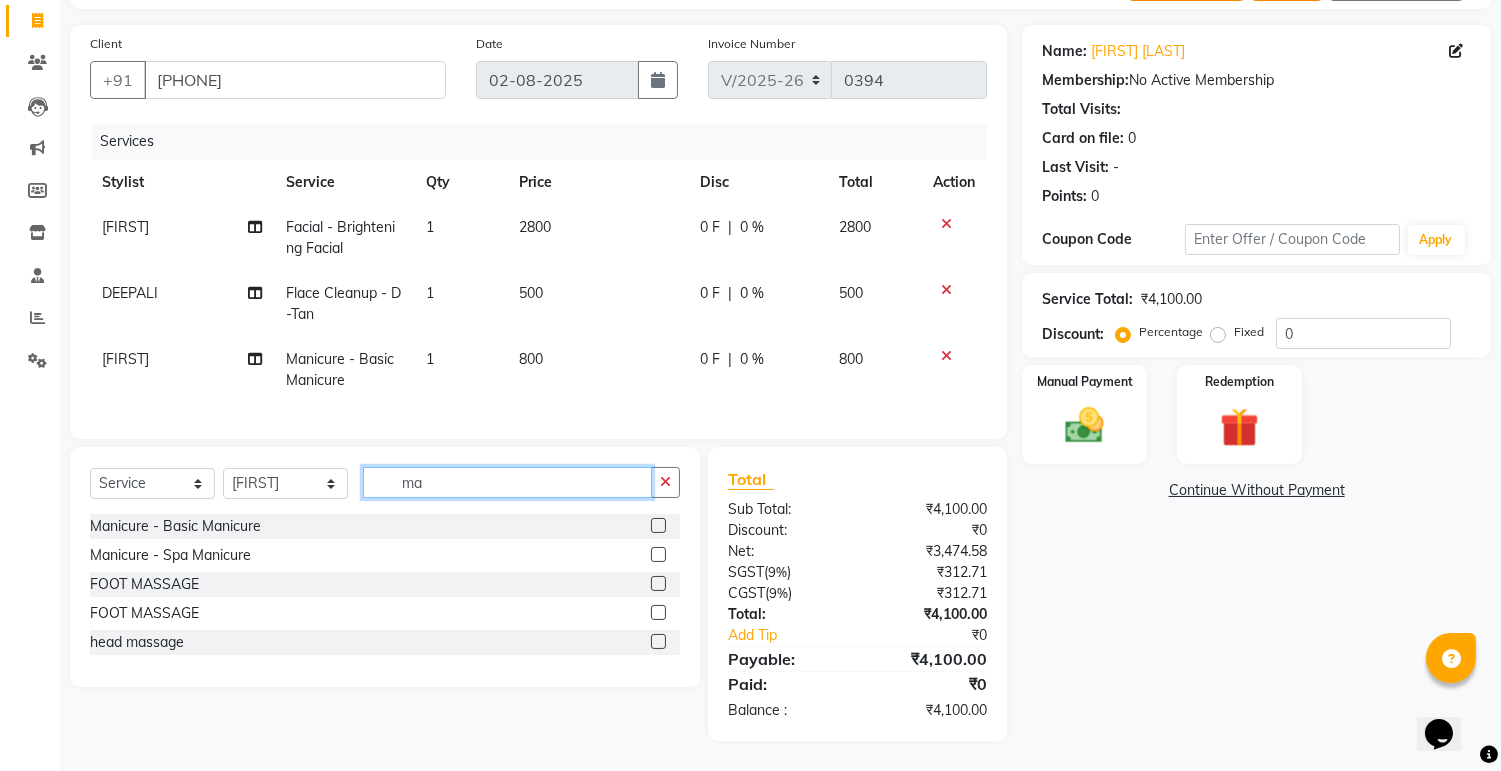 type on "m" 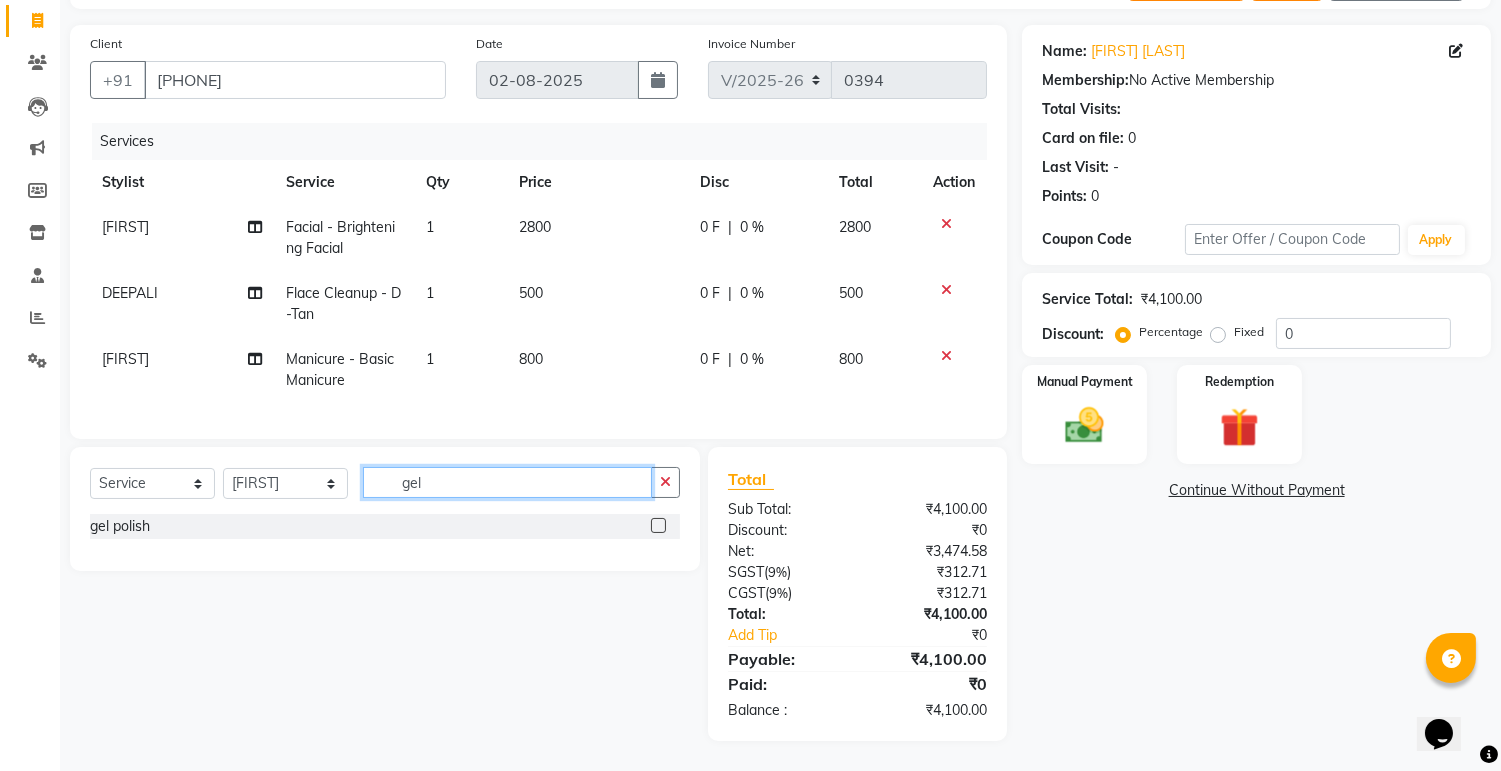 type on "gel" 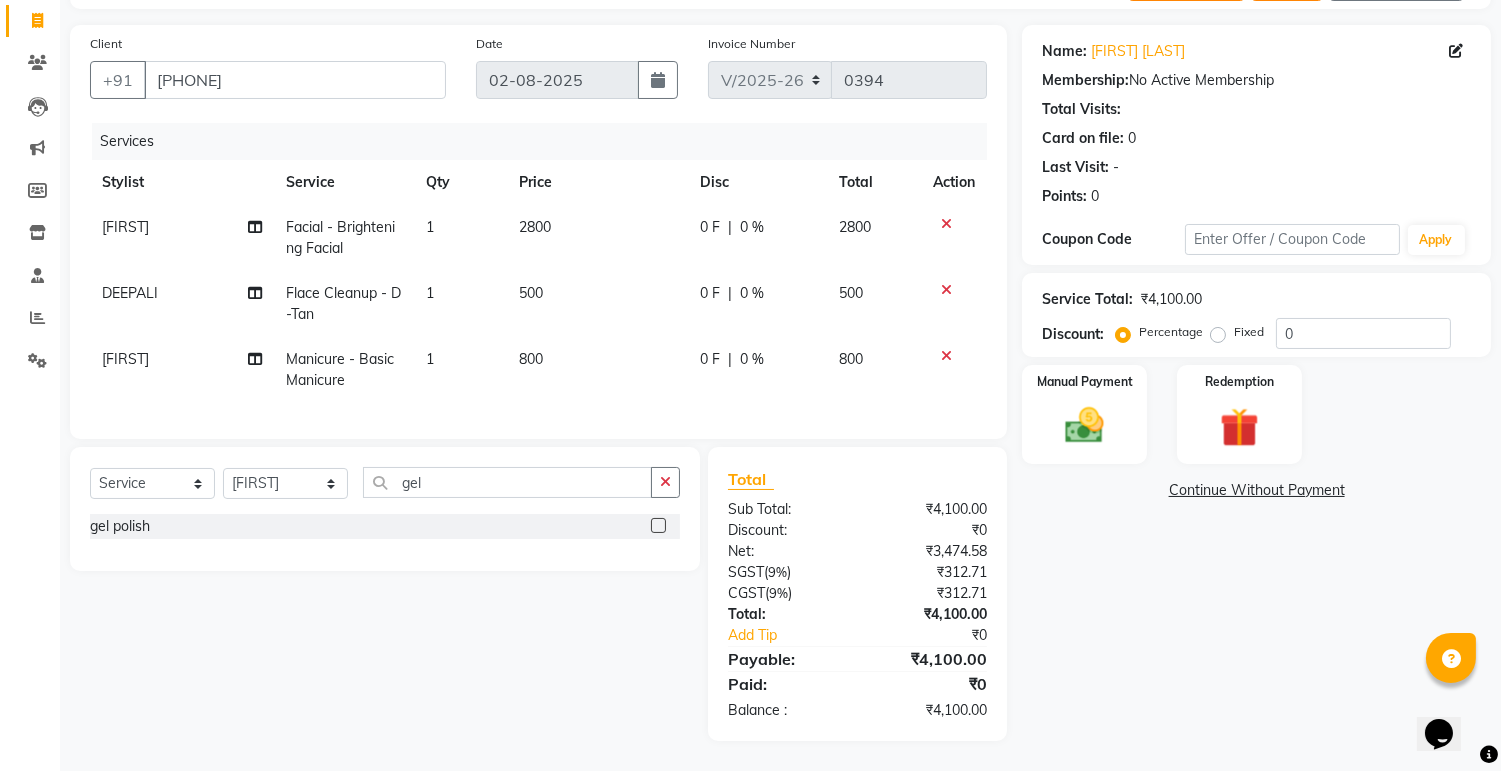 click 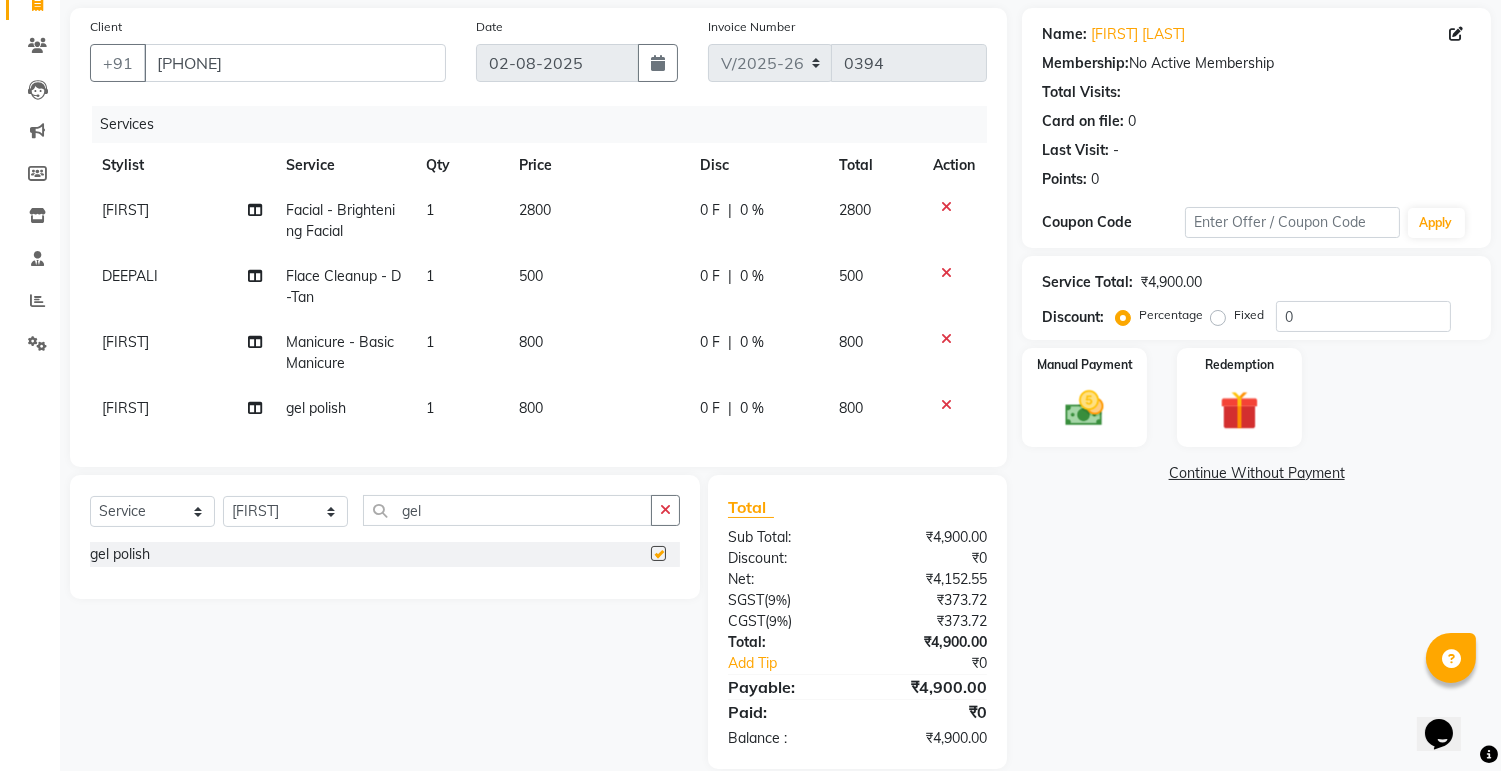 checkbox on "false" 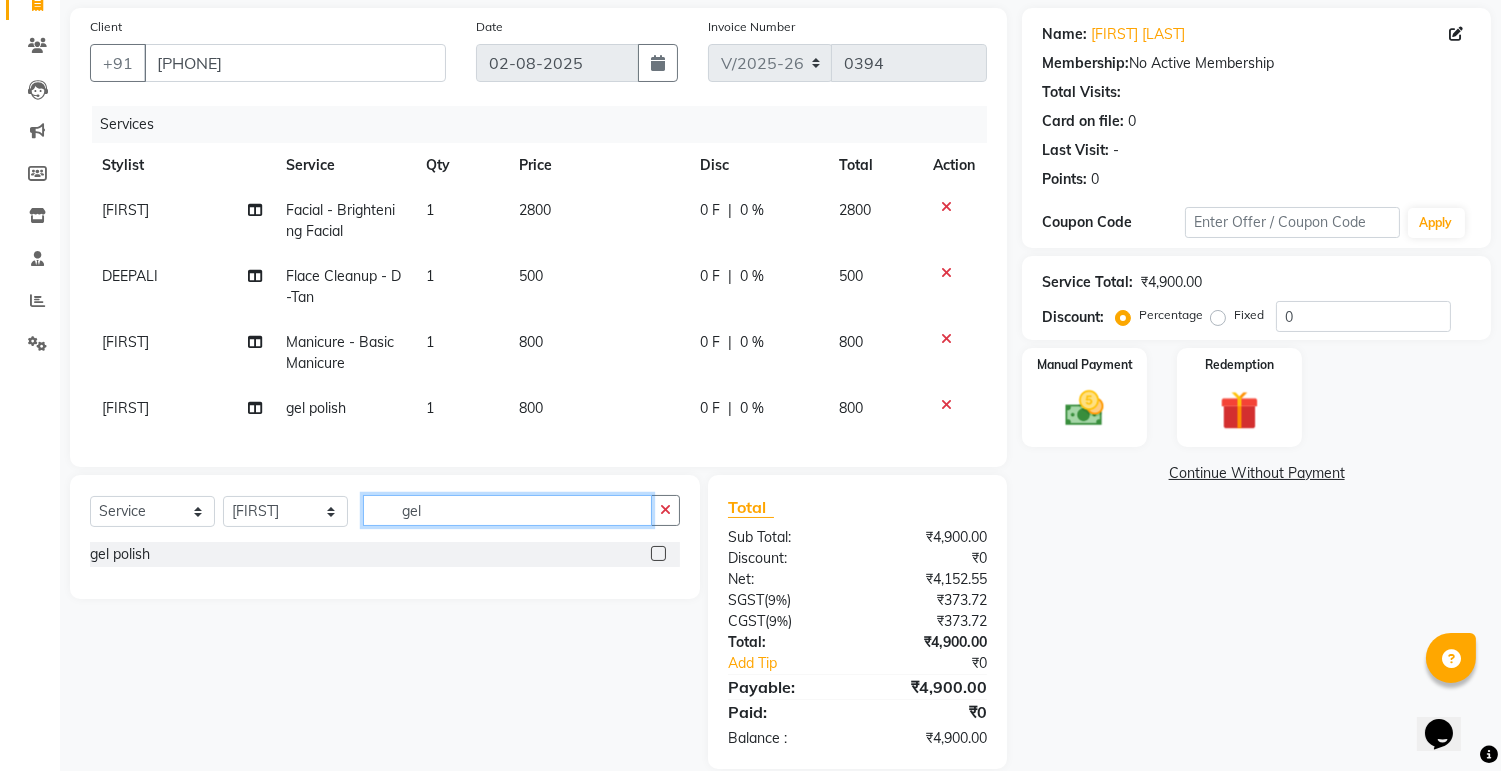 click on "gel" 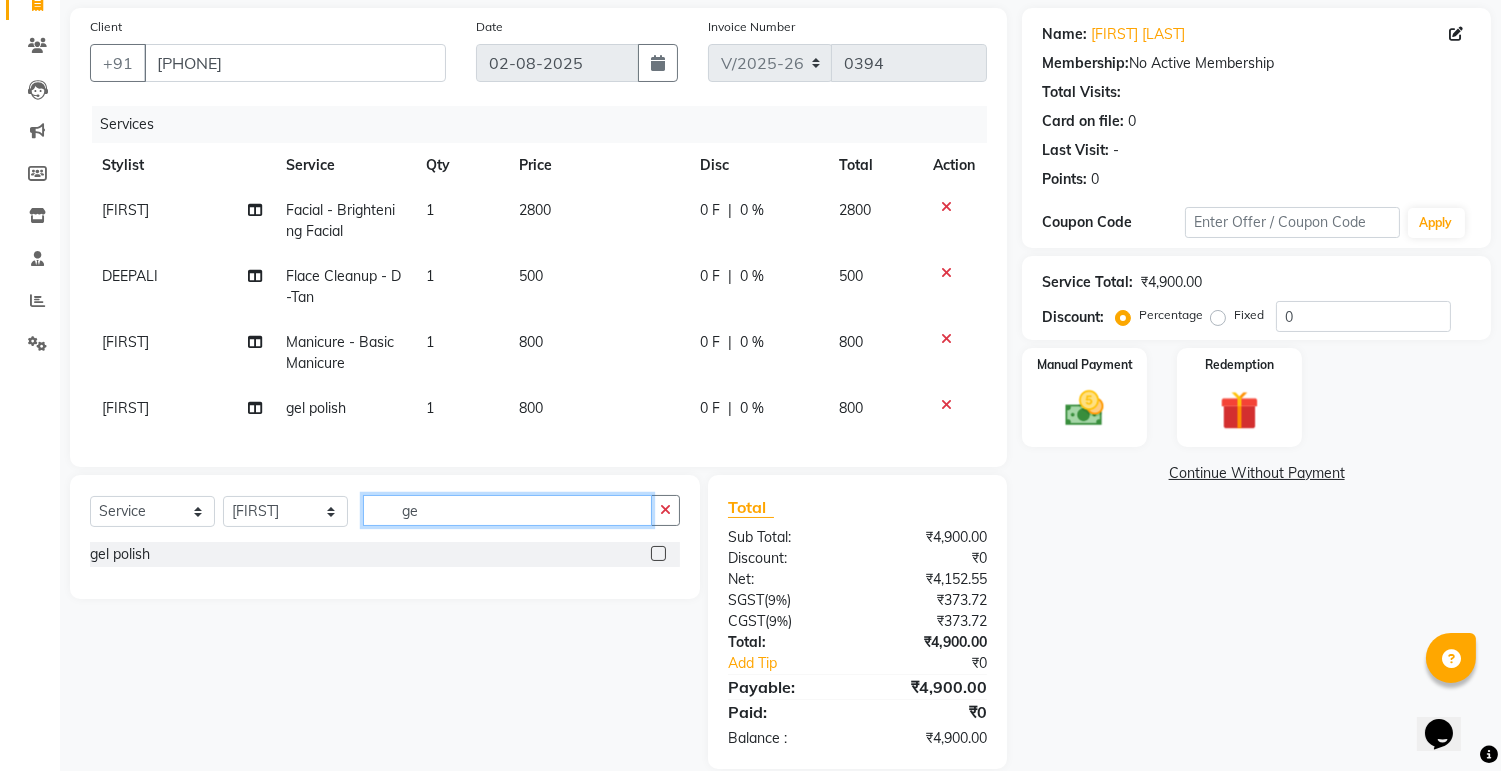 type on "g" 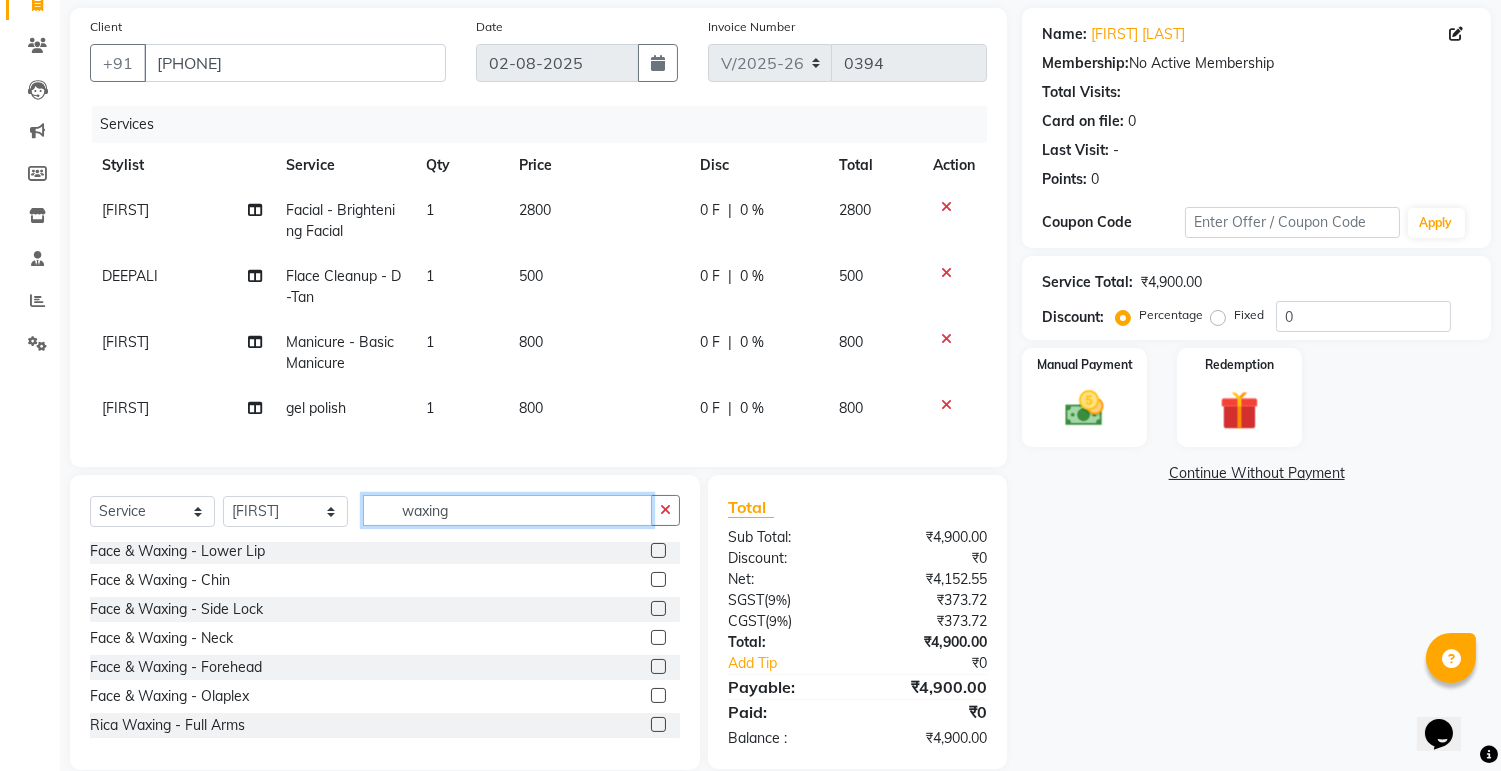 scroll, scrollTop: 111, scrollLeft: 0, axis: vertical 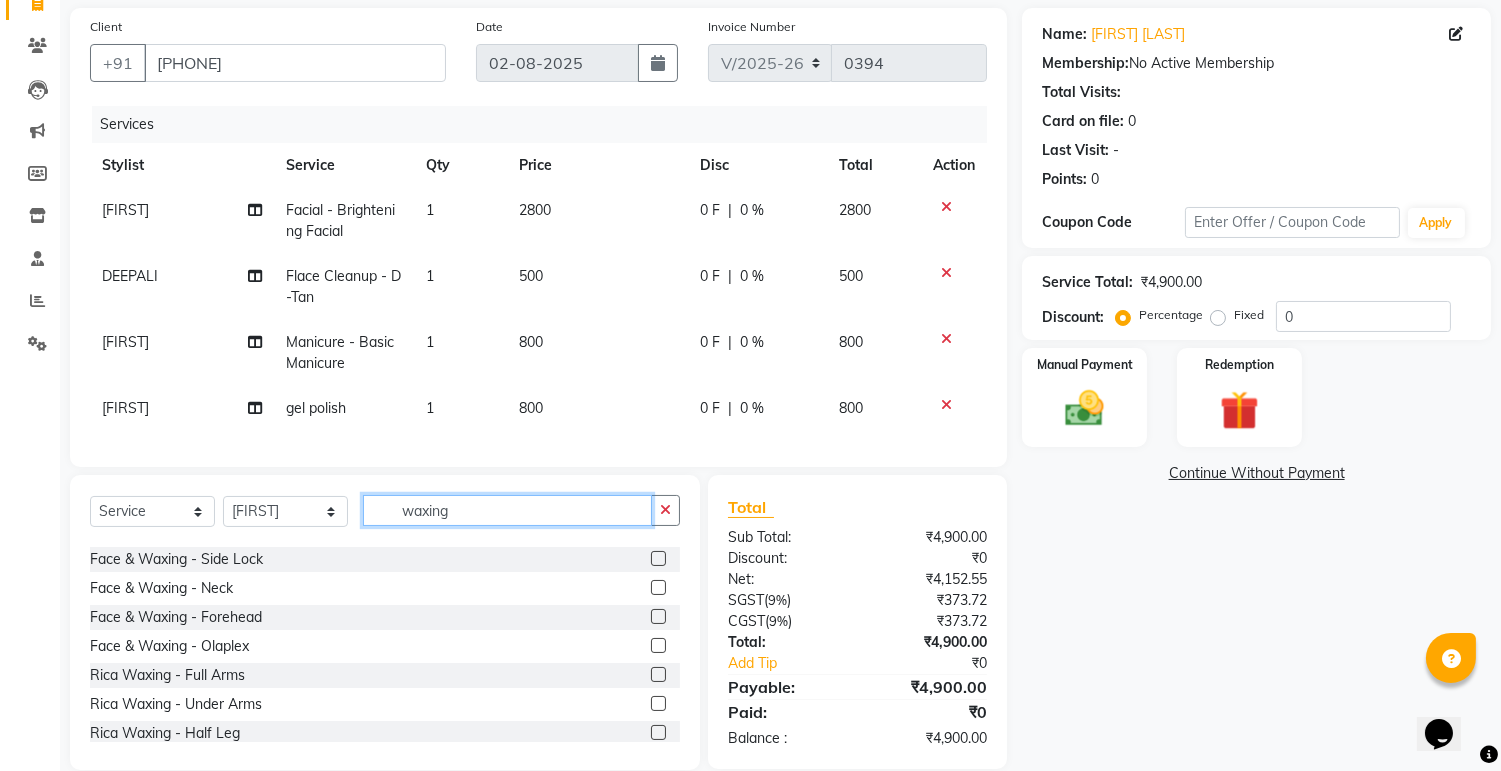 type on "waxing" 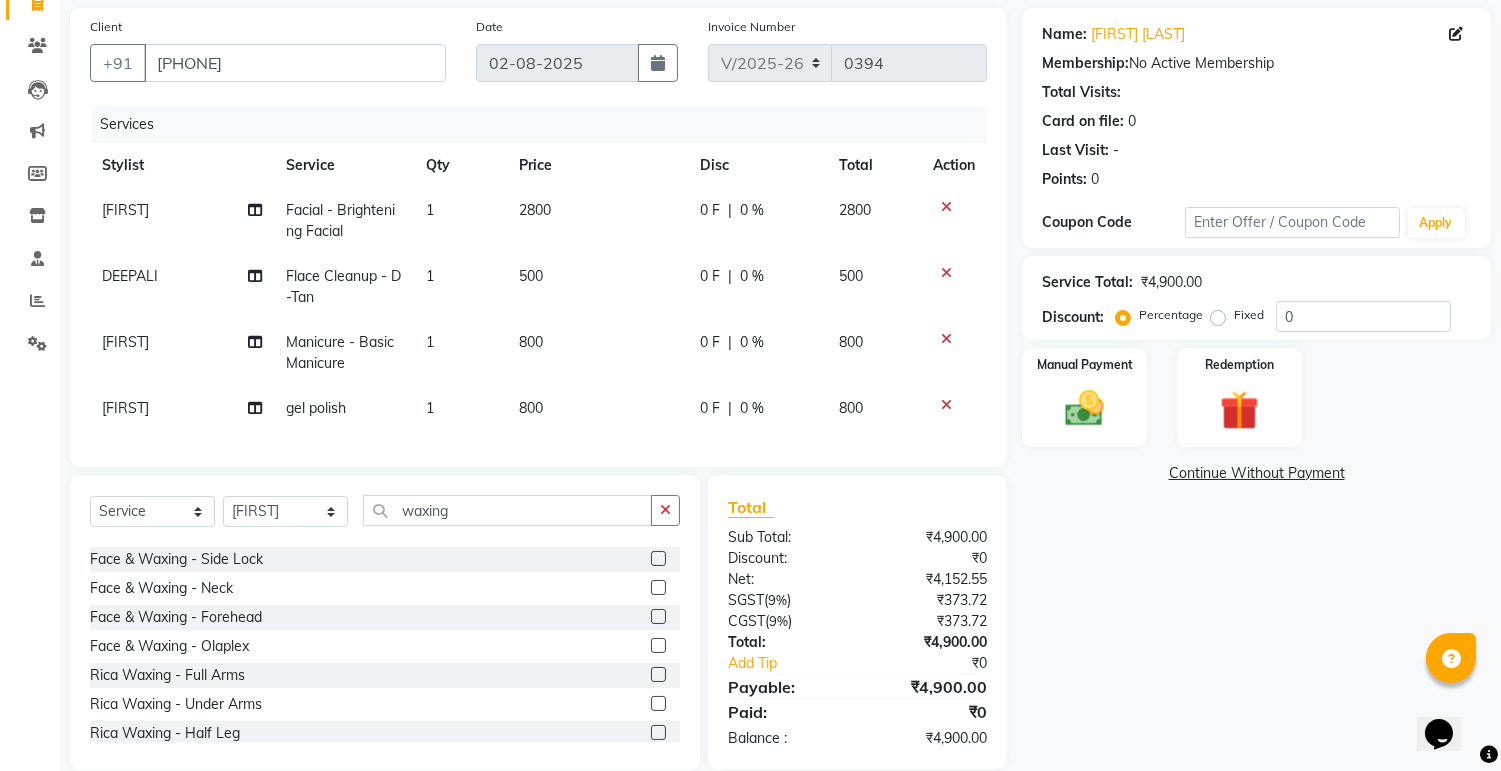 click 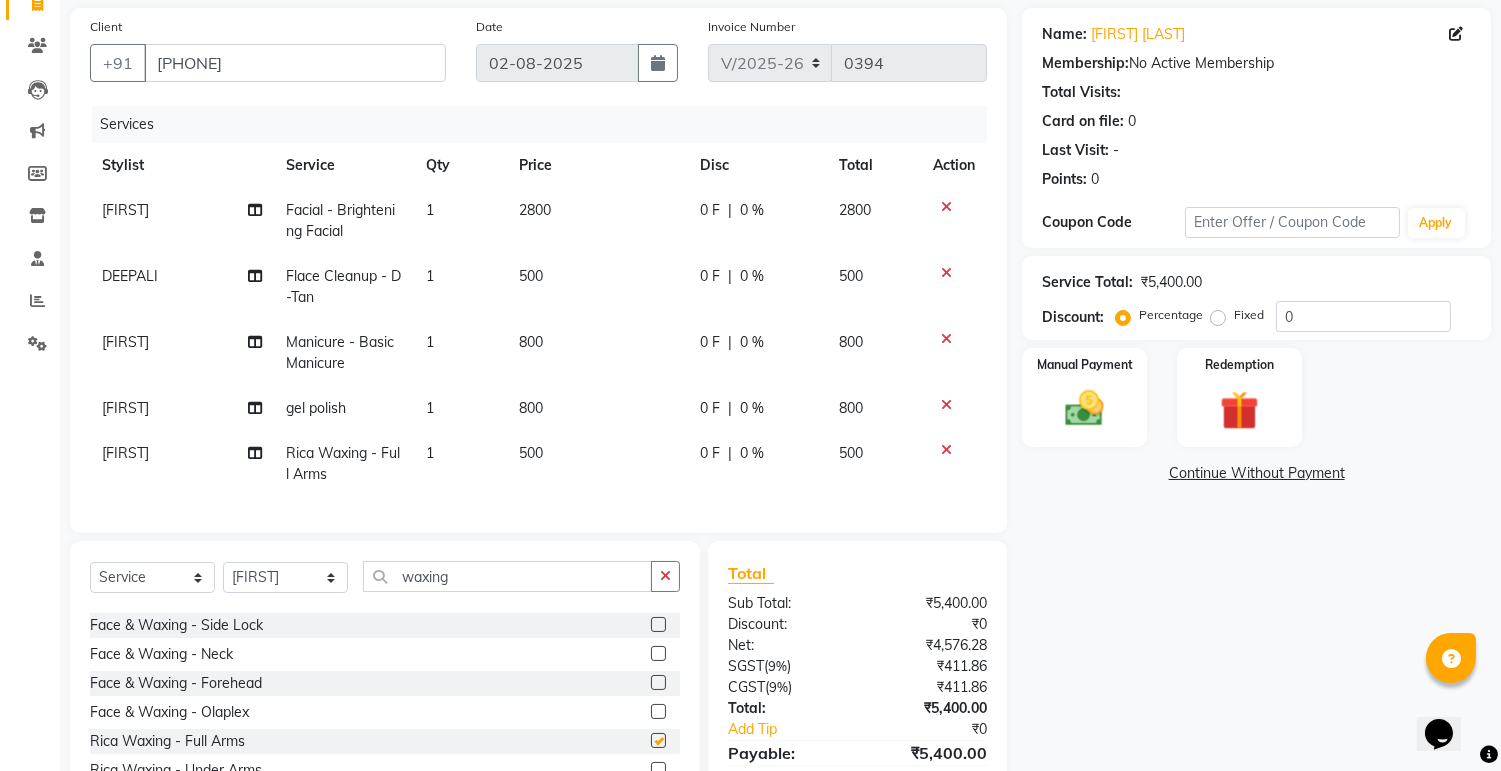 checkbox on "false" 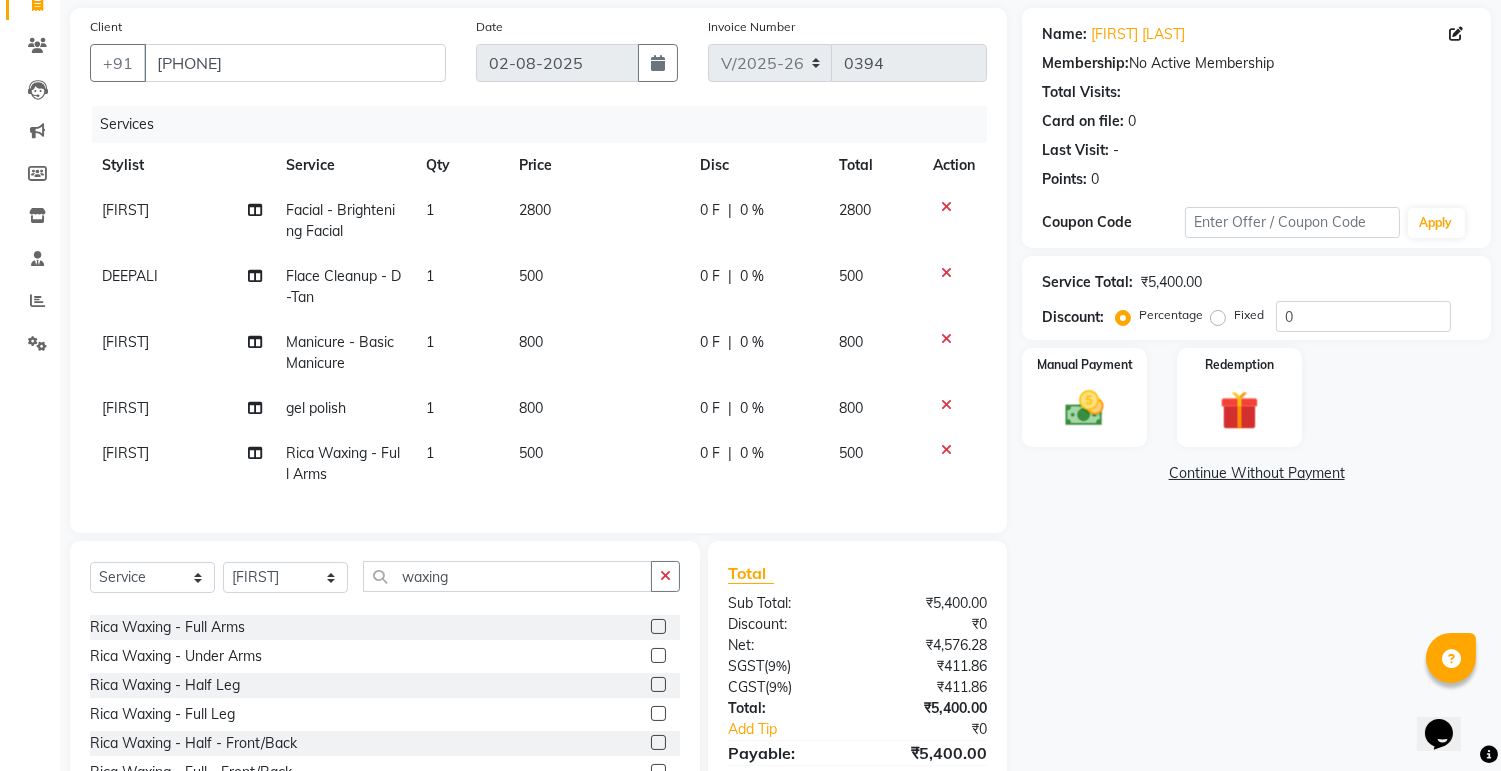 scroll, scrollTop: 234, scrollLeft: 0, axis: vertical 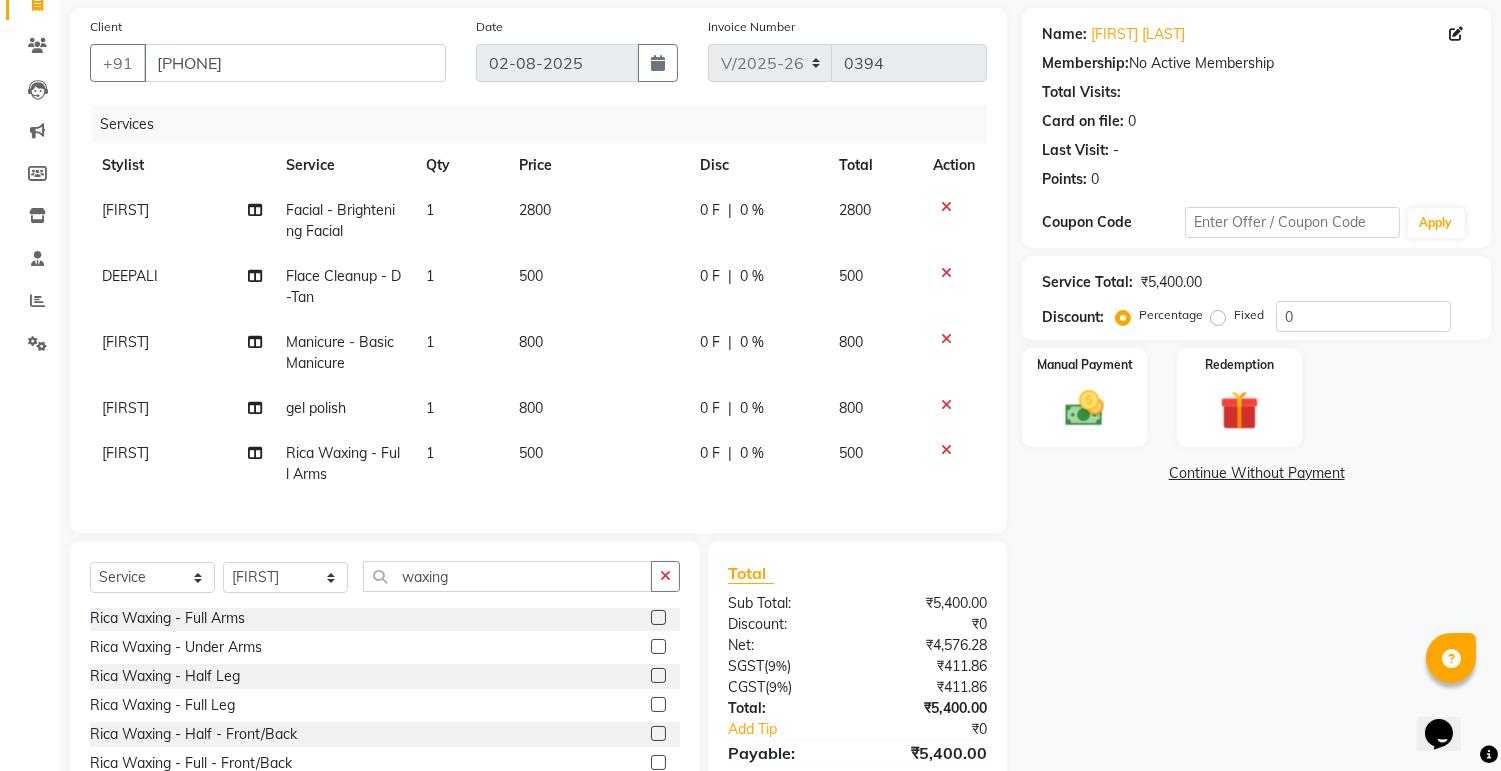 click 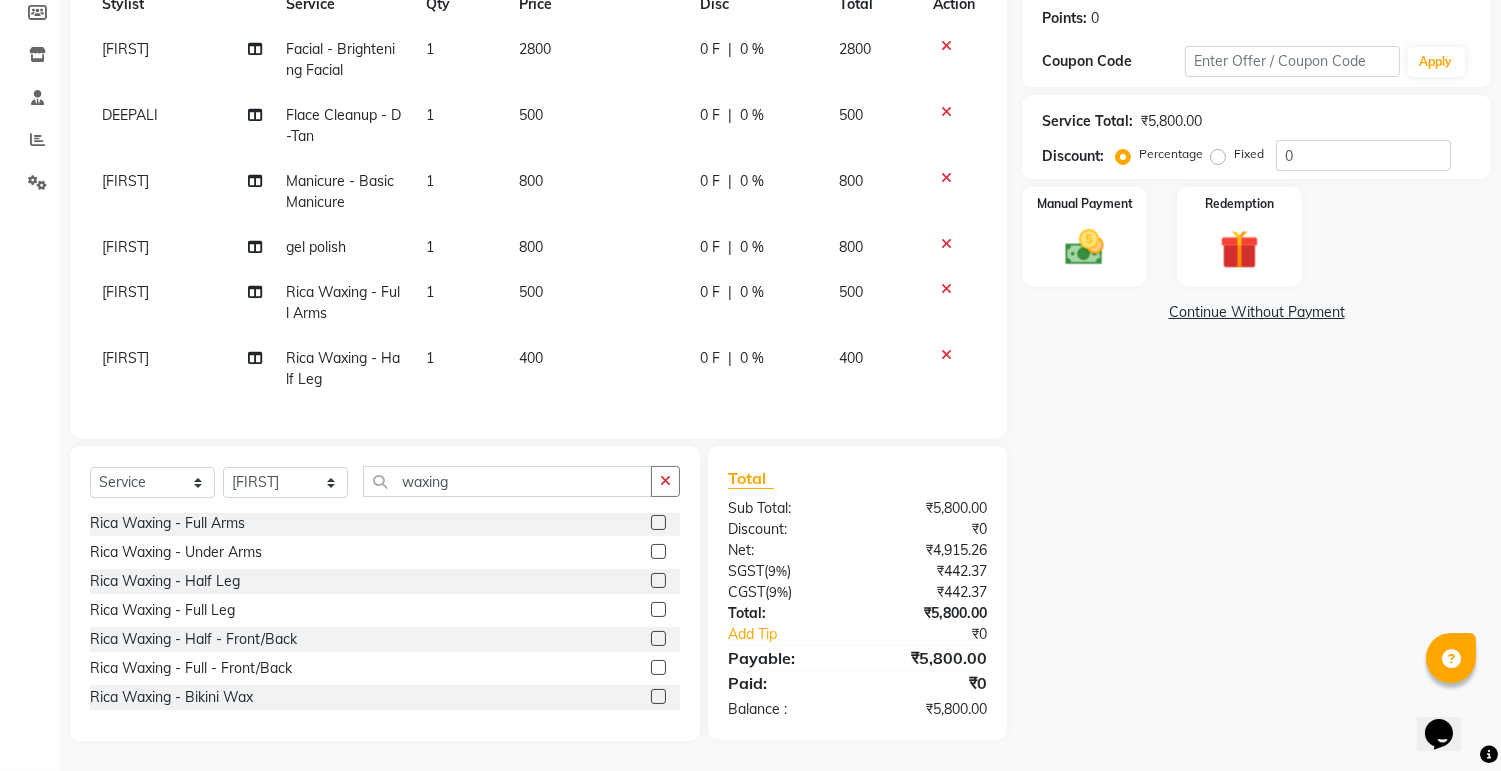 scroll, scrollTop: 320, scrollLeft: 0, axis: vertical 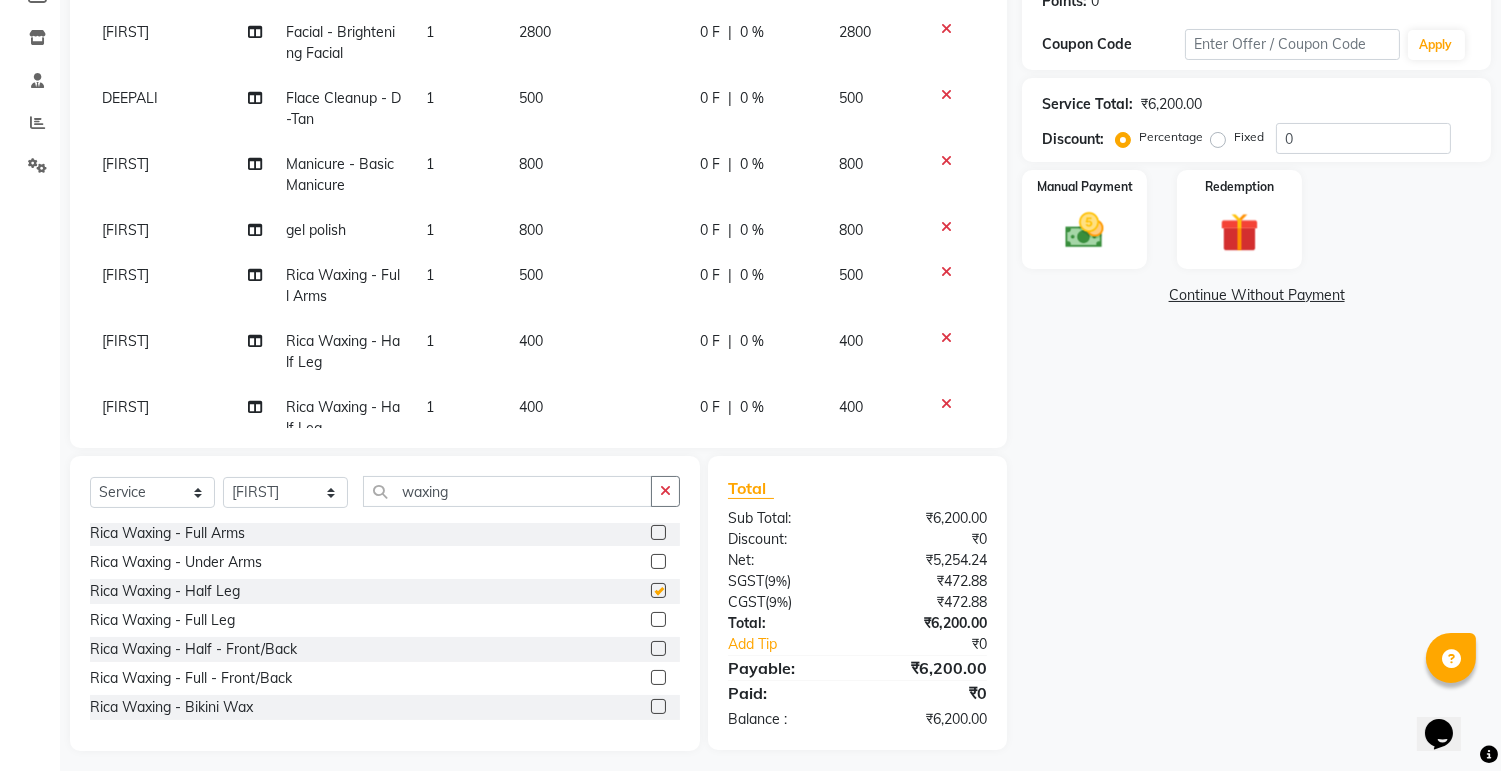 checkbox on "false" 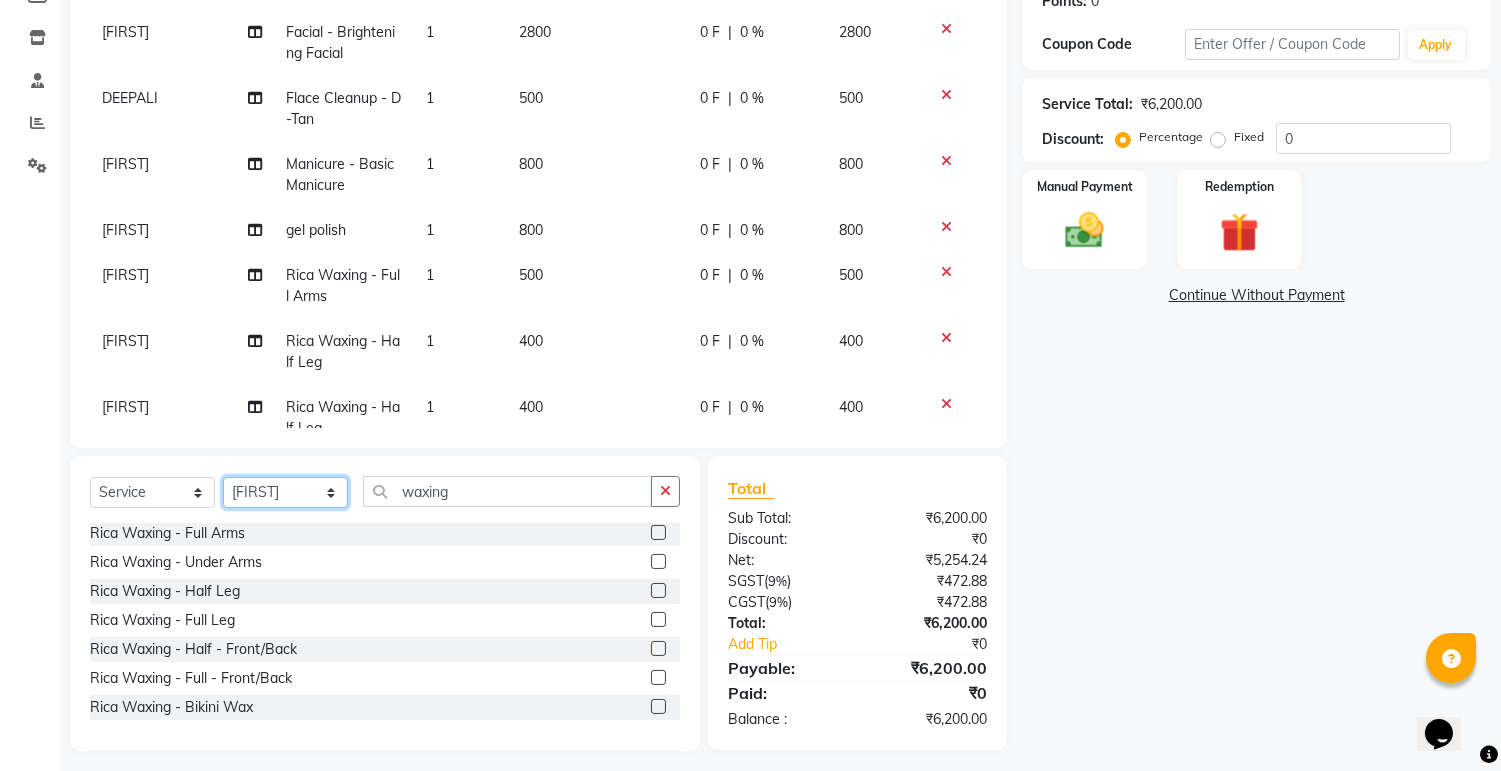 click on "Select Stylist ashim DEEPALI Ekrorla kapingshang Manager onmi pampam POKMI priya RANI ruhi SHINMUNGLA THANSHOK YUIMI" 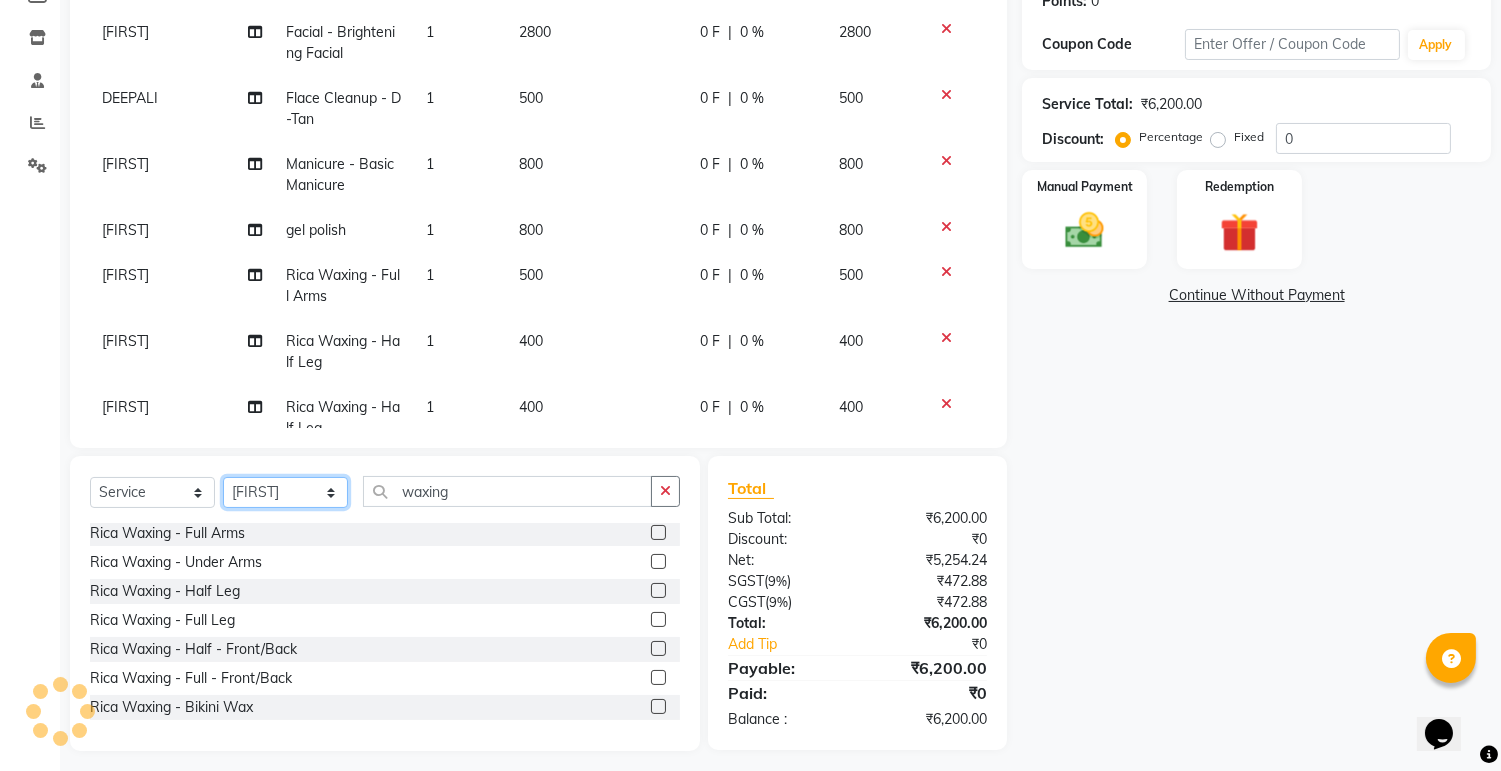 select on "79778" 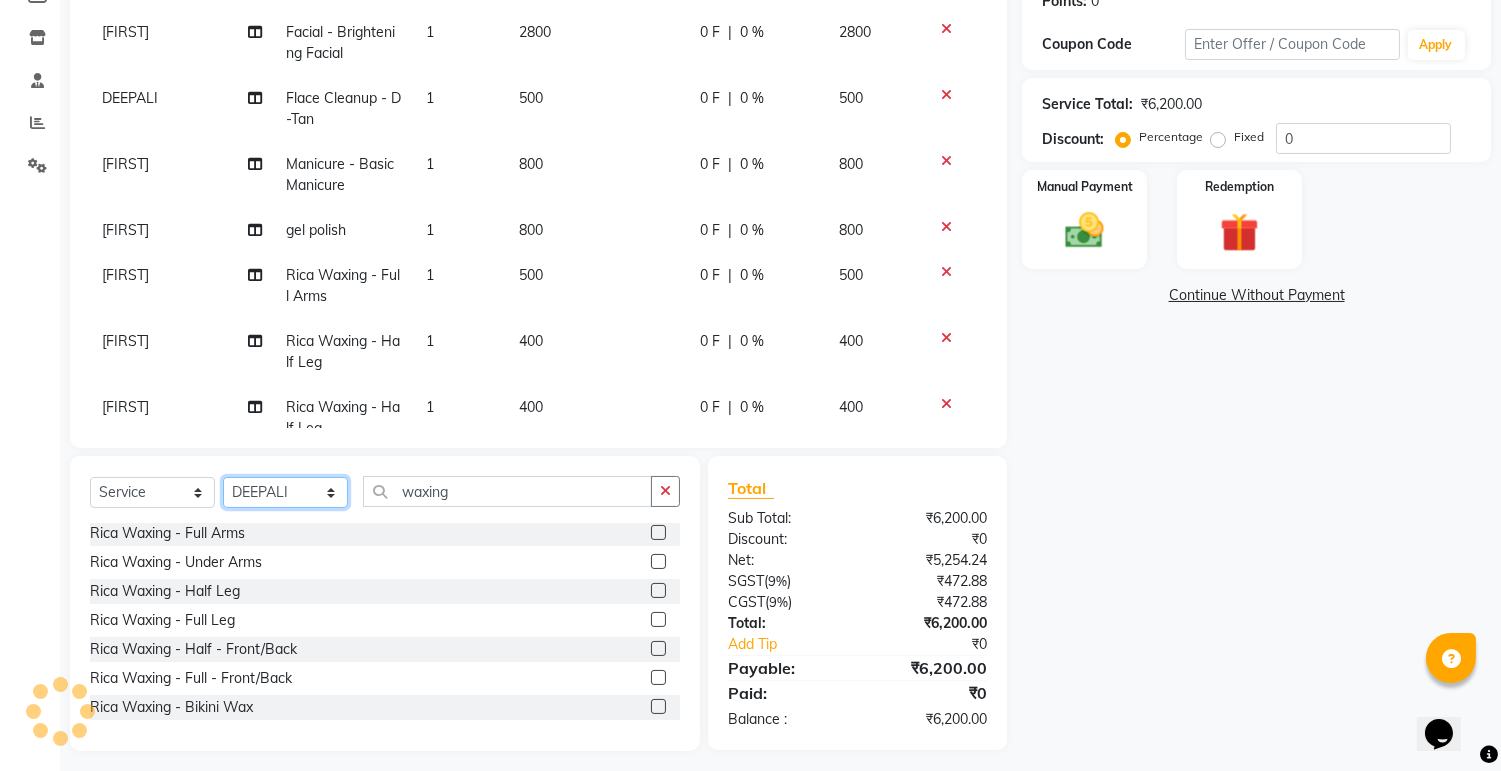 click on "Select Stylist ashim DEEPALI Ekrorla kapingshang Manager onmi pampam POKMI priya RANI ruhi SHINMUNGLA THANSHOK YUIMI" 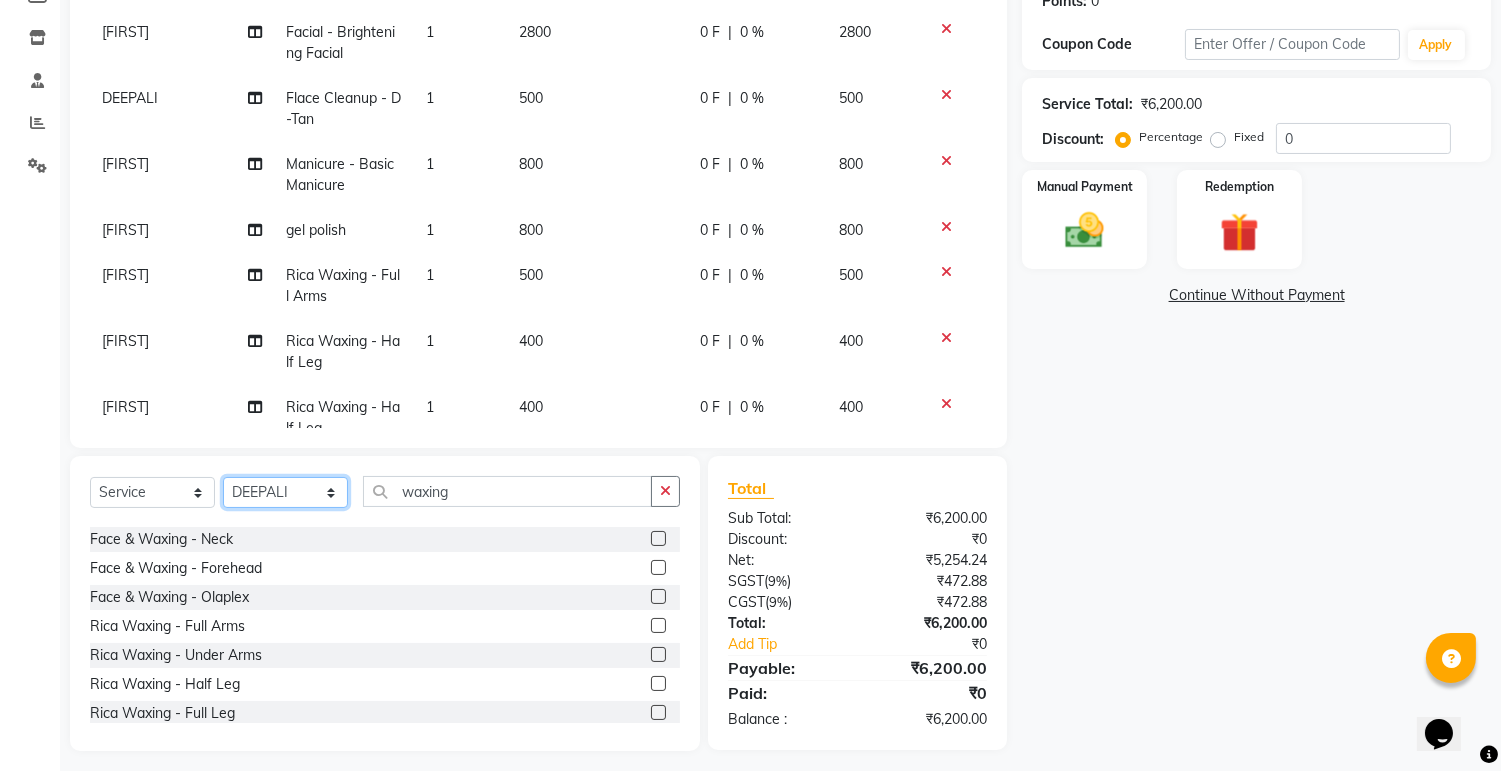 scroll, scrollTop: 567, scrollLeft: 0, axis: vertical 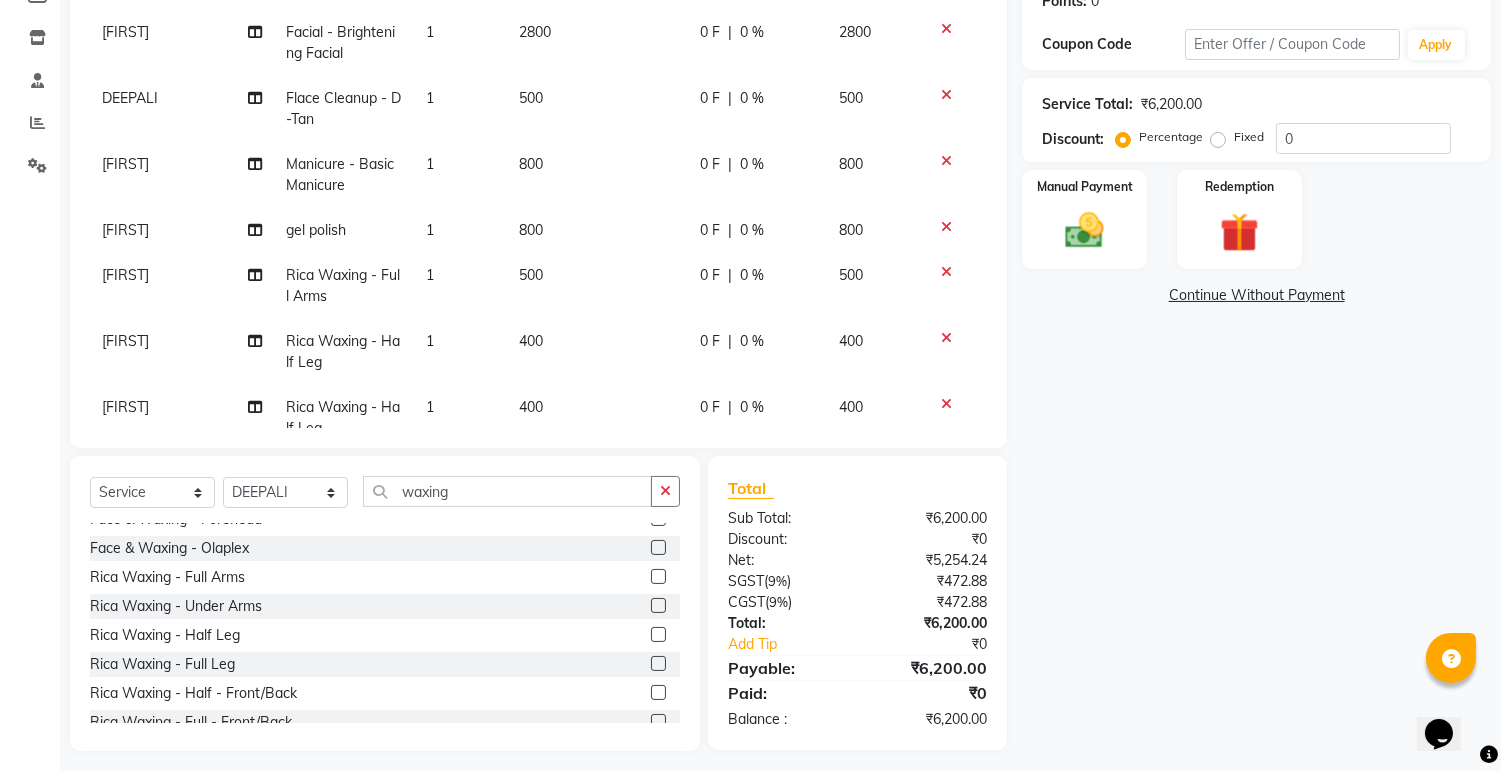 click 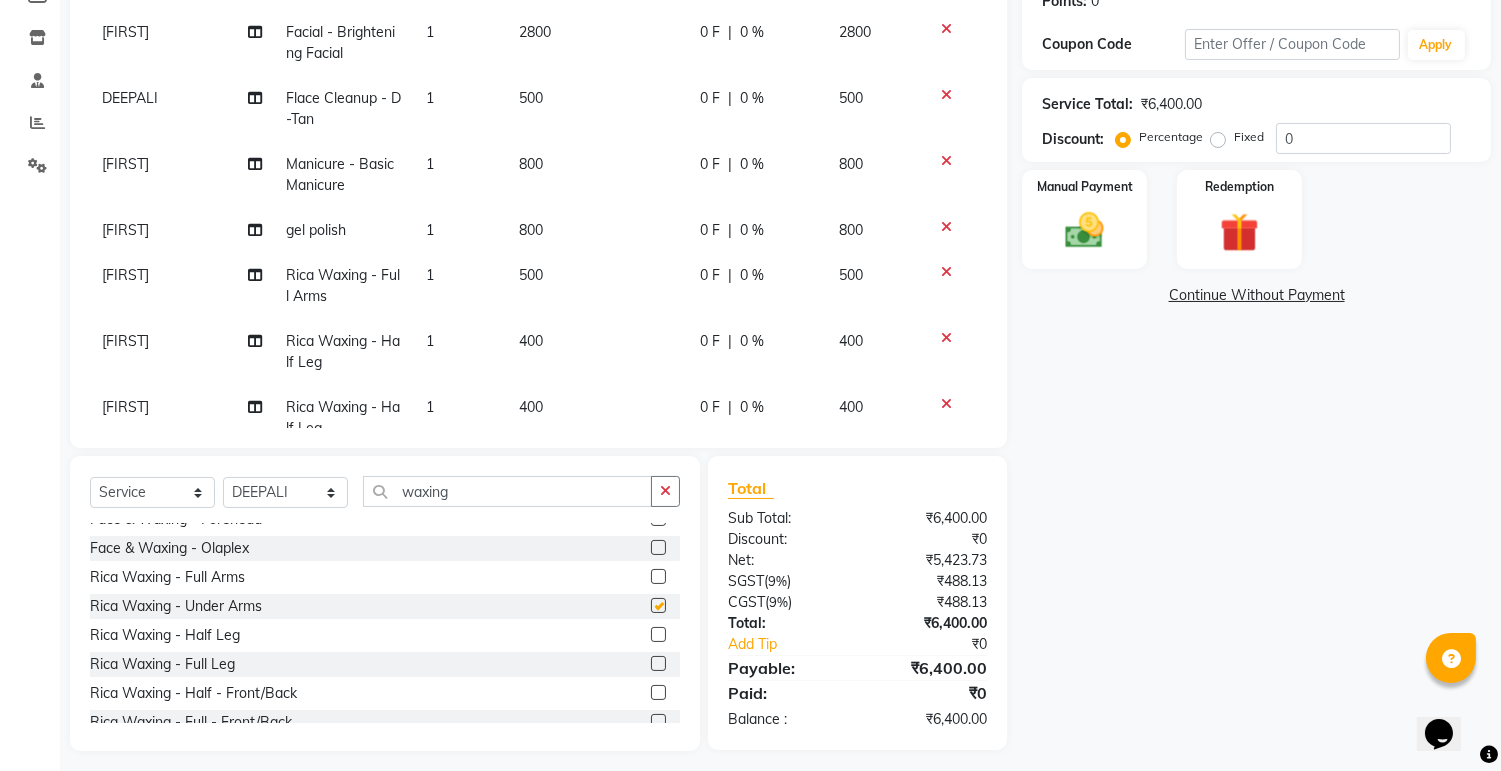 checkbox on "false" 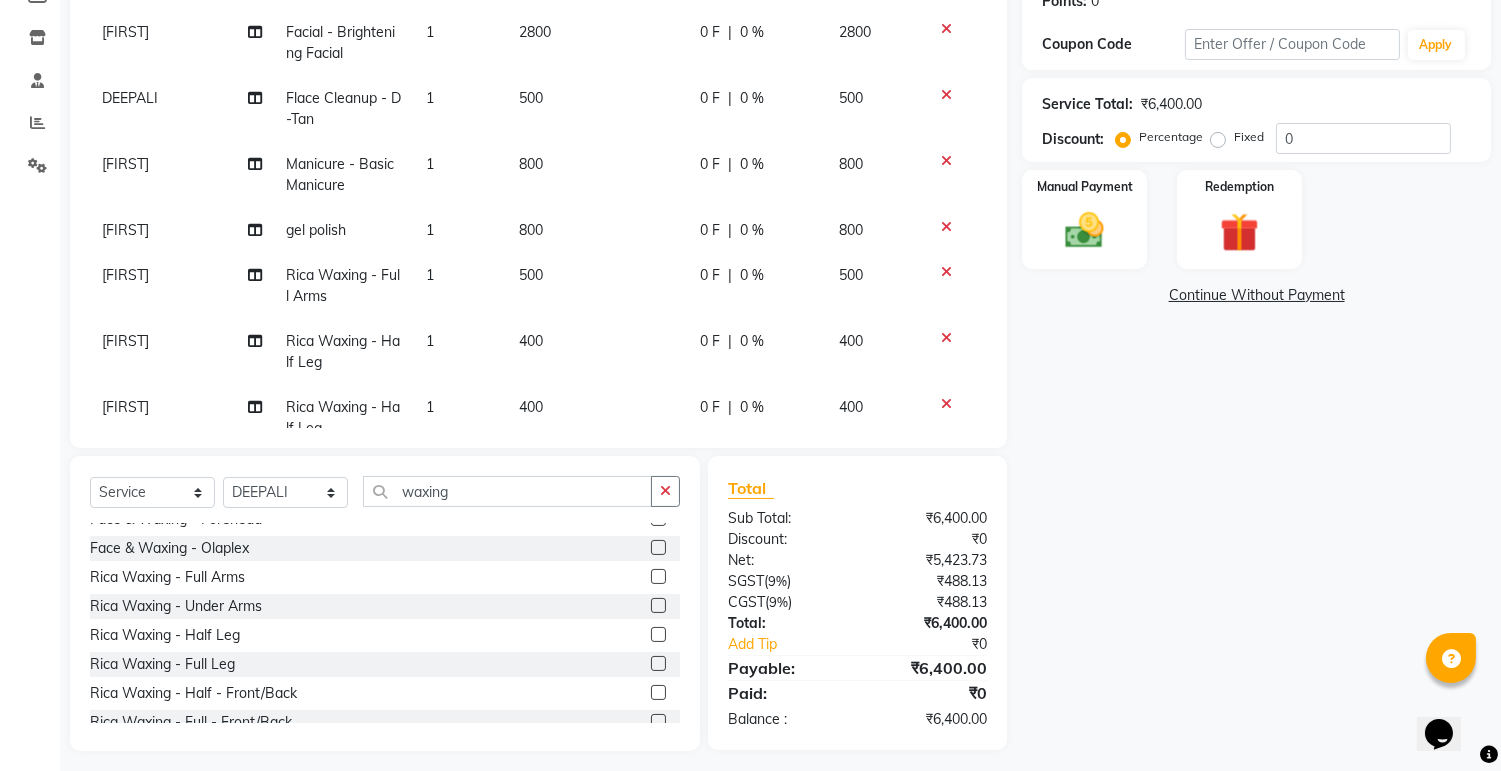 click 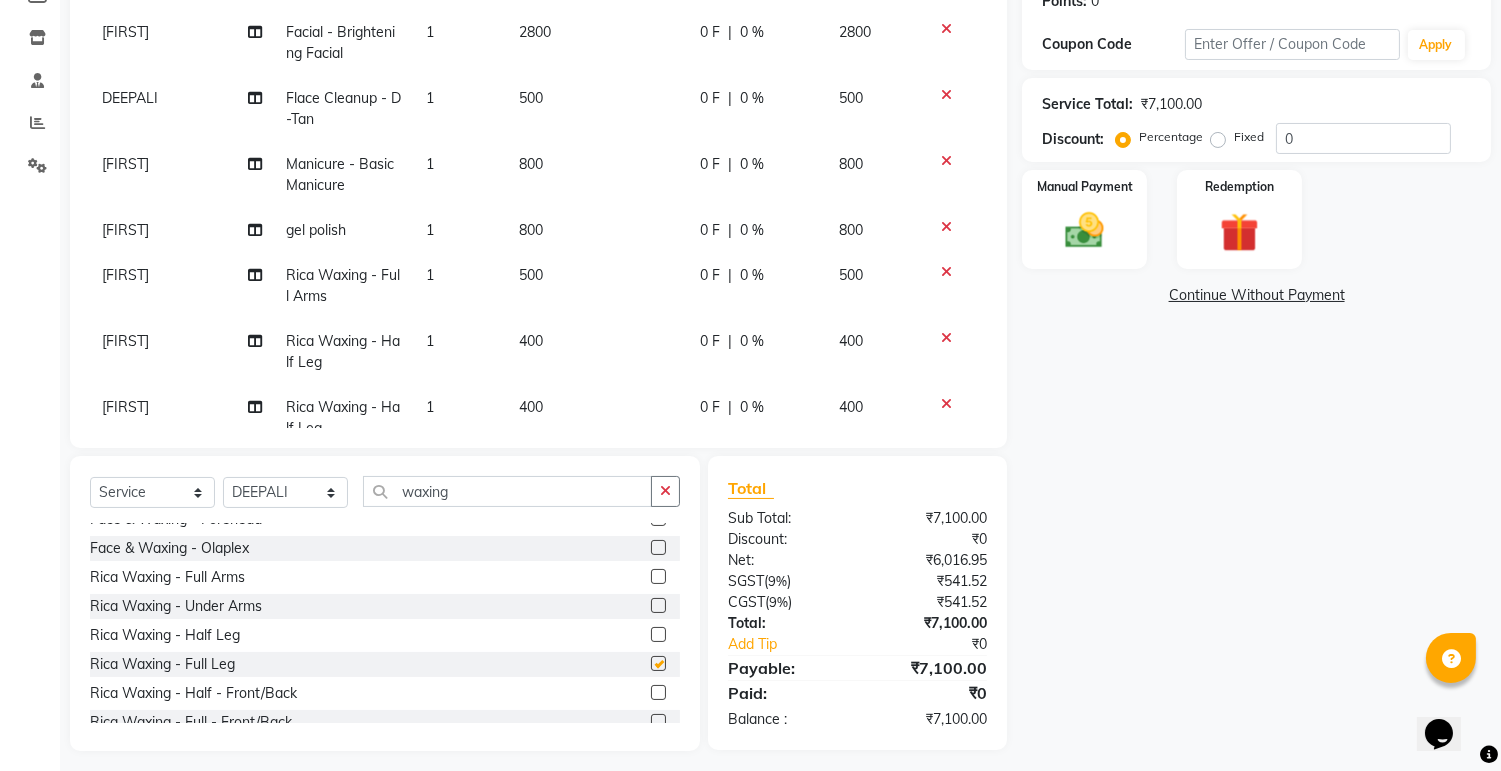 checkbox on "false" 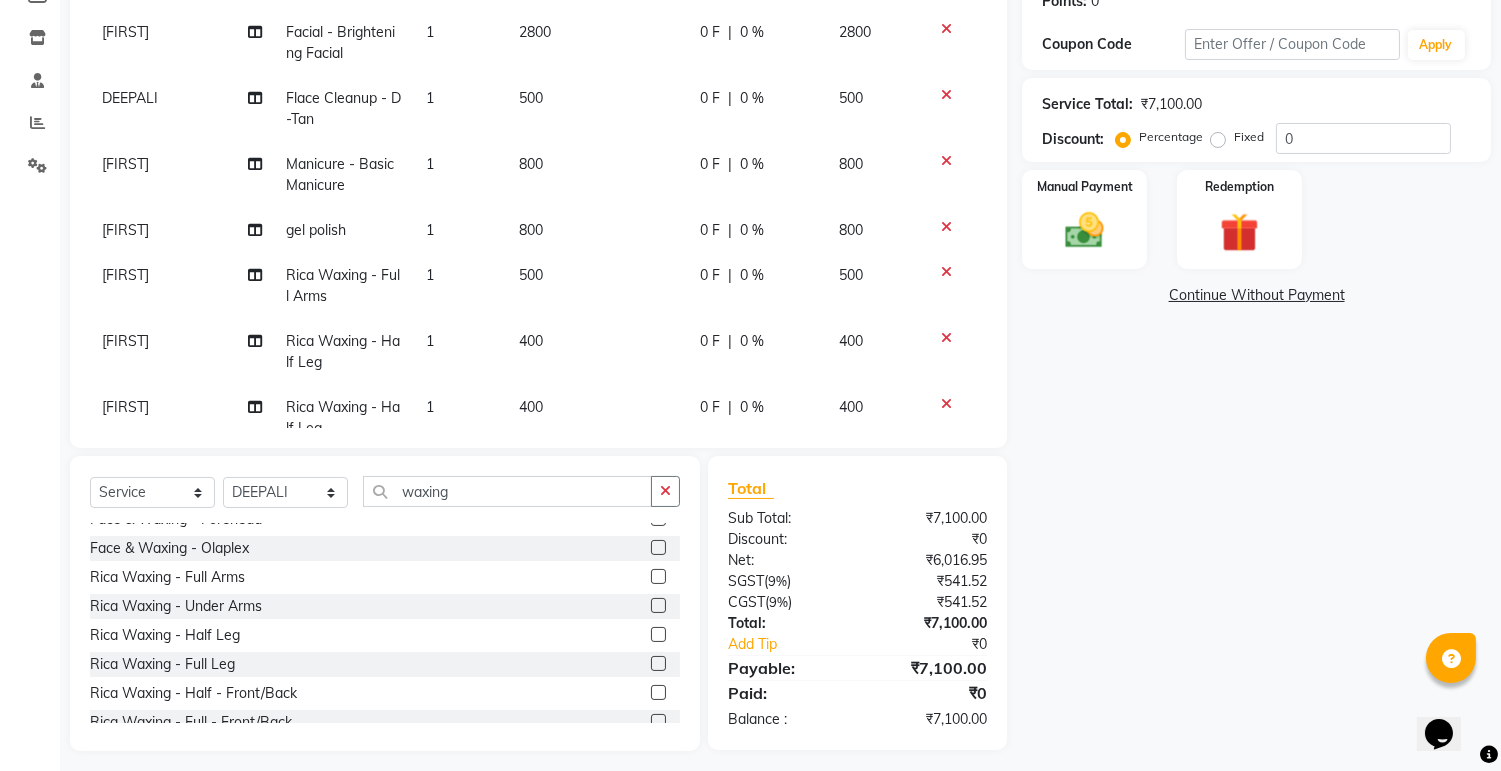 click 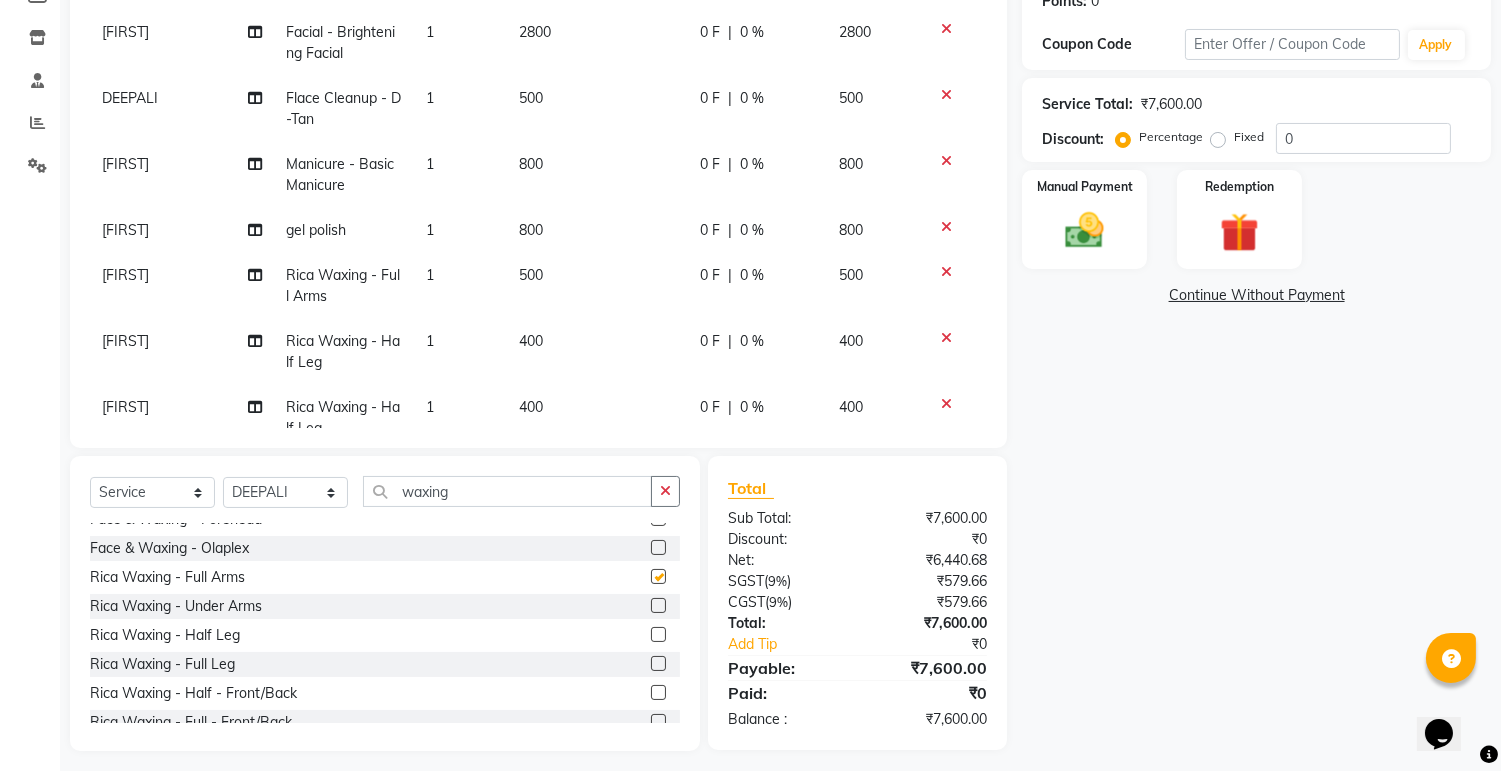 checkbox on "false" 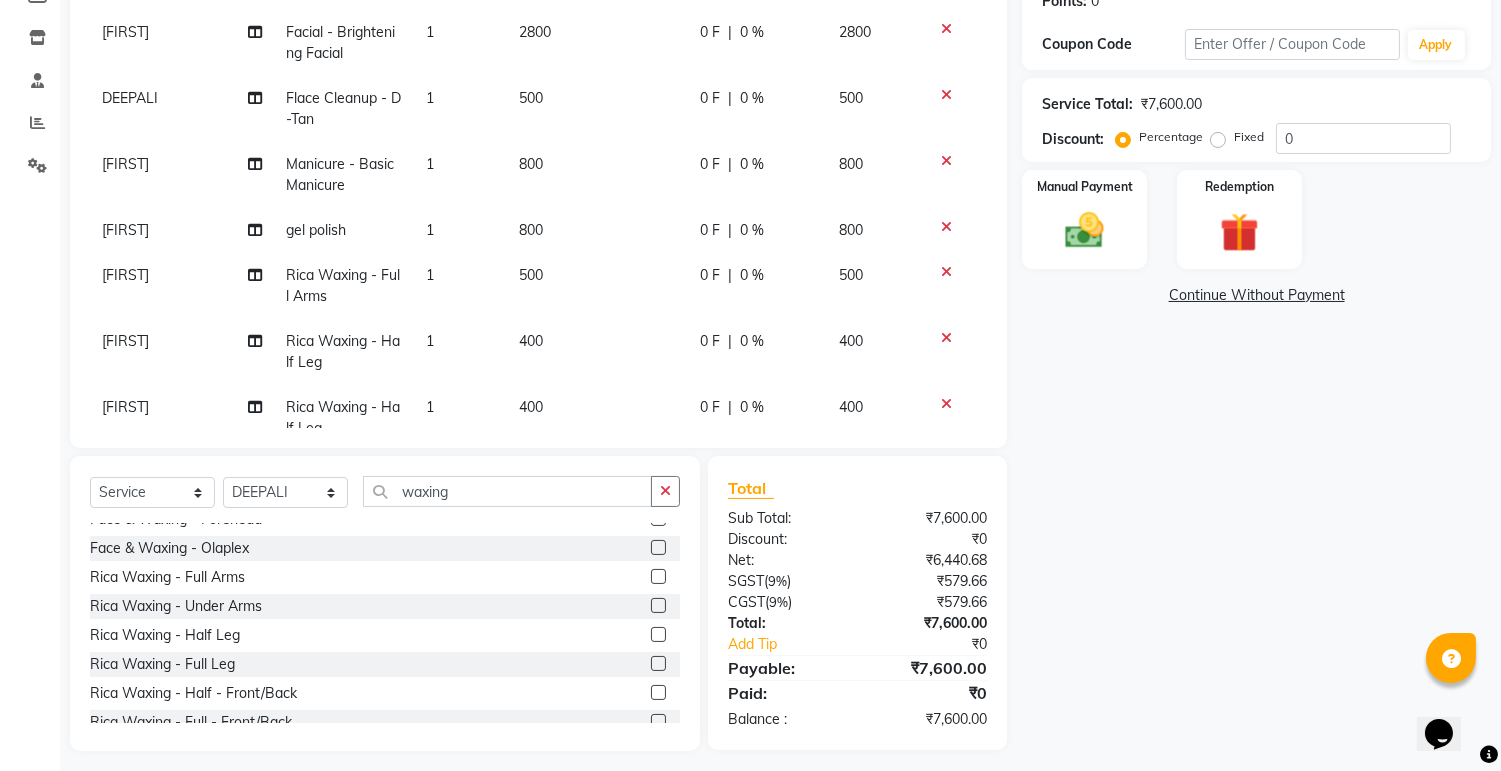click on "Name: [FIRST] [LAST] Membership:  No Active Membership  Total Visits:   Card on file:  0 Last Visit:   - Points:   0  Coupon Code Apply Service Total:  ₹7,600.00  Discount:  Percentage   Fixed  0 Manual Payment Redemption  Continue Without Payment" 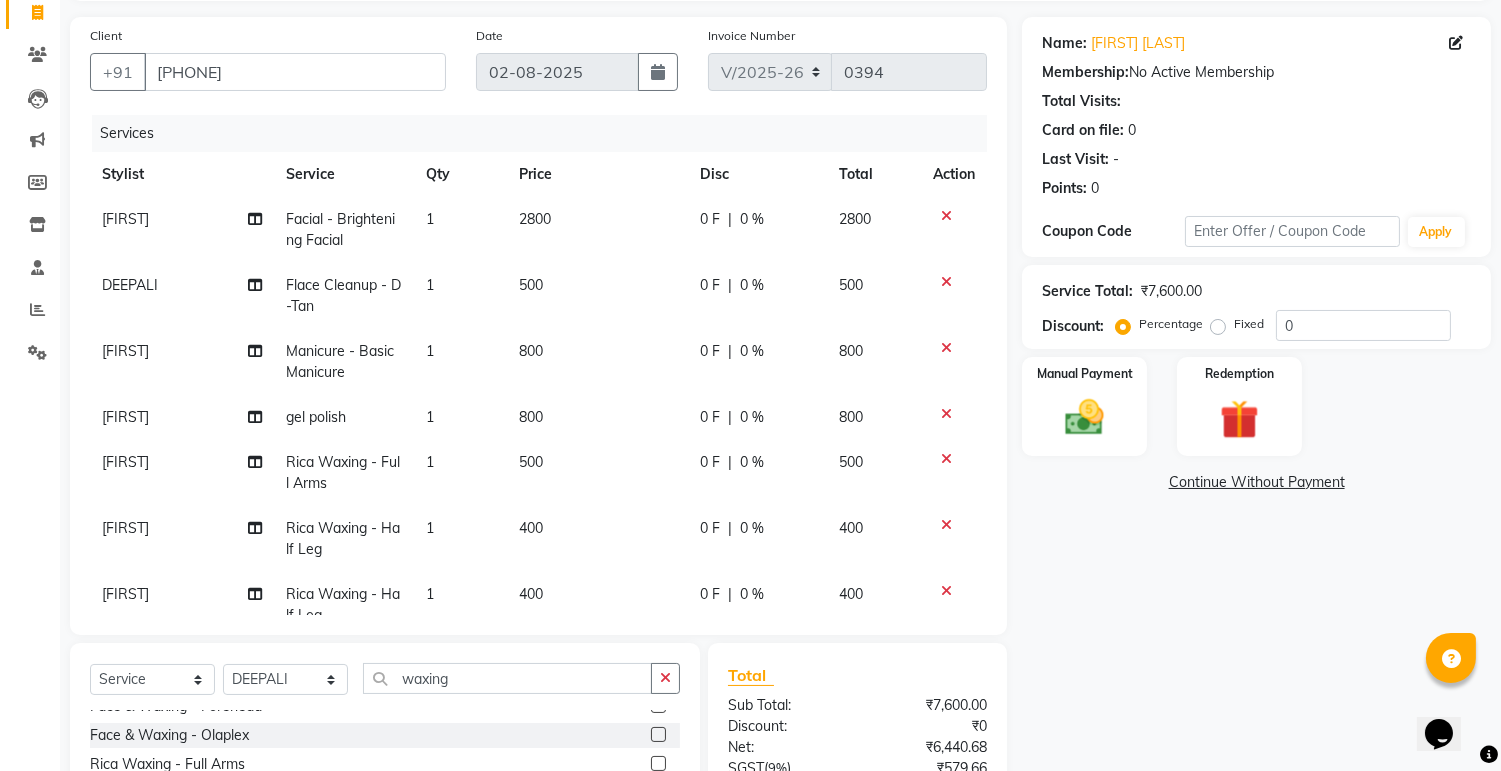 scroll, scrollTop: 97, scrollLeft: 0, axis: vertical 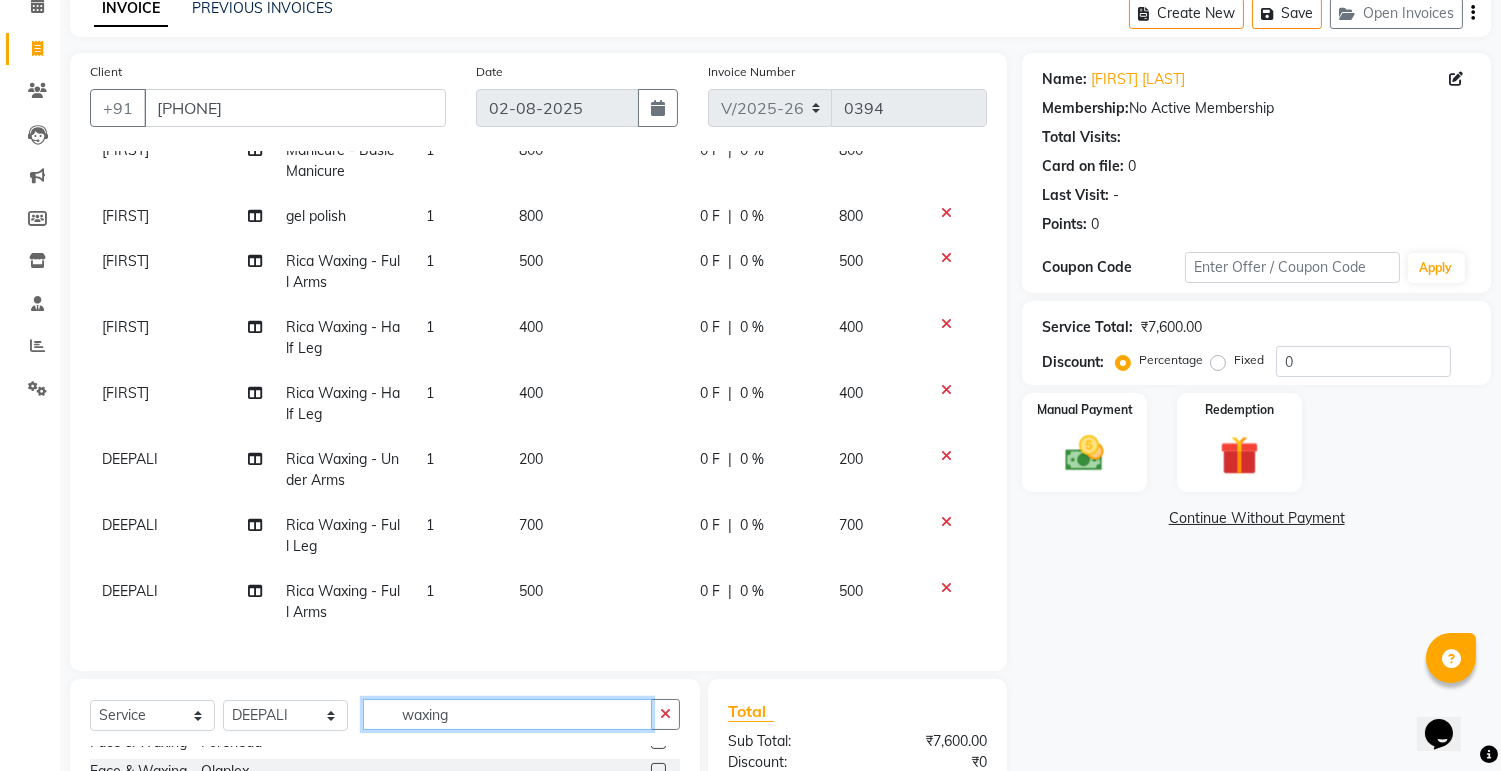 click on "waxing" 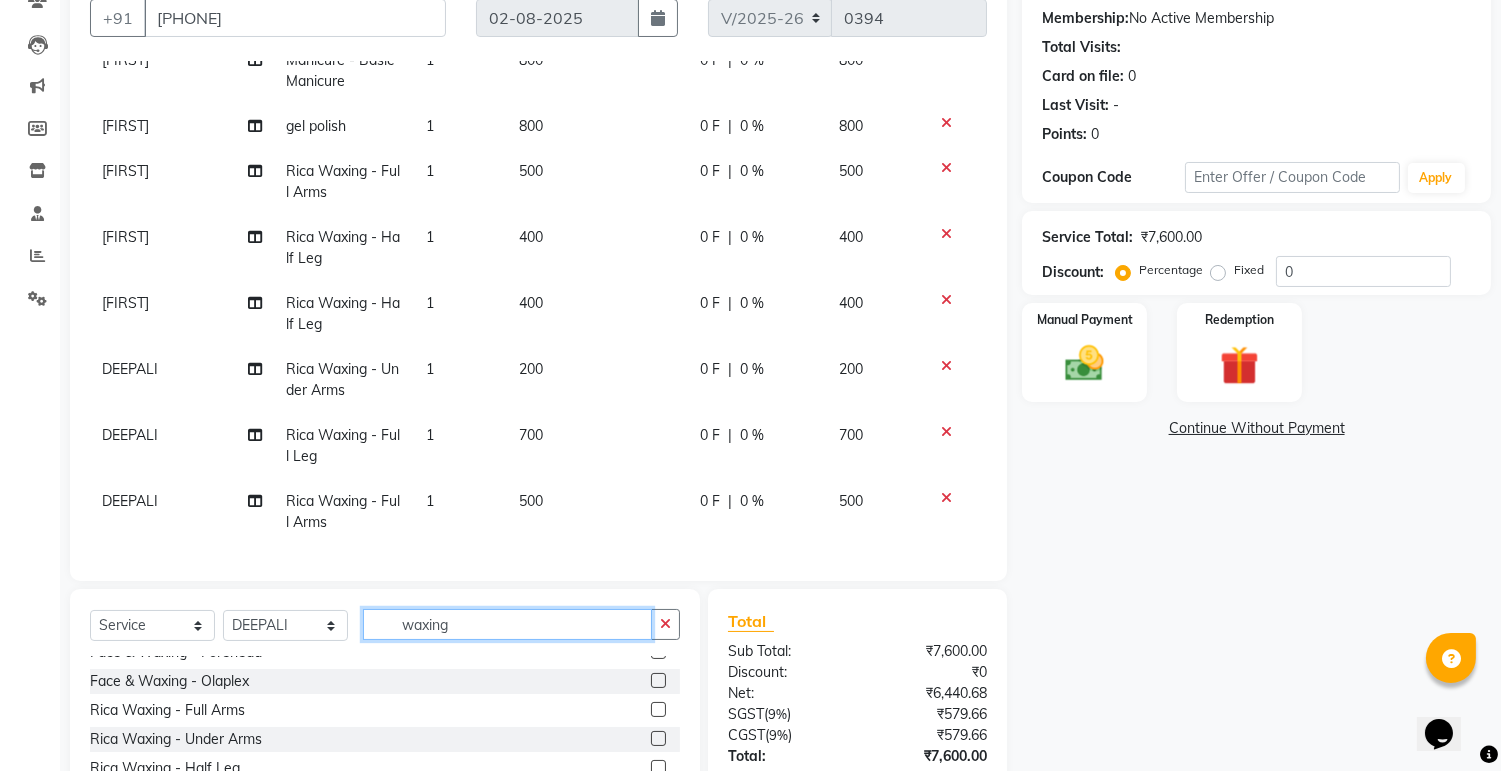 scroll, scrollTop: 208, scrollLeft: 0, axis: vertical 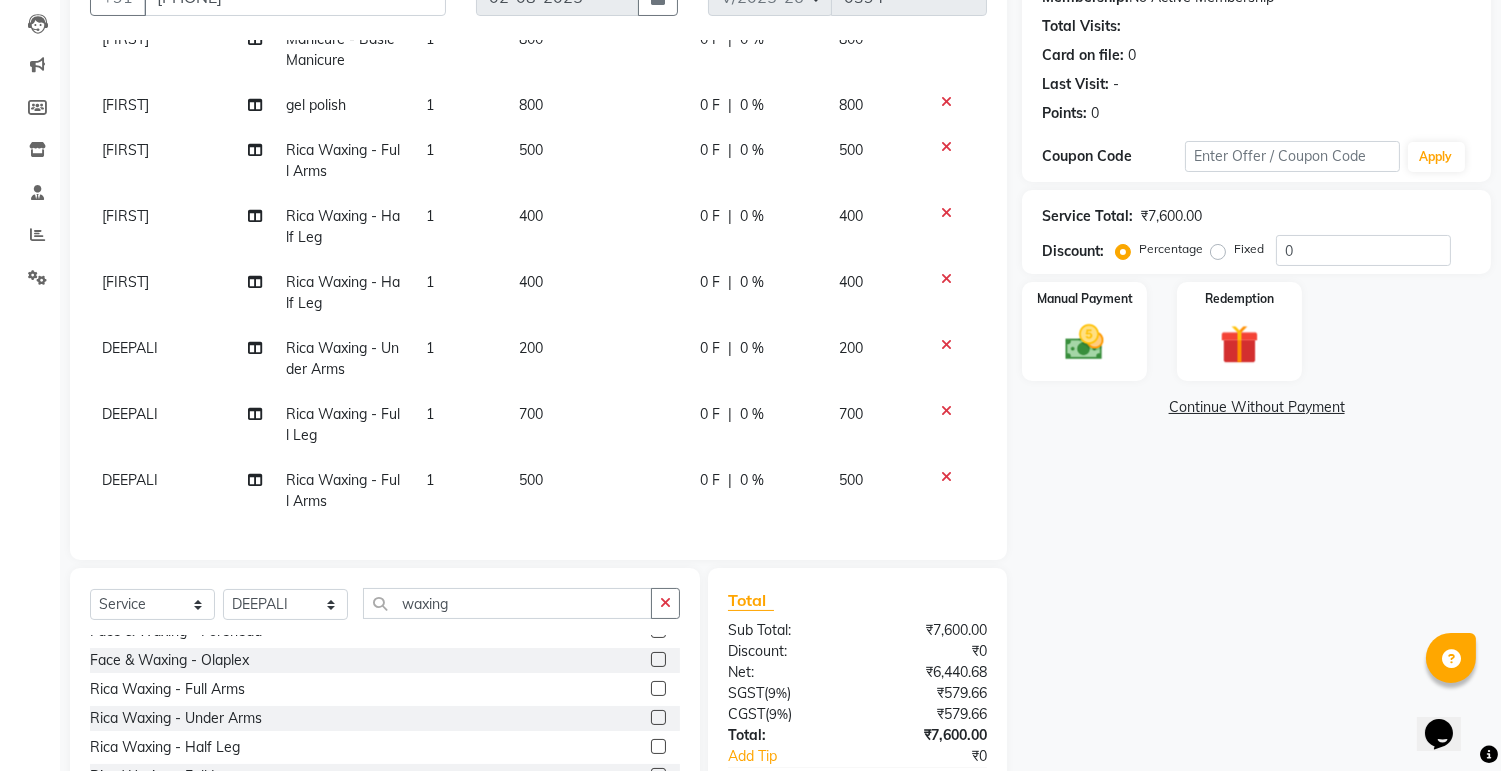click 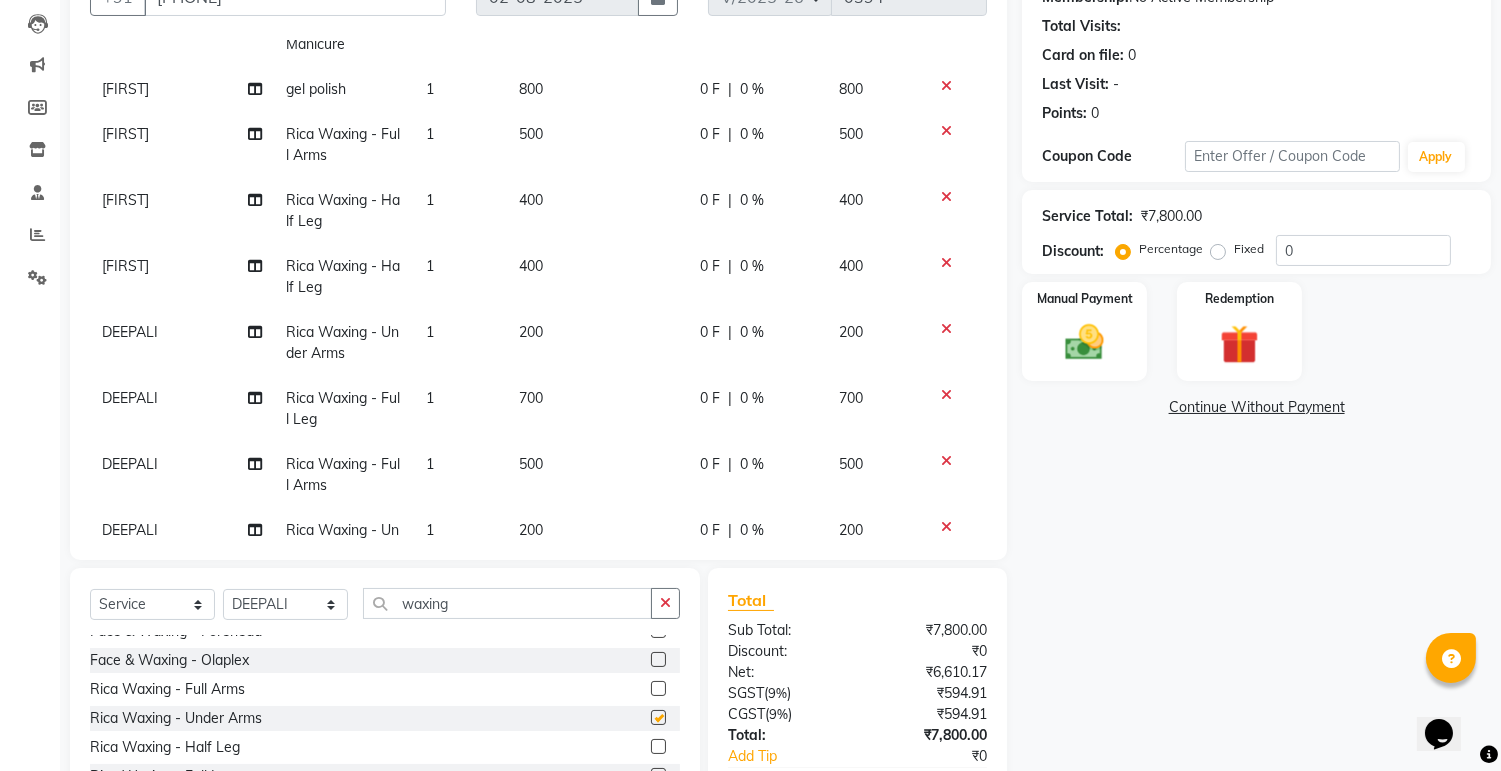 checkbox on "false" 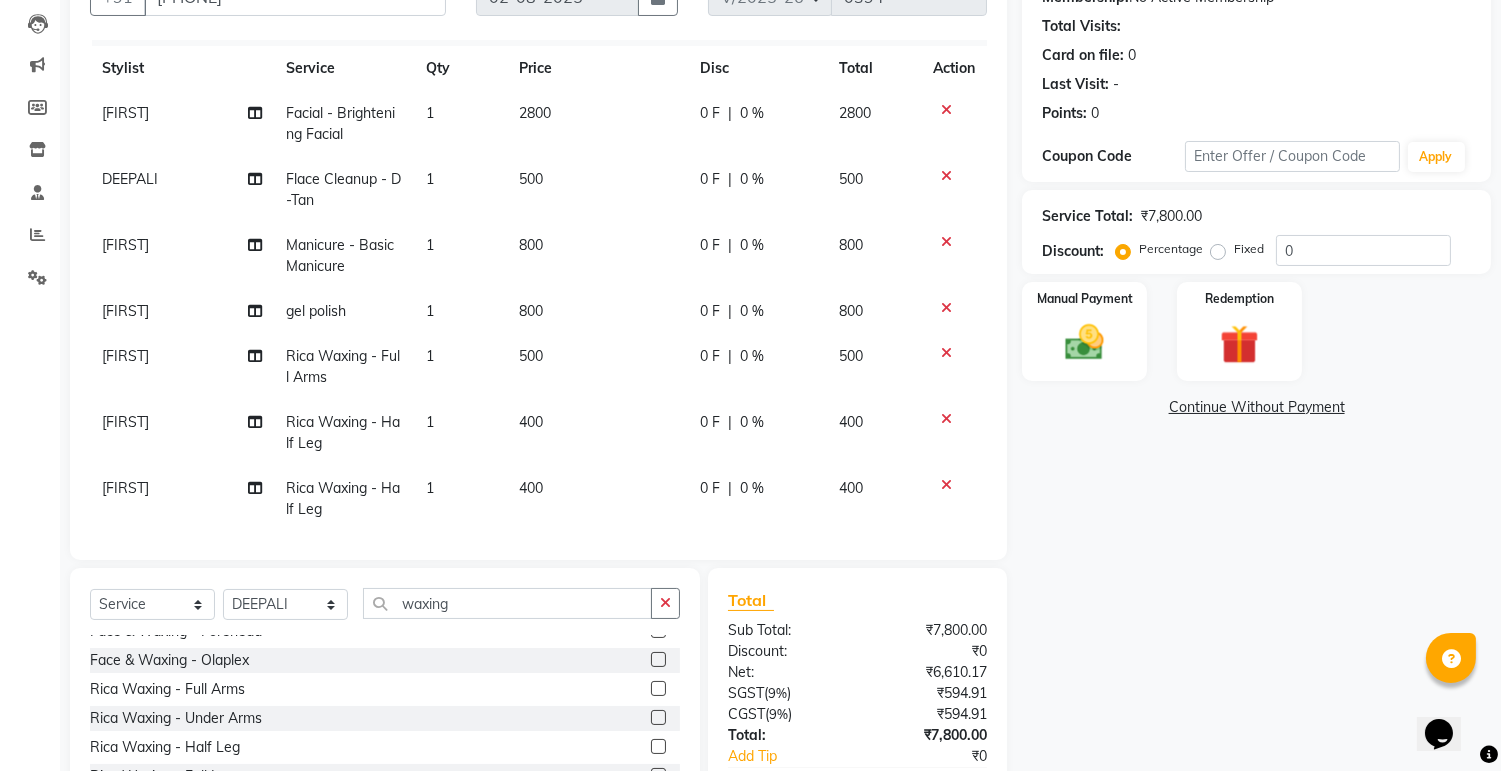 scroll, scrollTop: 0, scrollLeft: 0, axis: both 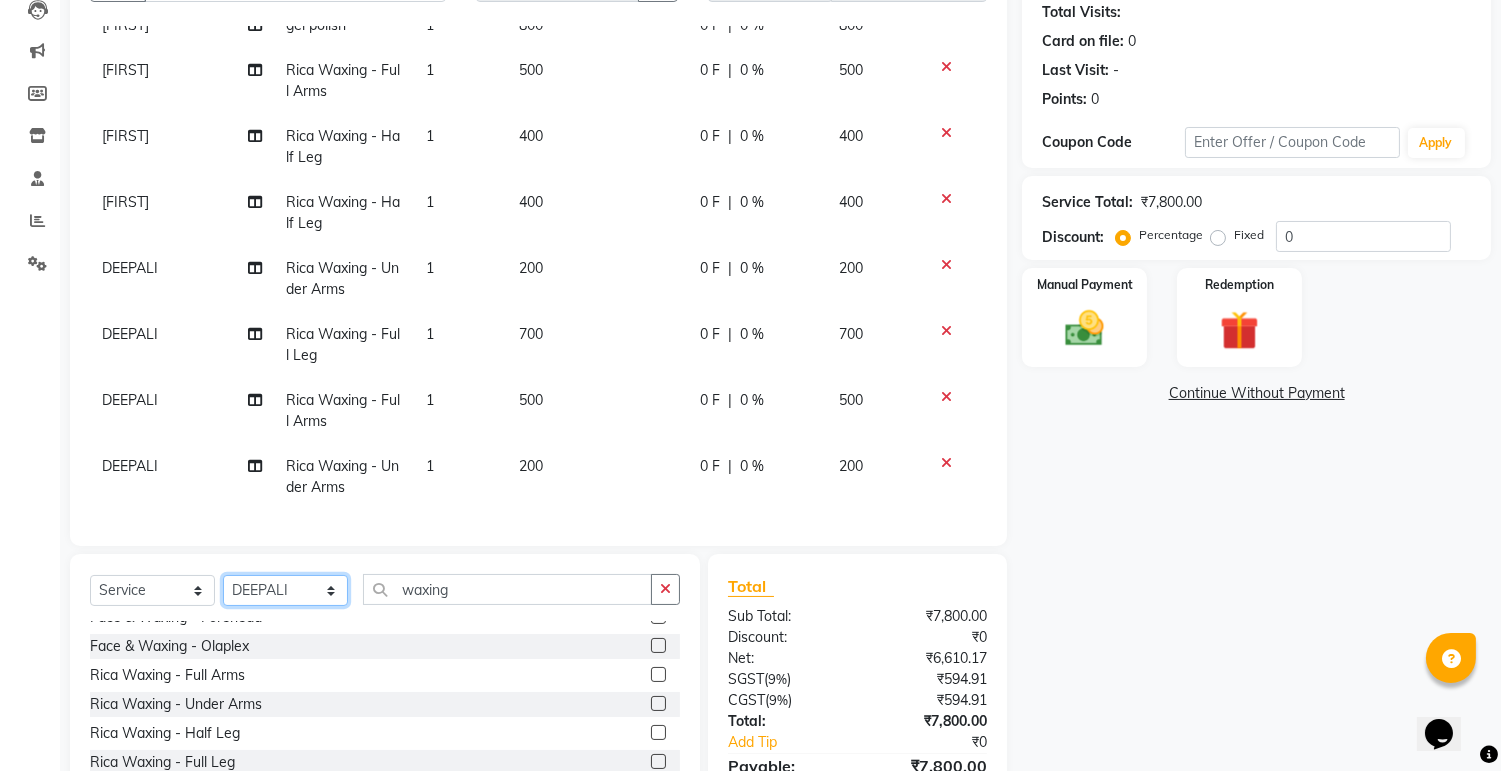 click on "Select Stylist ashim DEEPALI Ekrorla kapingshang Manager onmi pampam POKMI priya RANI ruhi SHINMUNGLA THANSHOK YUIMI" 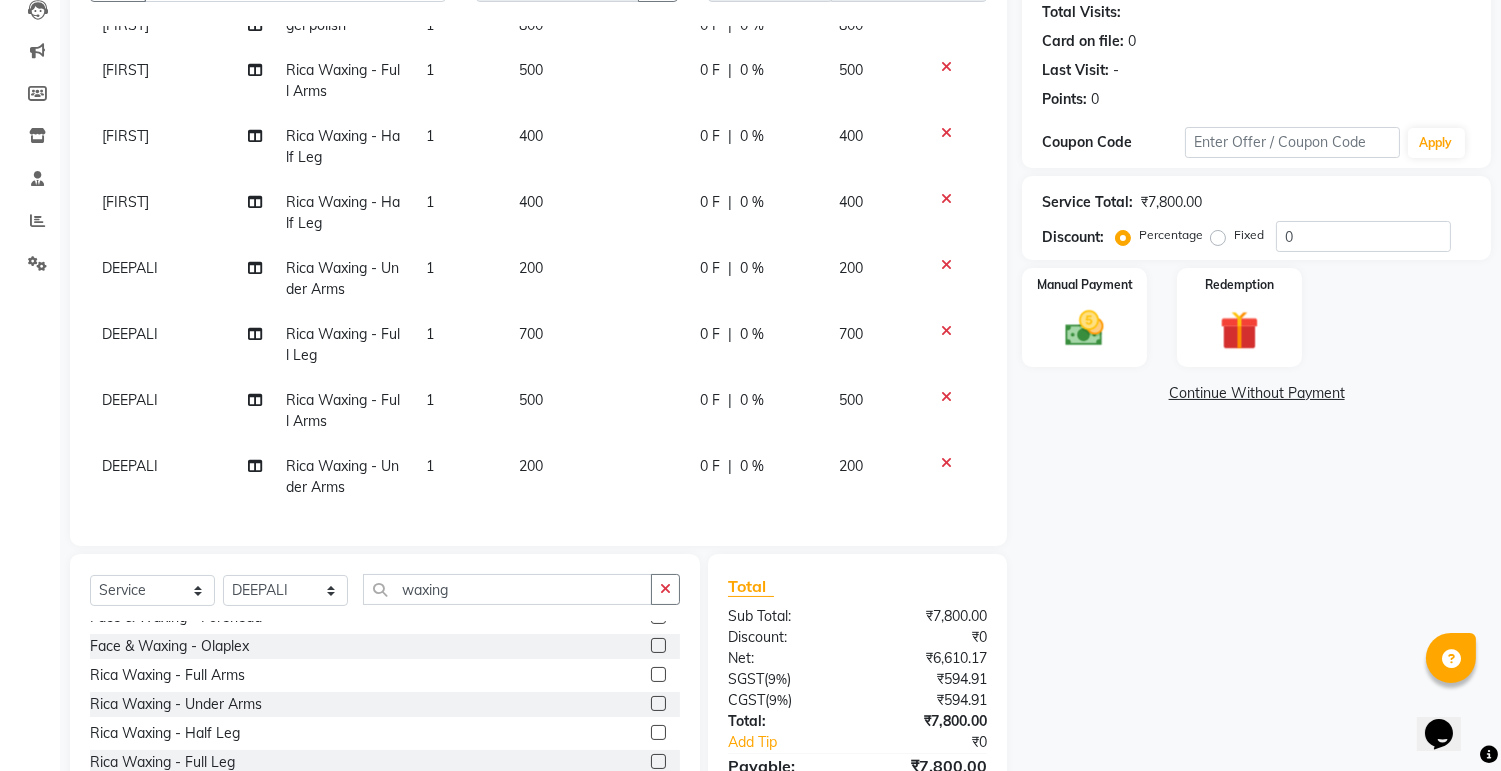 click on "Name: [FIRST] [LAST] Membership:  No Active Membership  Total Visits:   Card on file:  0 Last Visit:   - Points:   0  Coupon Code Apply Service Total:  ₹7,800.00  Discount:  Percentage   Fixed  0 Manual Payment Redemption  Continue Without Payment" 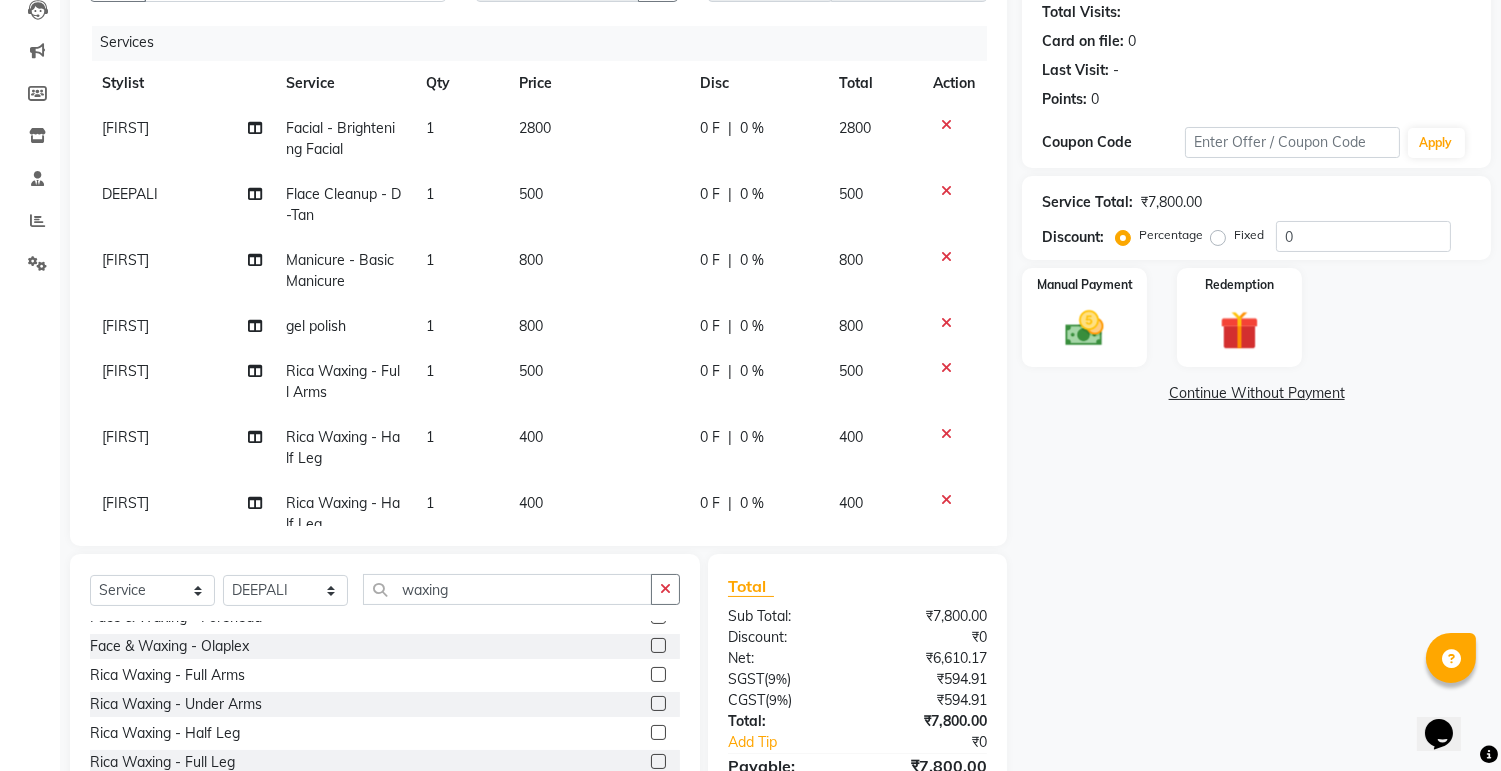 scroll, scrollTop: 0, scrollLeft: 0, axis: both 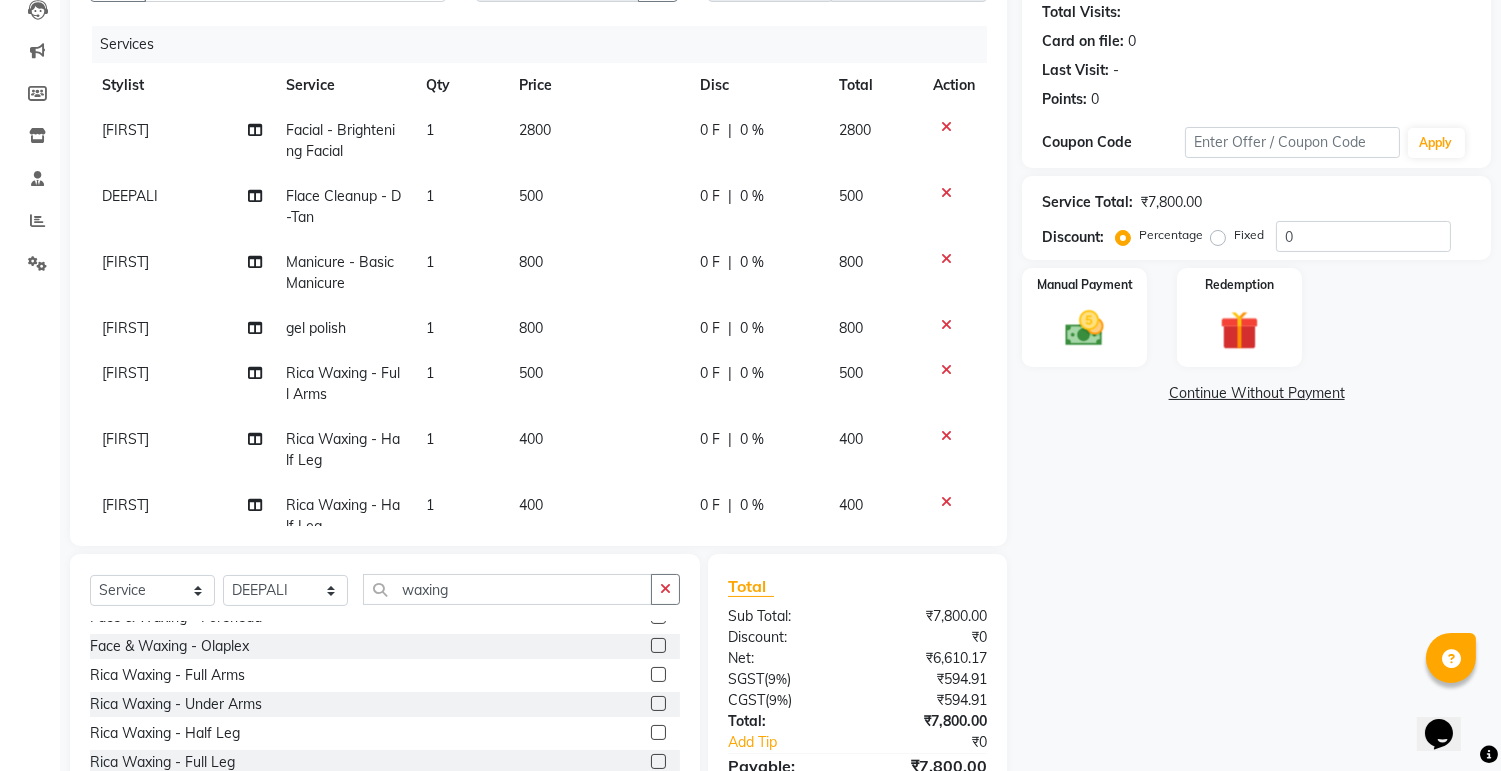 click 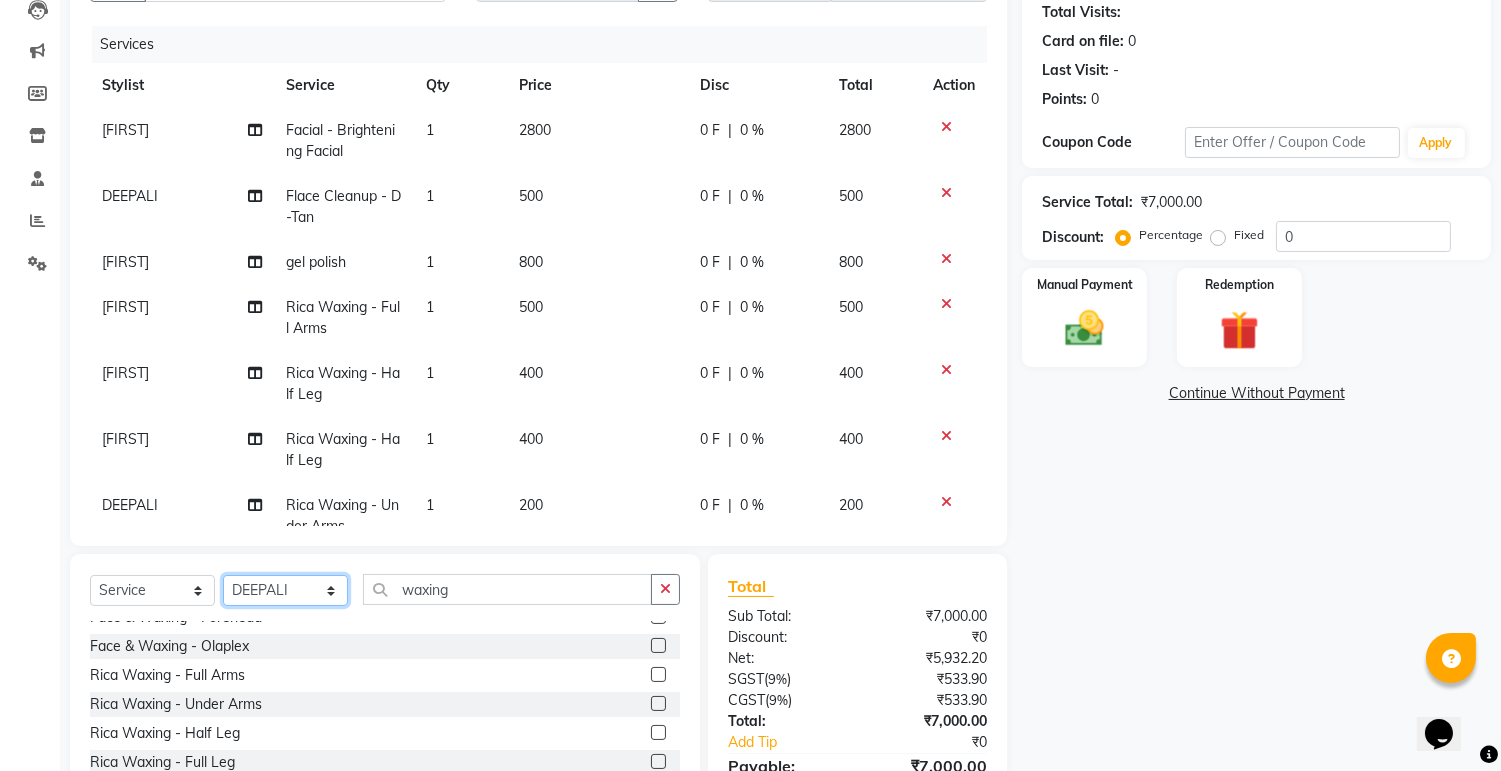 click on "Select Stylist ashim DEEPALI Ekrorla kapingshang Manager onmi pampam POKMI priya RANI ruhi SHINMUNGLA THANSHOK YUIMI" 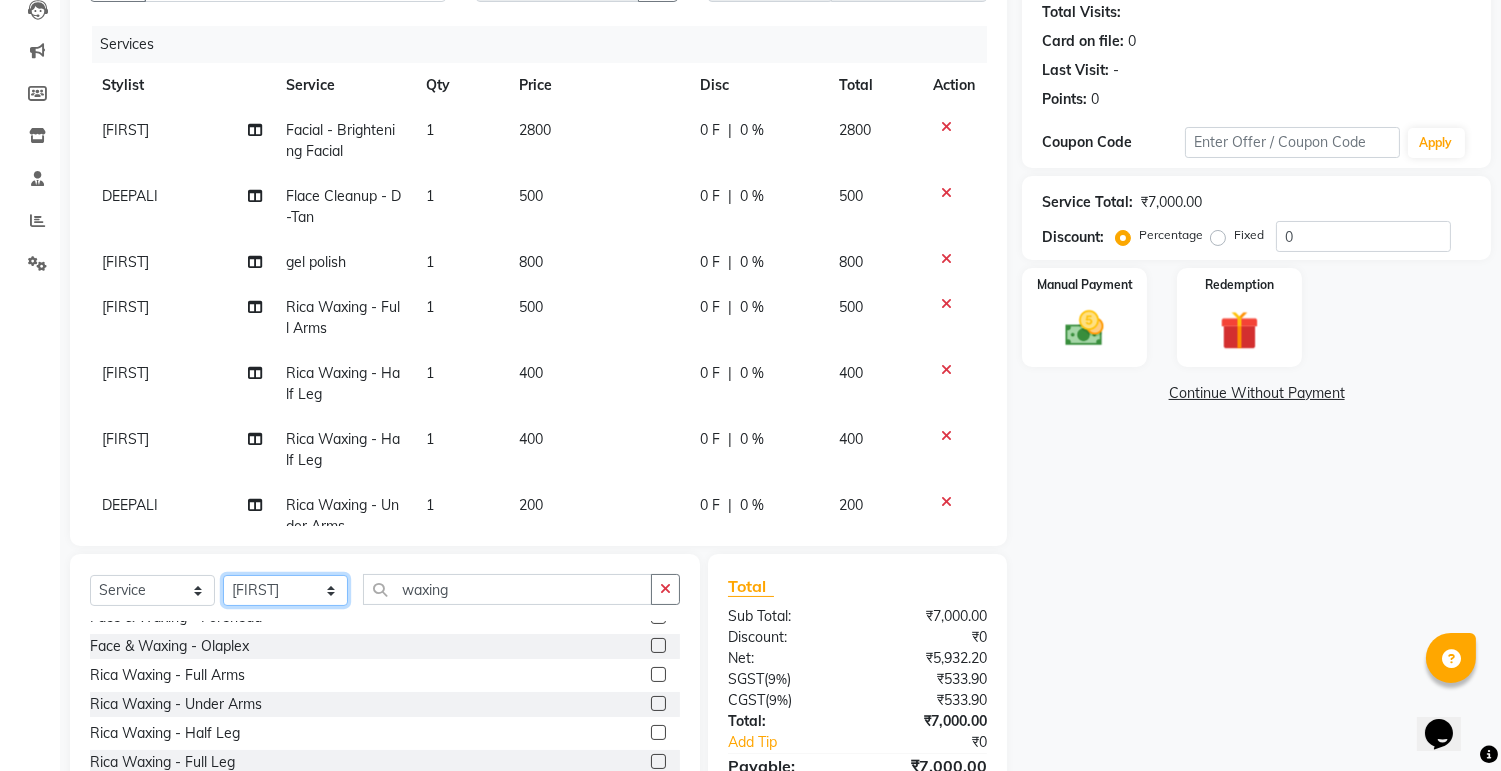 click on "Select Stylist ashim DEEPALI Ekrorla kapingshang Manager onmi pampam POKMI priya RANI ruhi SHINMUNGLA THANSHOK YUIMI" 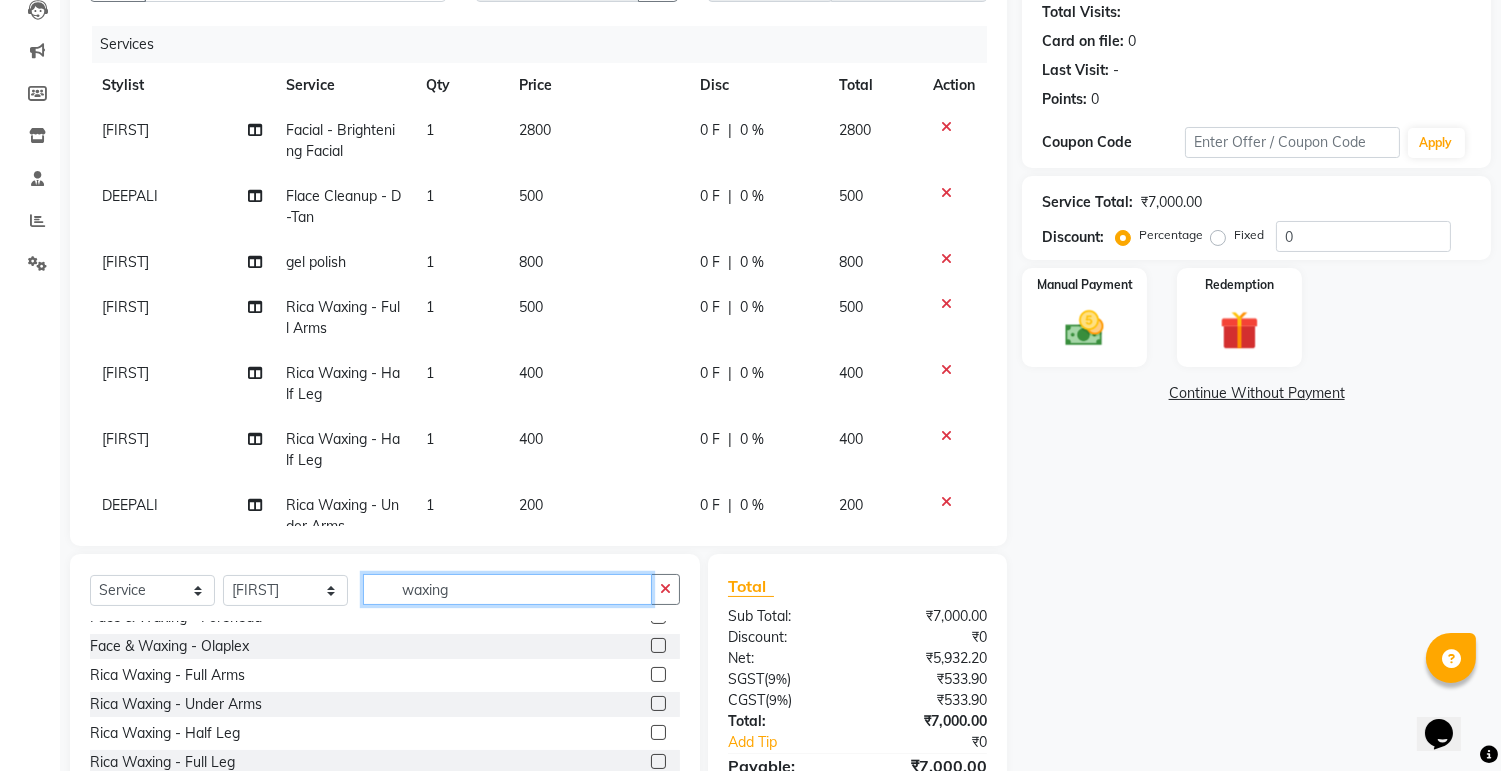 click on "waxing" 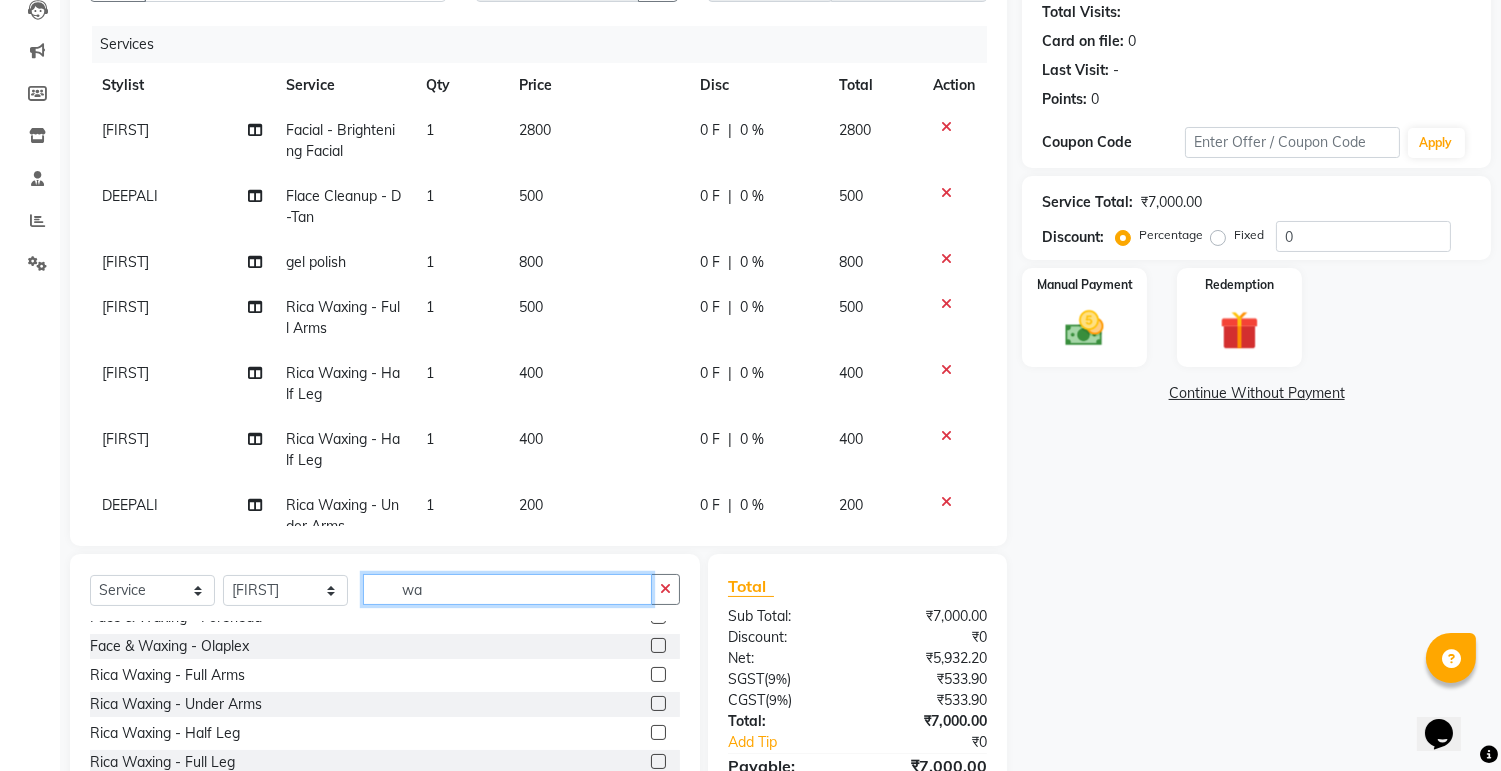 type on "w" 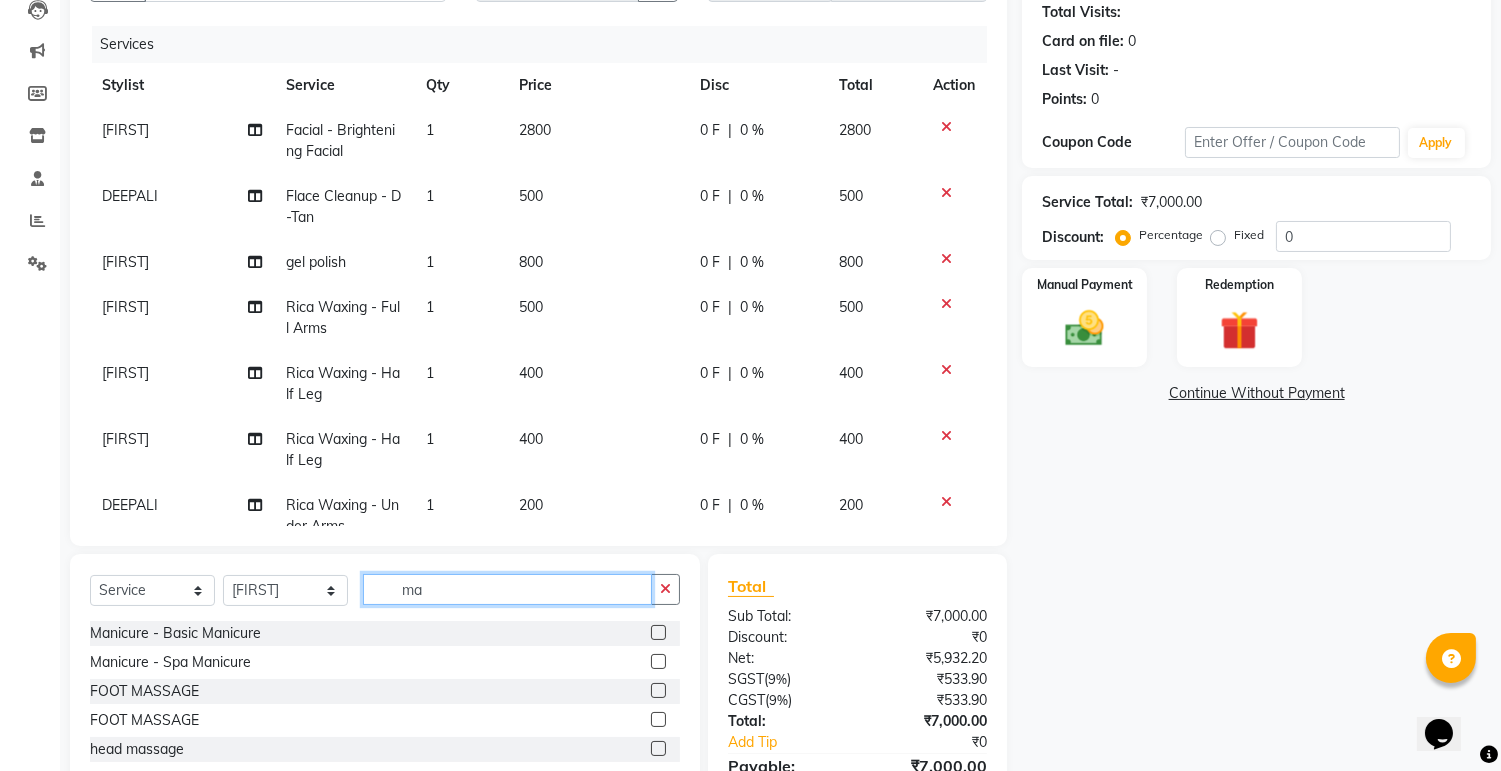 scroll, scrollTop: 0, scrollLeft: 0, axis: both 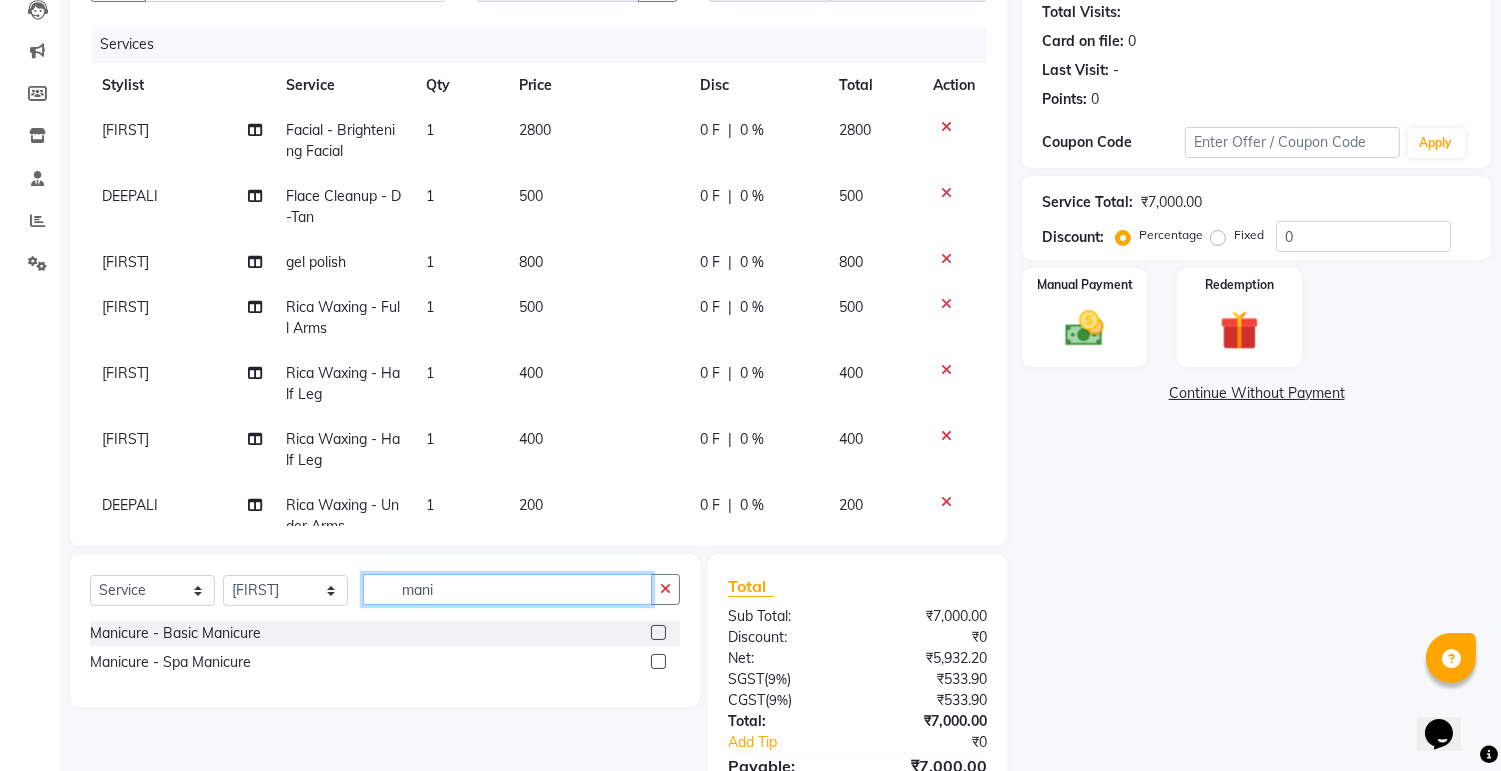 type on "mani" 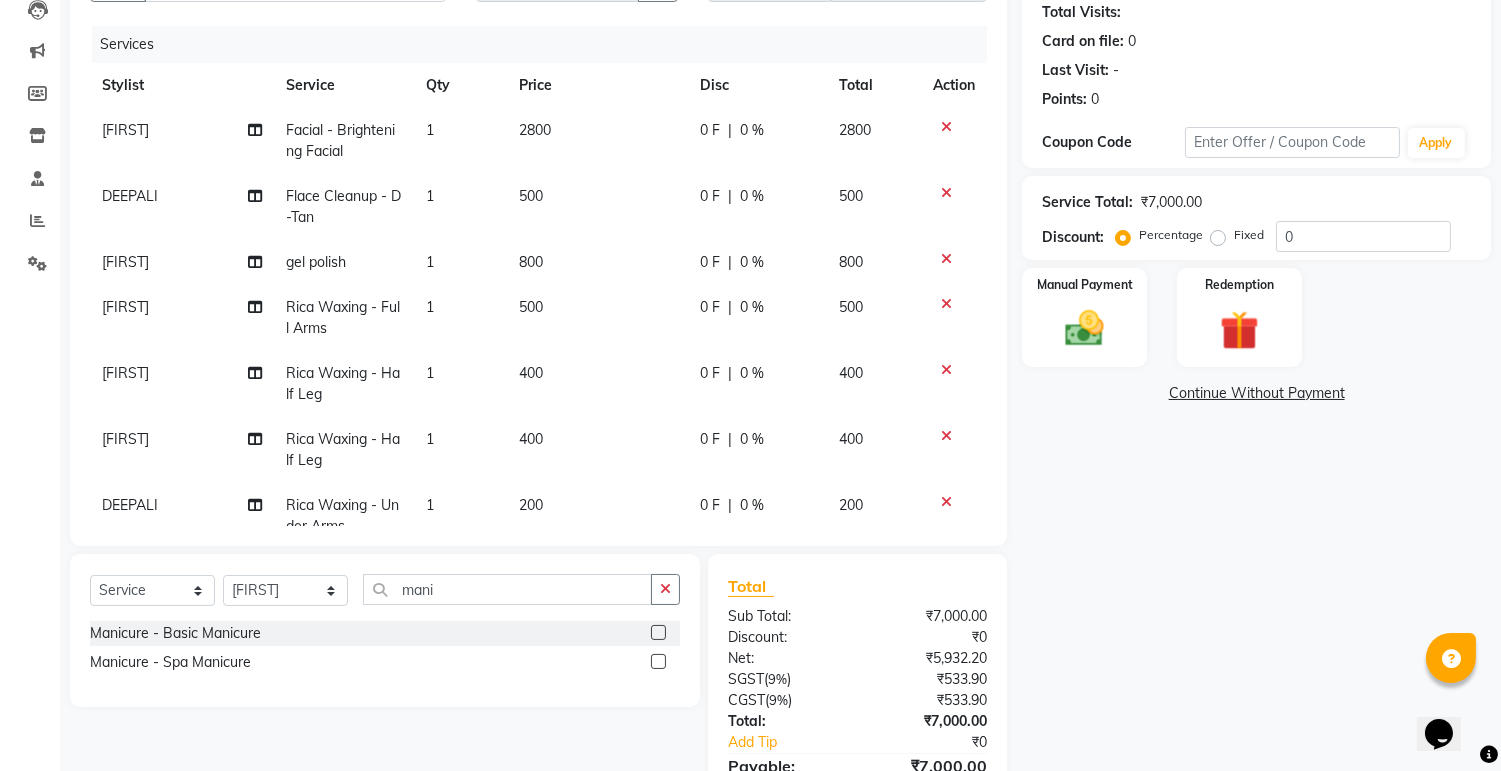 click 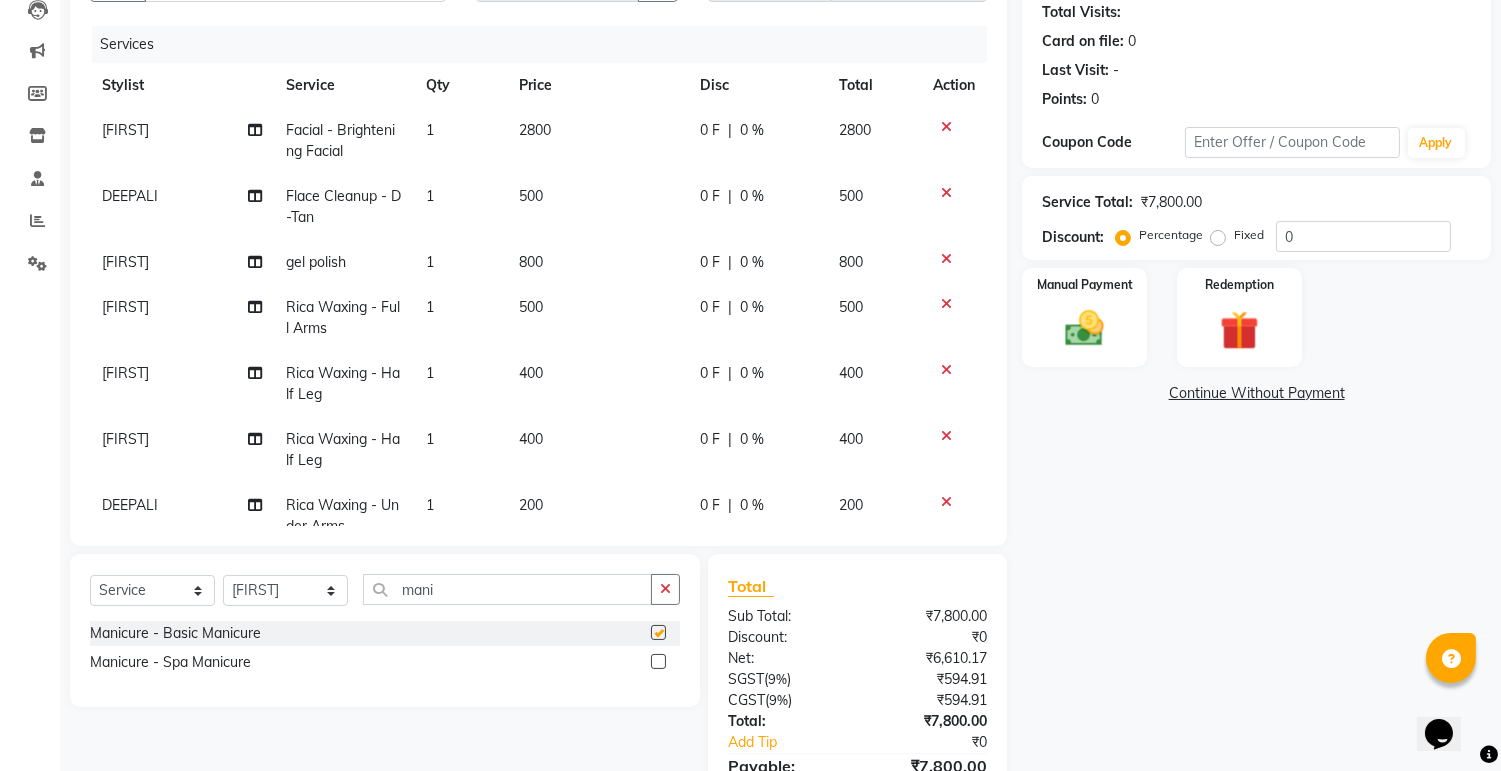checkbox on "false" 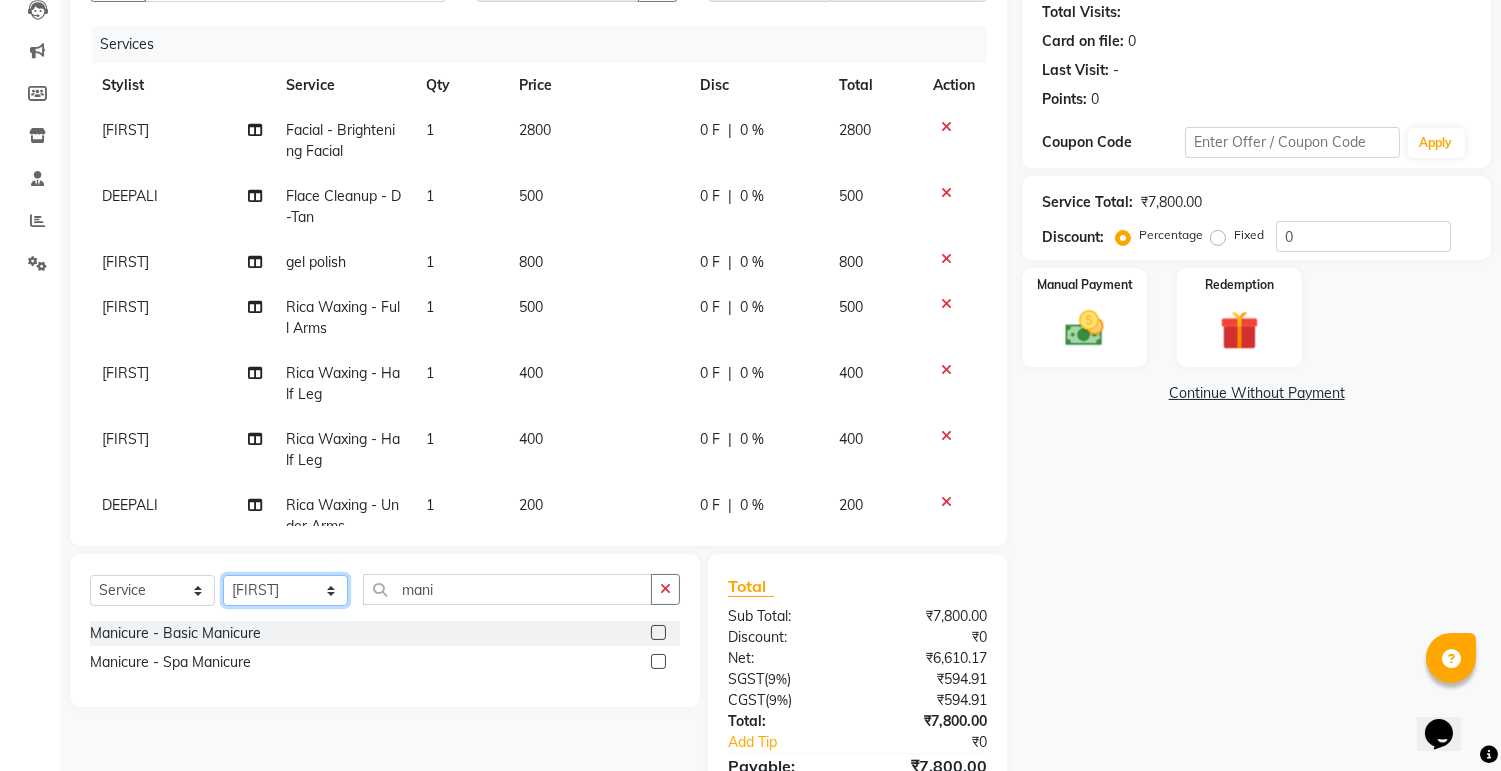 click on "Select Stylist ashim DEEPALI Ekrorla kapingshang Manager onmi pampam POKMI priya RANI ruhi SHINMUNGLA THANSHOK YUIMI" 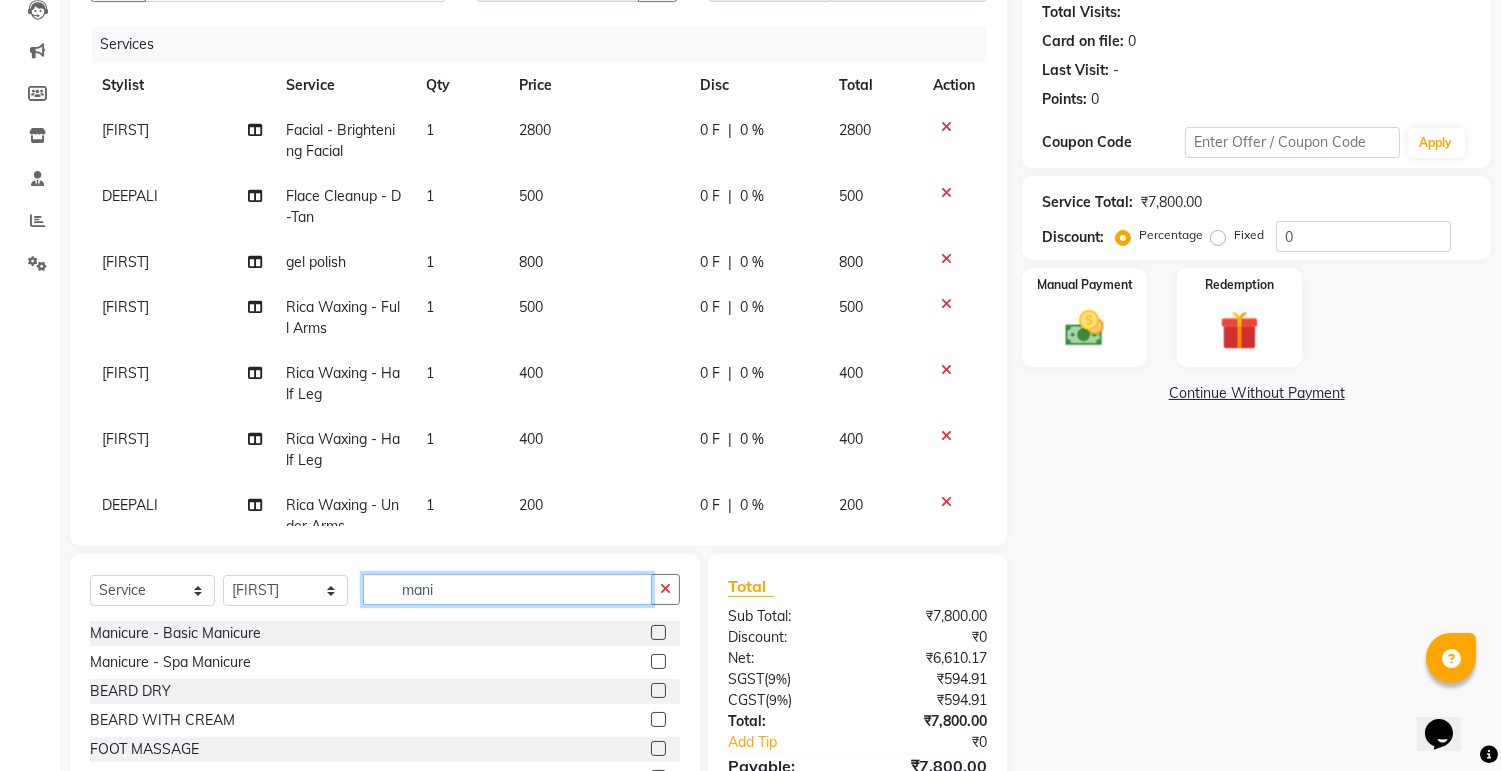 click on "mani" 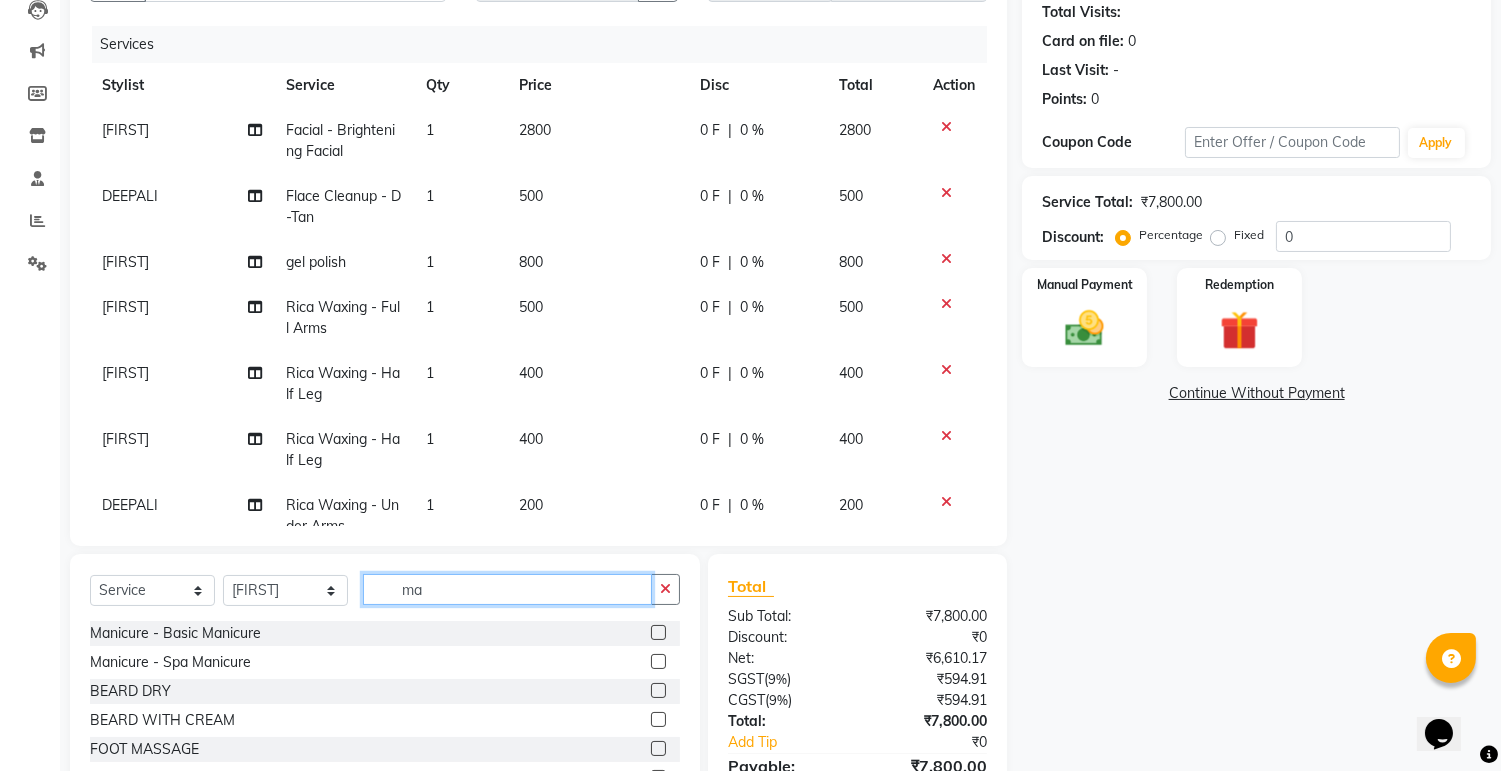 type on "m" 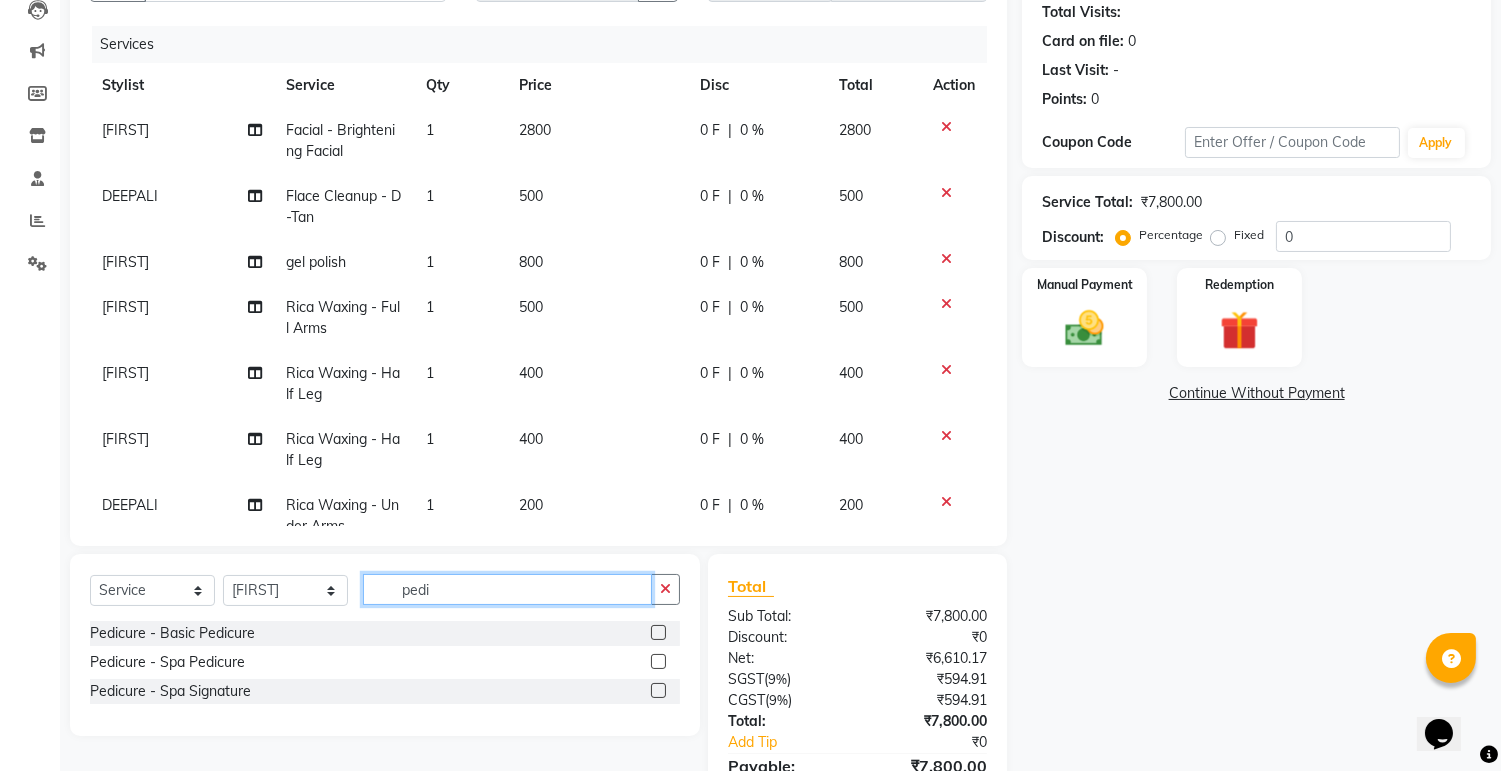 type on "pedi" 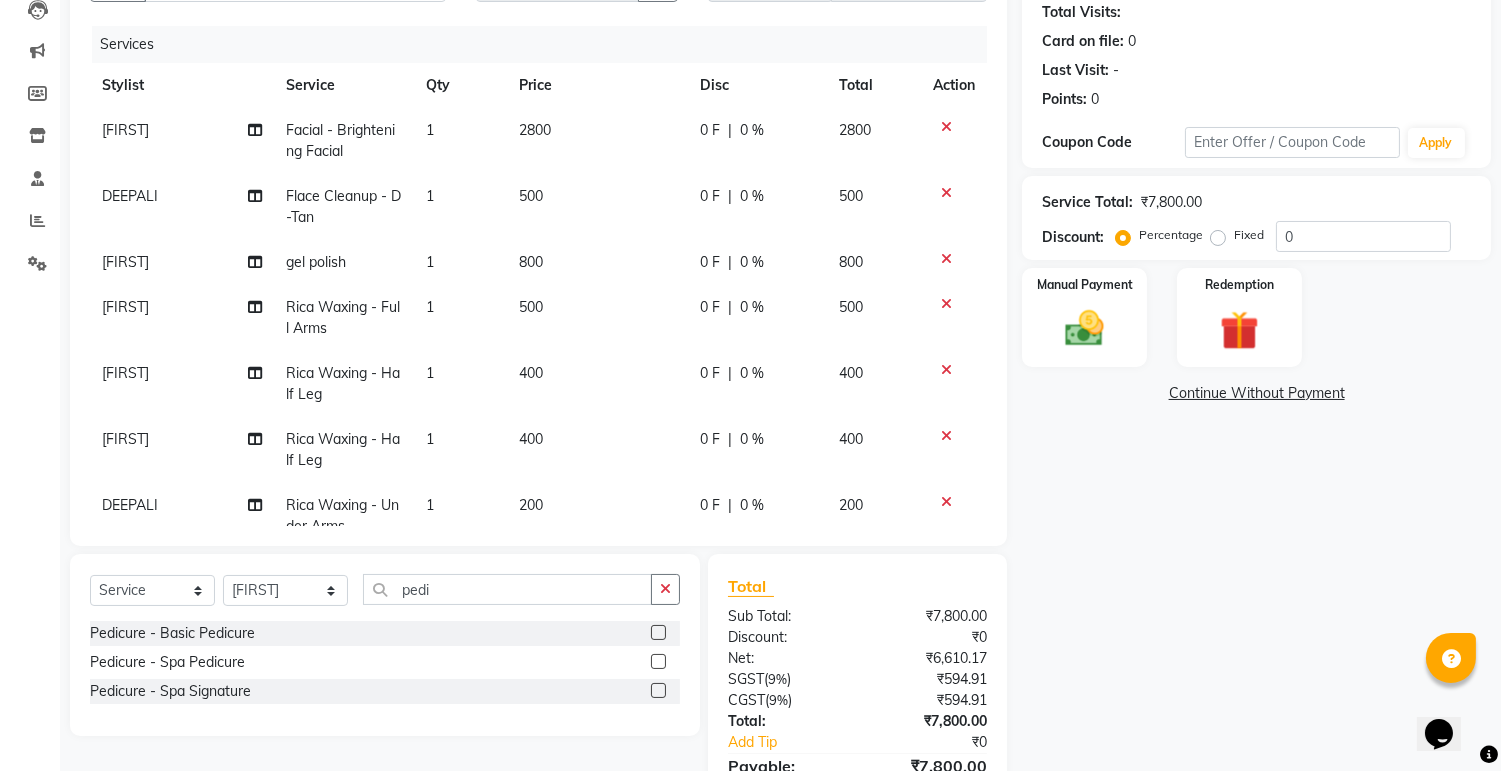click 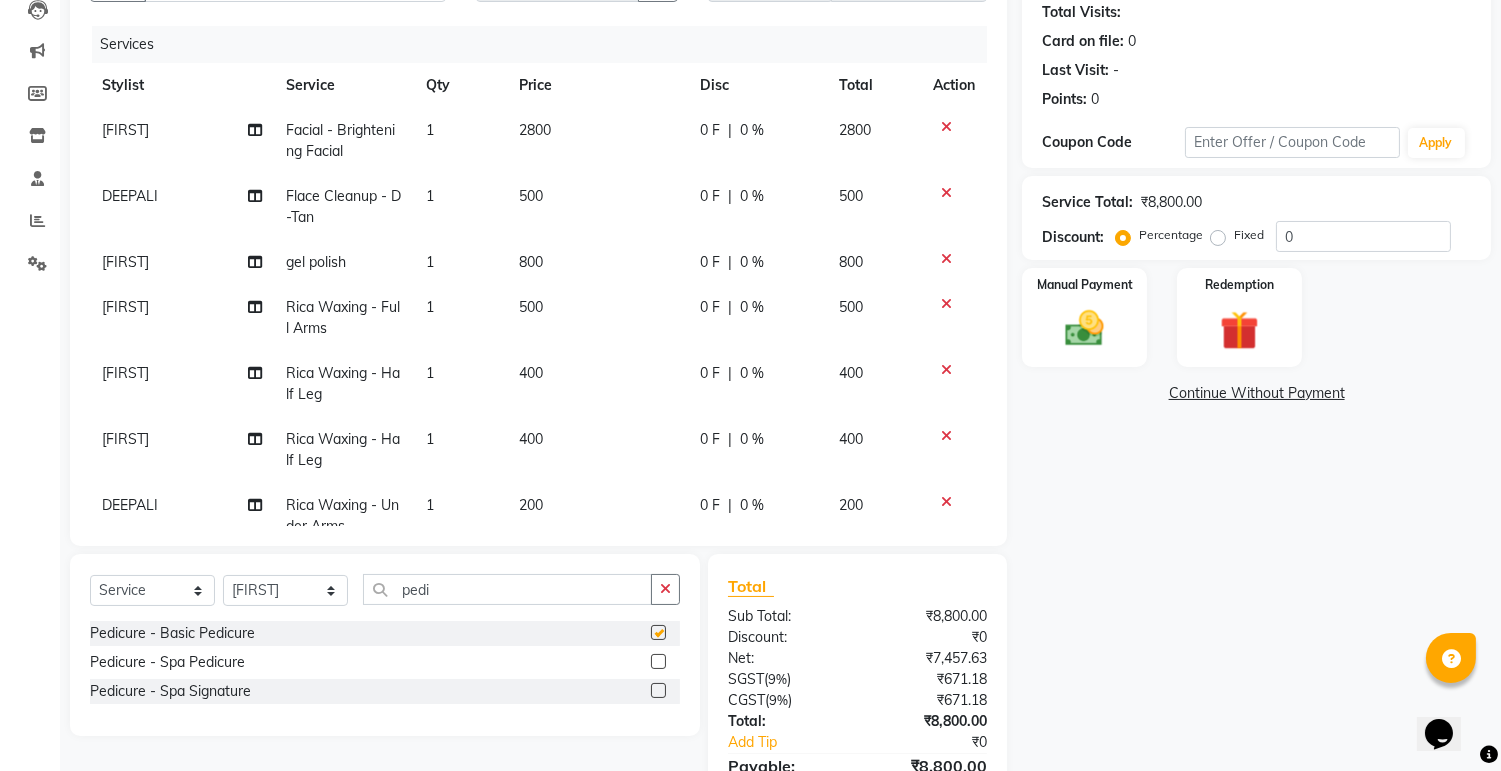 checkbox on "false" 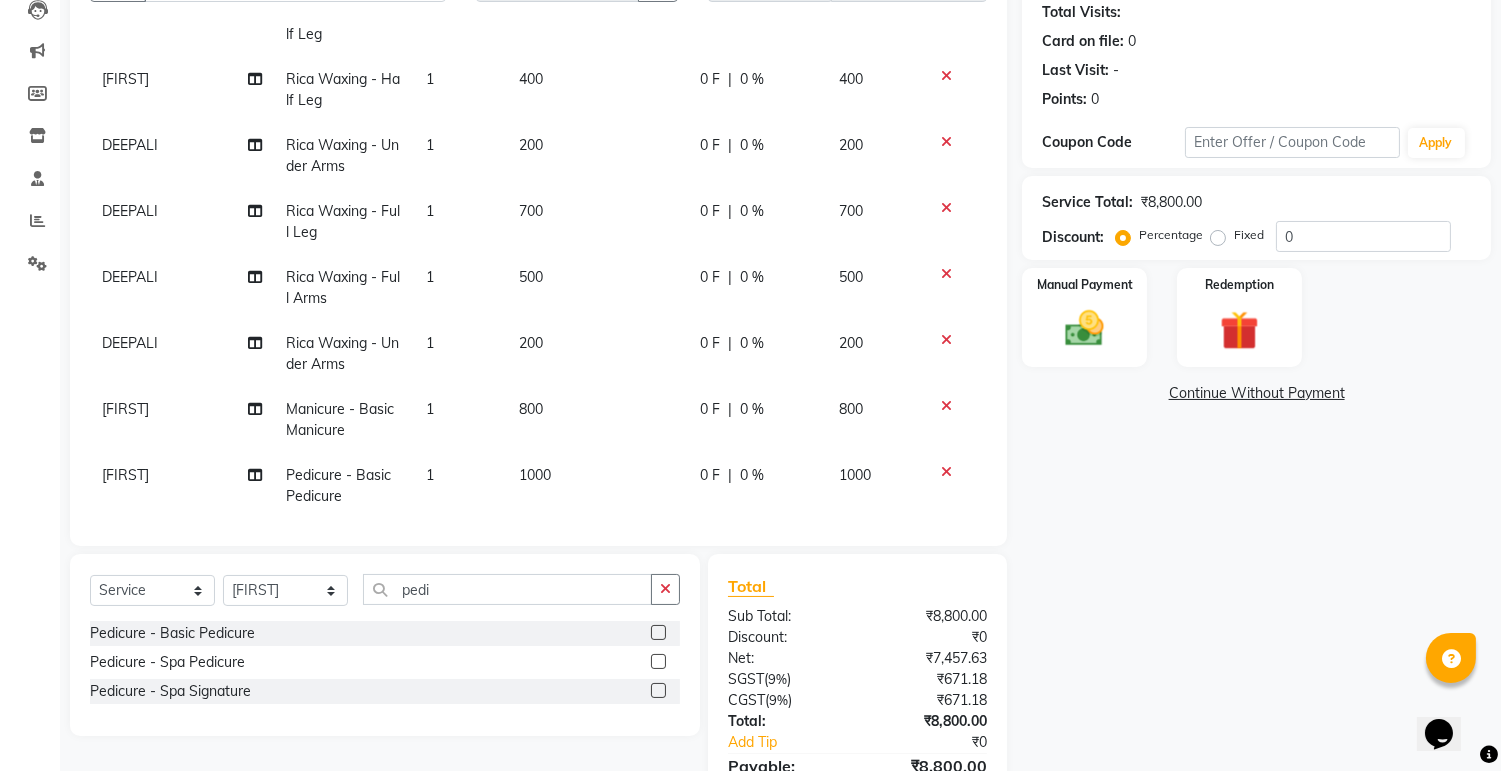 scroll, scrollTop: 385, scrollLeft: 0, axis: vertical 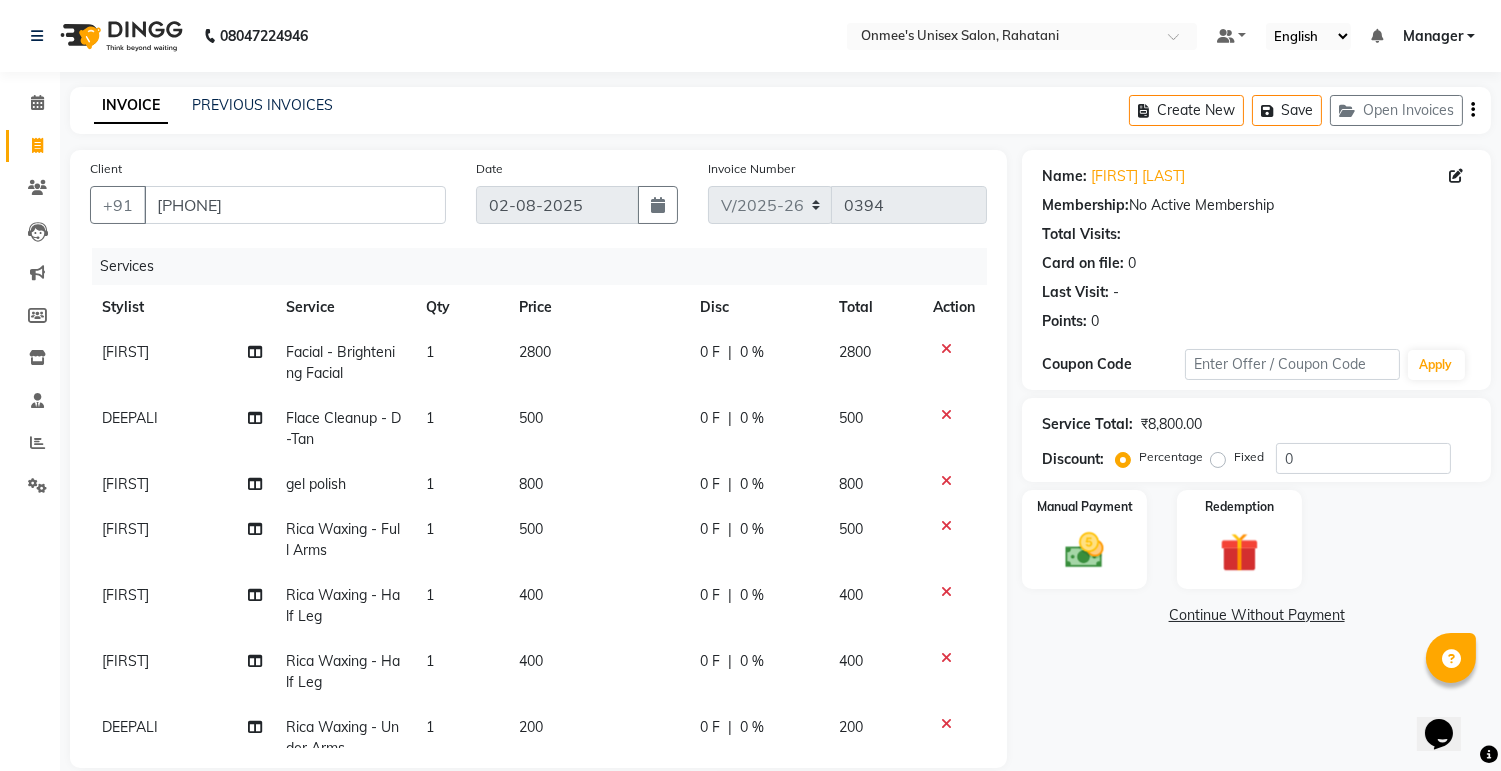 click on "800" 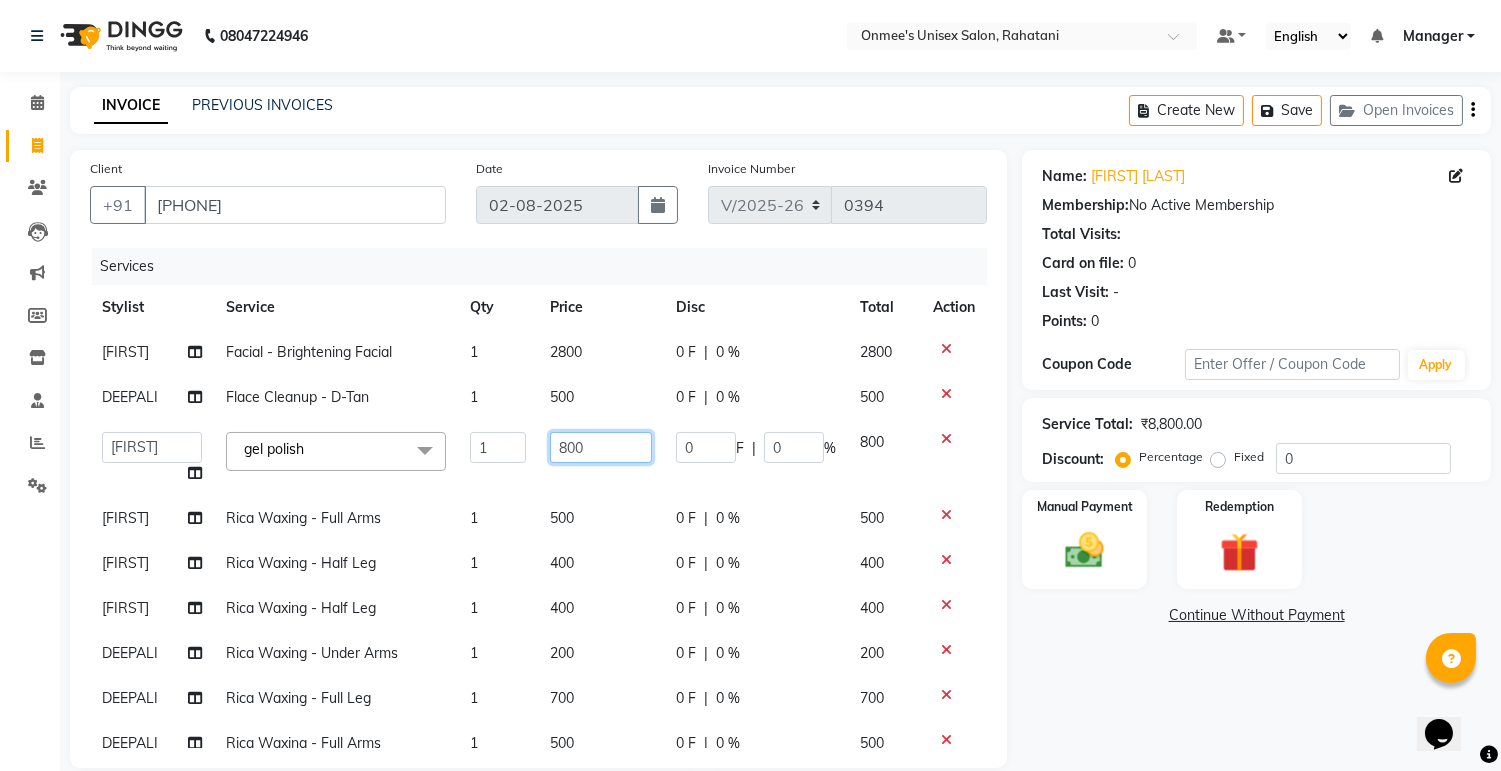 click on "800" 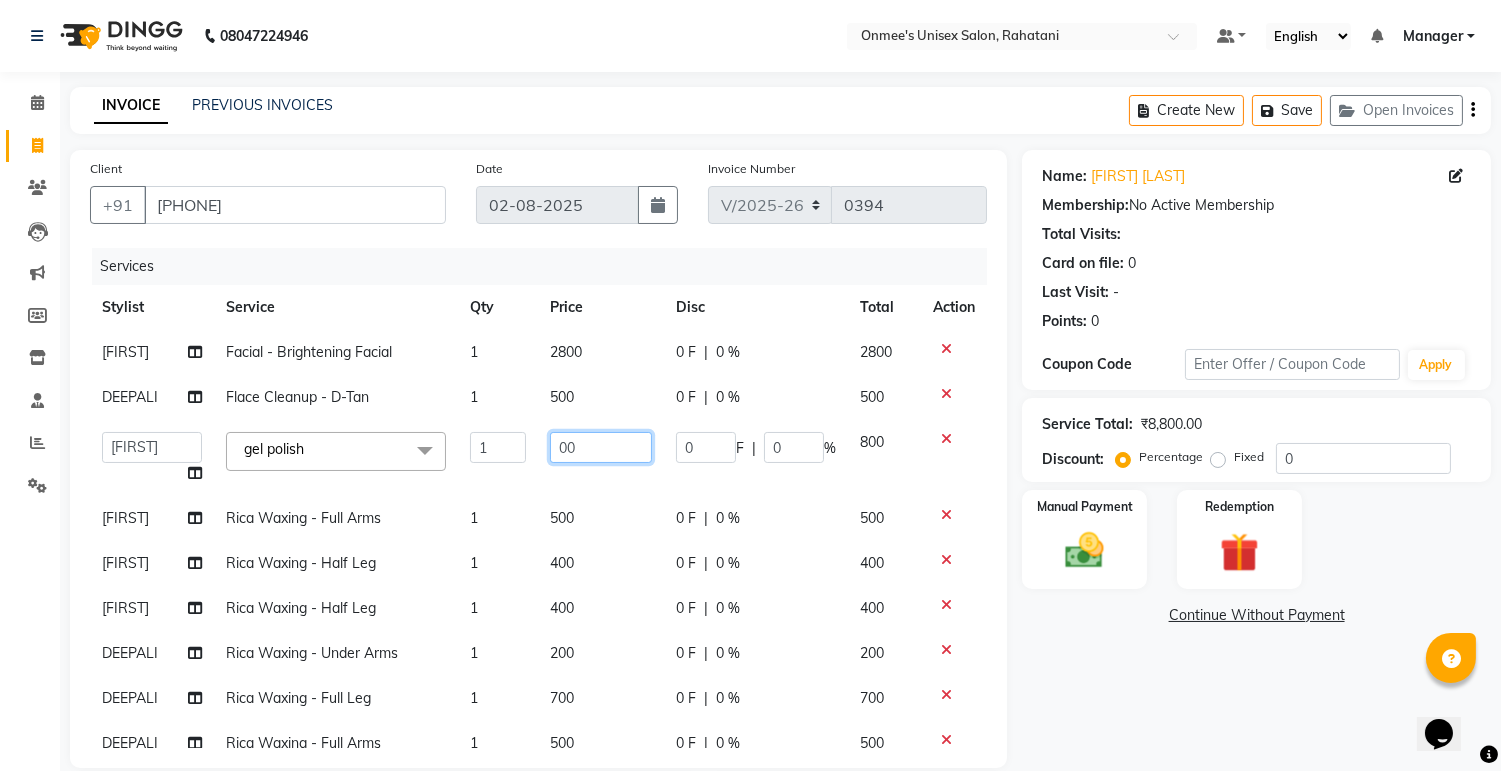 type on "600" 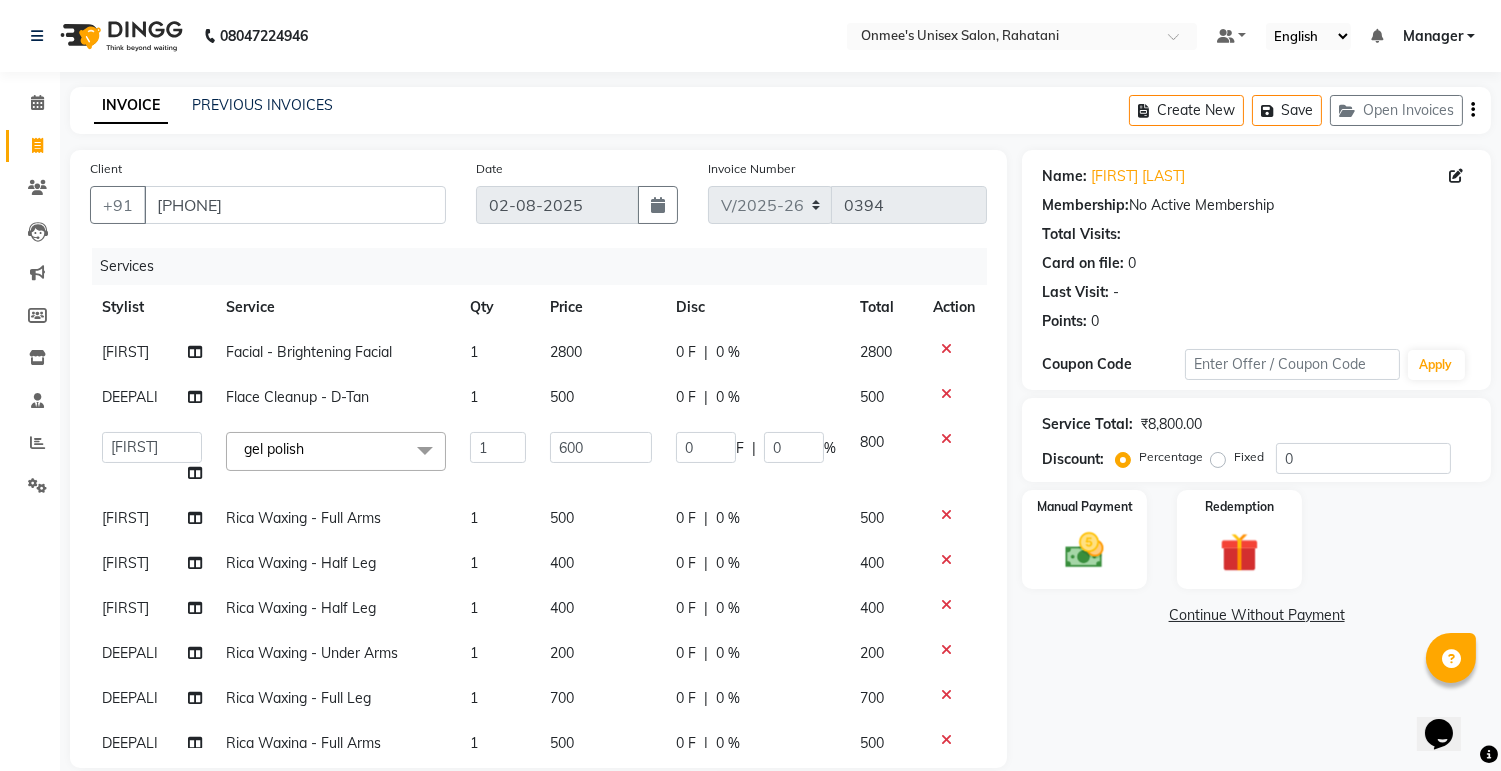 click on "Name: [FIRST] [LAST] Membership:  No Active Membership  Total Visits:   Card on file:  0 Last Visit:   - Points:   0  Coupon Code Apply Service Total:  ₹8,800.00  Discount:  Percentage   Fixed  0 Manual Payment Redemption  Continue Without Payment" 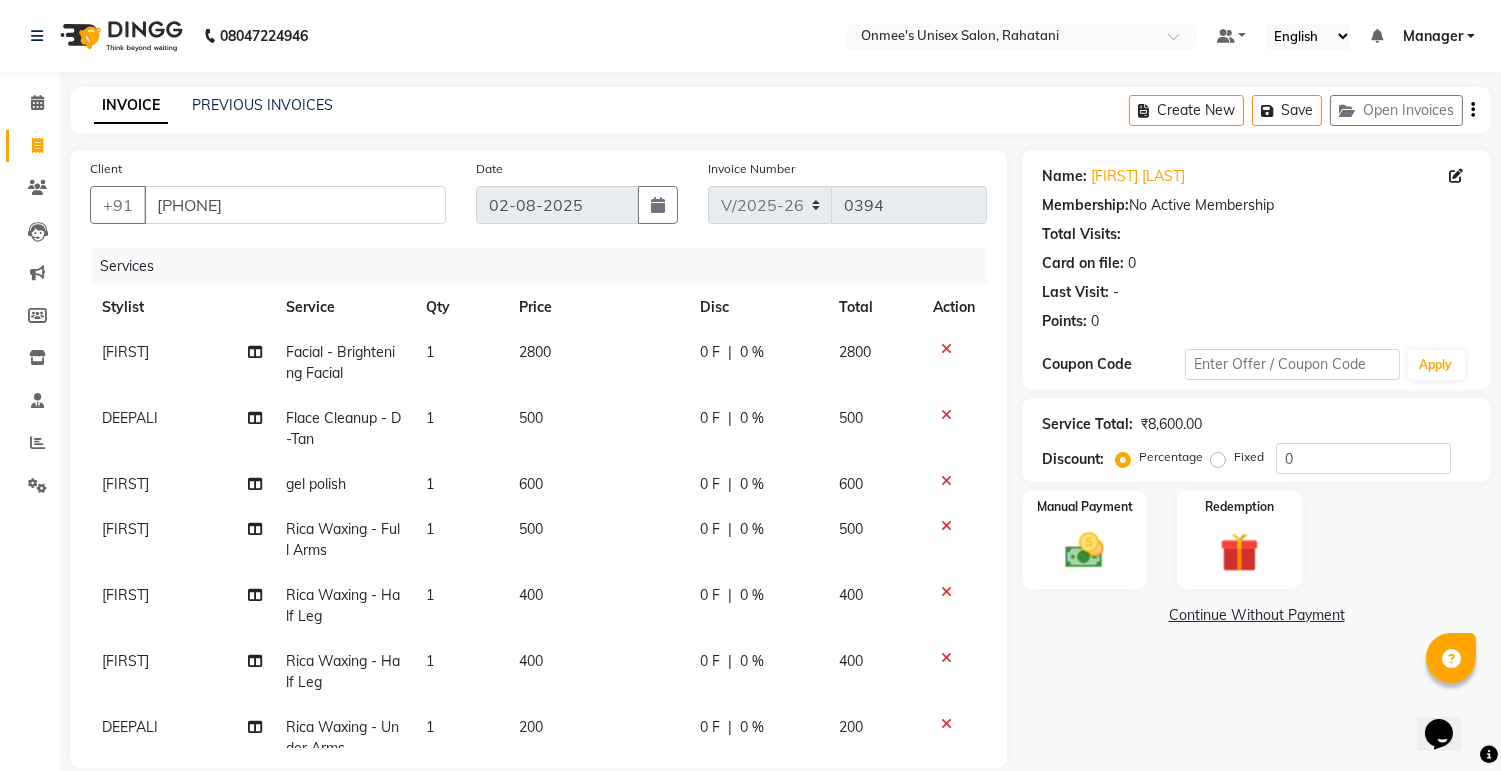 click on "2800" 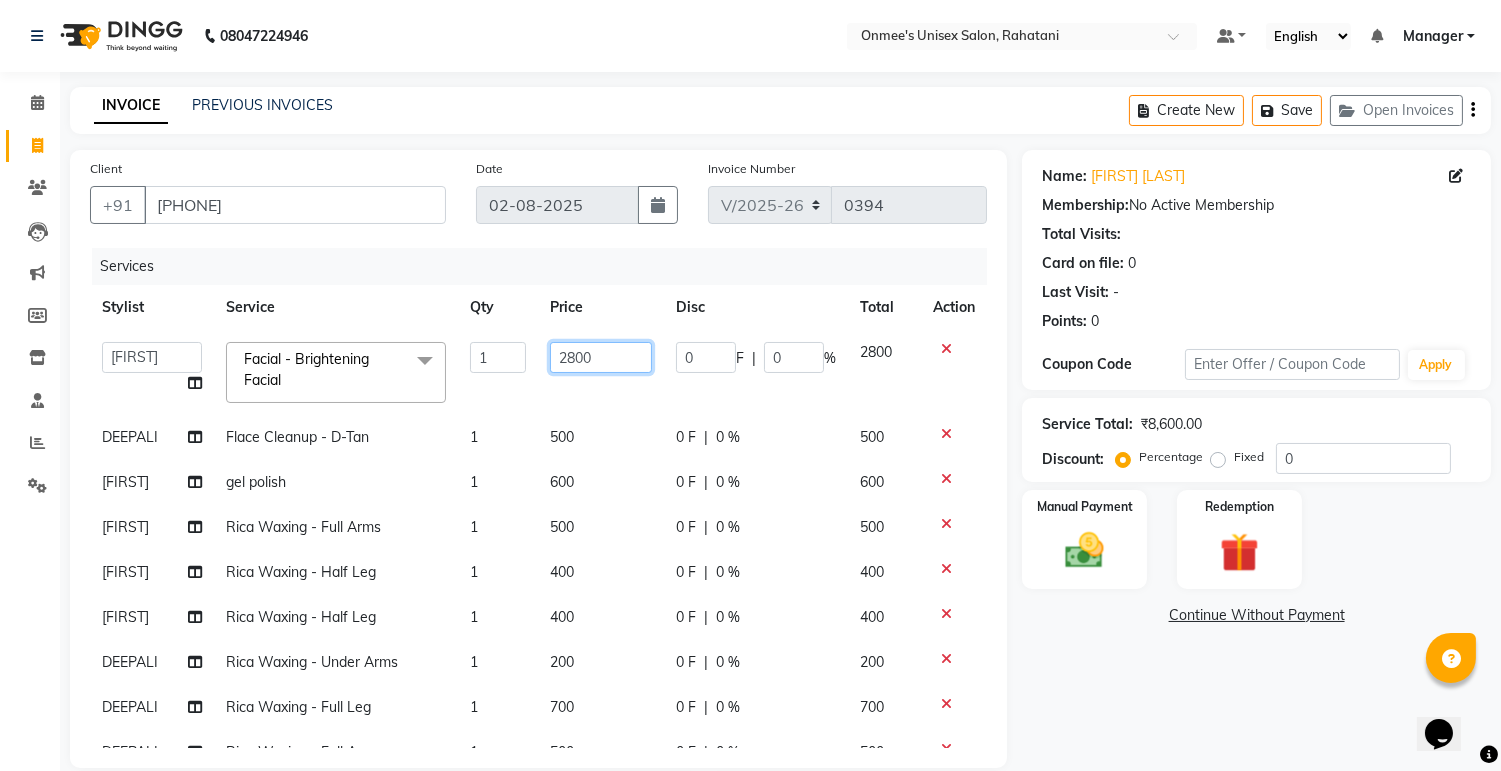 click on "2800" 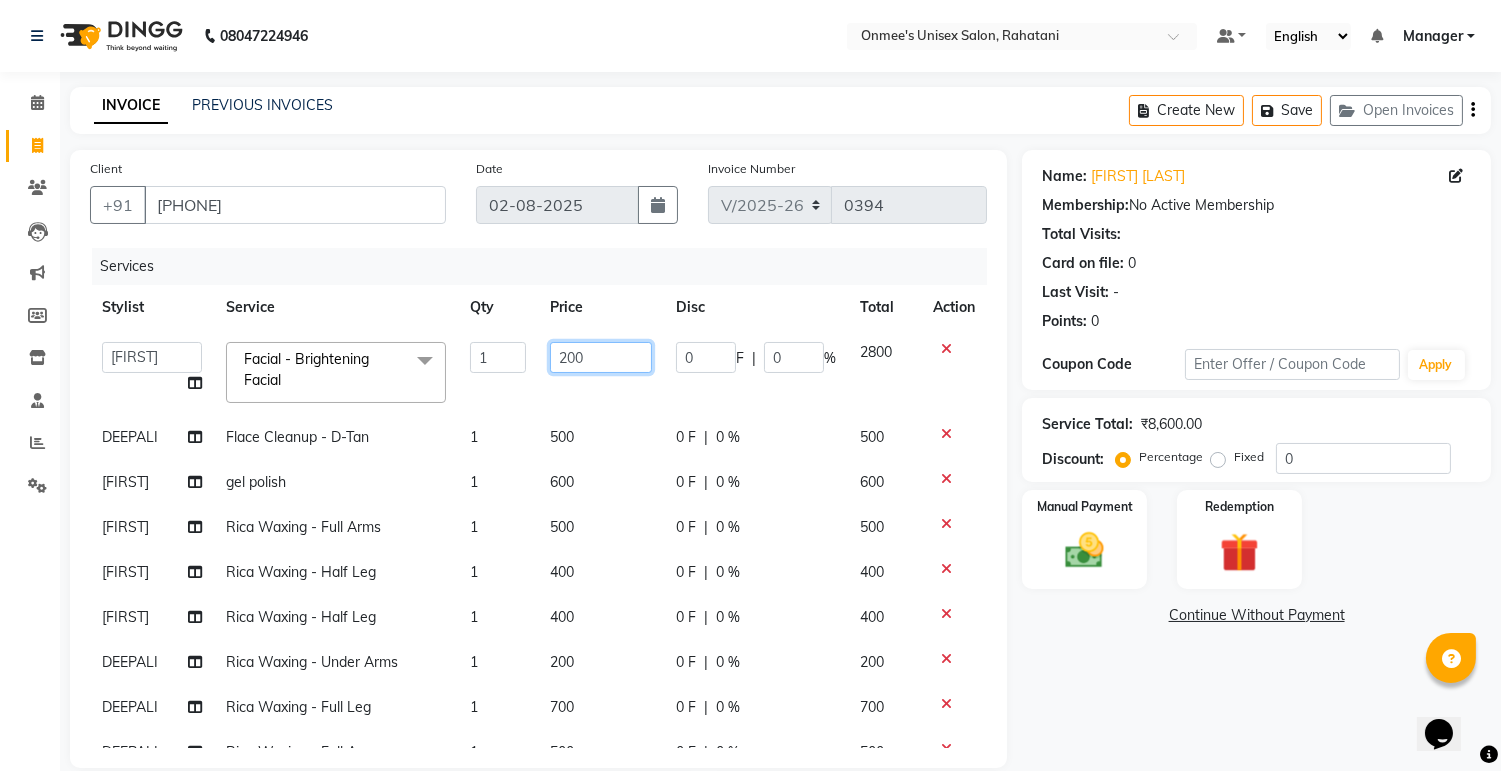type on "2500" 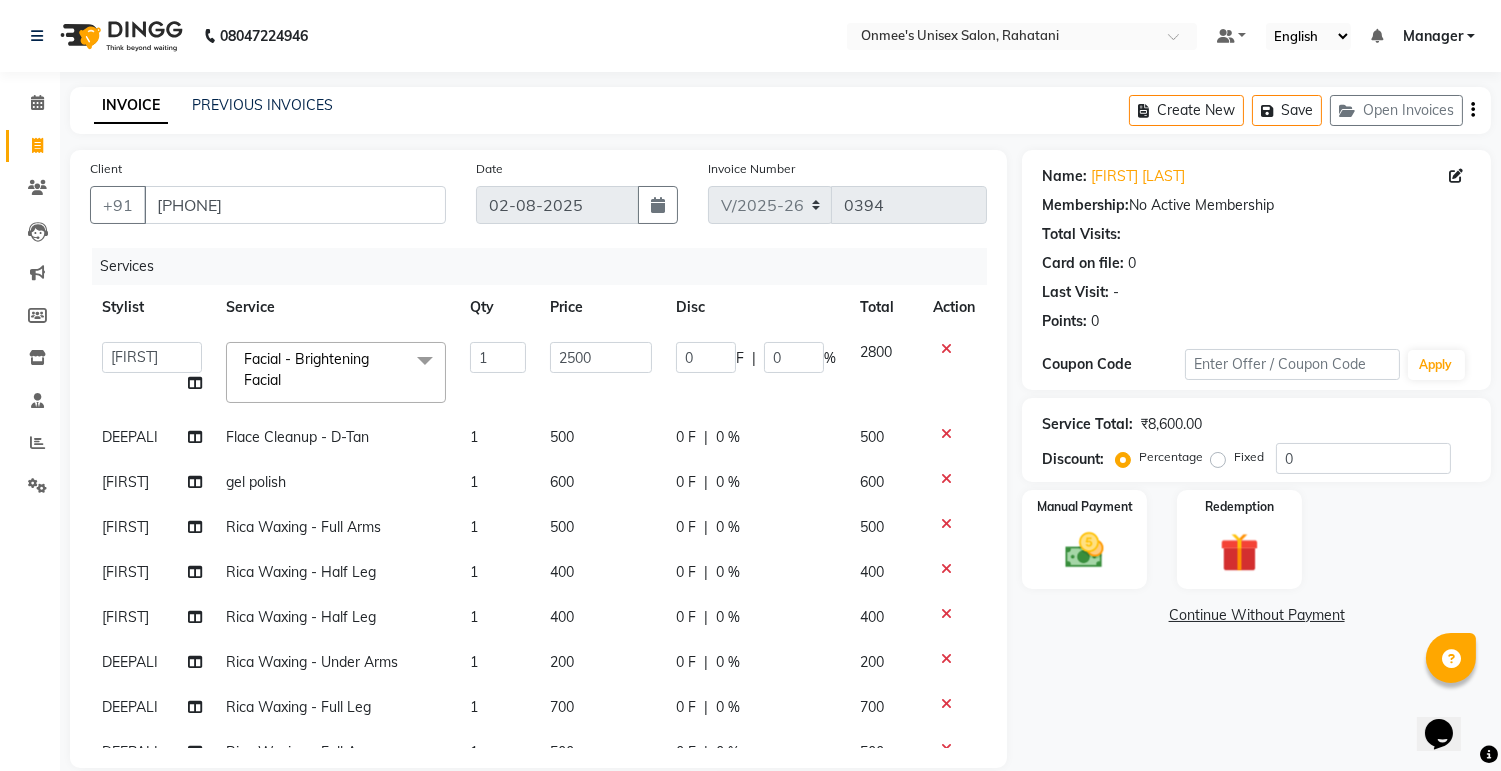 click on "Name: [FIRST] [LAST] Membership:  No Active Membership  Total Visits:   Card on file:  0 Last Visit:   - Points:   0  Coupon Code Apply Service Total:  ₹8,600.00  Discount:  Percentage   Fixed  0 Manual Payment Redemption  Continue Without Payment" 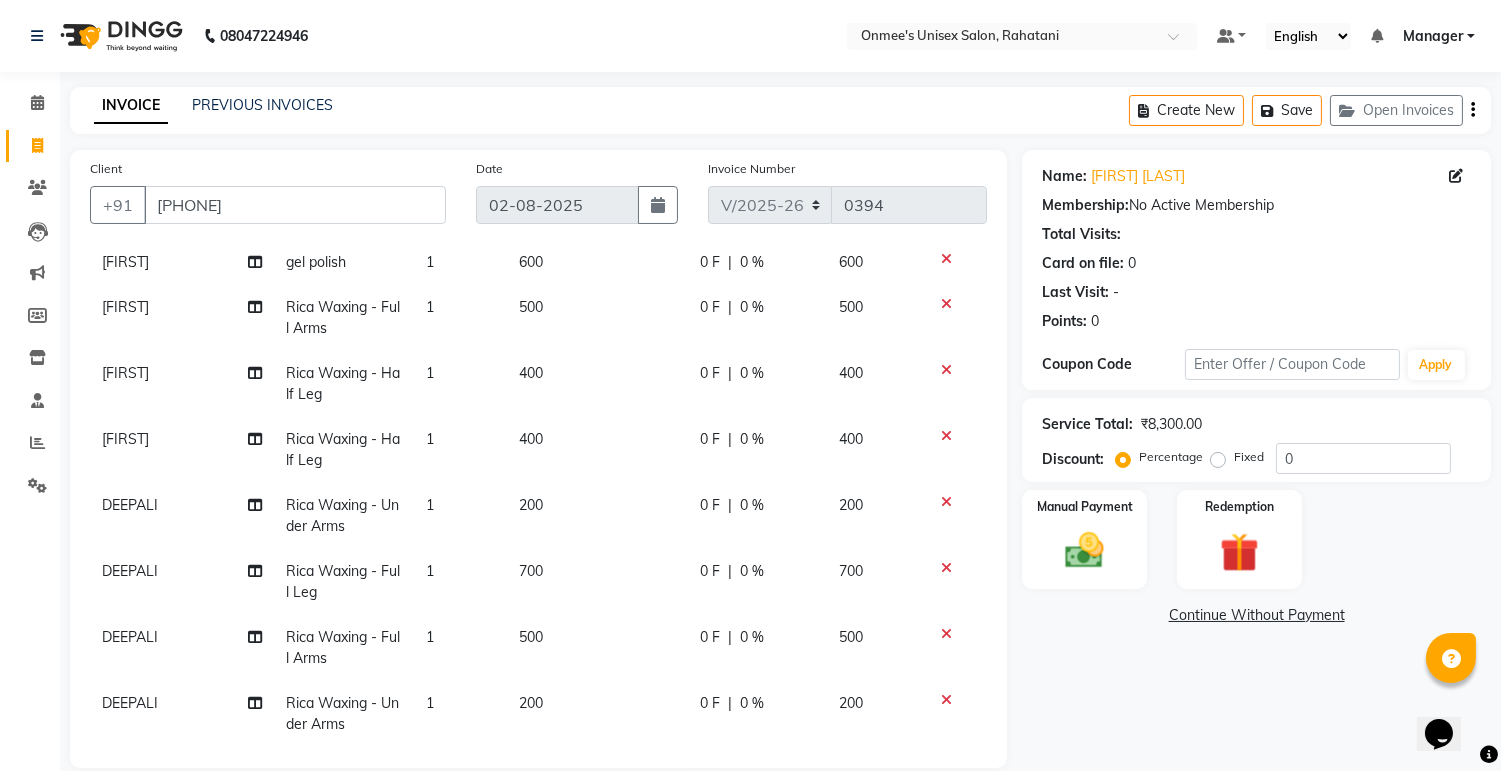 scroll, scrollTop: 333, scrollLeft: 0, axis: vertical 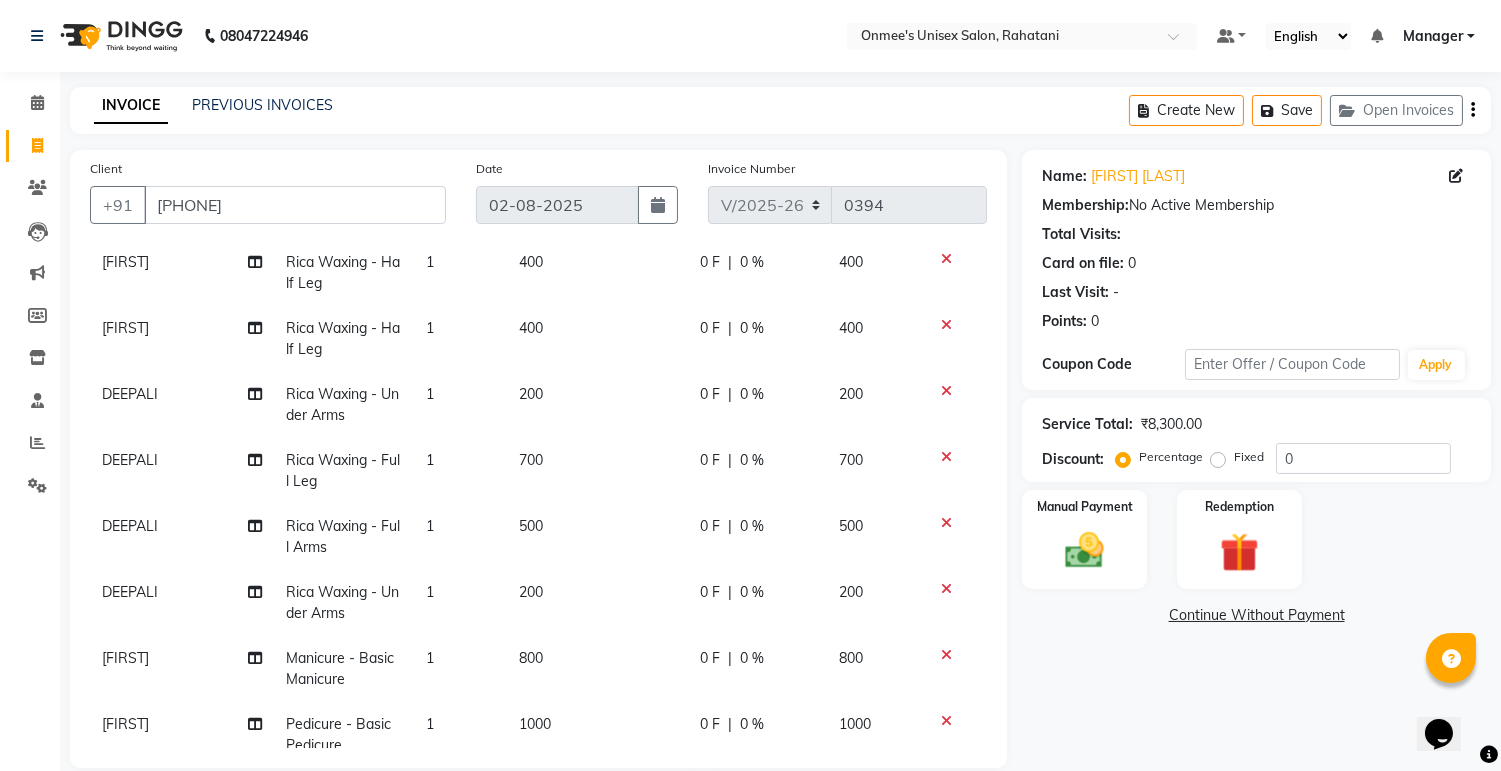 click on "700" 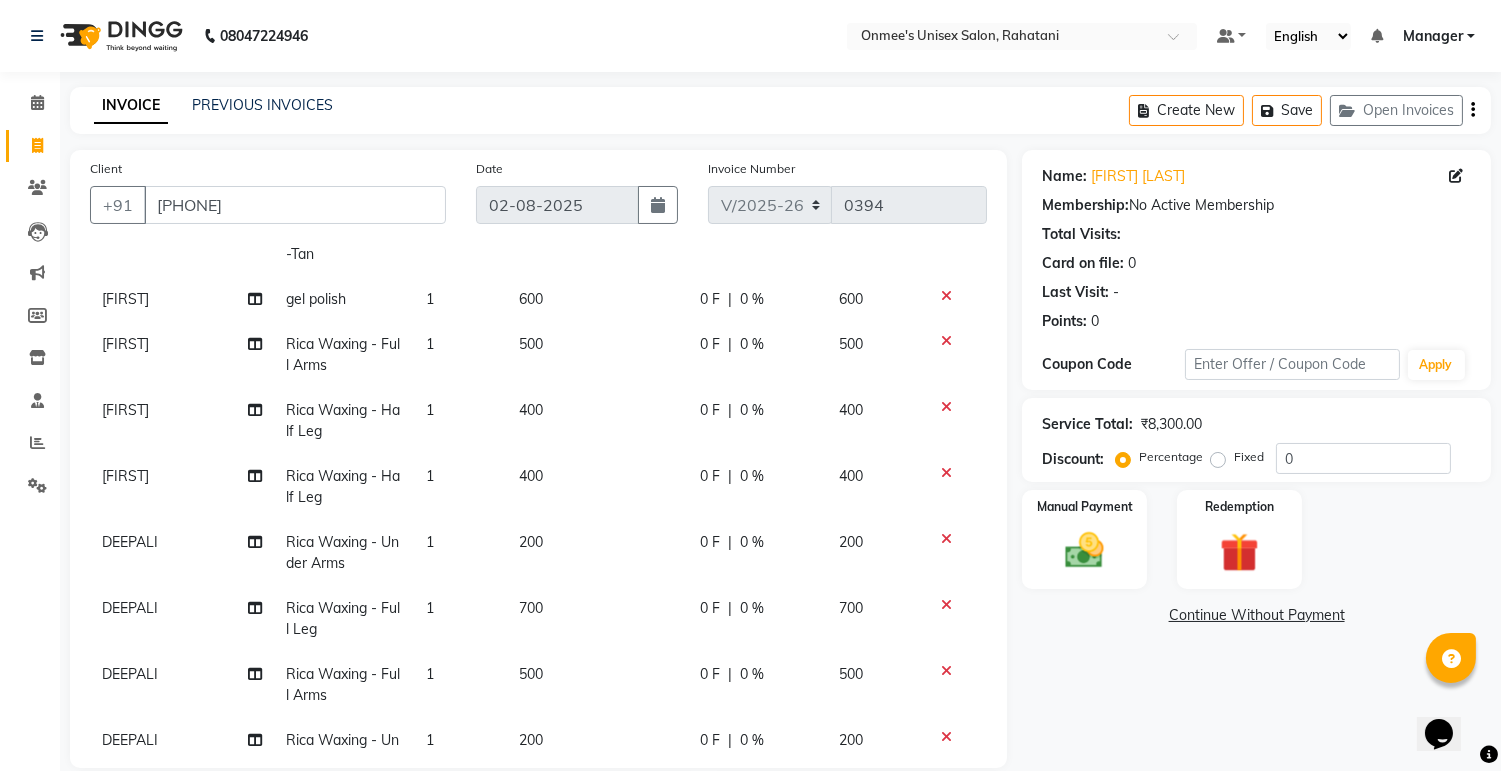 select on "79778" 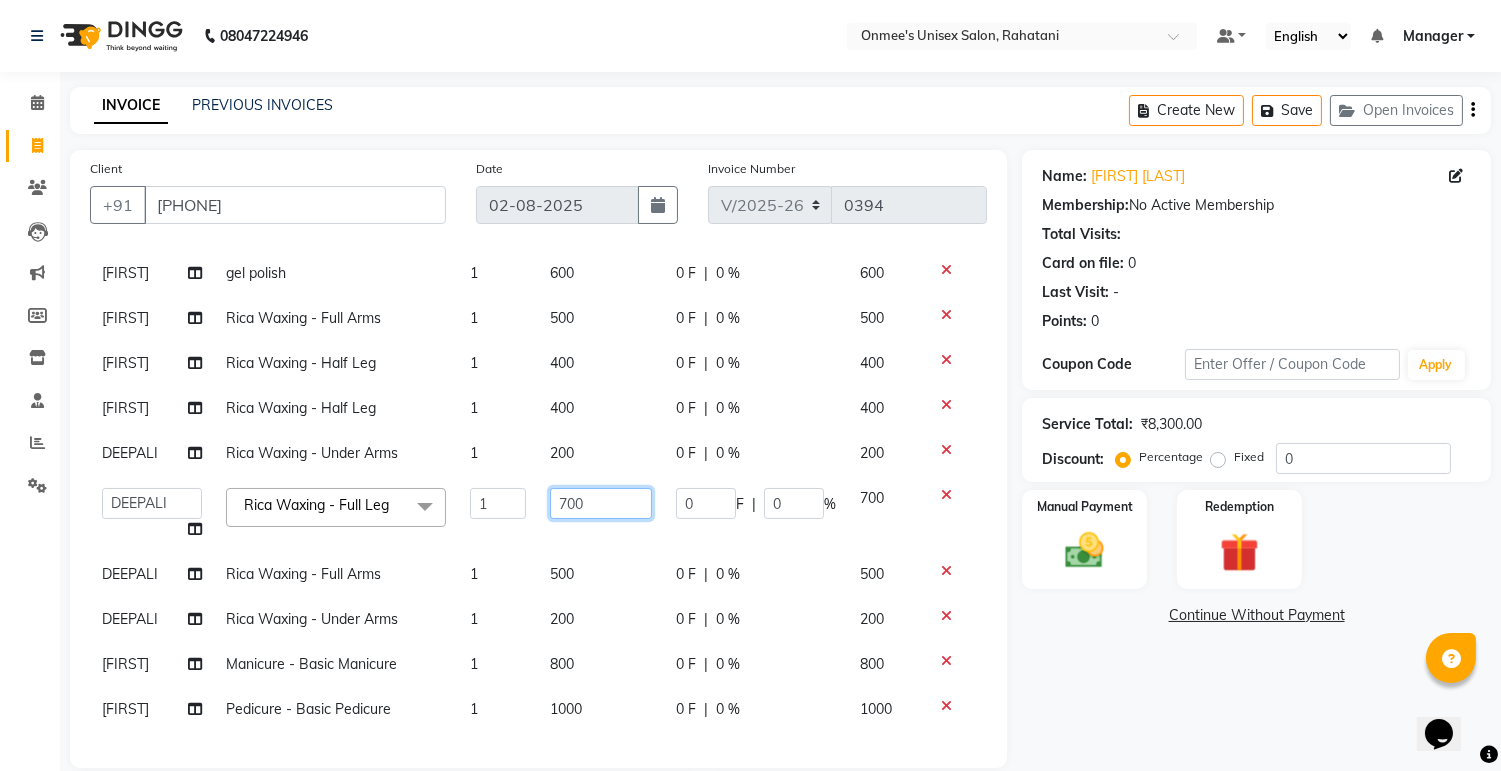 click on "700" 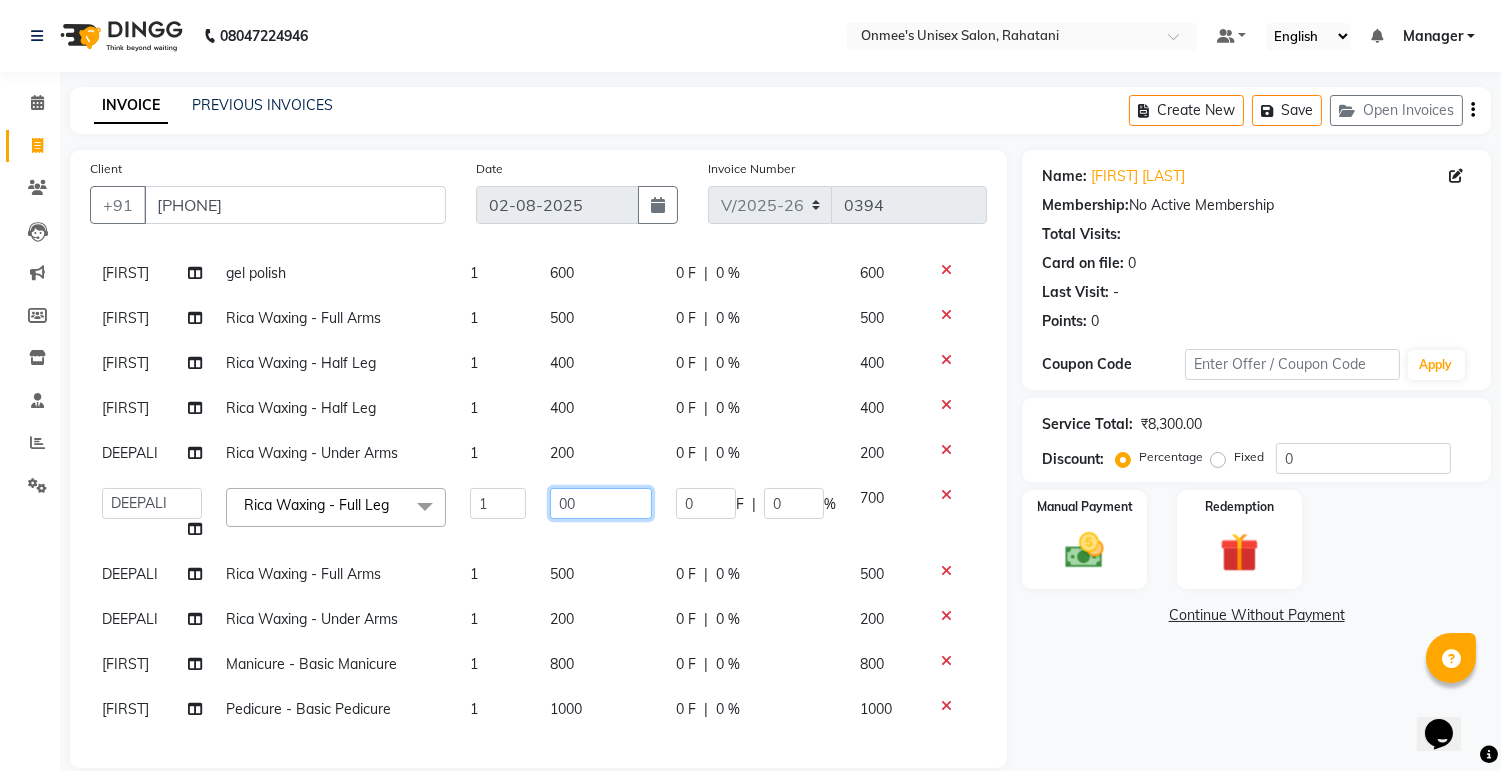 type on "600" 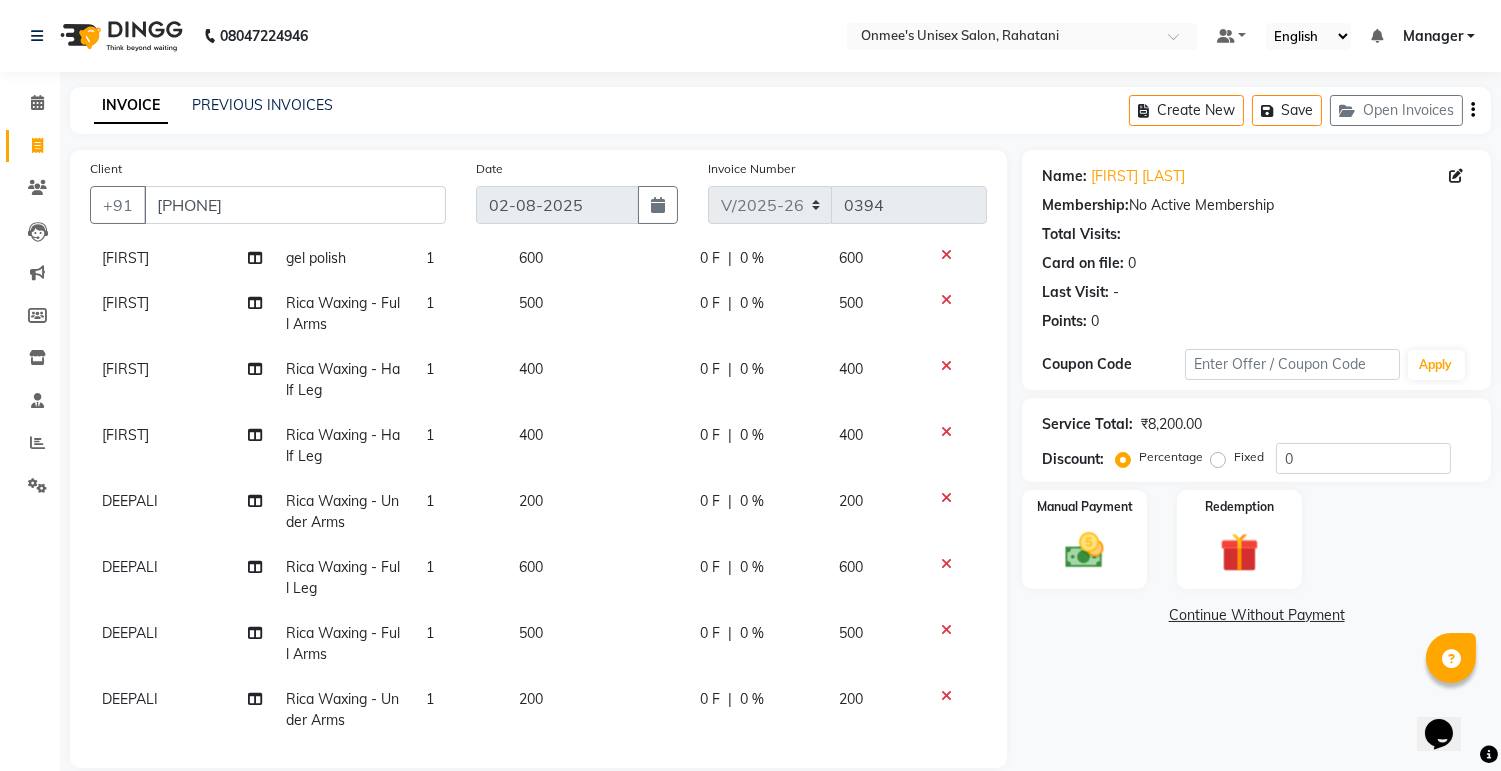 click on "Name: [FIRST] [LAST] Membership:  No Active Membership  Total Visits:   Card on file:  0 Last Visit:   - Points:   0  Coupon Code Apply Service Total:  ₹8,200.00  Discount:  Percentage   Fixed  0 Manual Payment Redemption  Continue Without Payment" 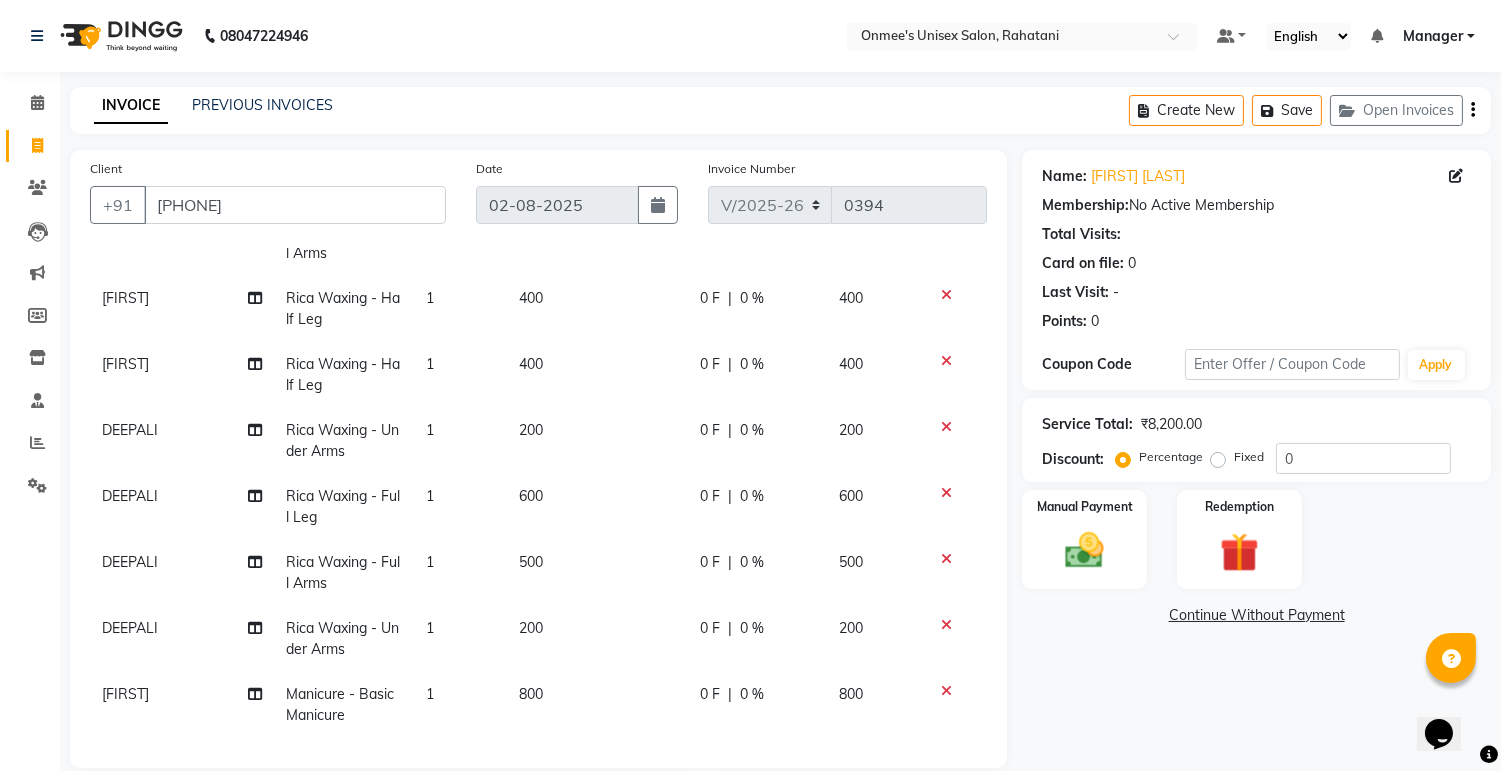 scroll, scrollTop: 385, scrollLeft: 0, axis: vertical 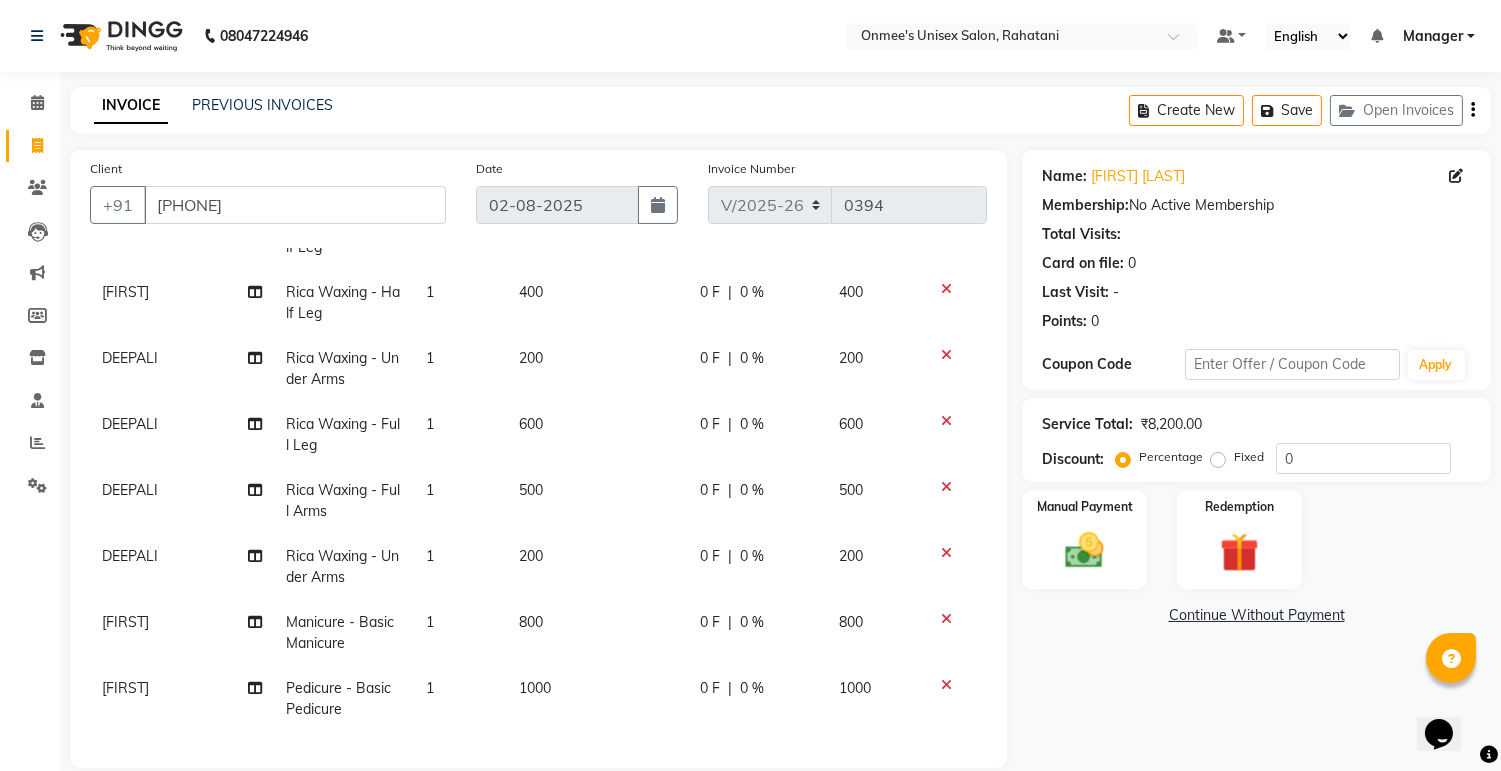 click on "800" 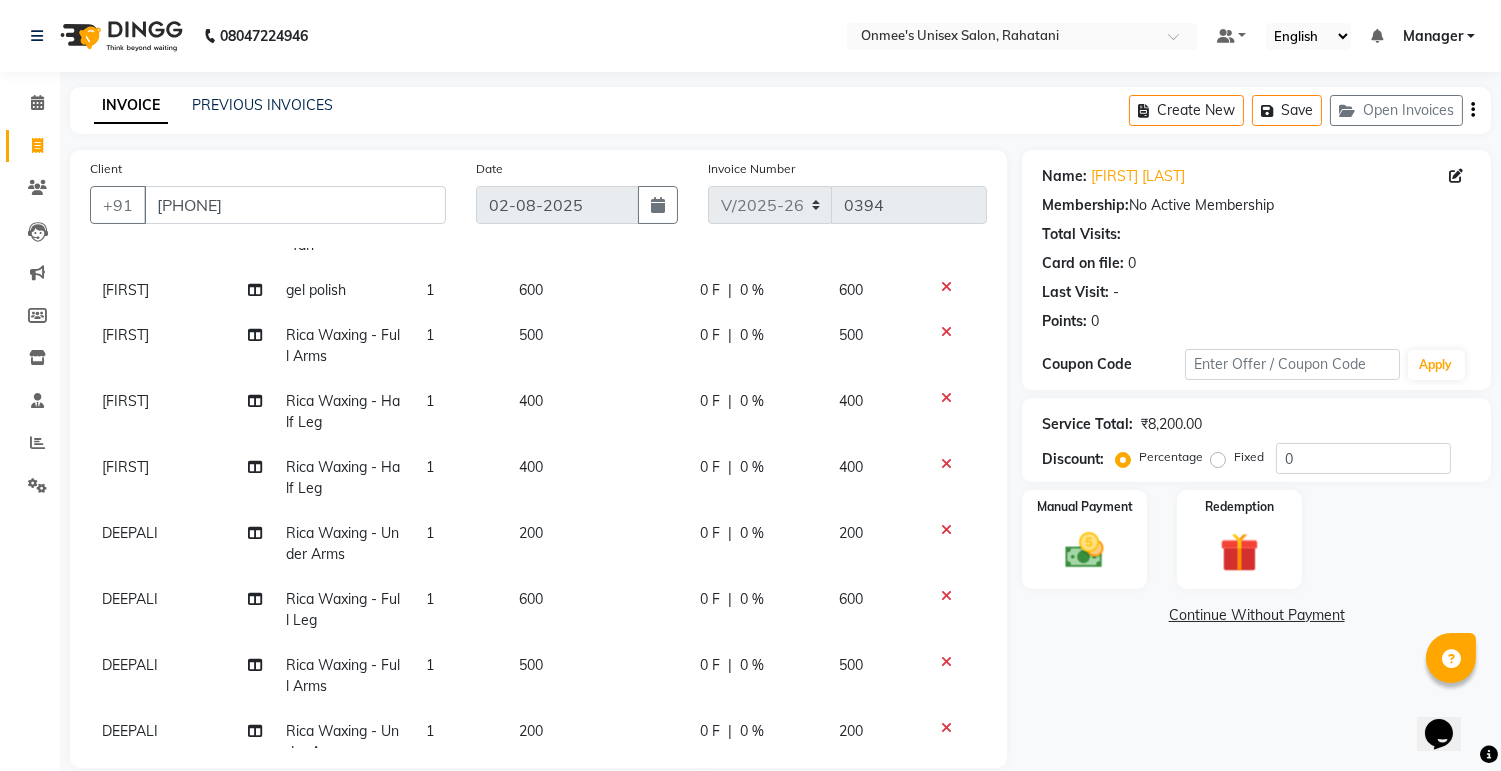 select on "79756" 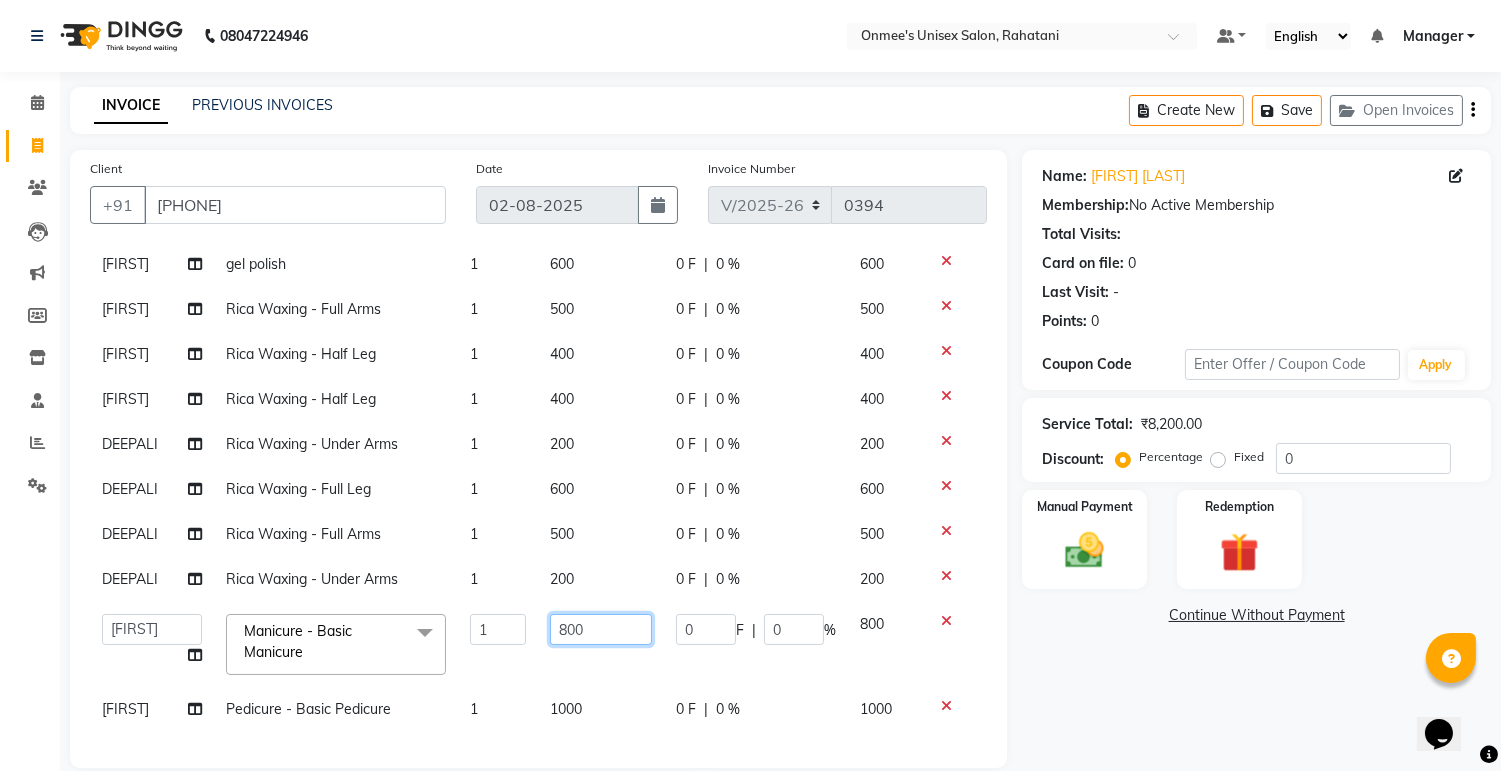 click on "800" 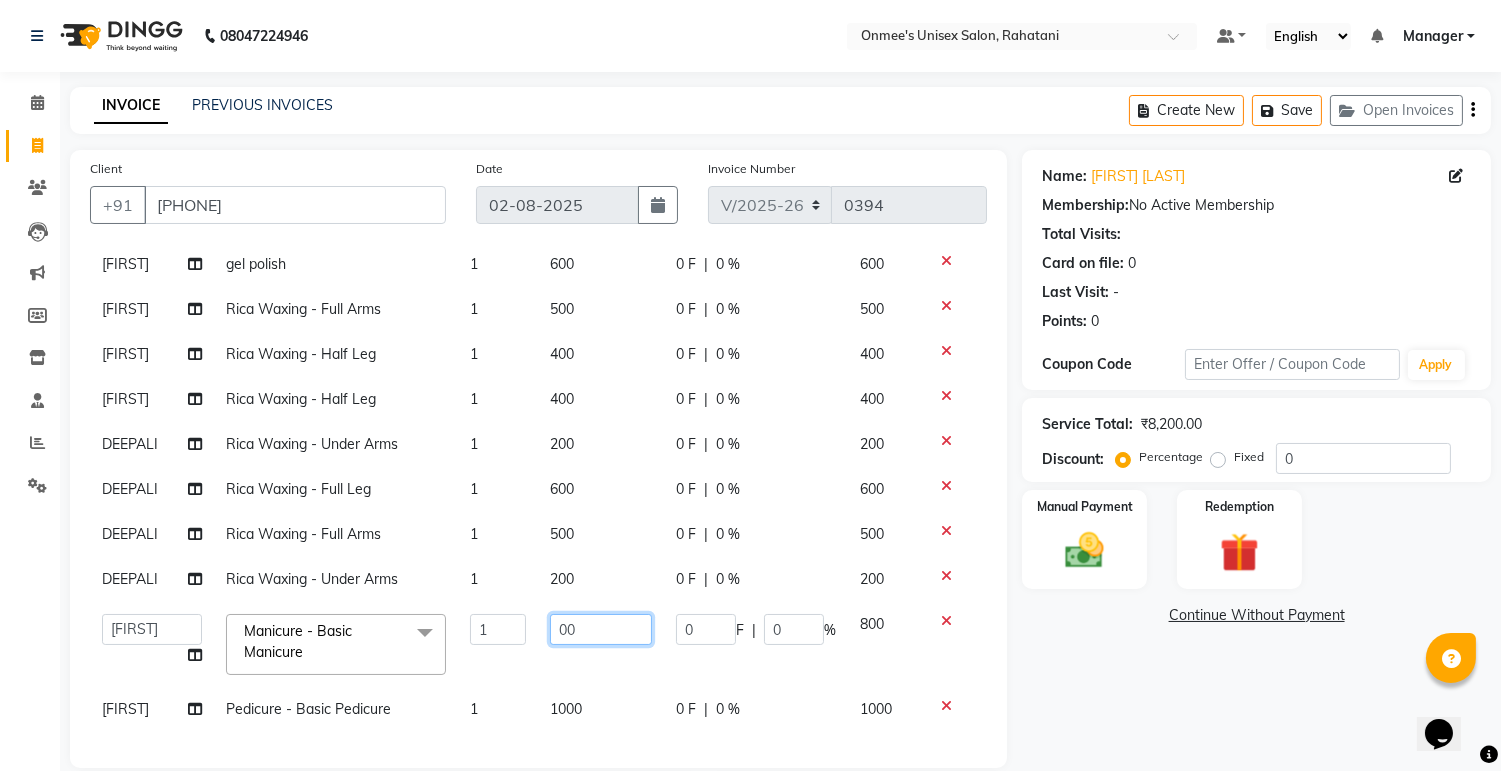 type on "700" 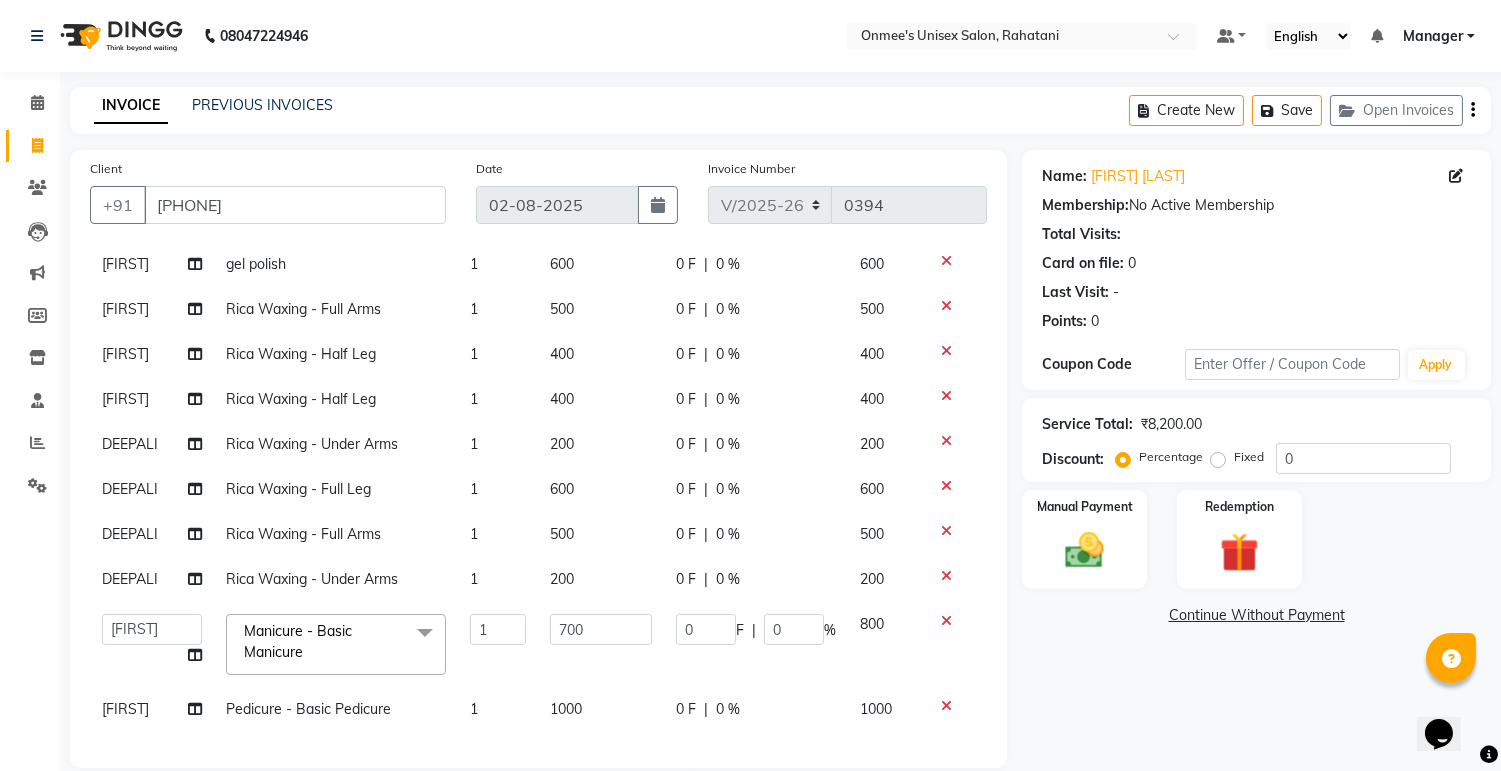 scroll, scrollTop: 235, scrollLeft: 0, axis: vertical 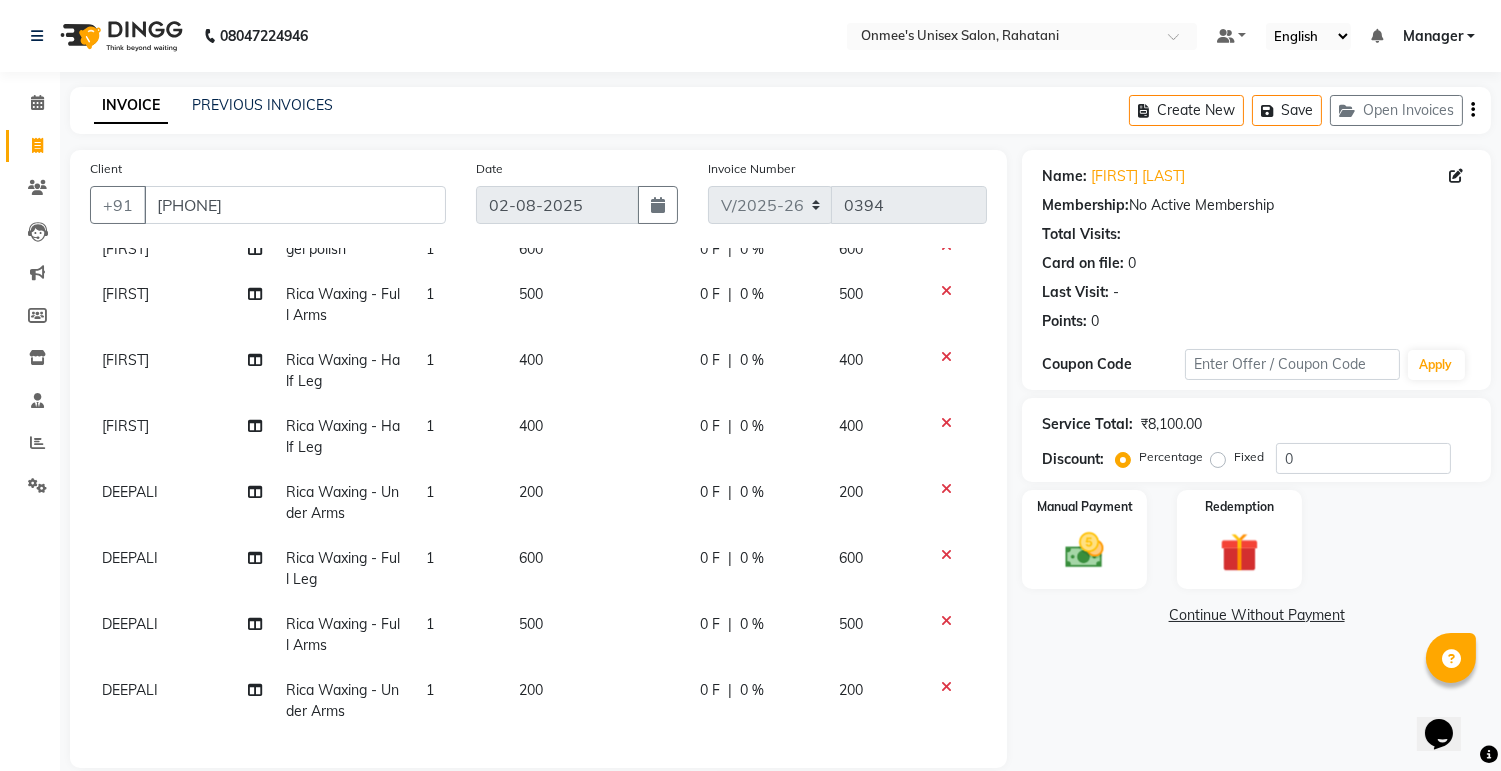 click on "Name: [FIRST] [LAST] Membership:  No Active Membership  Total Visits:   Card on file:  0 Last Visit:   - Points:   0  Coupon Code Apply Service Total:  ₹8,100.00  Discount:  Percentage   Fixed  0 Manual Payment Redemption  Continue Without Payment" 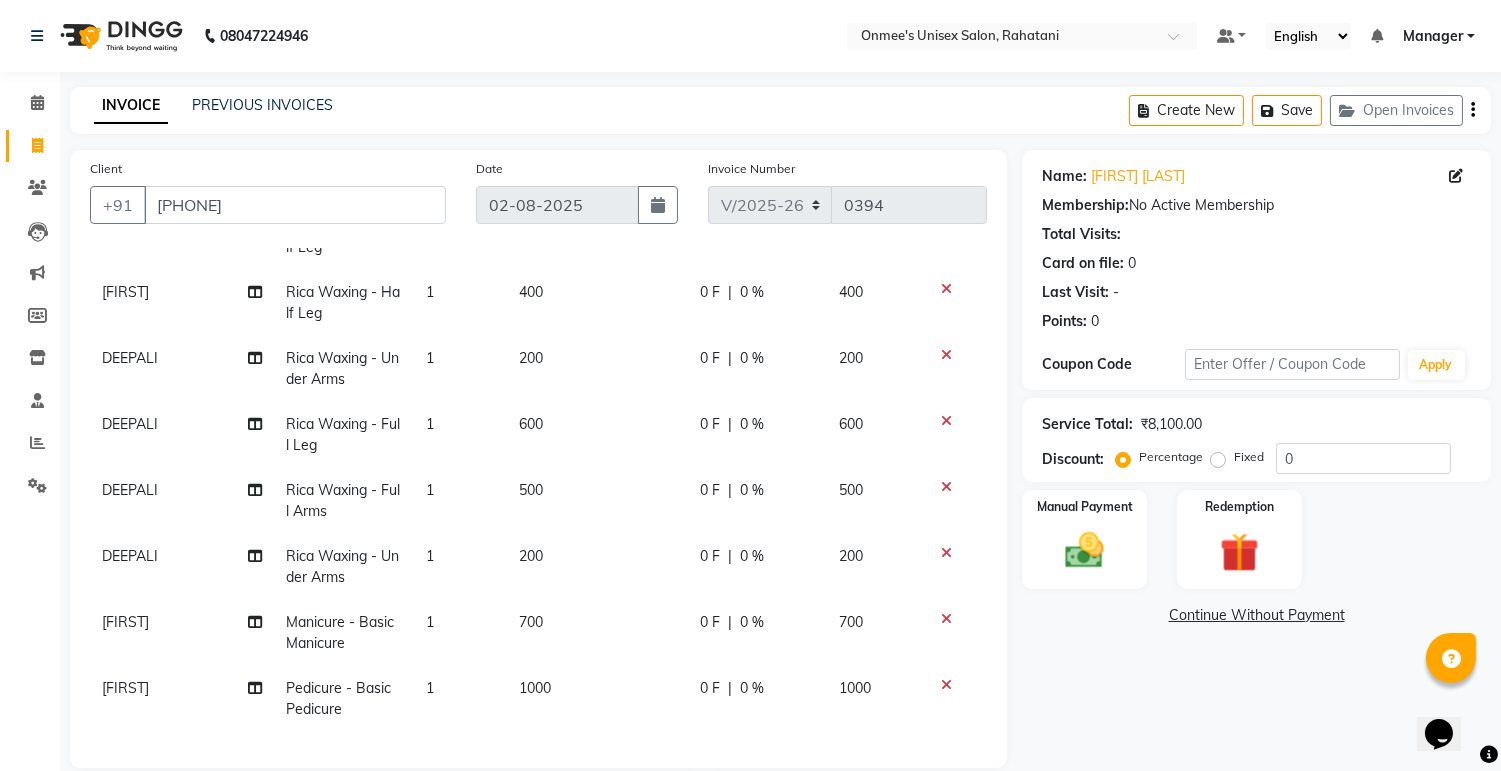 scroll, scrollTop: 385, scrollLeft: 0, axis: vertical 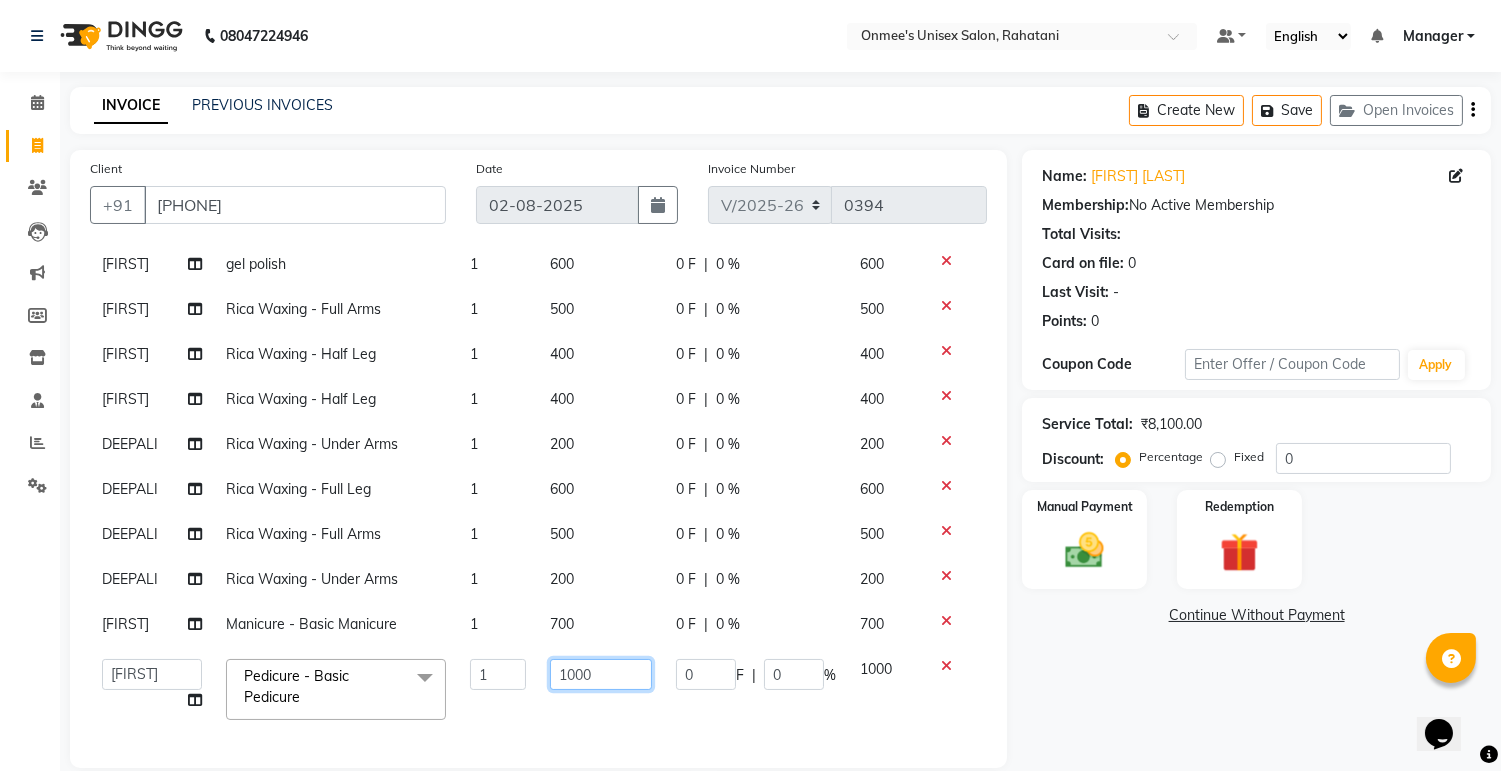 click on "1000" 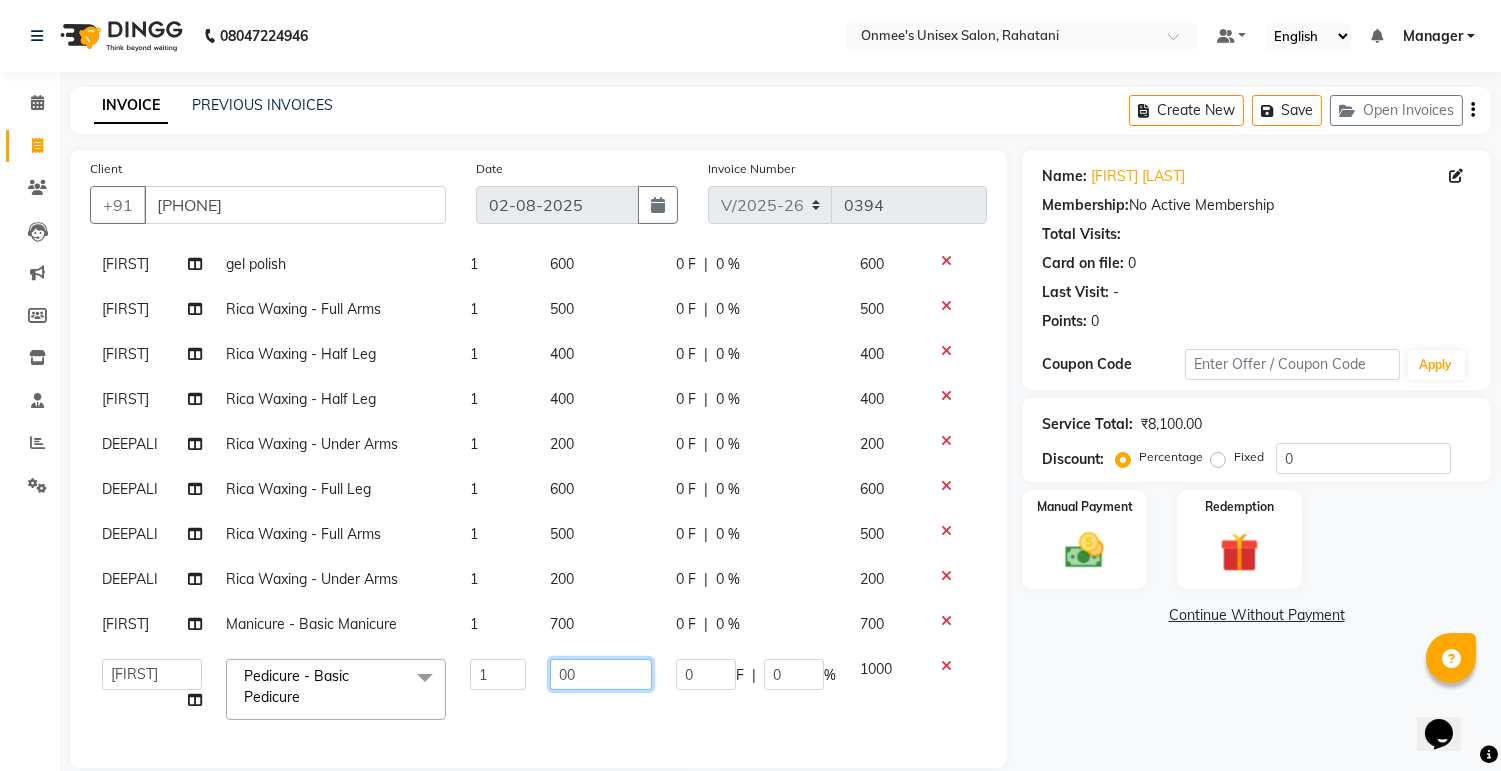 type on "900" 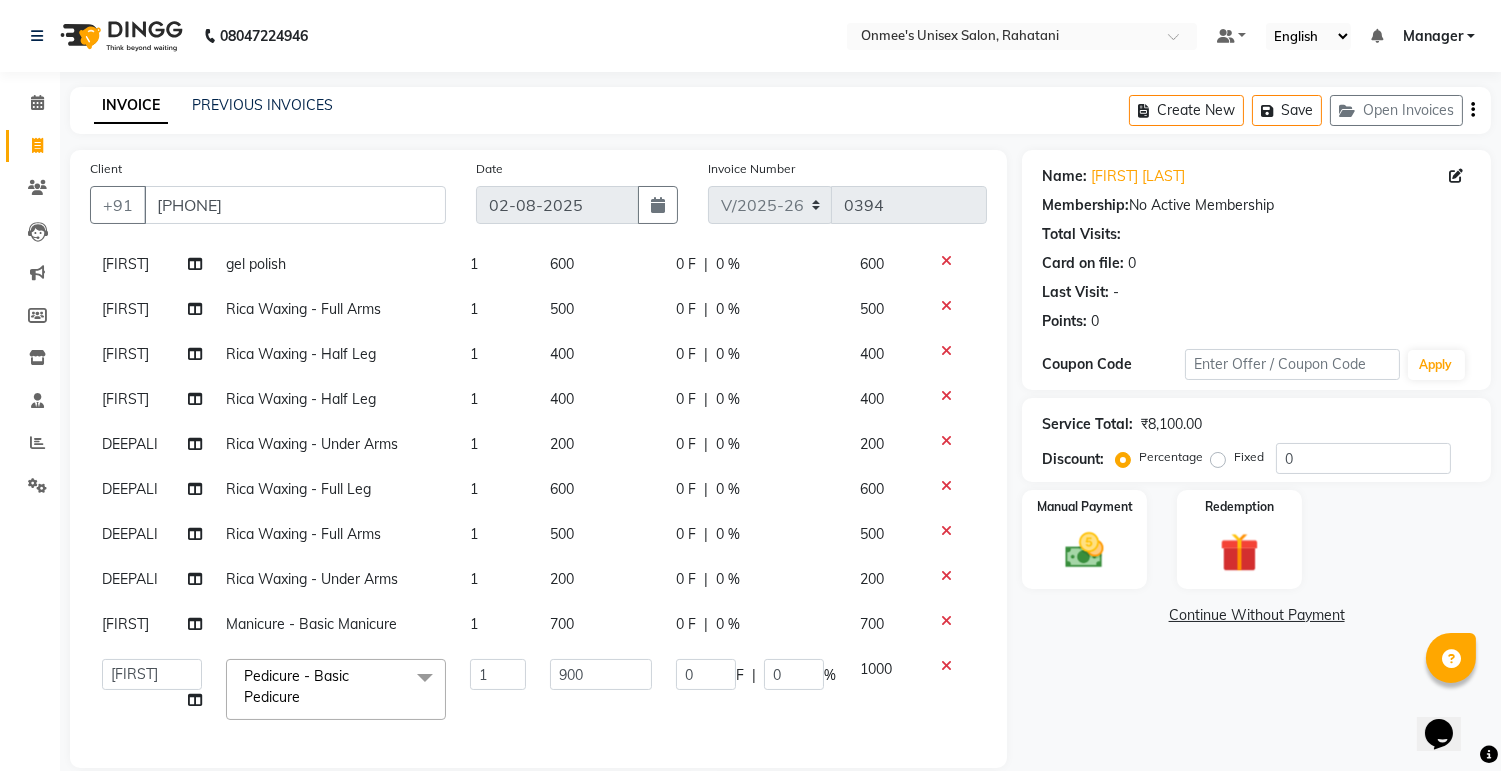 scroll, scrollTop: 235, scrollLeft: 0, axis: vertical 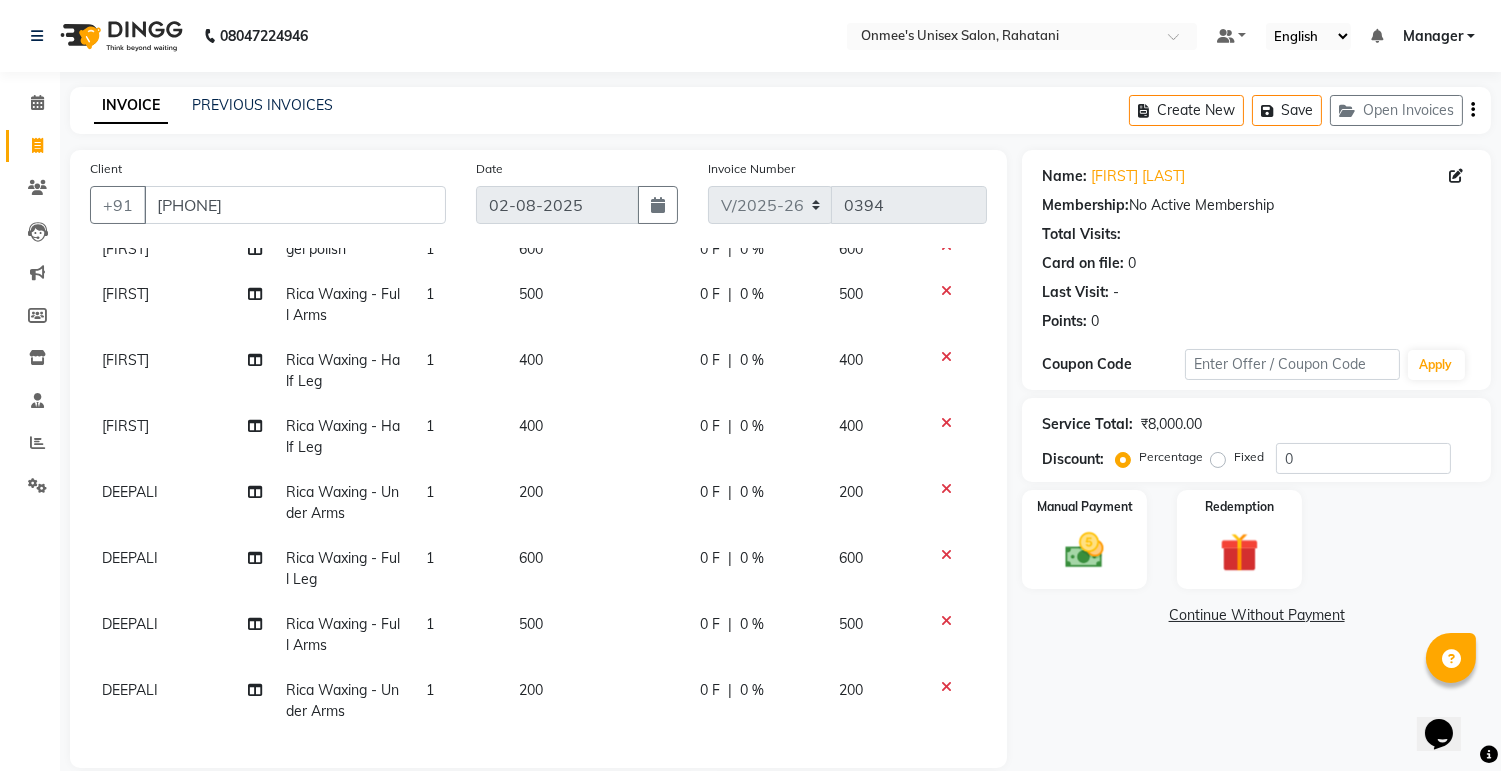click on "Fixed" 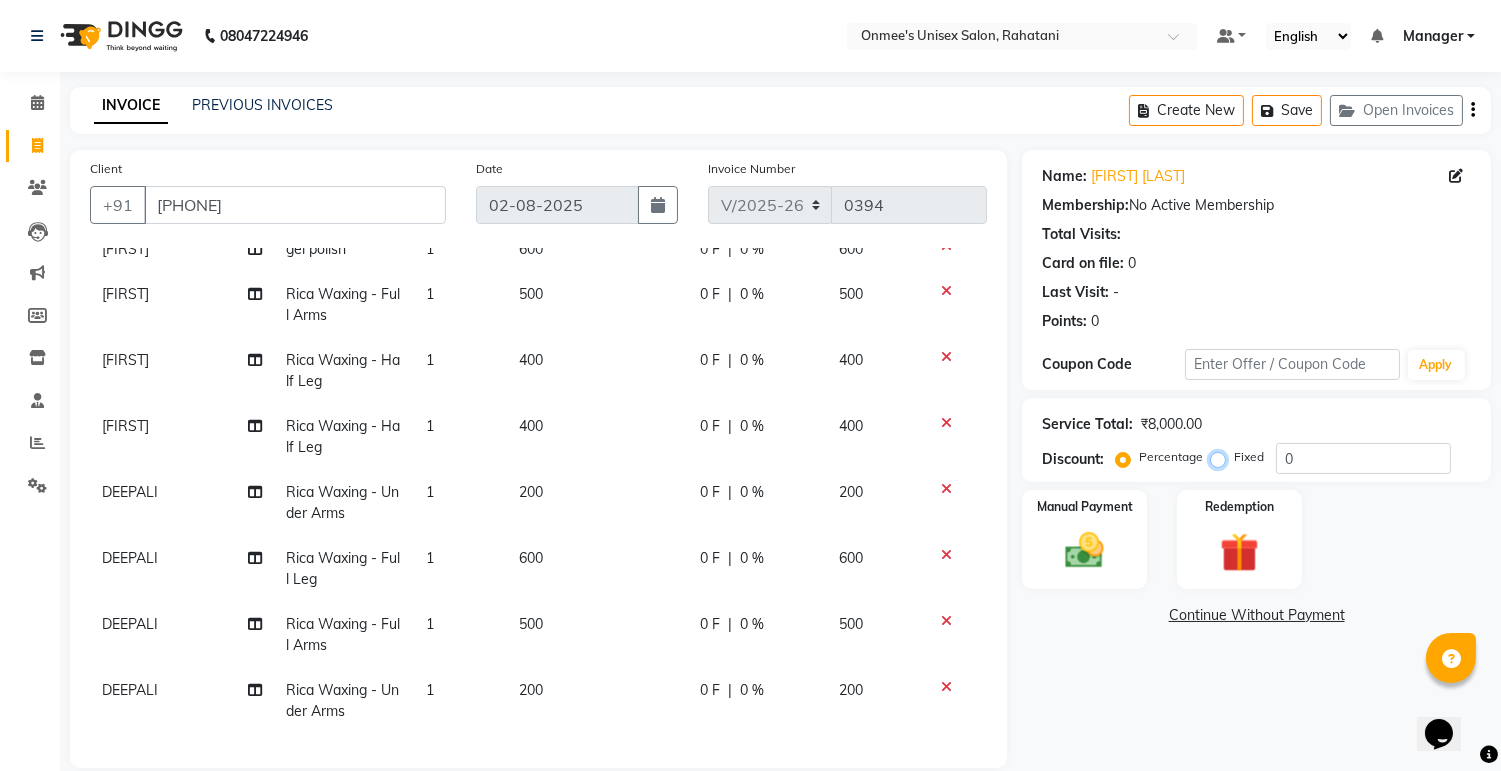 click on "Fixed" at bounding box center (1222, 457) 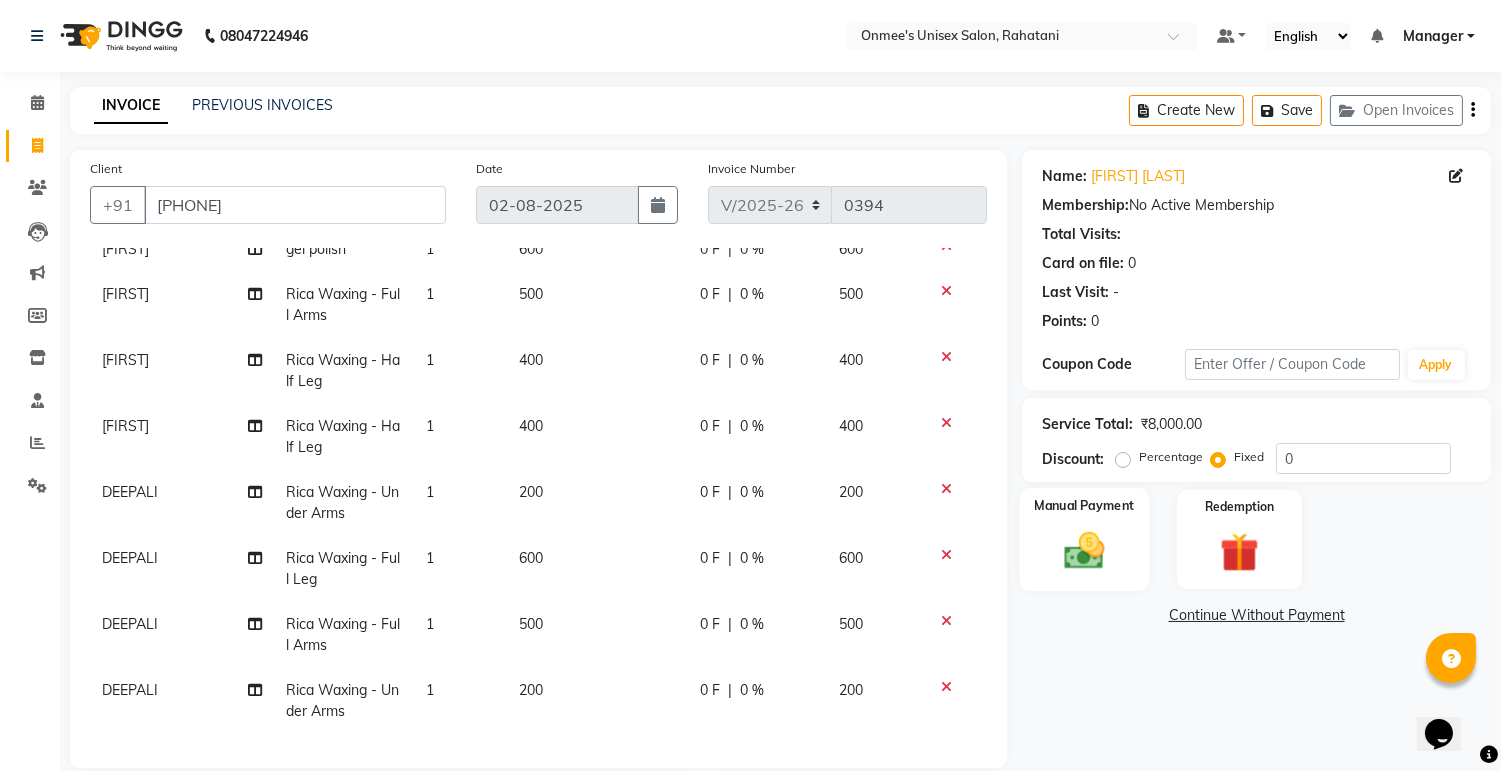 click 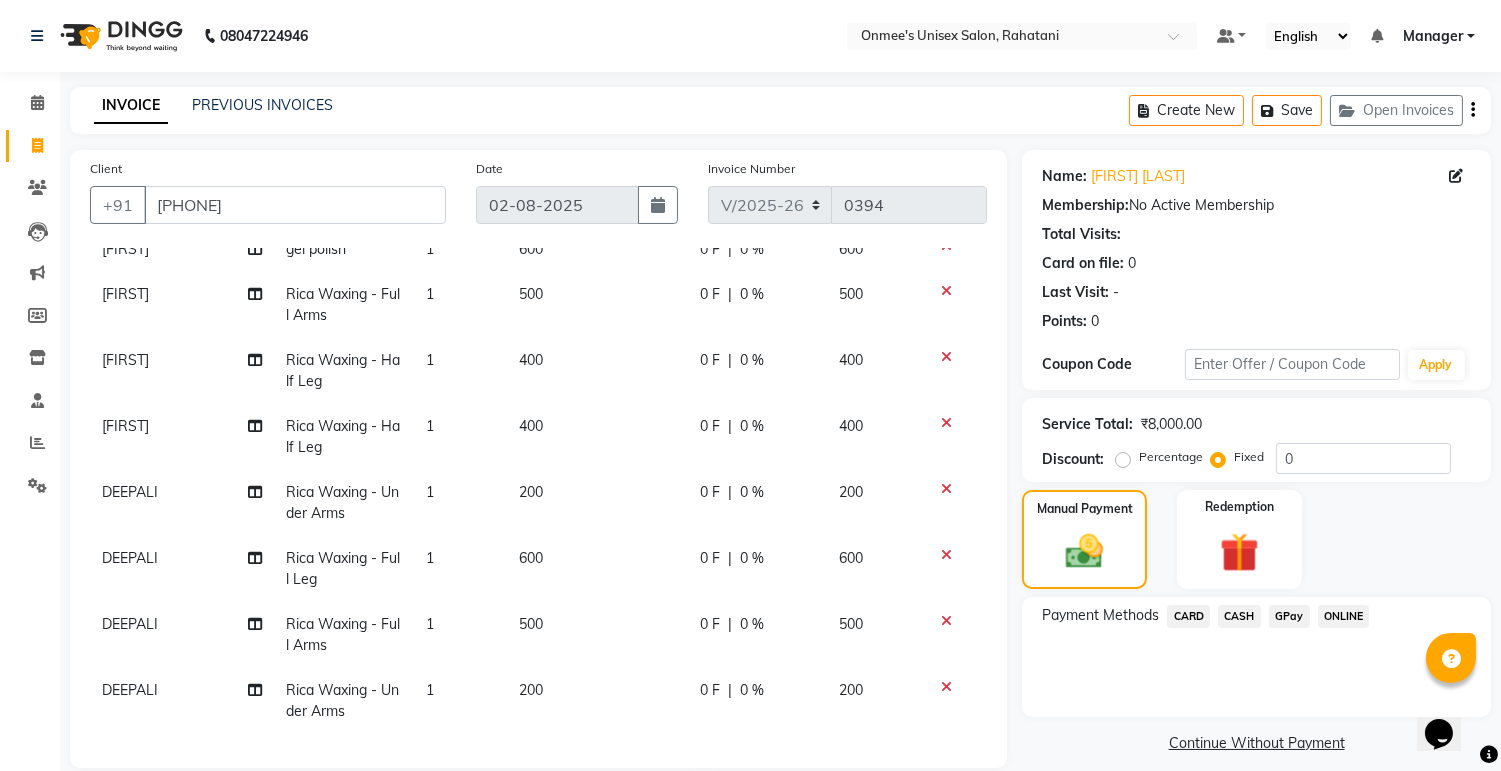 click on "ONLINE" 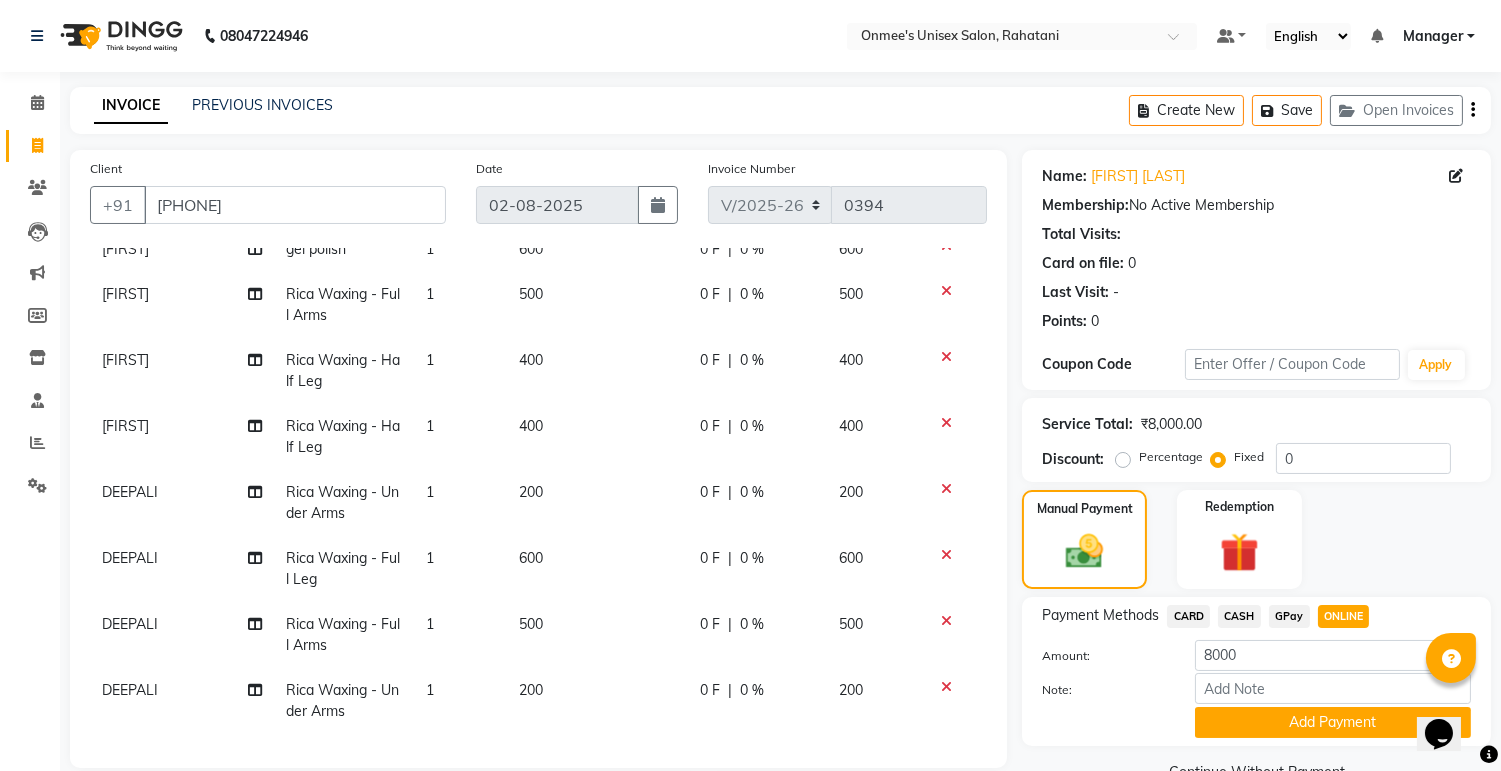 scroll, scrollTop: 328, scrollLeft: 0, axis: vertical 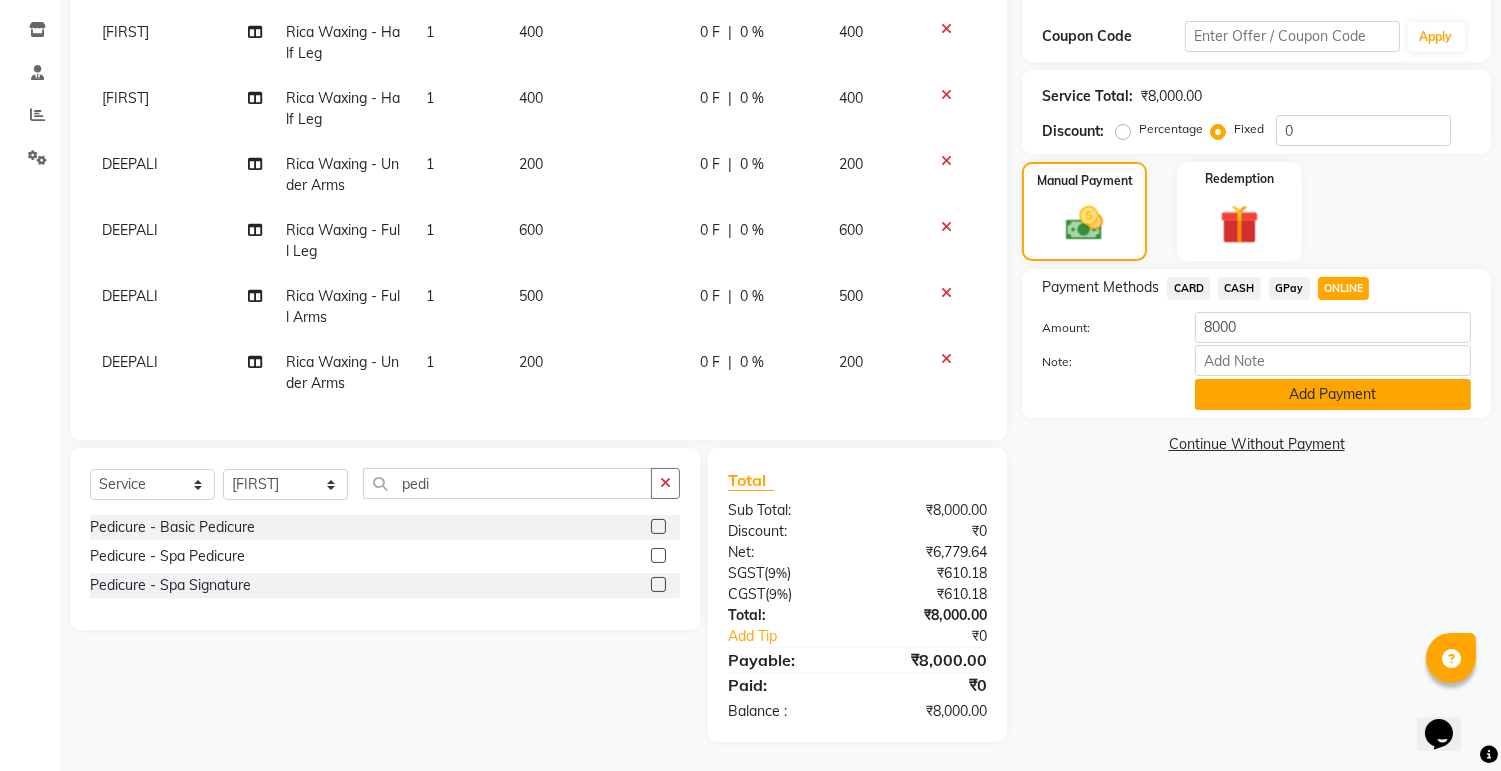 click on "Add Payment" 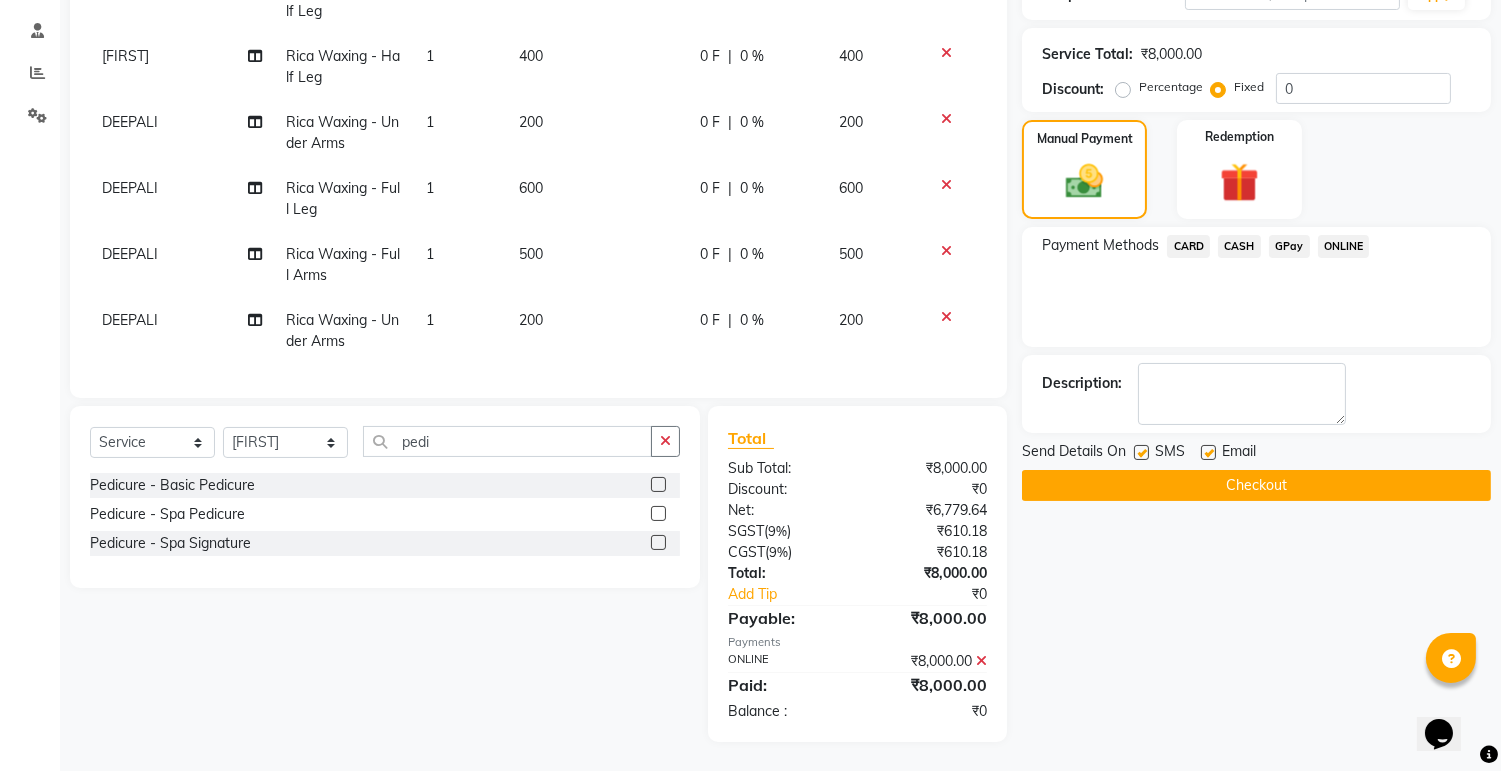 scroll, scrollTop: 371, scrollLeft: 0, axis: vertical 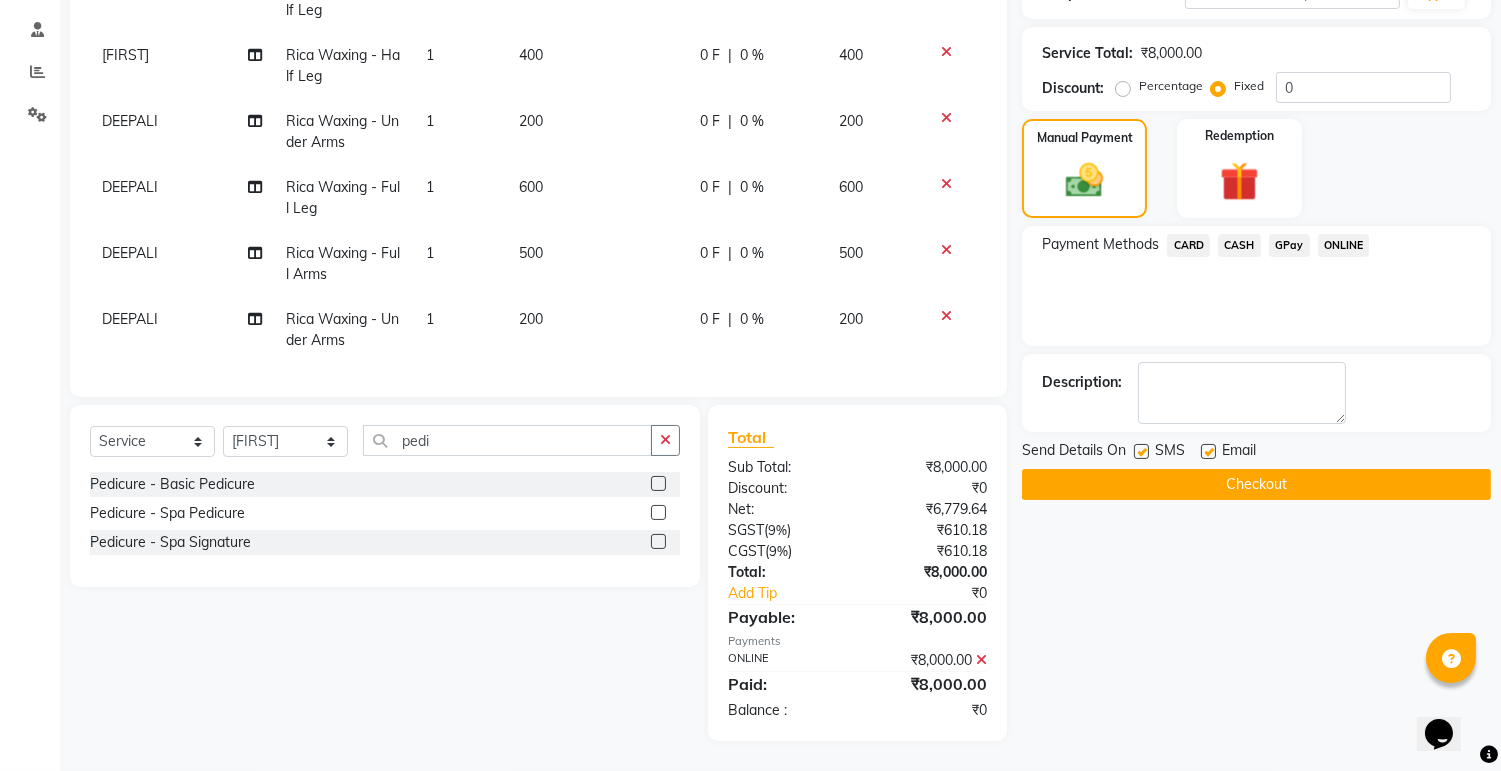 click 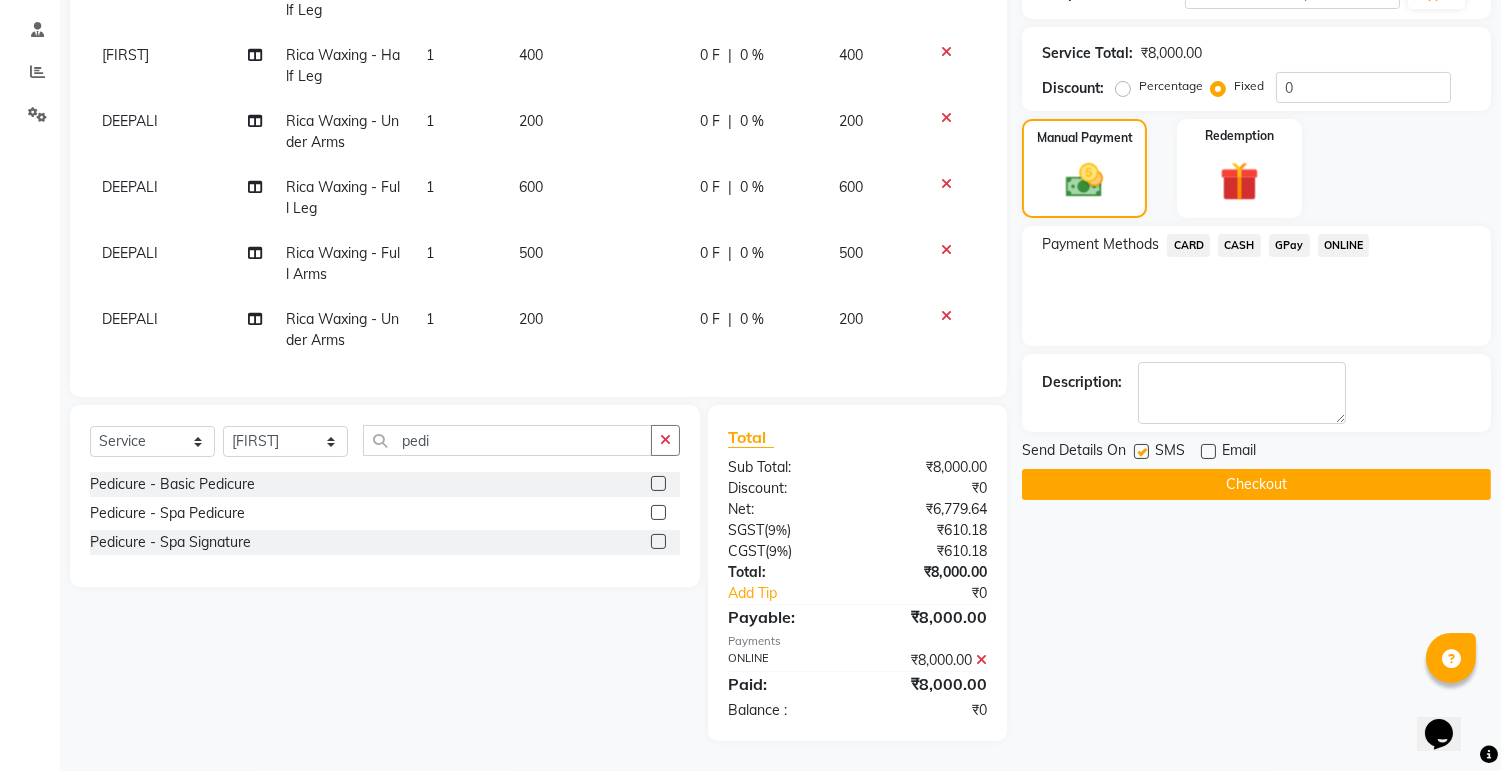 click 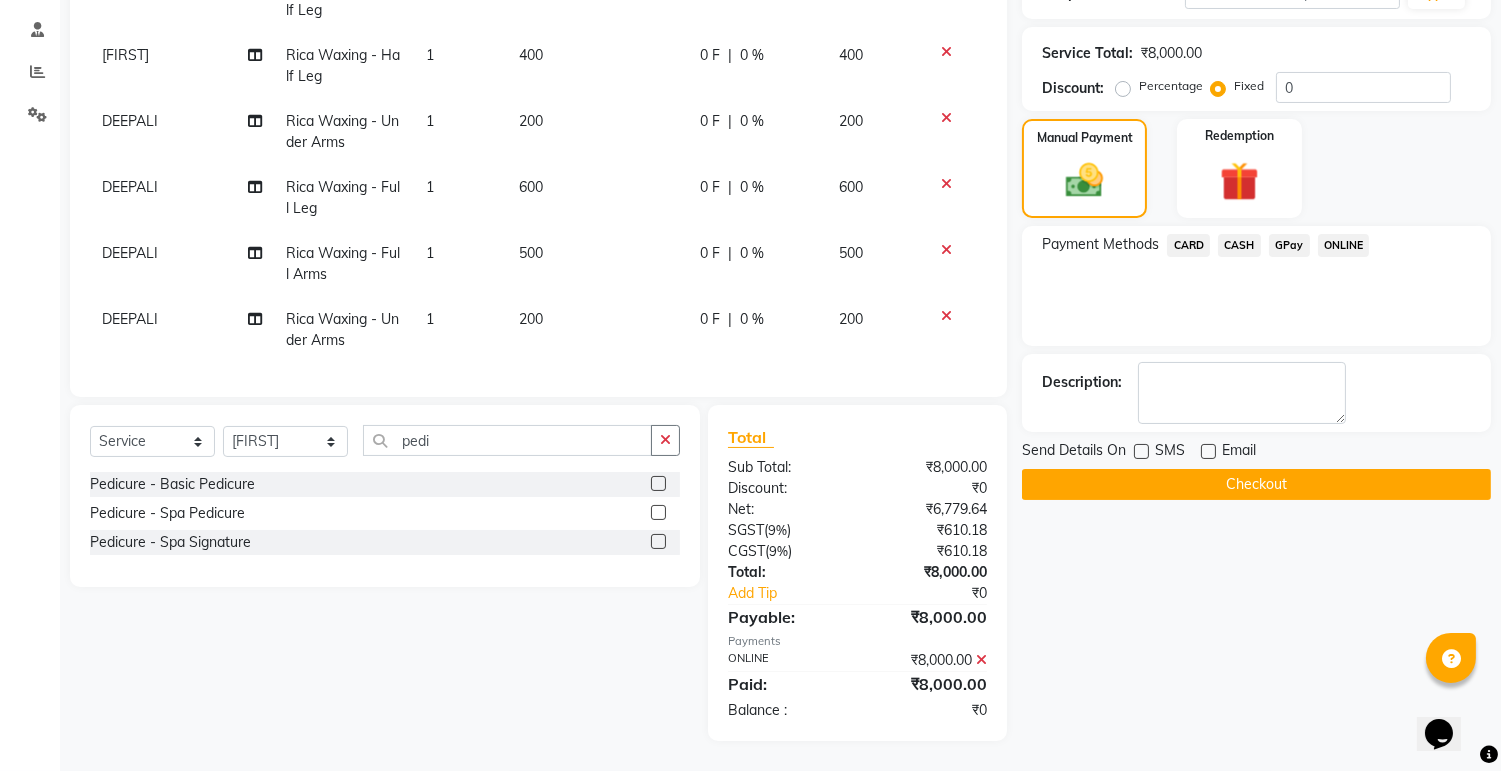 click on "Checkout" 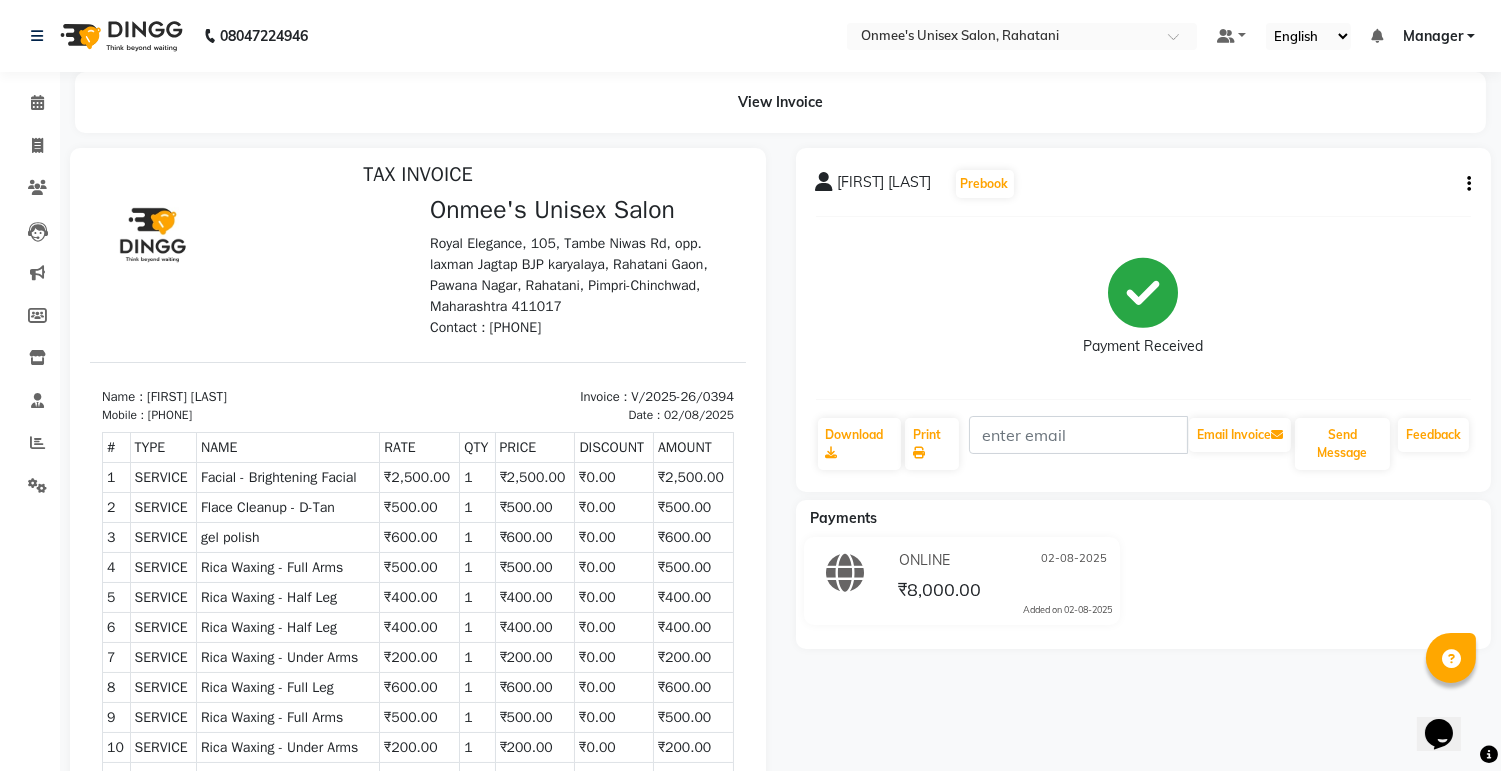 scroll, scrollTop: 15, scrollLeft: 0, axis: vertical 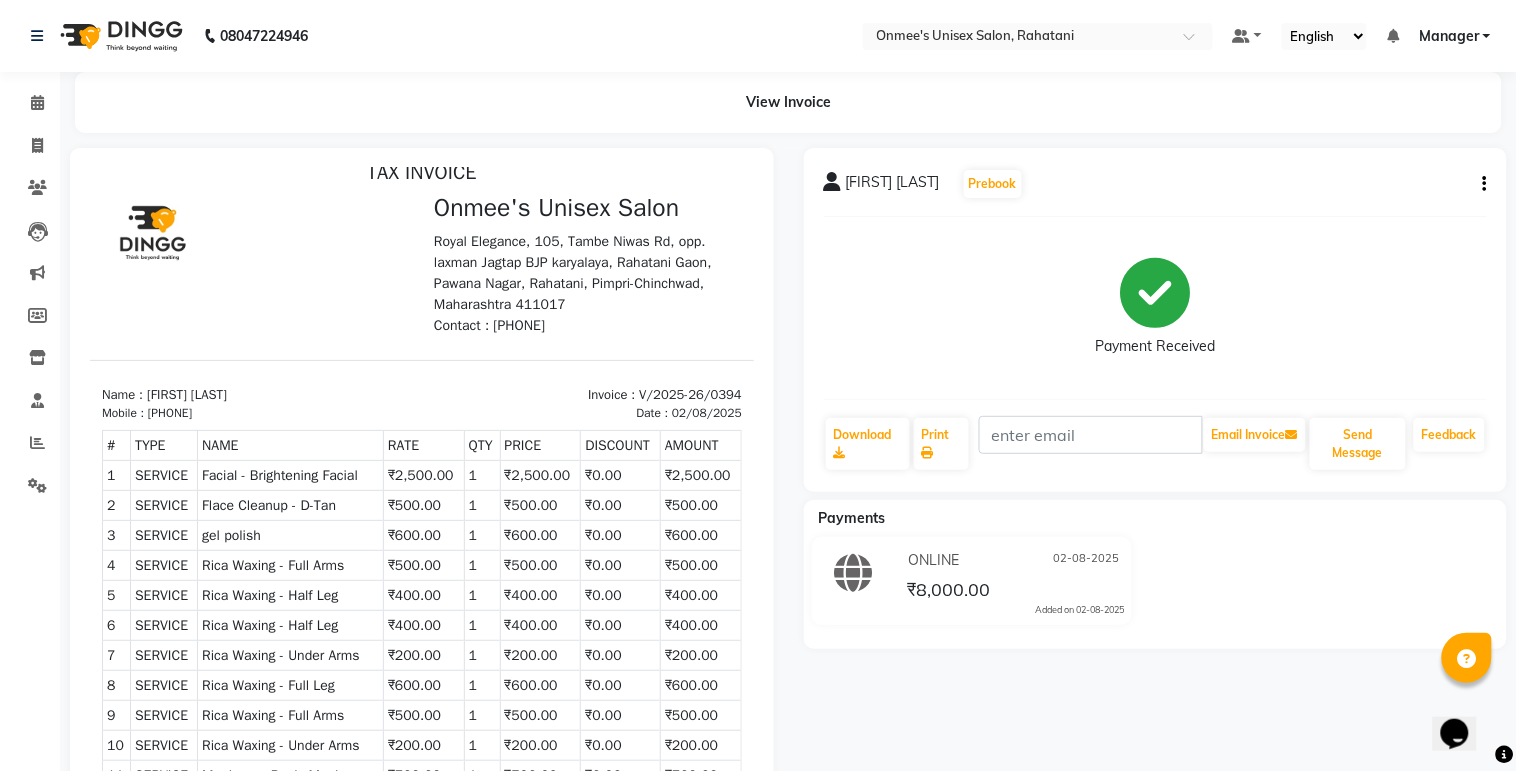 select on "8273" 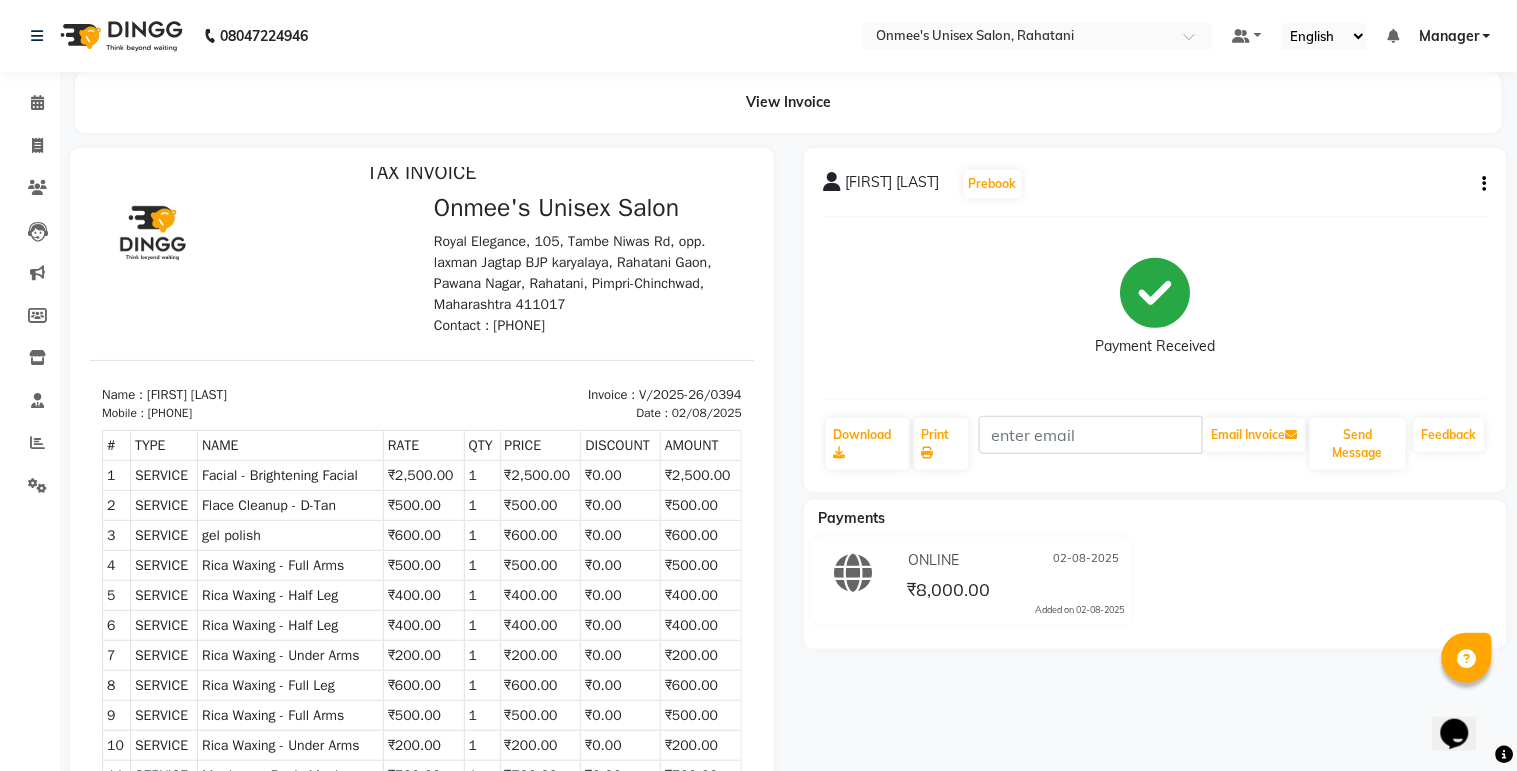 select on "service" 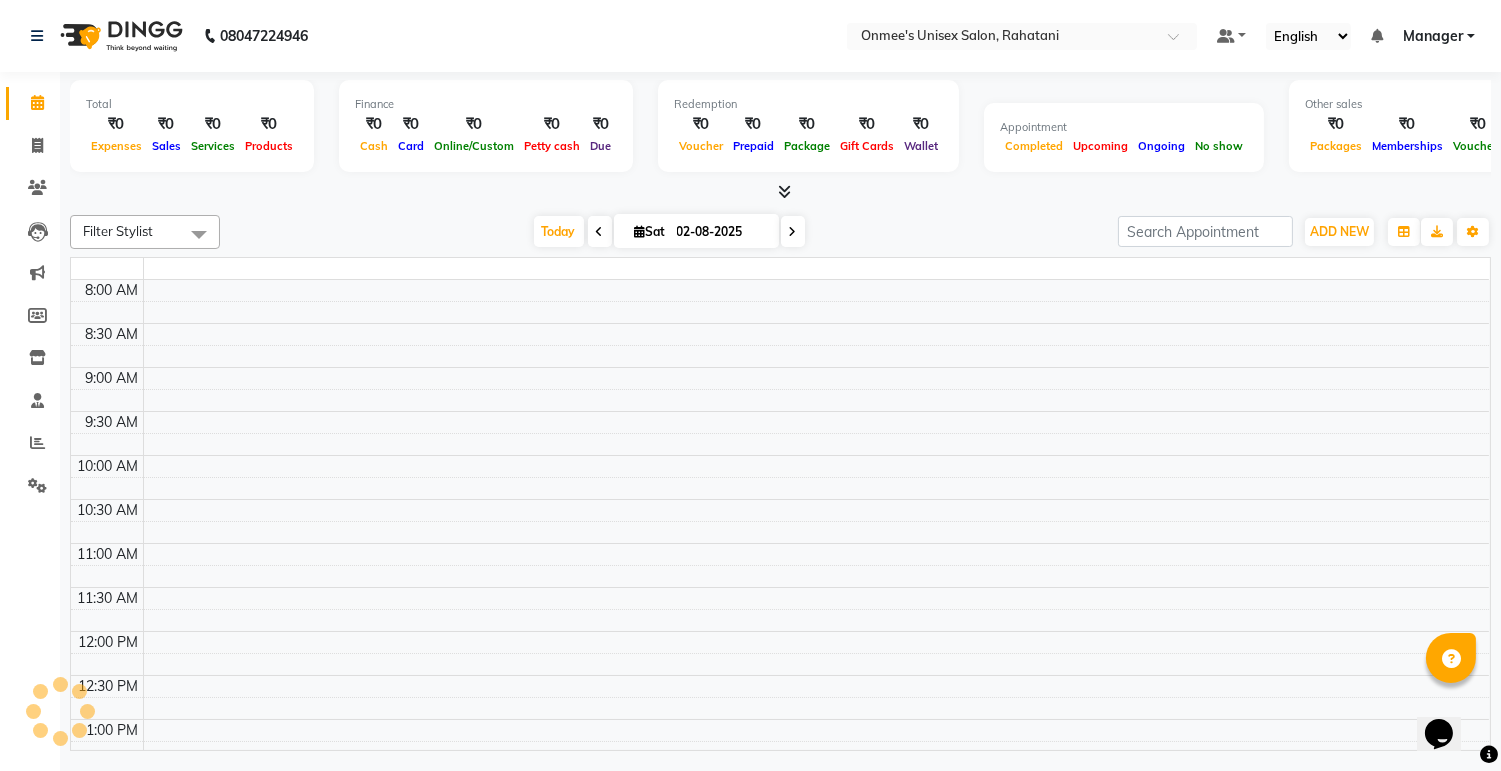 scroll, scrollTop: 0, scrollLeft: 0, axis: both 